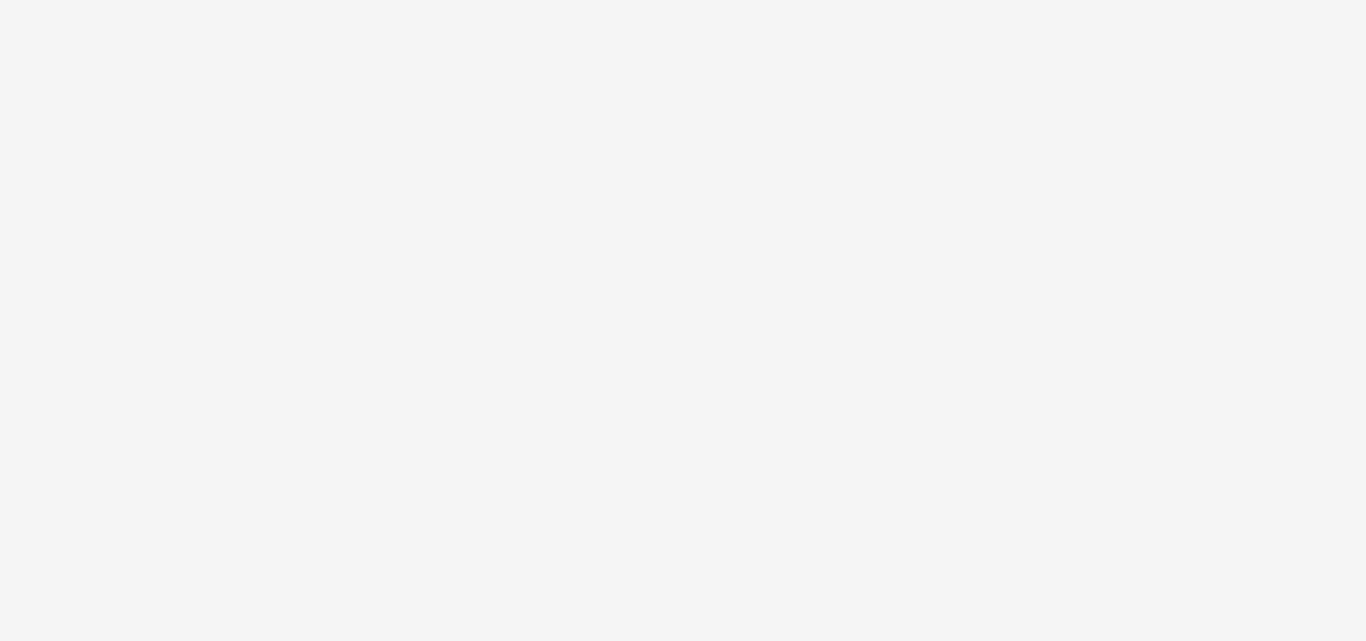 scroll, scrollTop: 0, scrollLeft: 0, axis: both 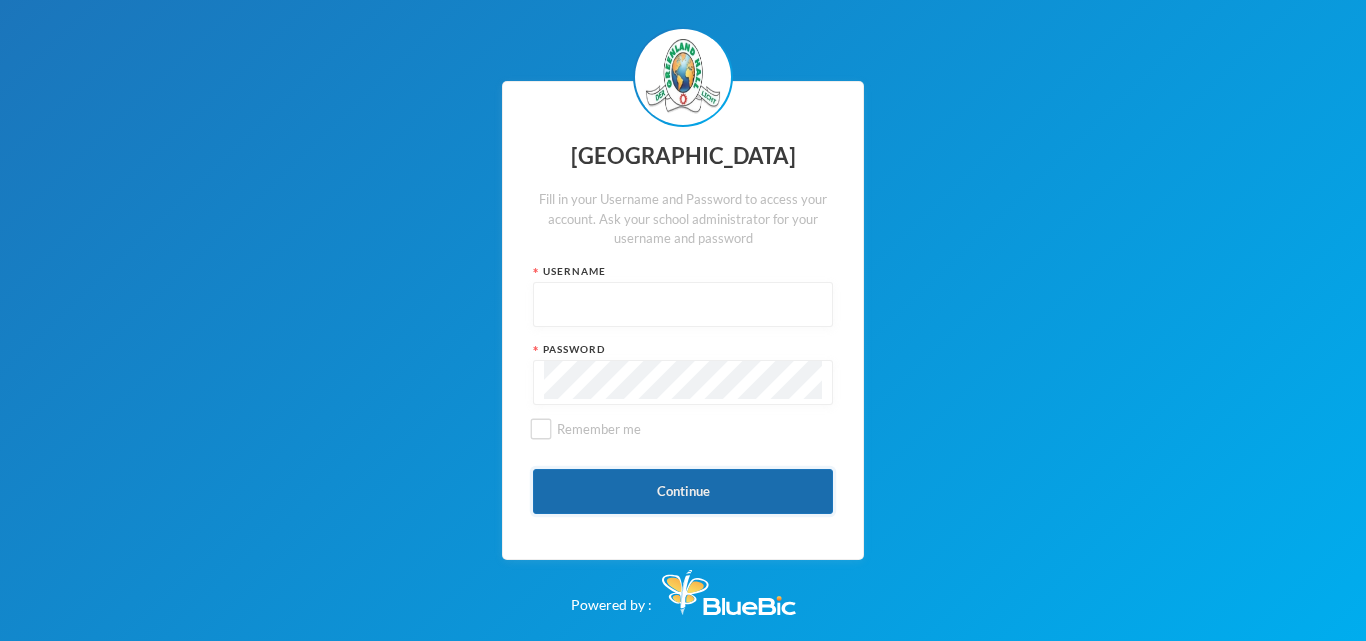type on "glh23es30" 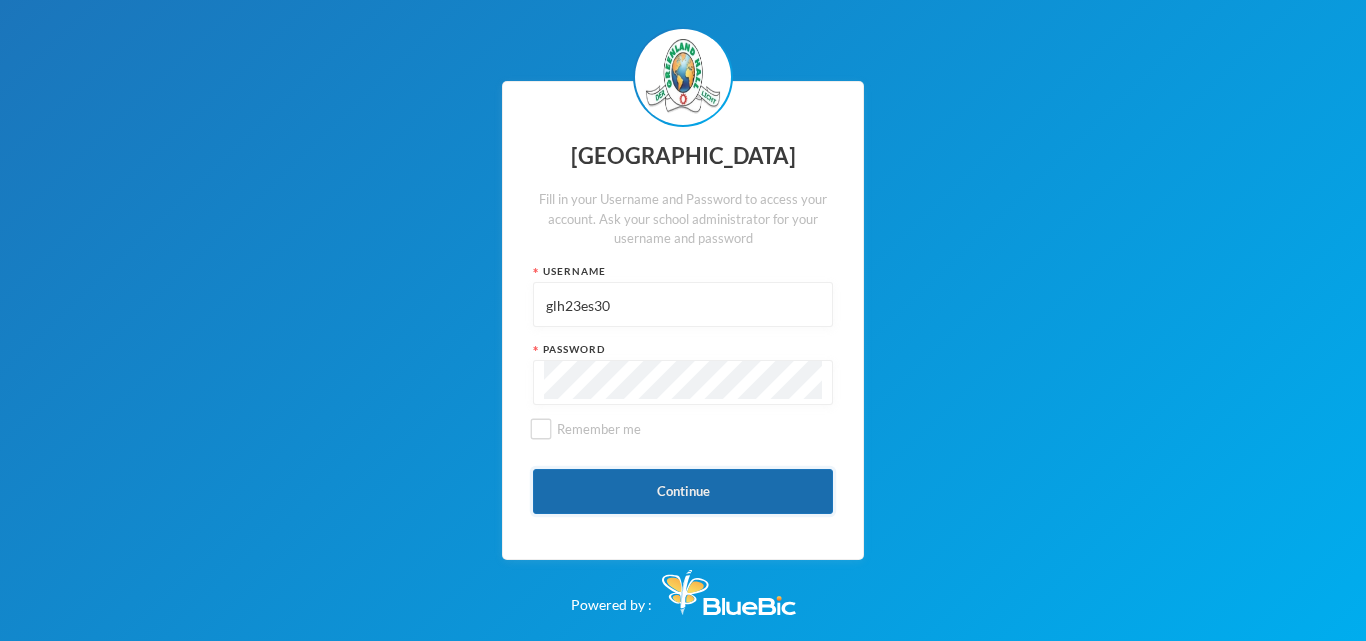 click on "Continue" at bounding box center (683, 491) 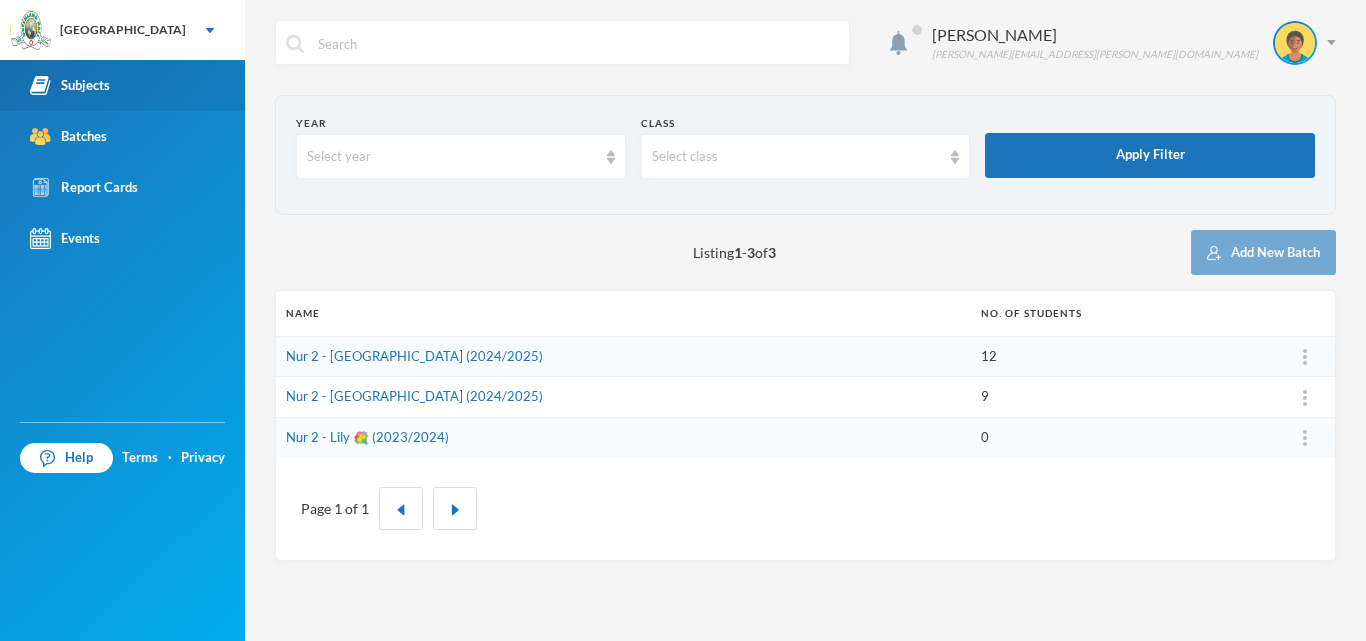 click on "Subjects" at bounding box center [122, 85] 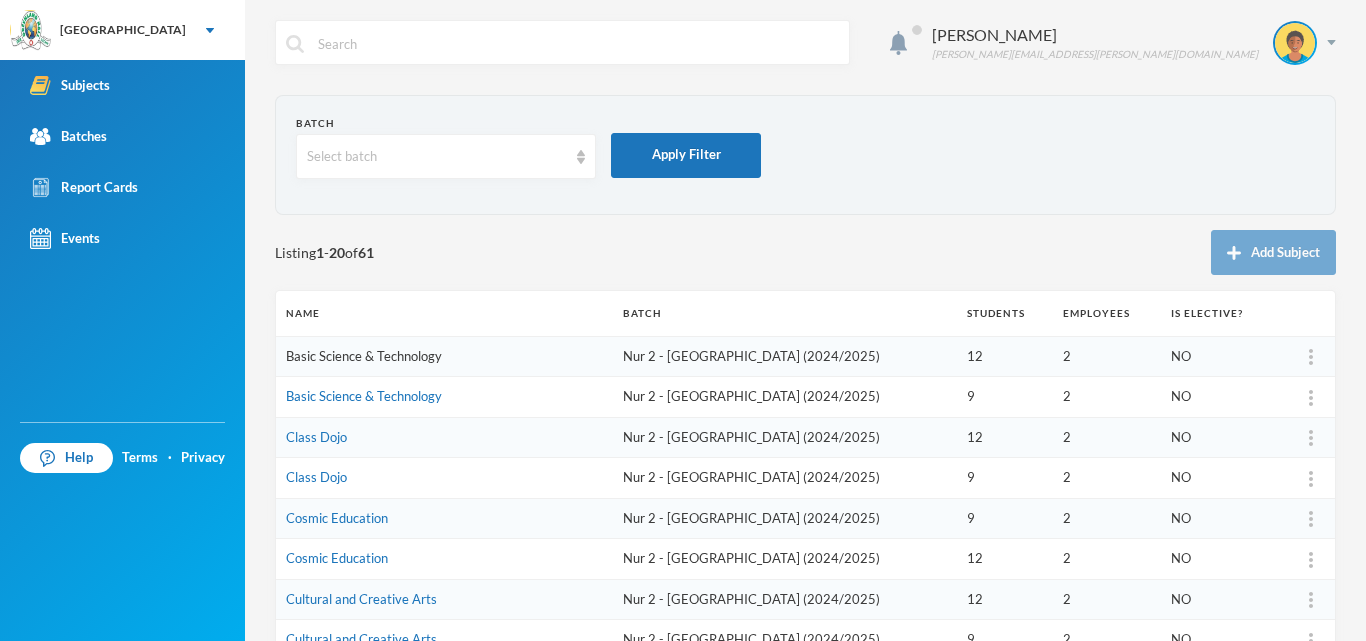 click on "Basic Science & Technology" at bounding box center [364, 356] 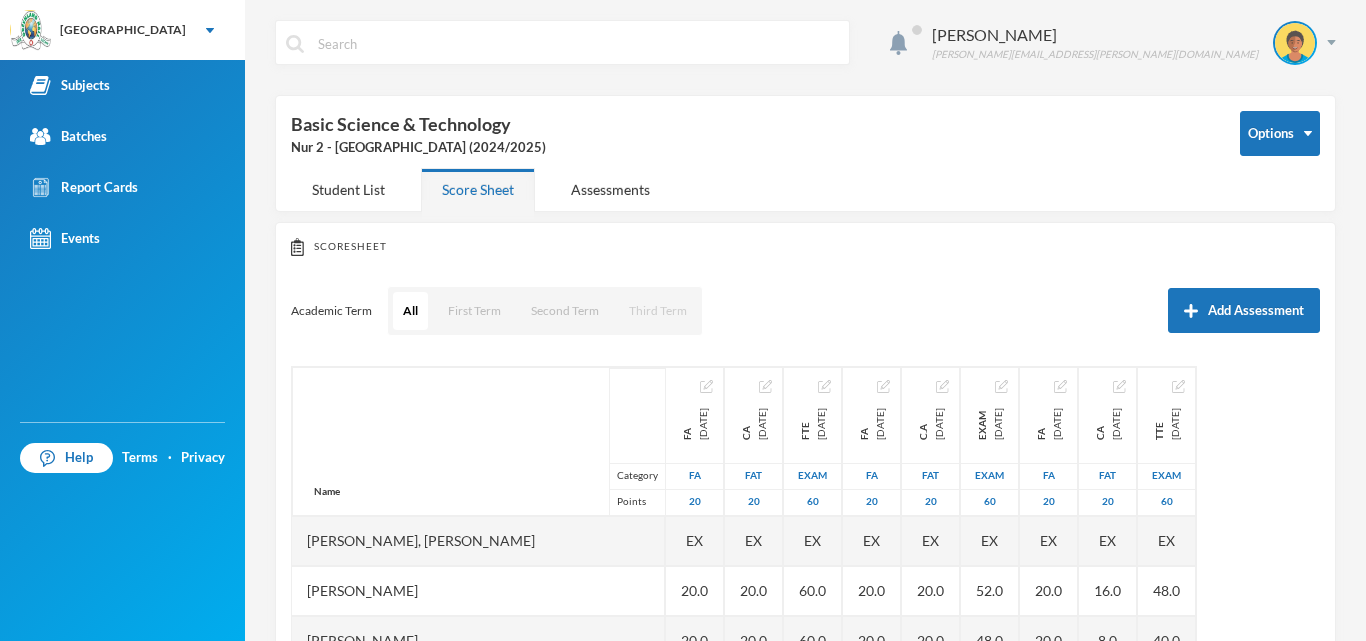 click on "Third Term" at bounding box center [658, 311] 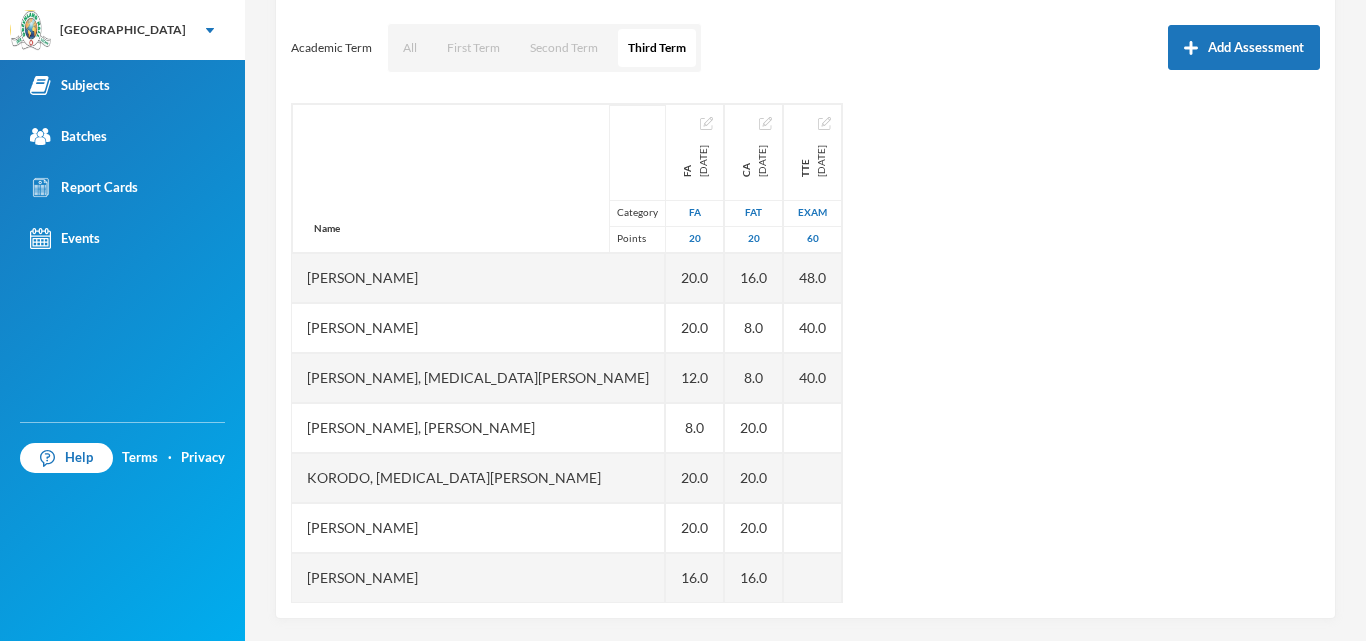 scroll, scrollTop: 271, scrollLeft: 0, axis: vertical 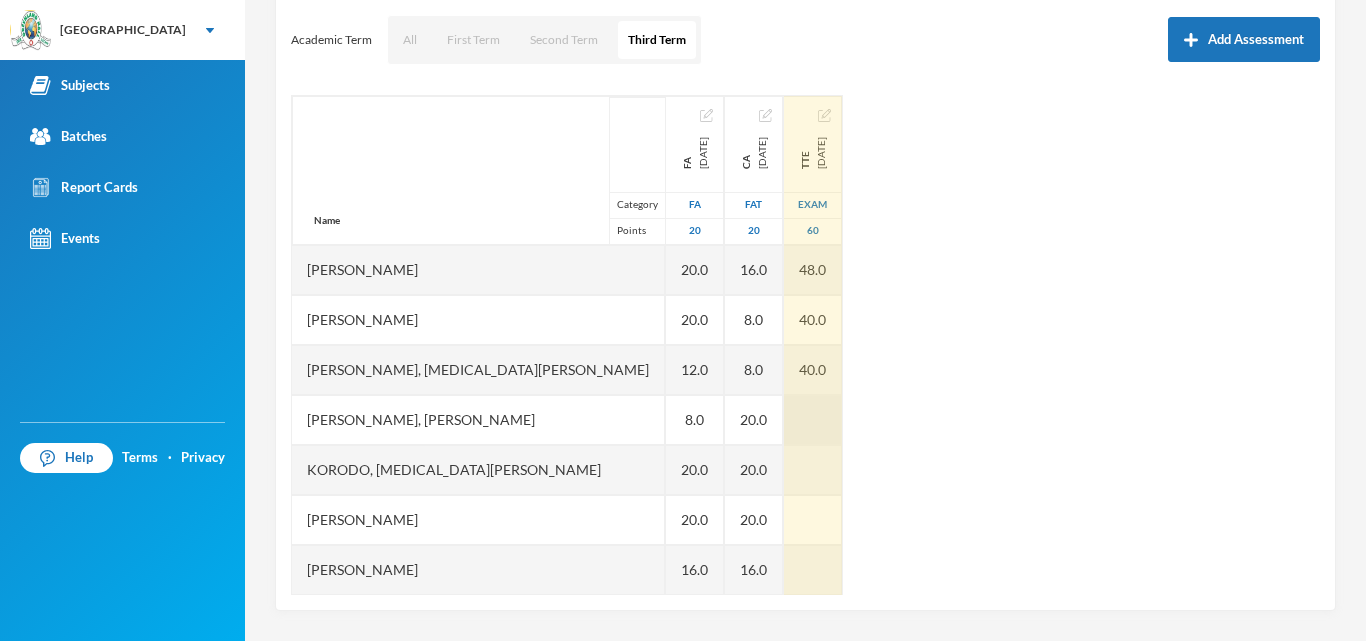 click at bounding box center (813, 420) 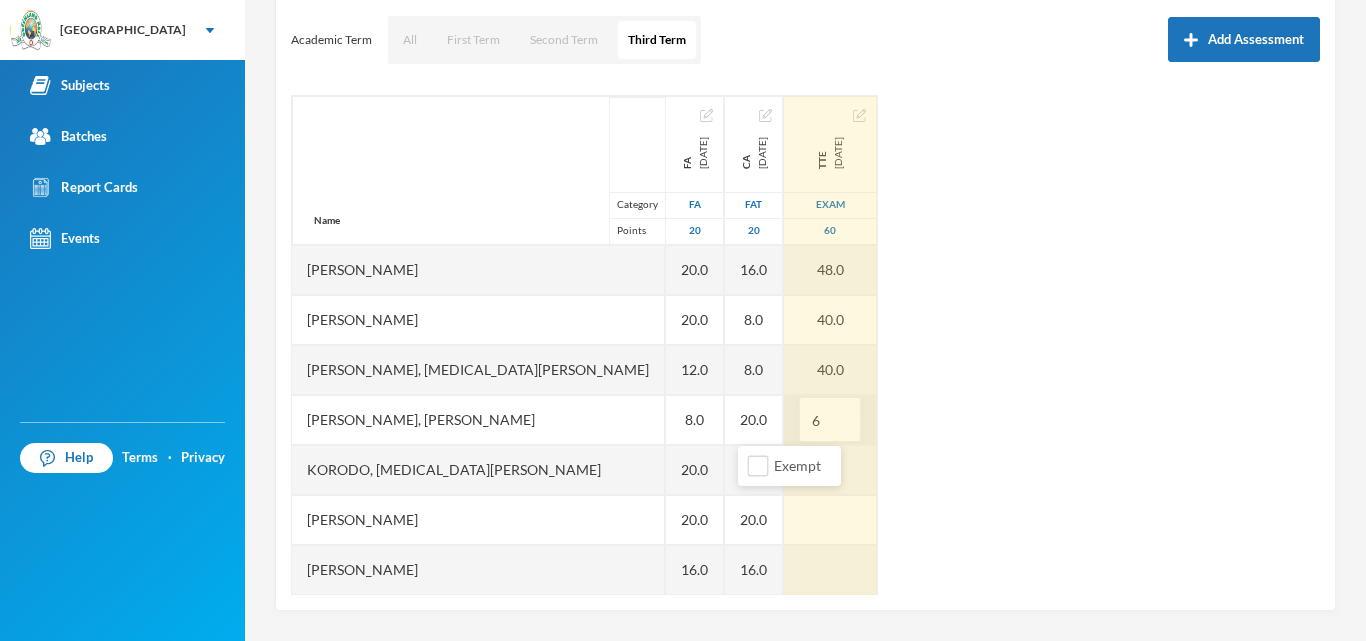 type on "60" 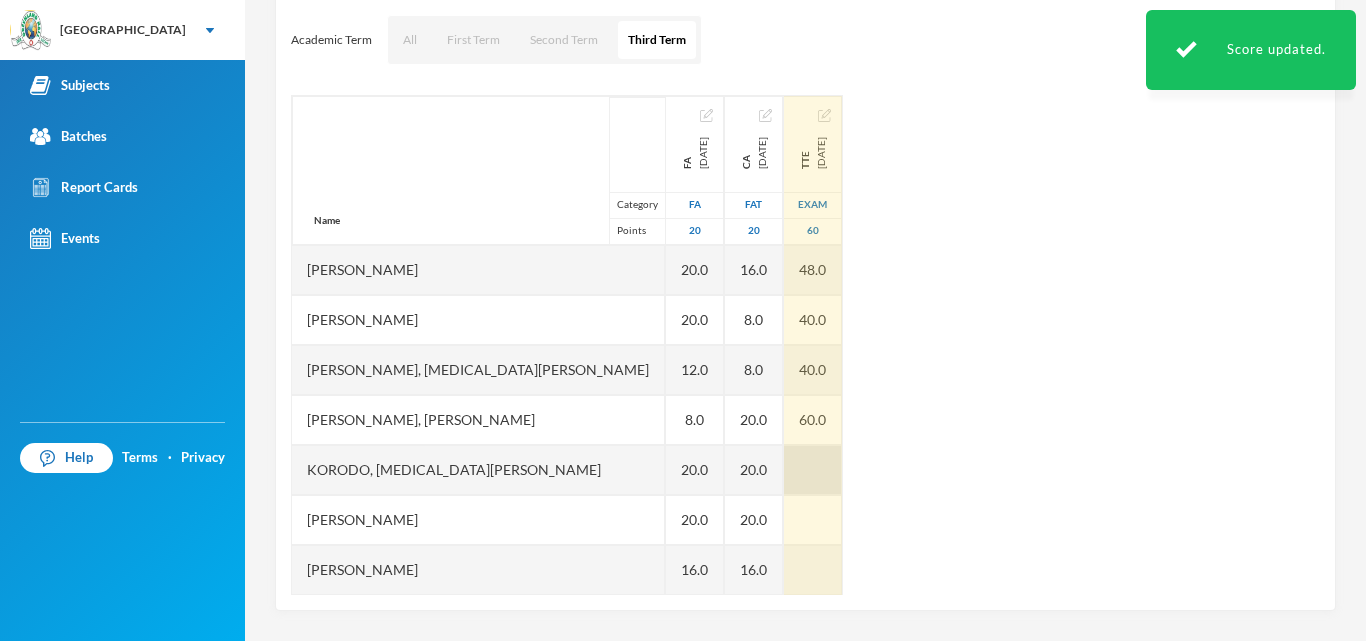 click at bounding box center (813, 470) 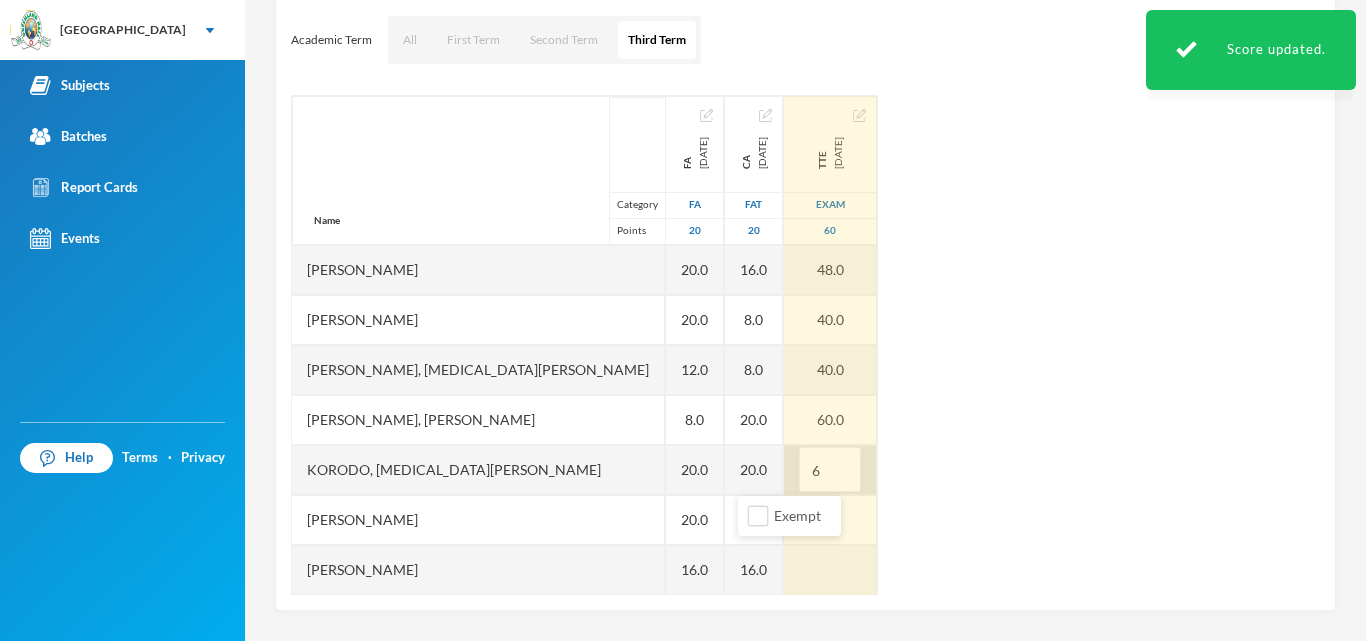 type on "60" 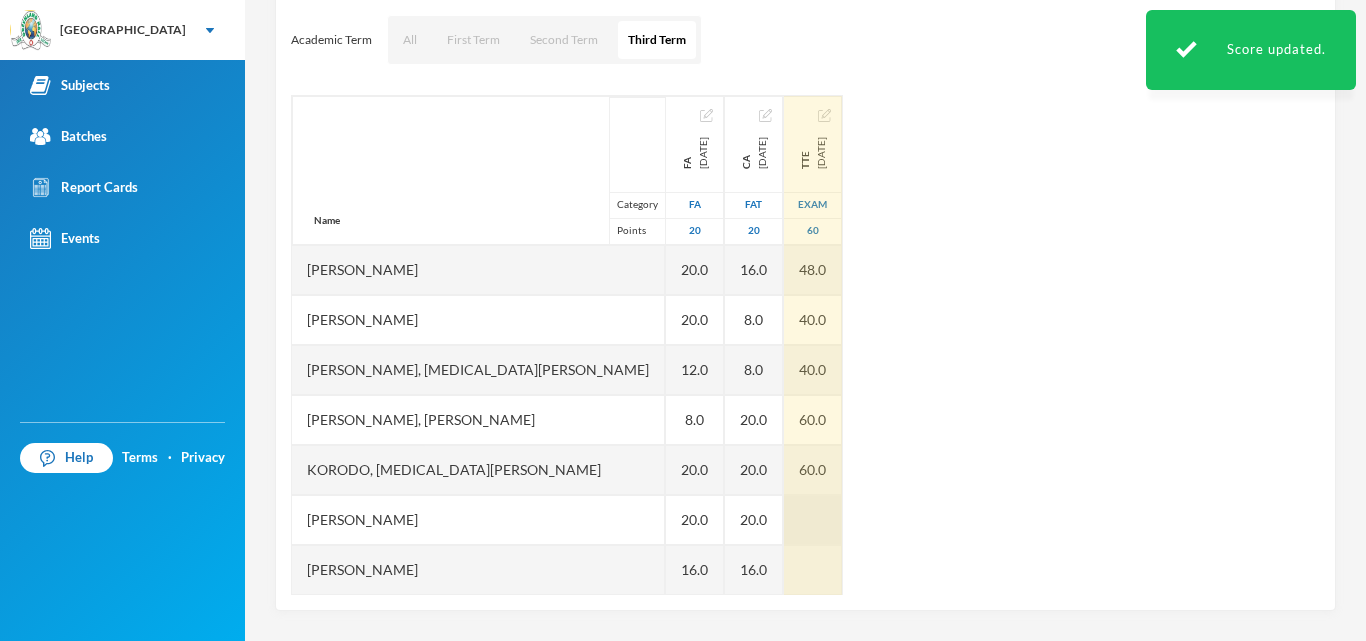 click at bounding box center [813, 520] 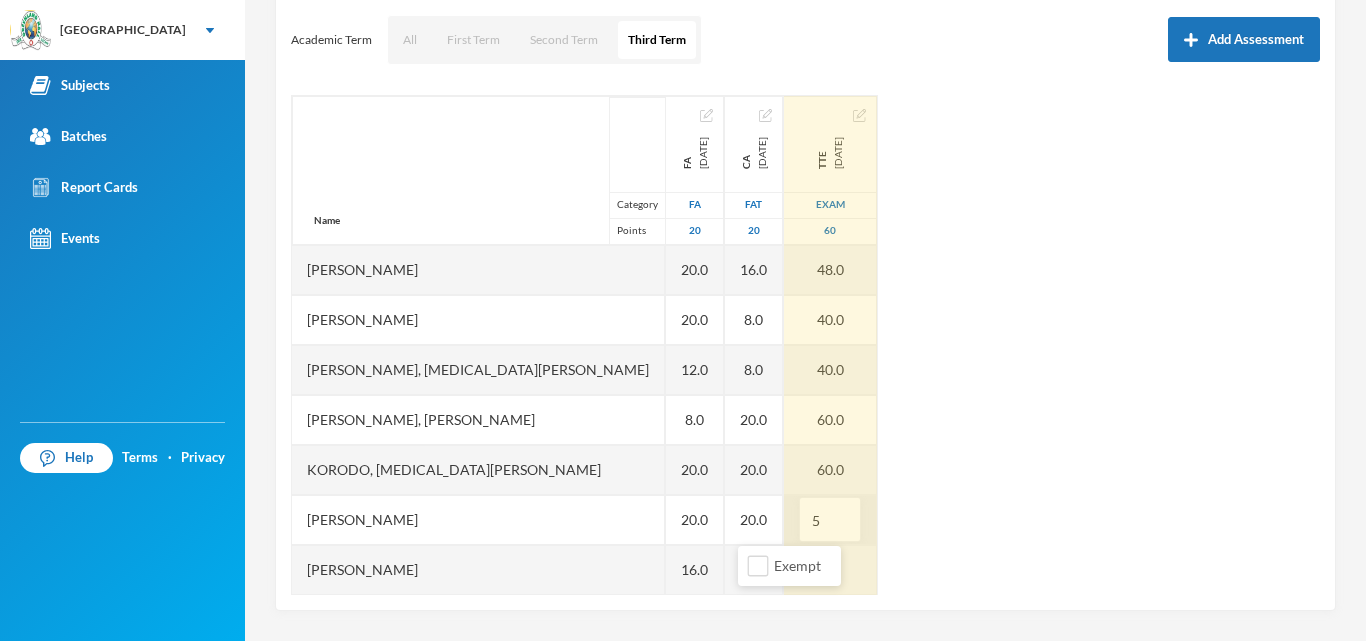 type on "52" 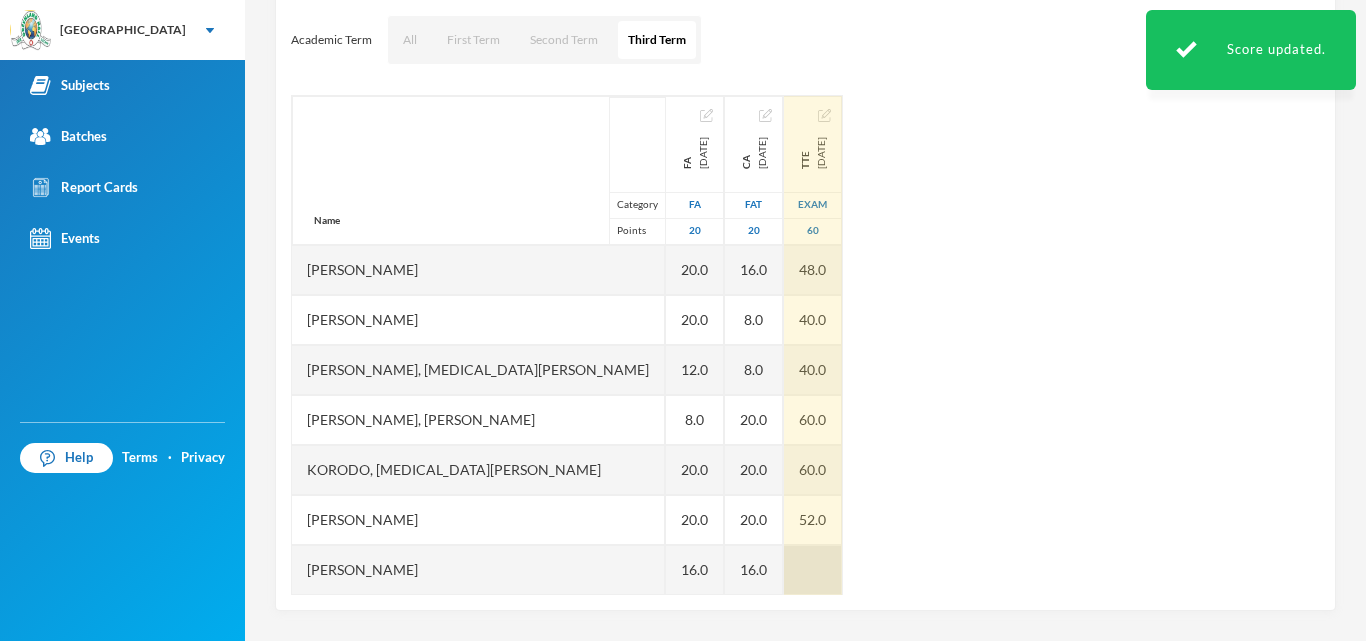 click at bounding box center [813, 570] 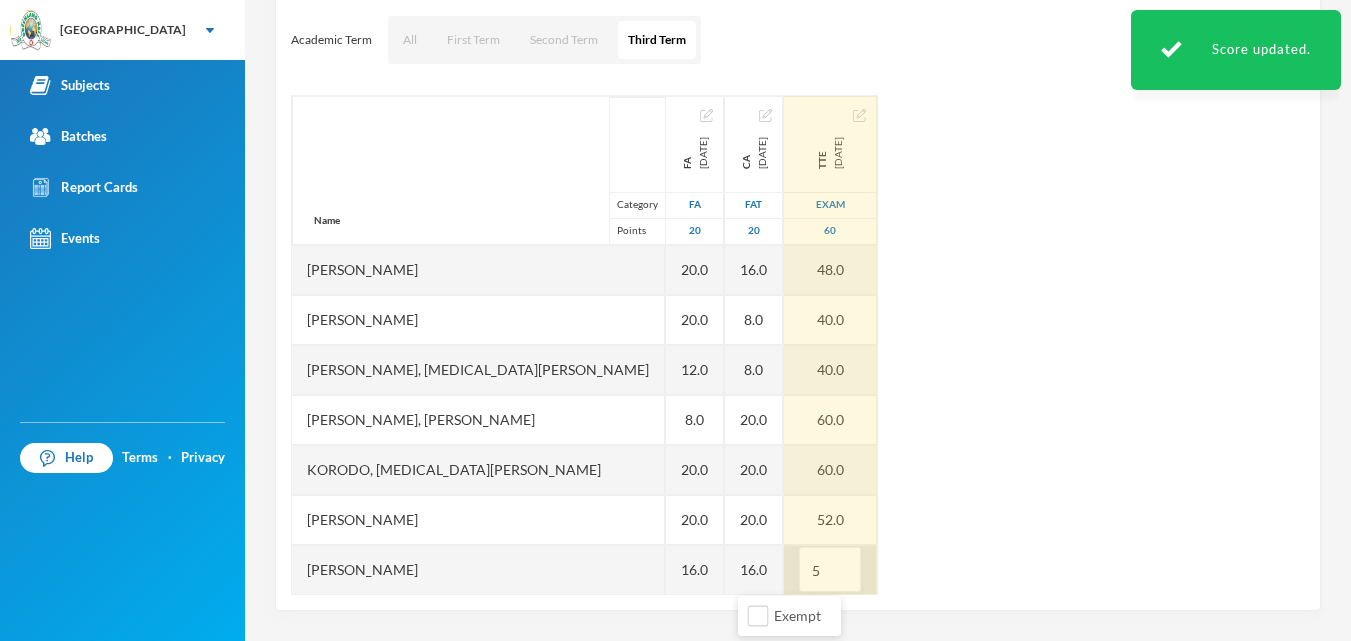 type on "52" 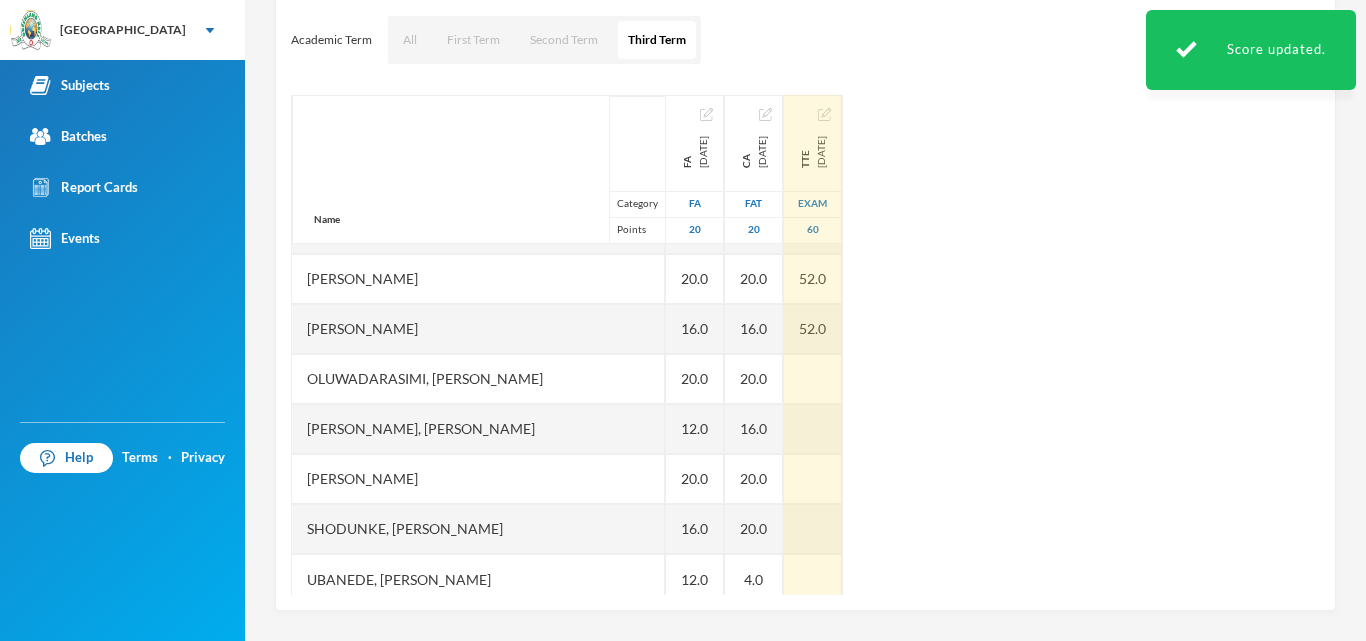 scroll, scrollTop: 251, scrollLeft: 0, axis: vertical 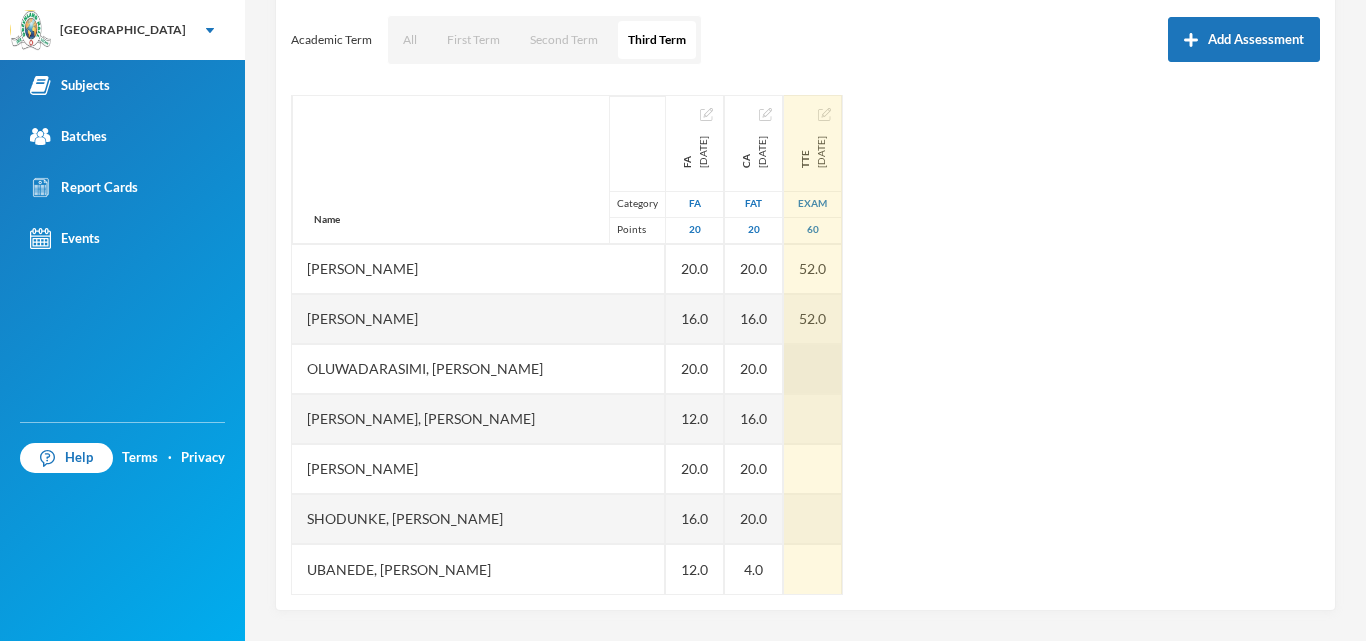 click at bounding box center [813, 369] 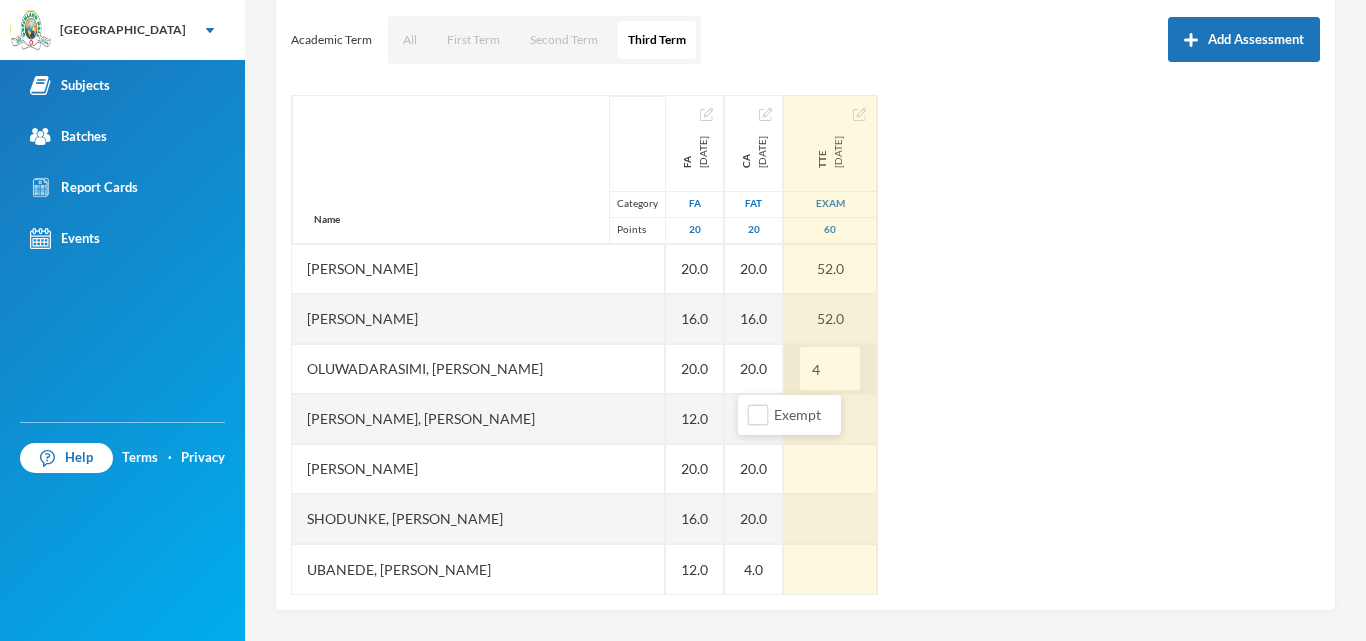 type on "44" 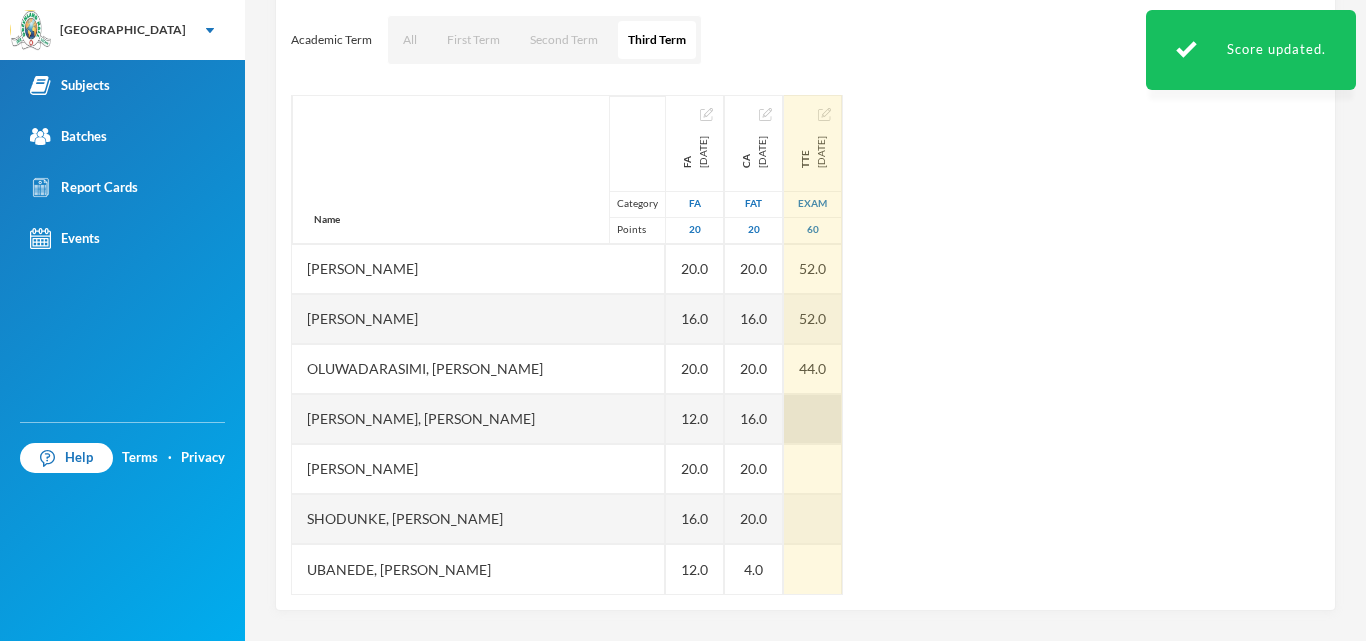 click at bounding box center [813, 419] 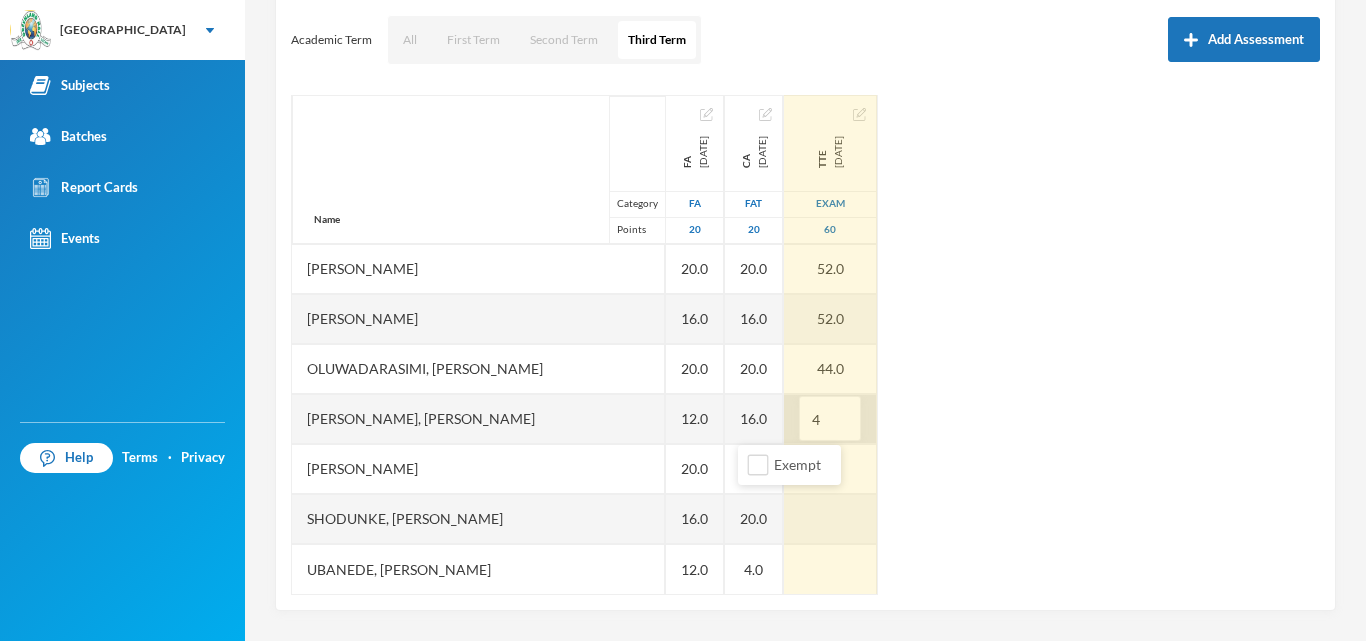 type on "48" 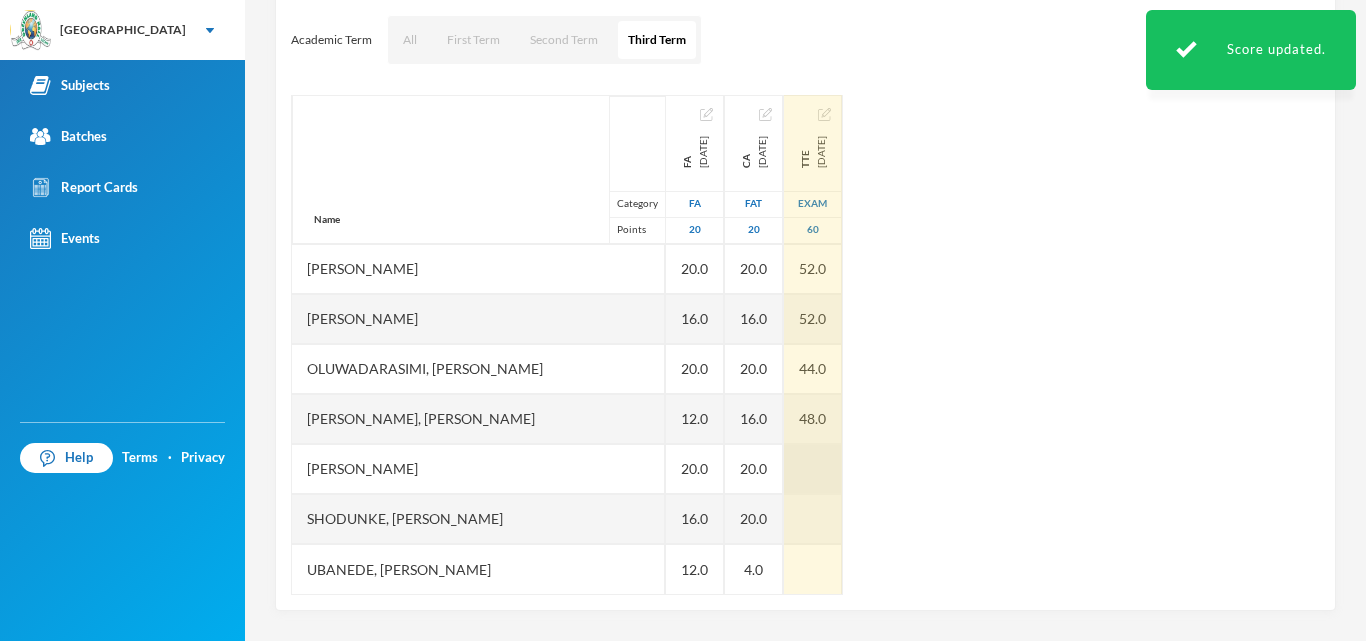 click at bounding box center [813, 469] 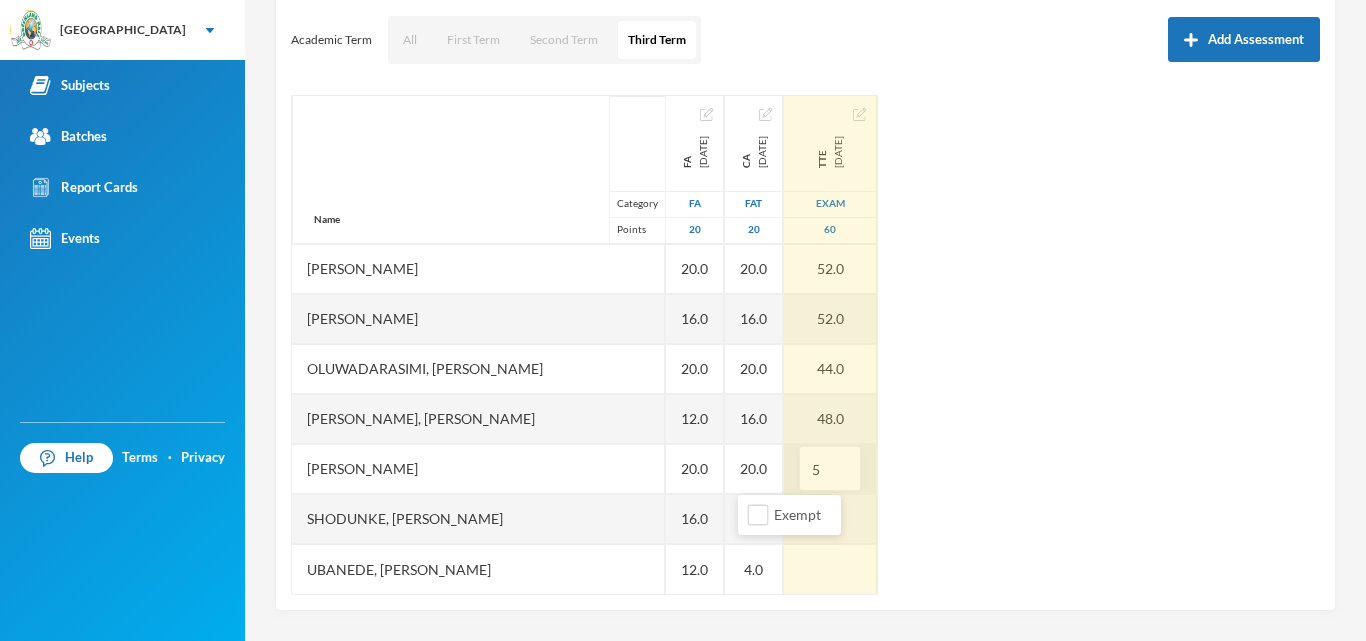 type on "56" 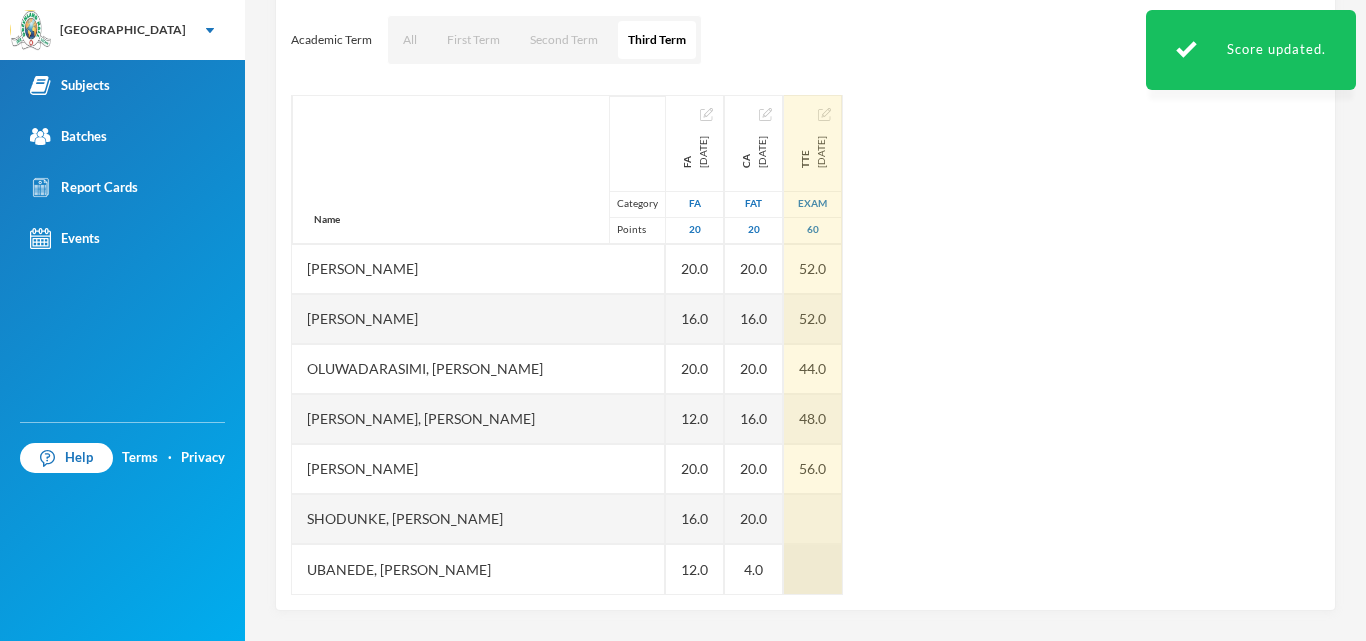 click at bounding box center (813, 519) 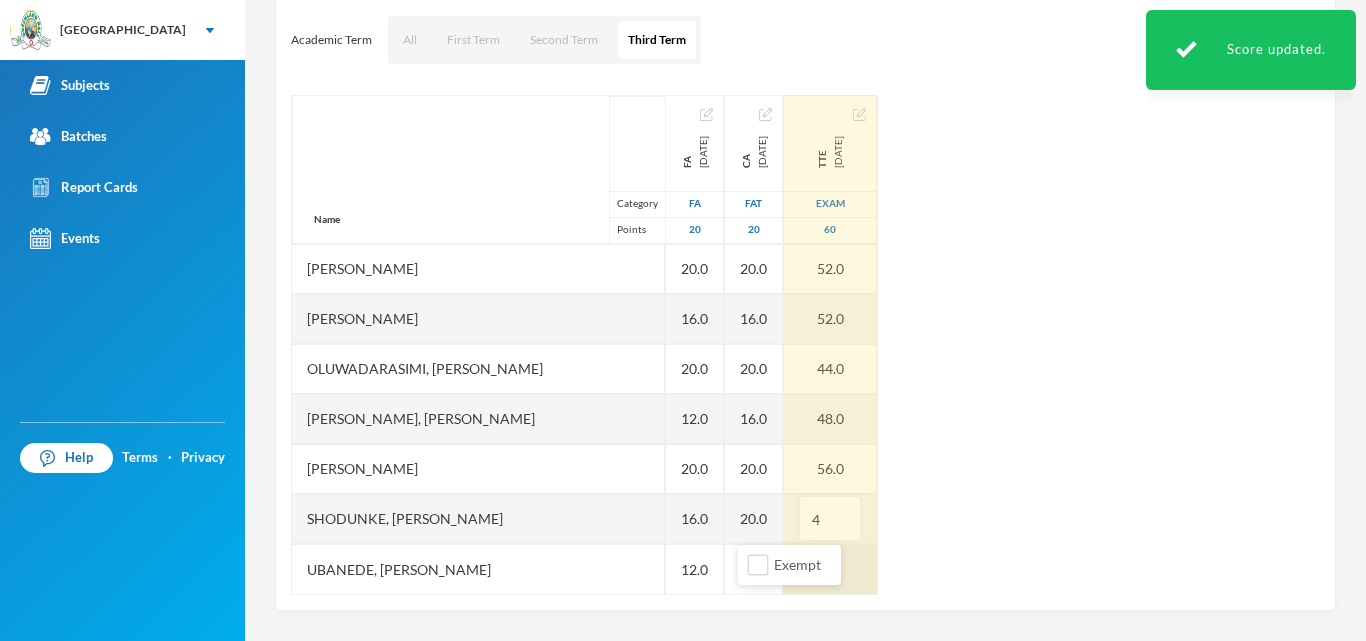 type on "44" 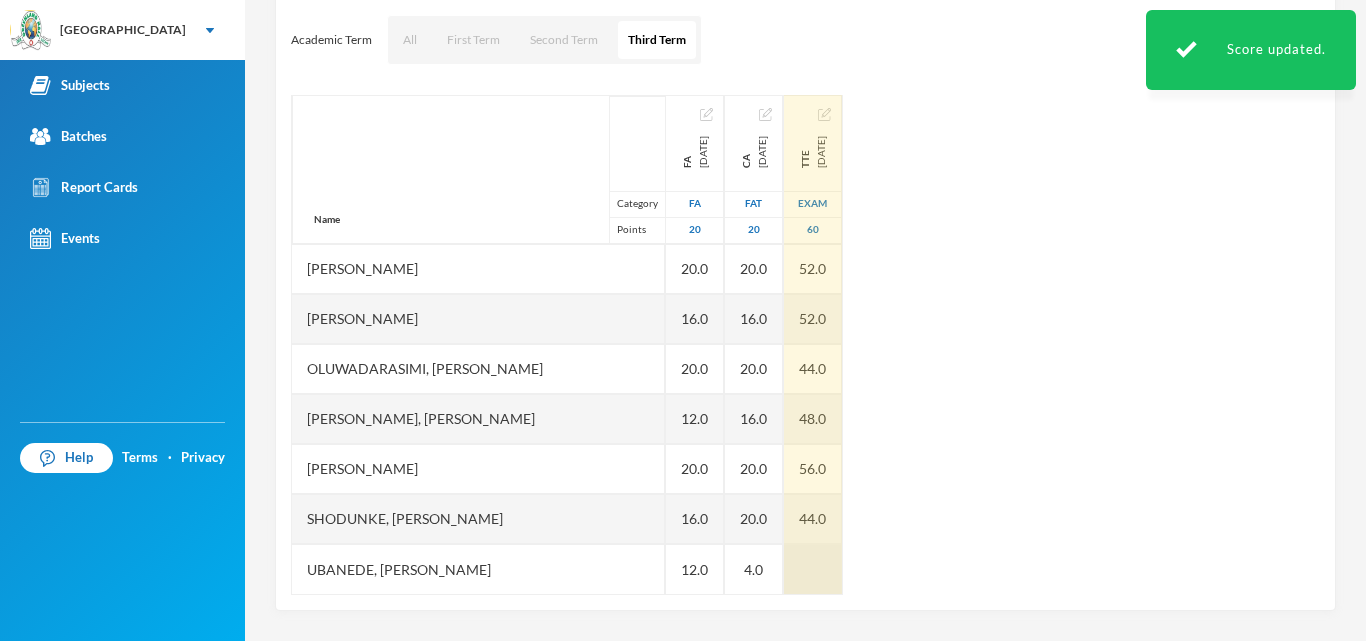 click at bounding box center (813, 569) 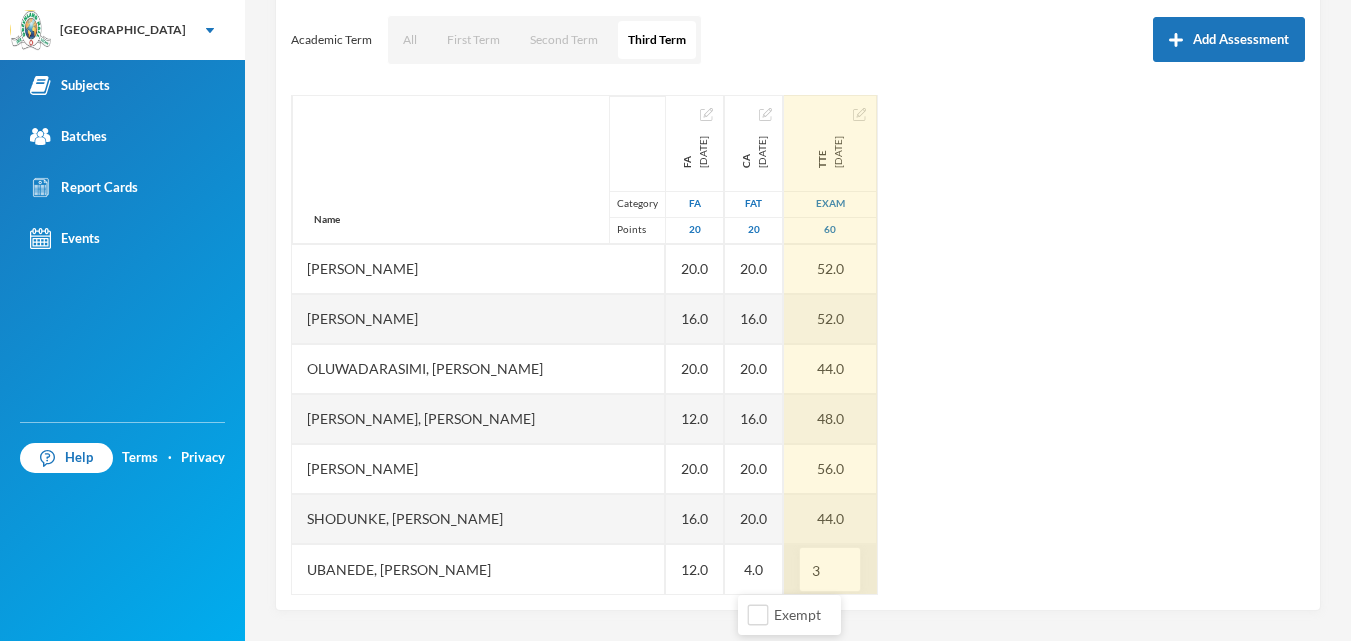 type on "36" 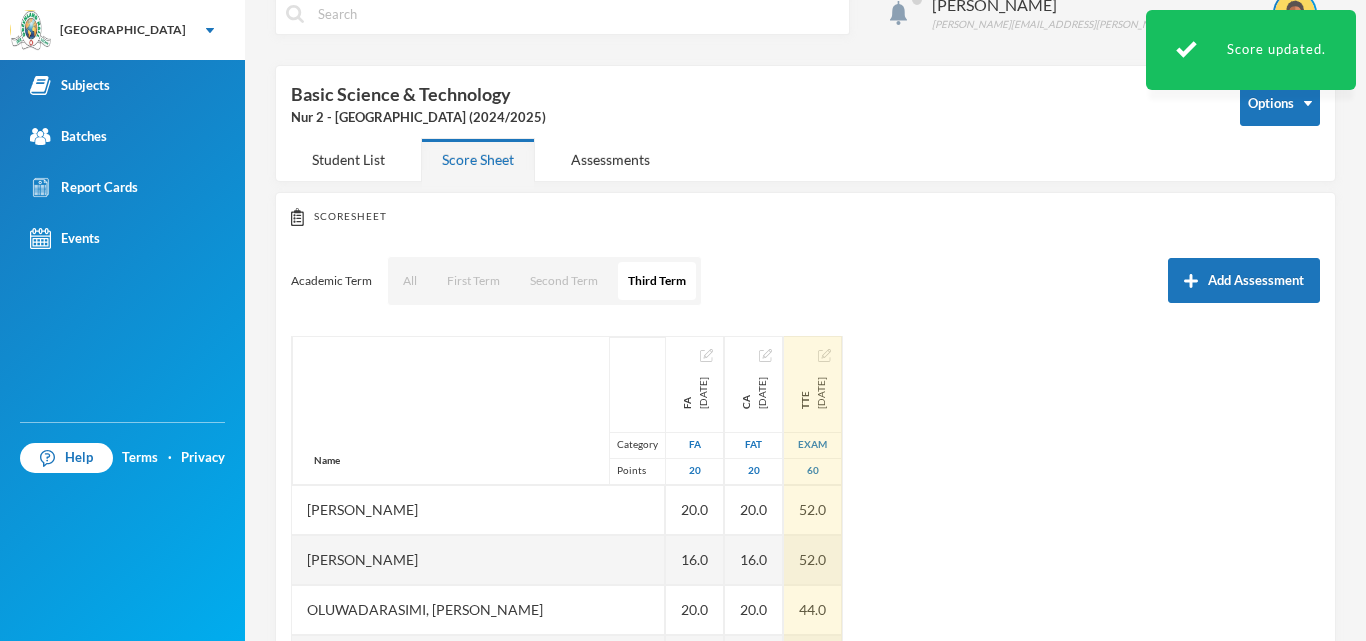 scroll, scrollTop: 9, scrollLeft: 0, axis: vertical 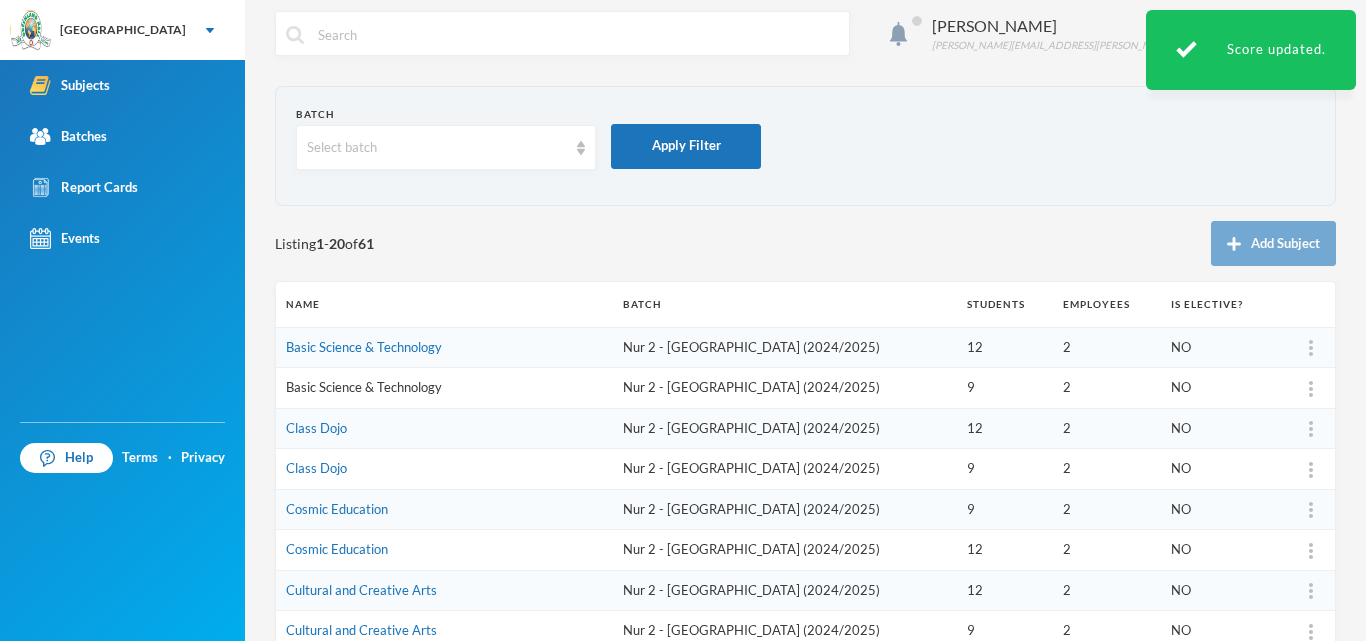 click on "Basic Science & Technology" at bounding box center (364, 387) 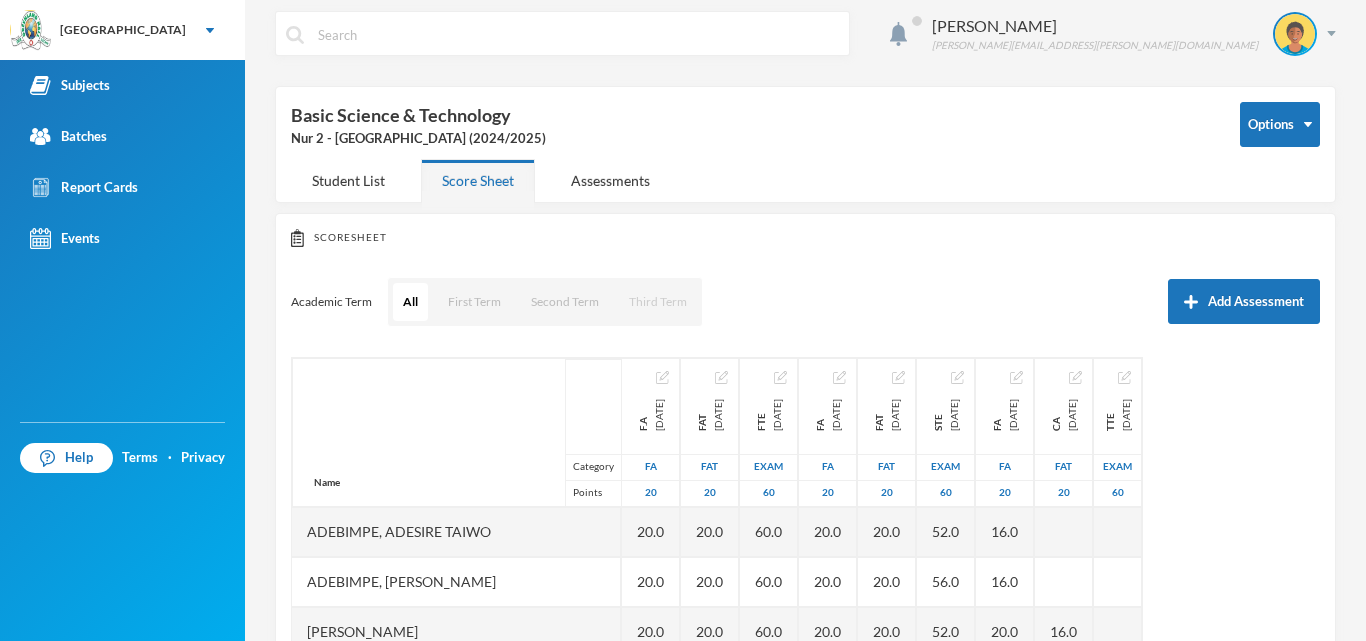 click on "Third Term" at bounding box center (658, 302) 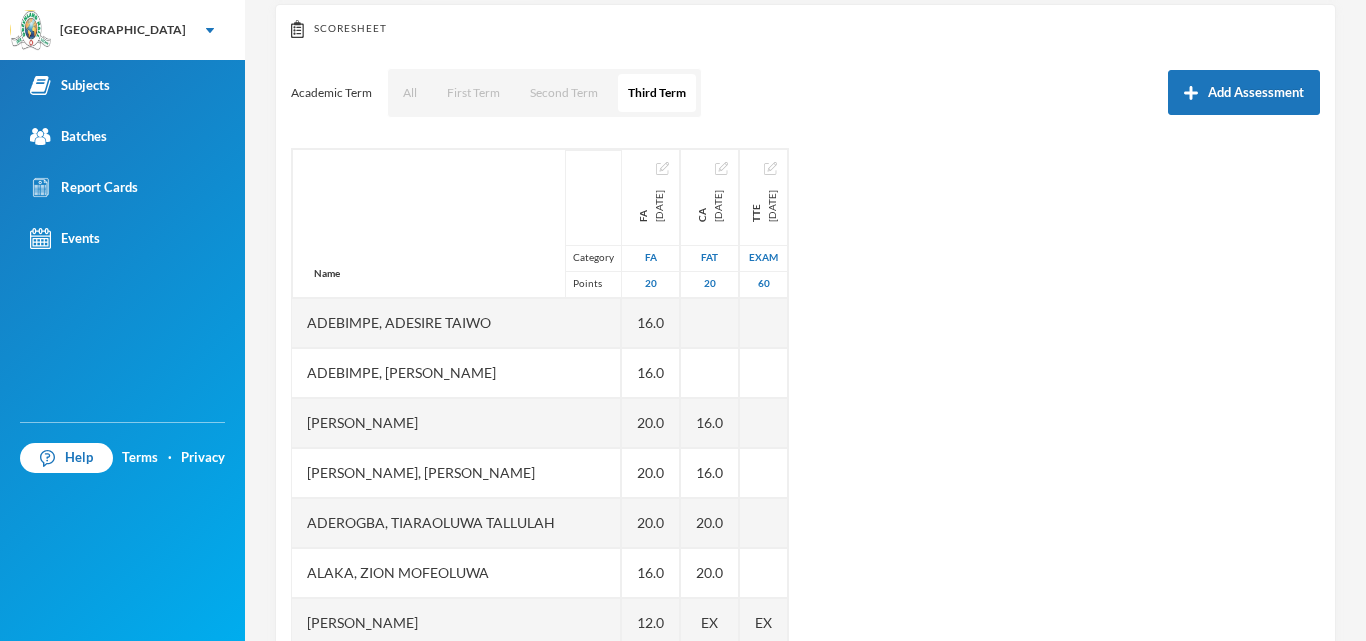 scroll, scrollTop: 271, scrollLeft: 0, axis: vertical 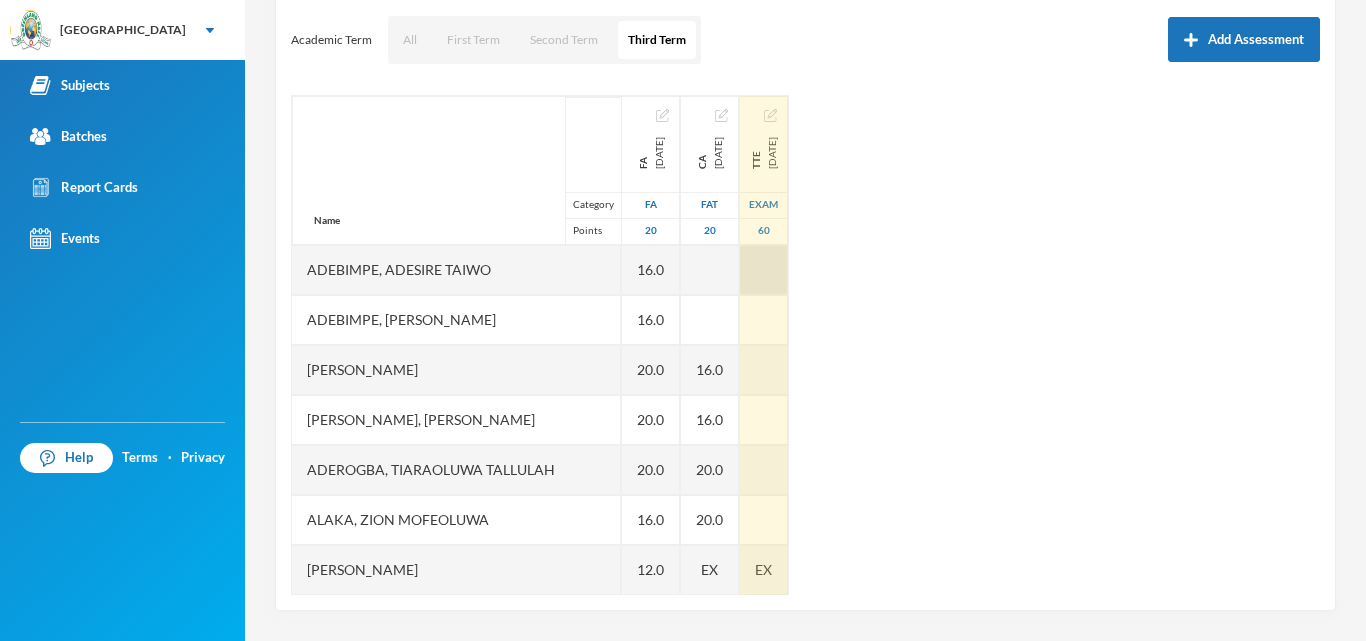 click at bounding box center (764, 270) 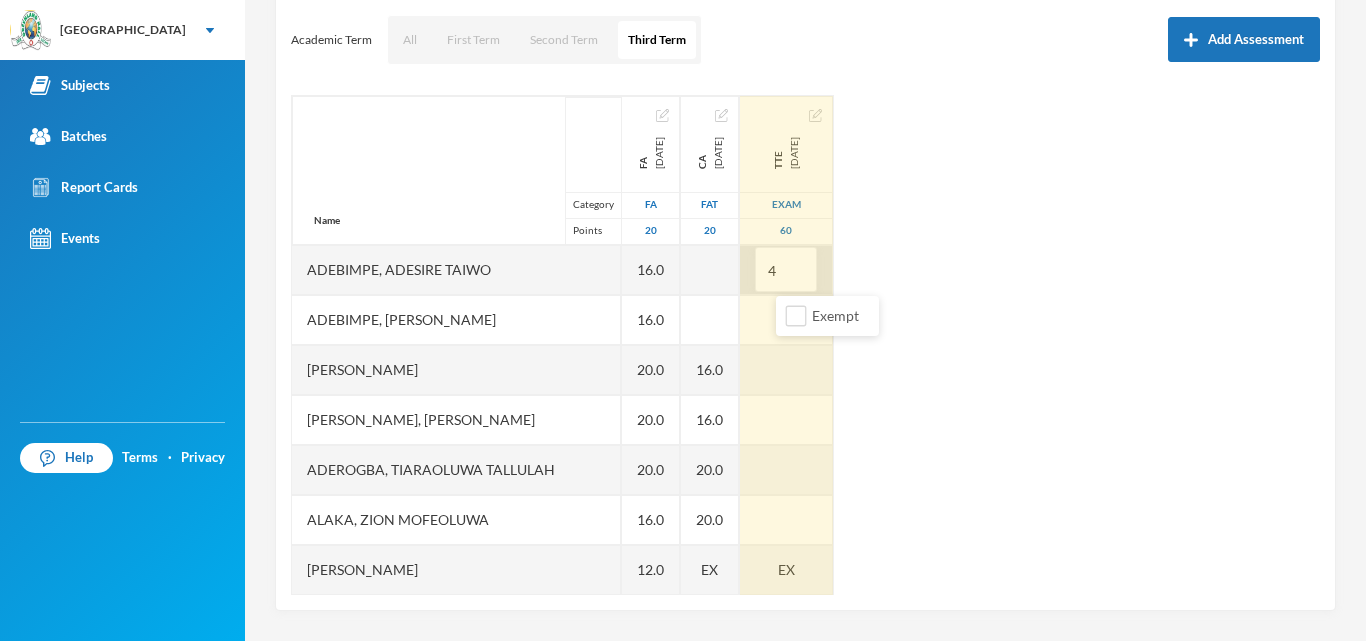 type on "48" 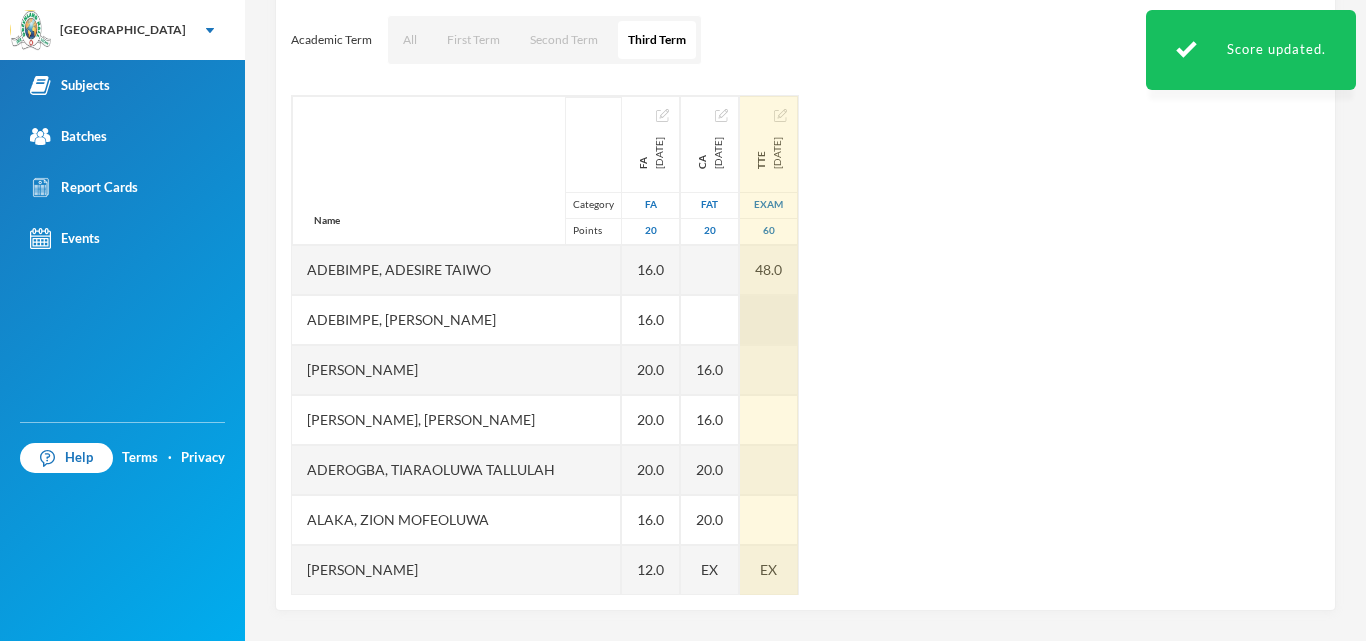 click at bounding box center [769, 320] 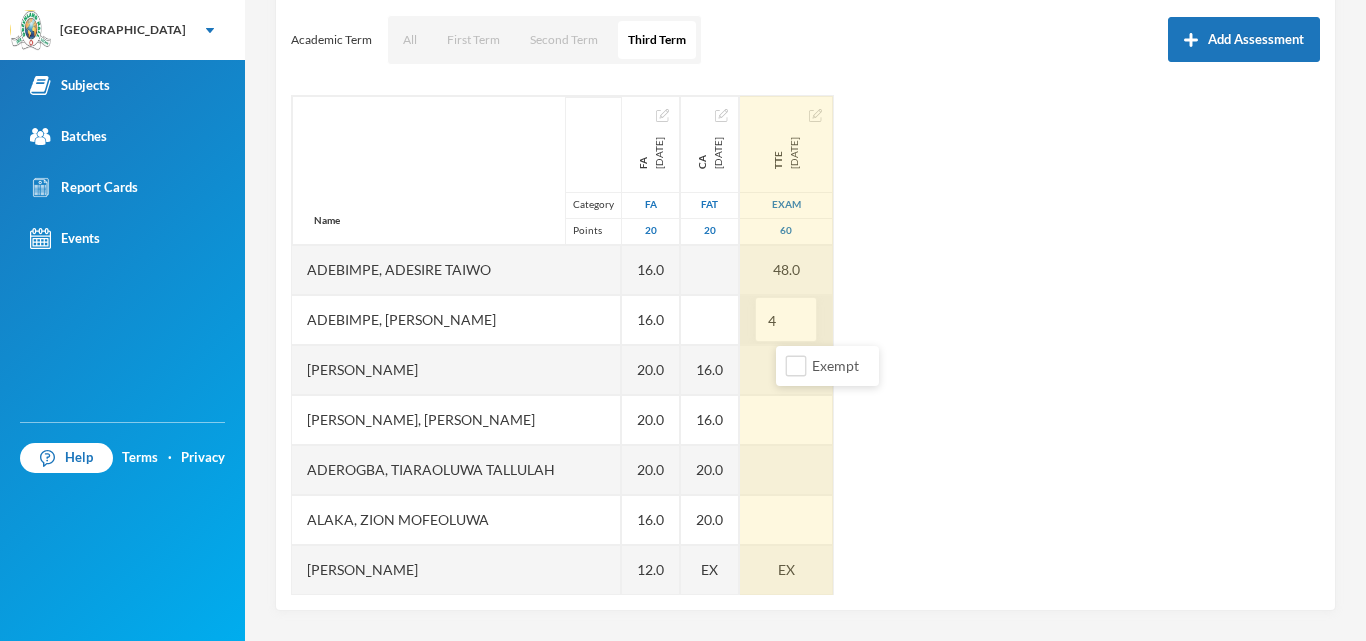 type on "40" 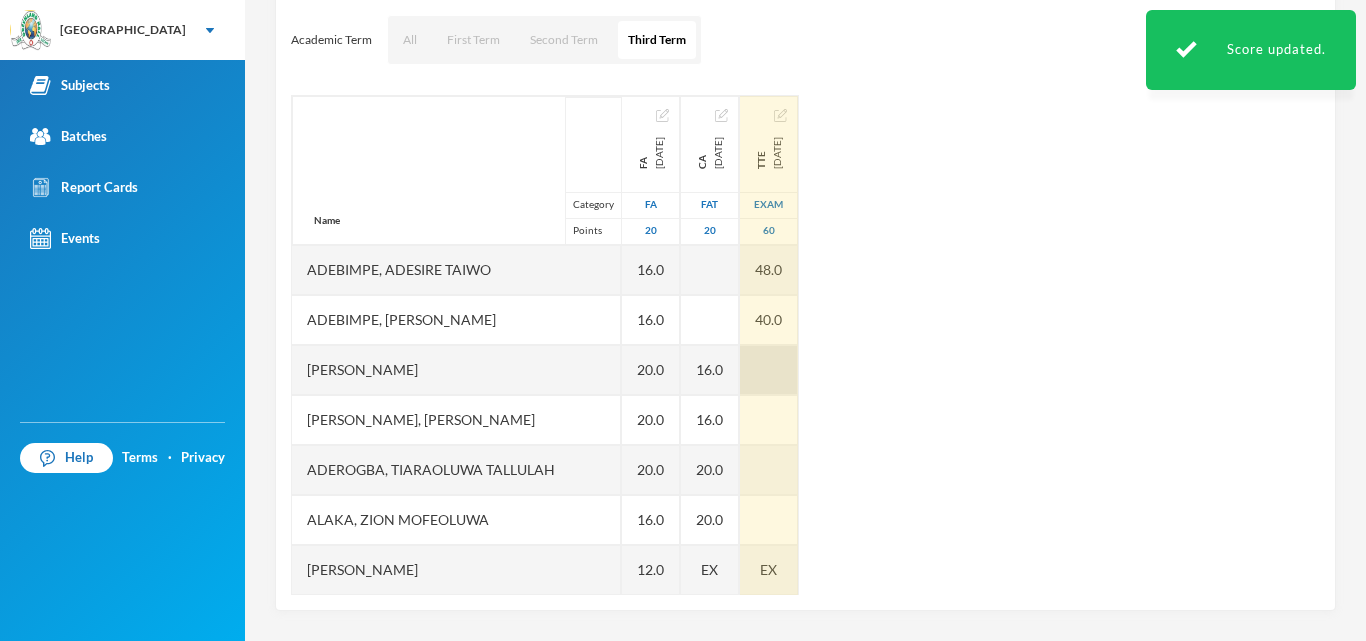 click at bounding box center (769, 370) 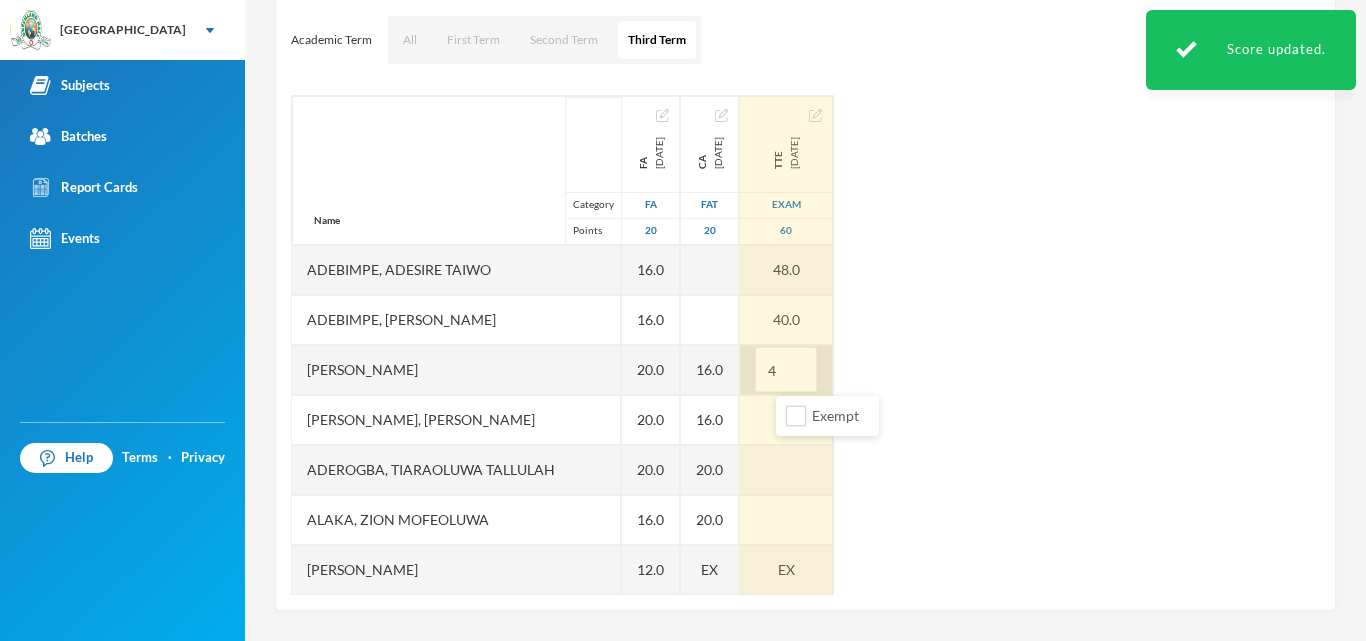 type on "44" 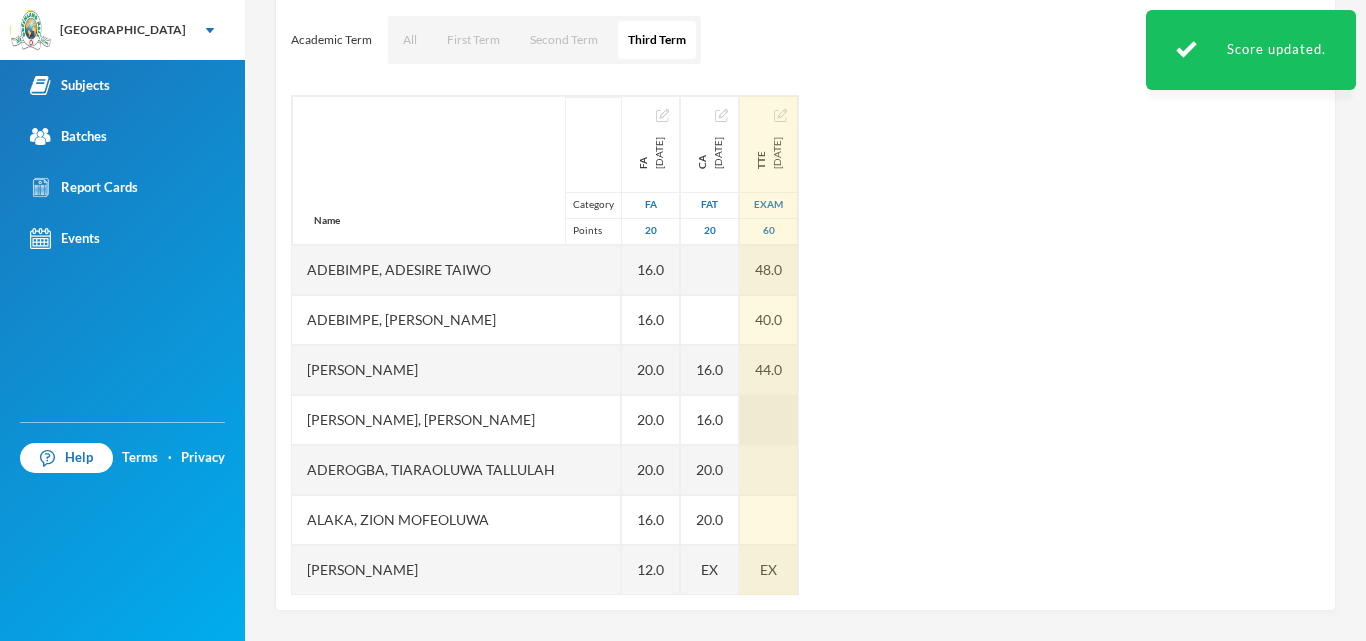 click at bounding box center [769, 420] 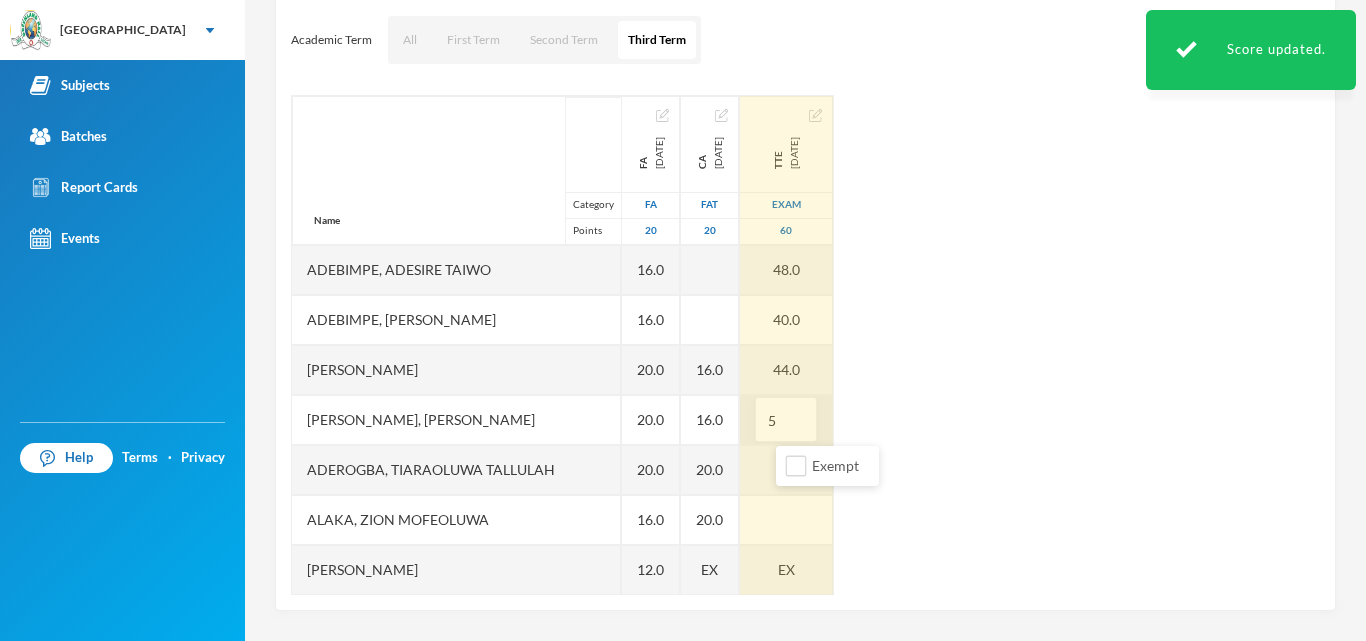 type on "52" 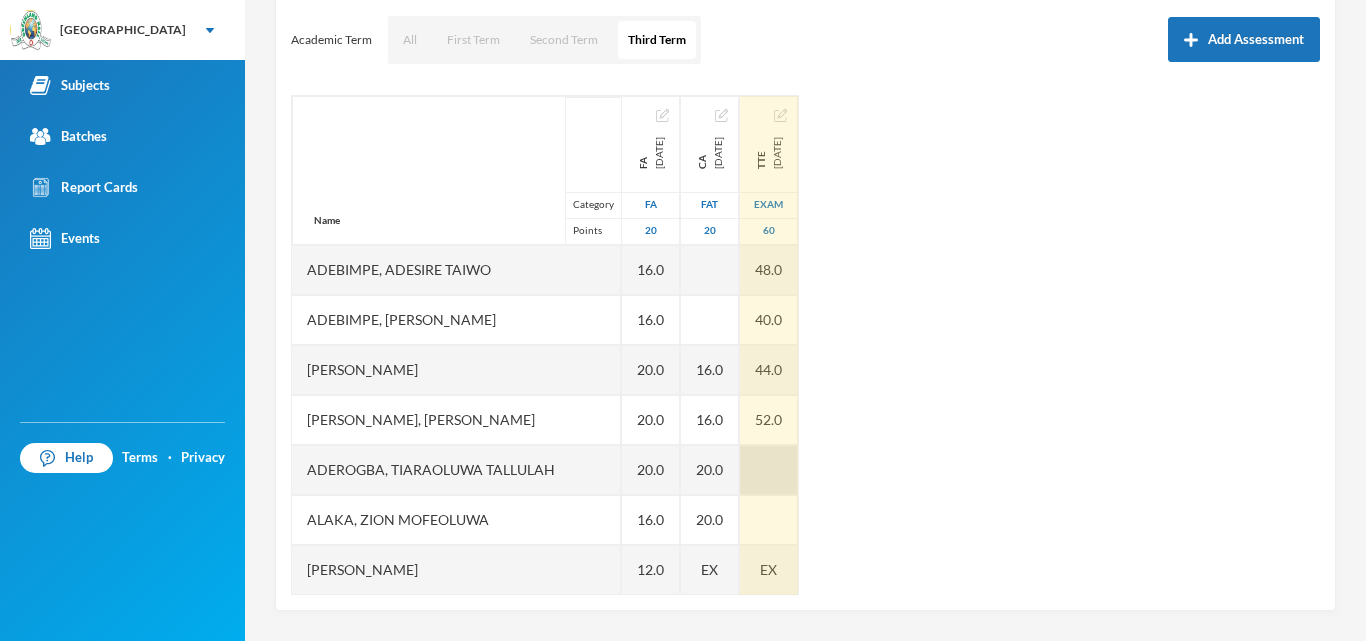 click at bounding box center (769, 470) 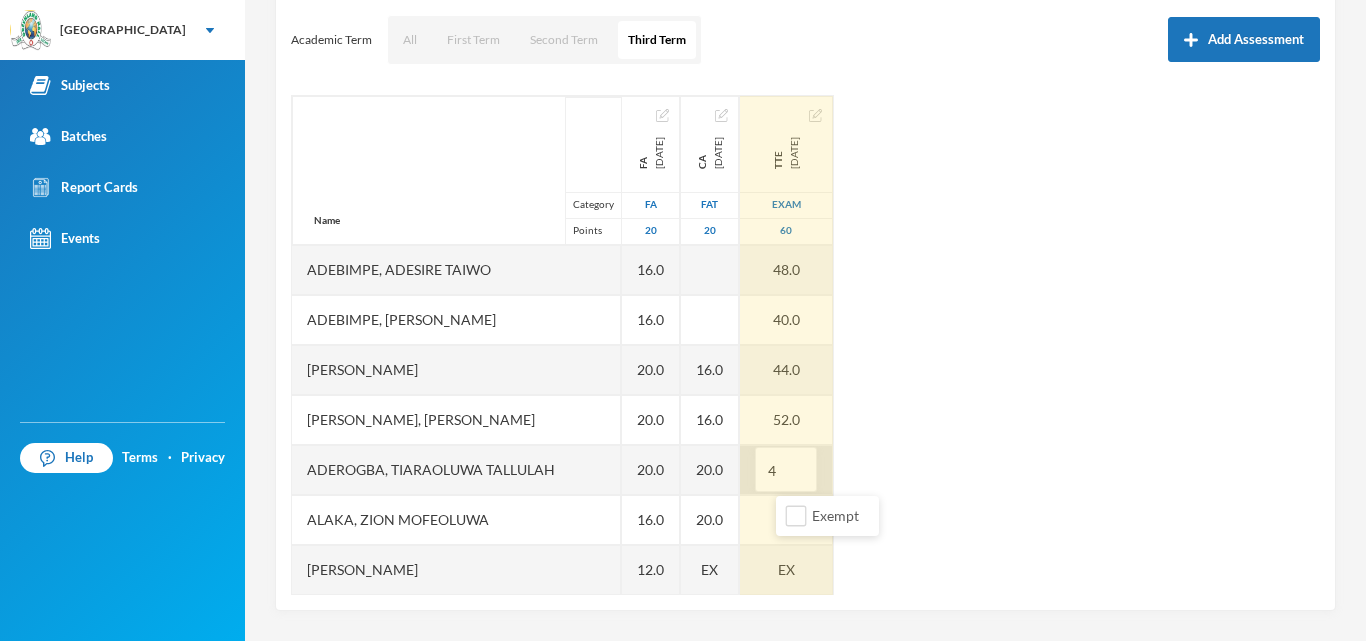 type on "48" 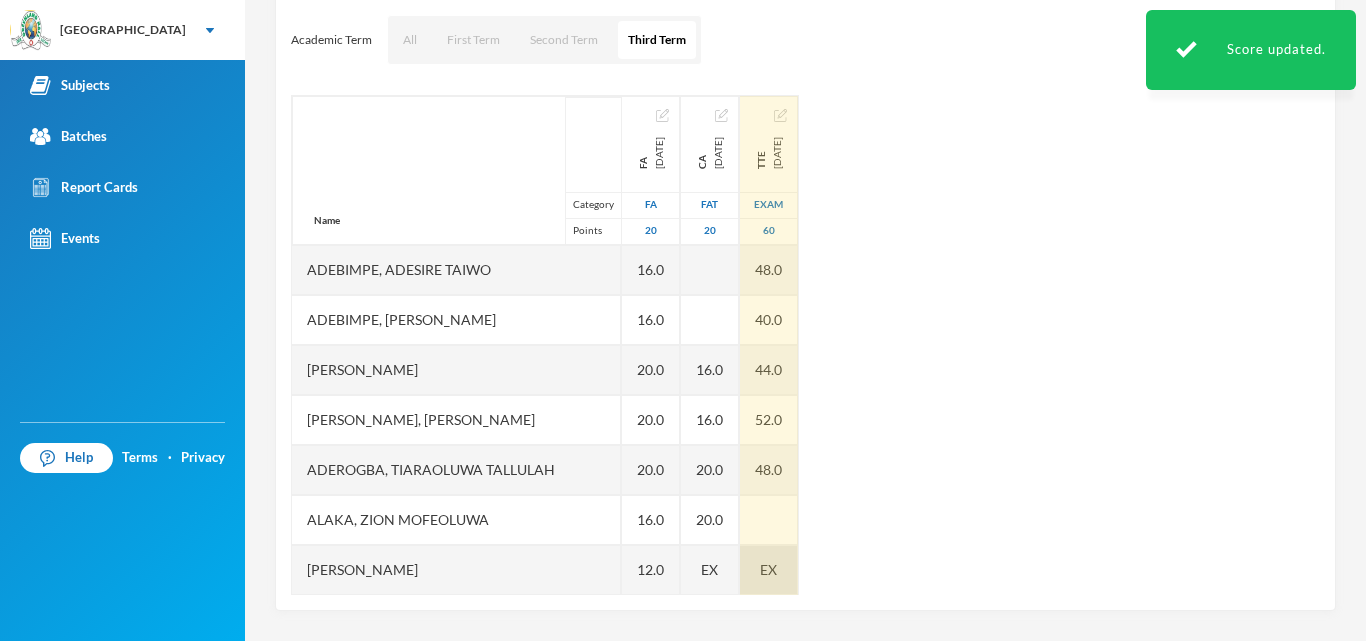 click at bounding box center [769, 520] 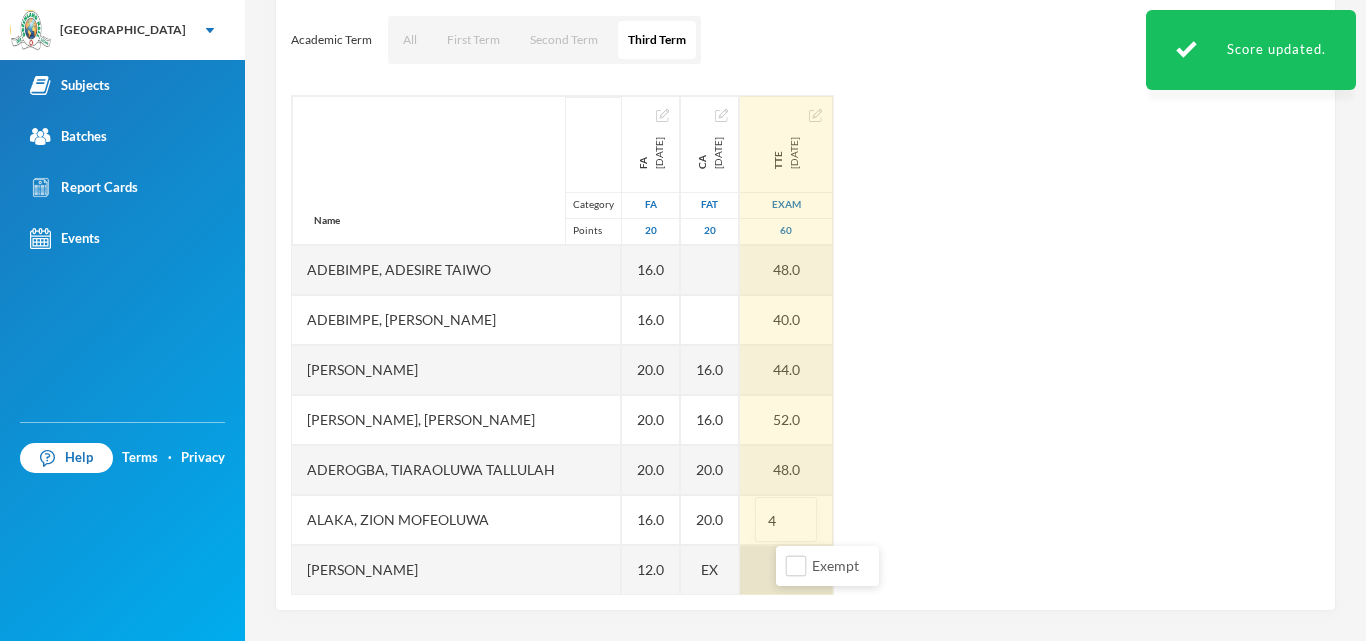 type on "40" 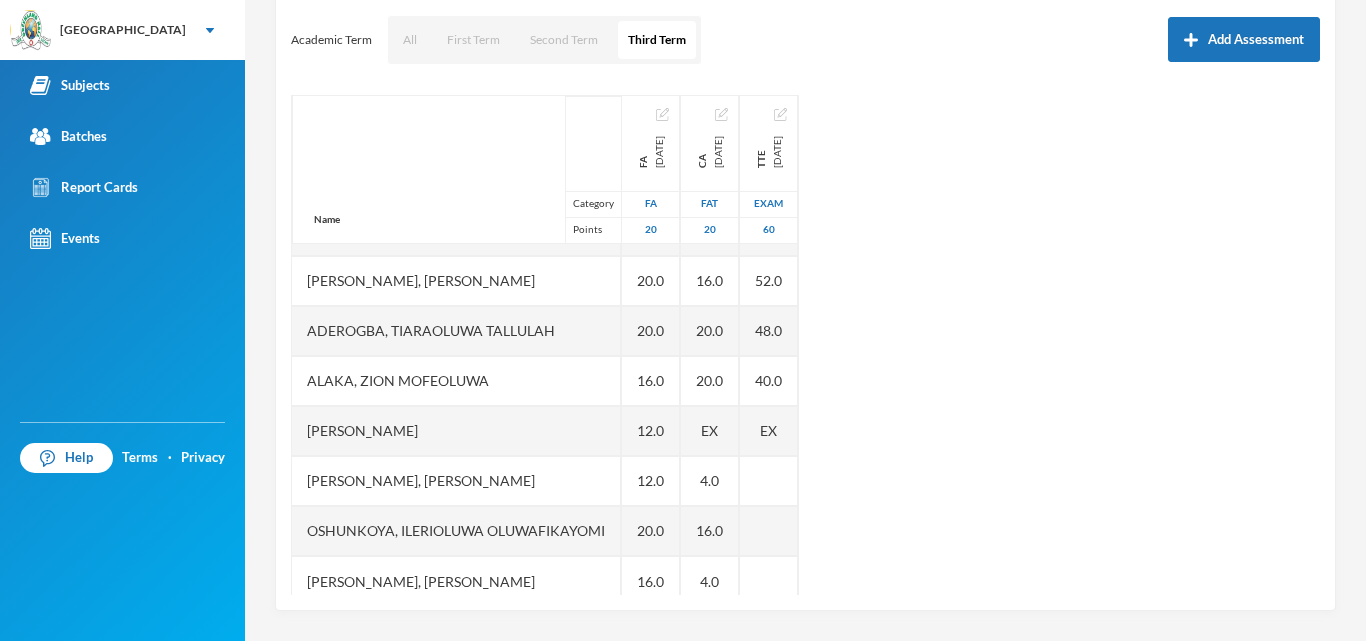 scroll, scrollTop: 151, scrollLeft: 0, axis: vertical 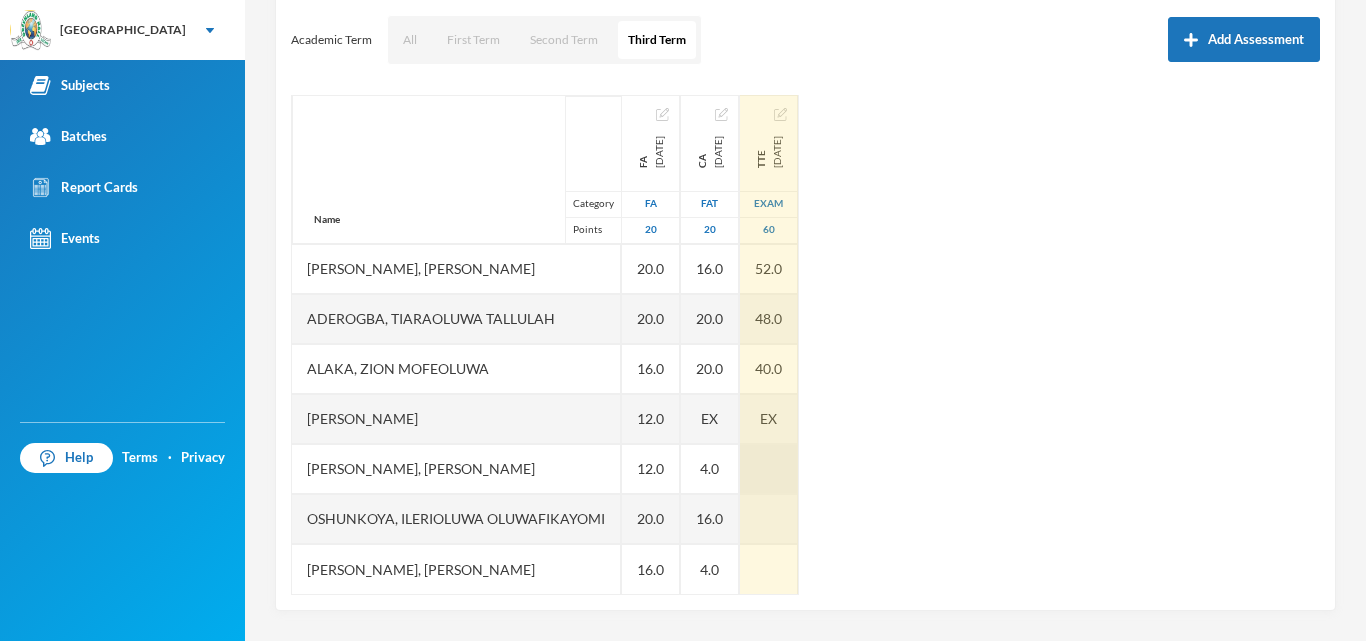 click at bounding box center (769, 469) 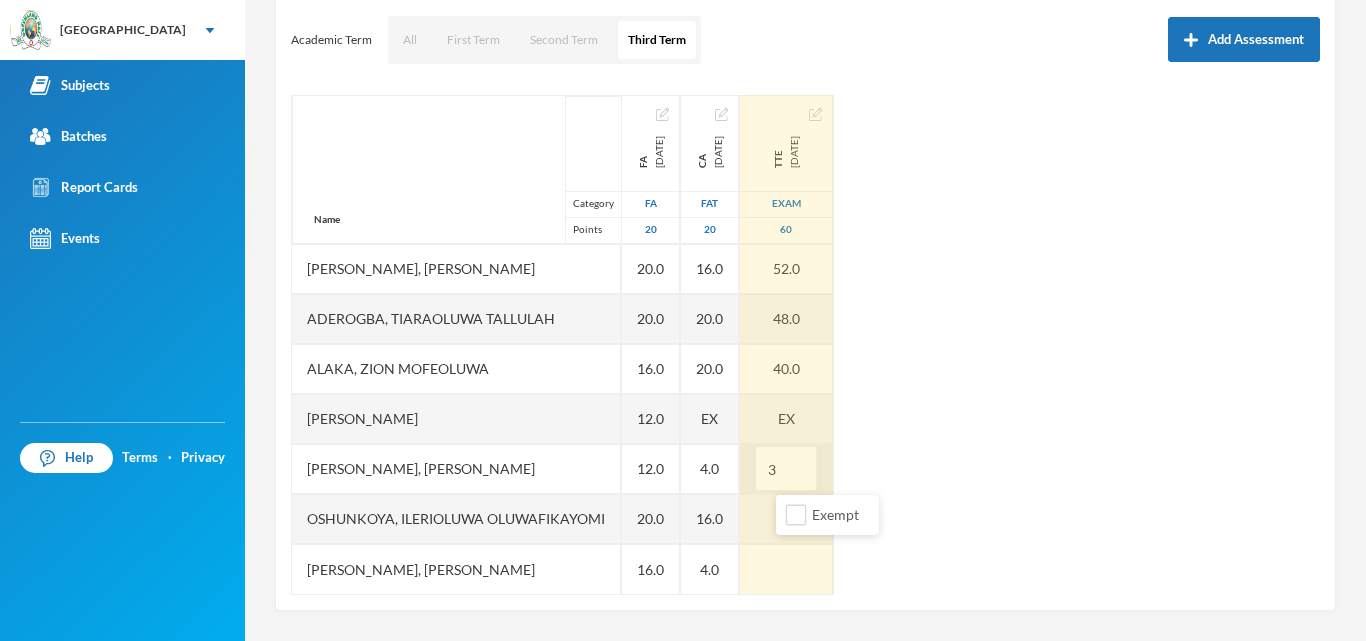 type on "36" 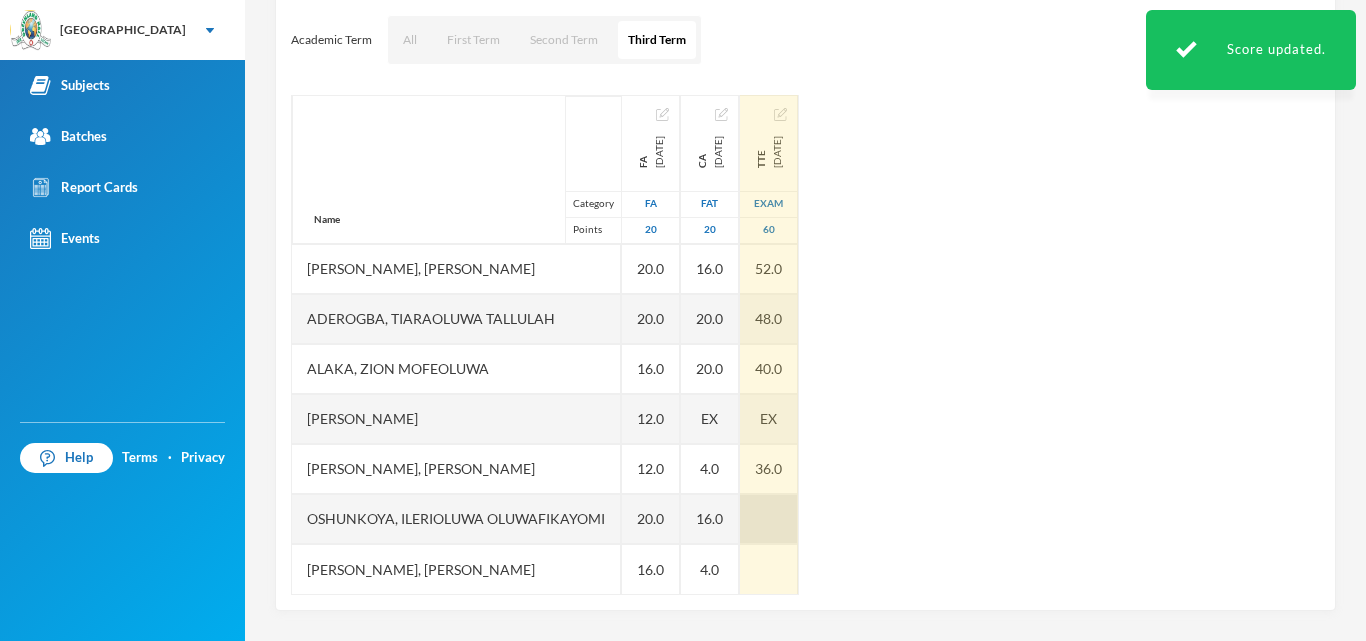 click at bounding box center (769, 519) 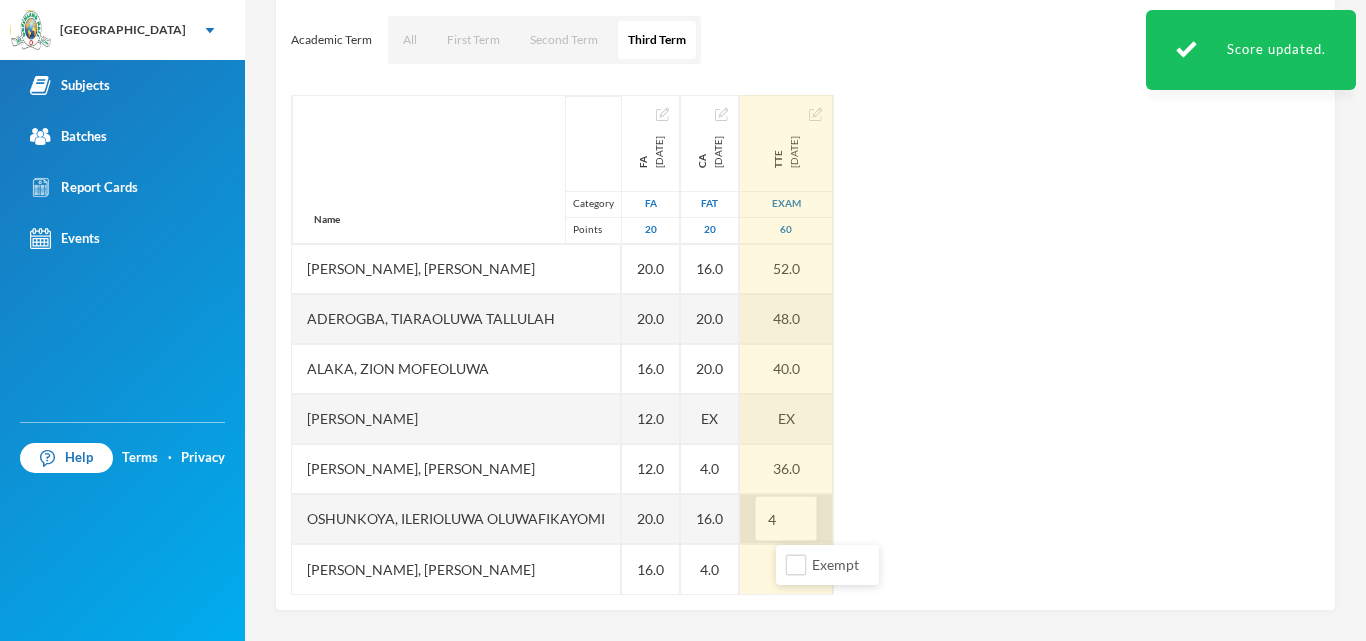 type on "48" 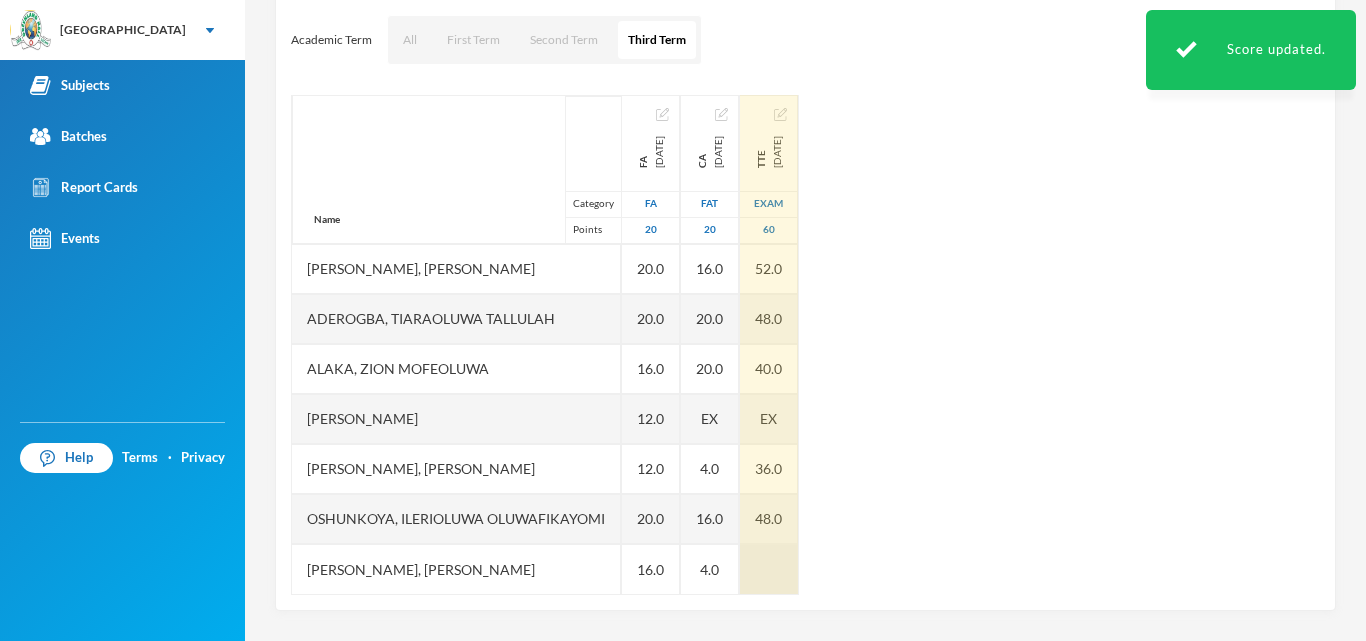 click at bounding box center (769, 569) 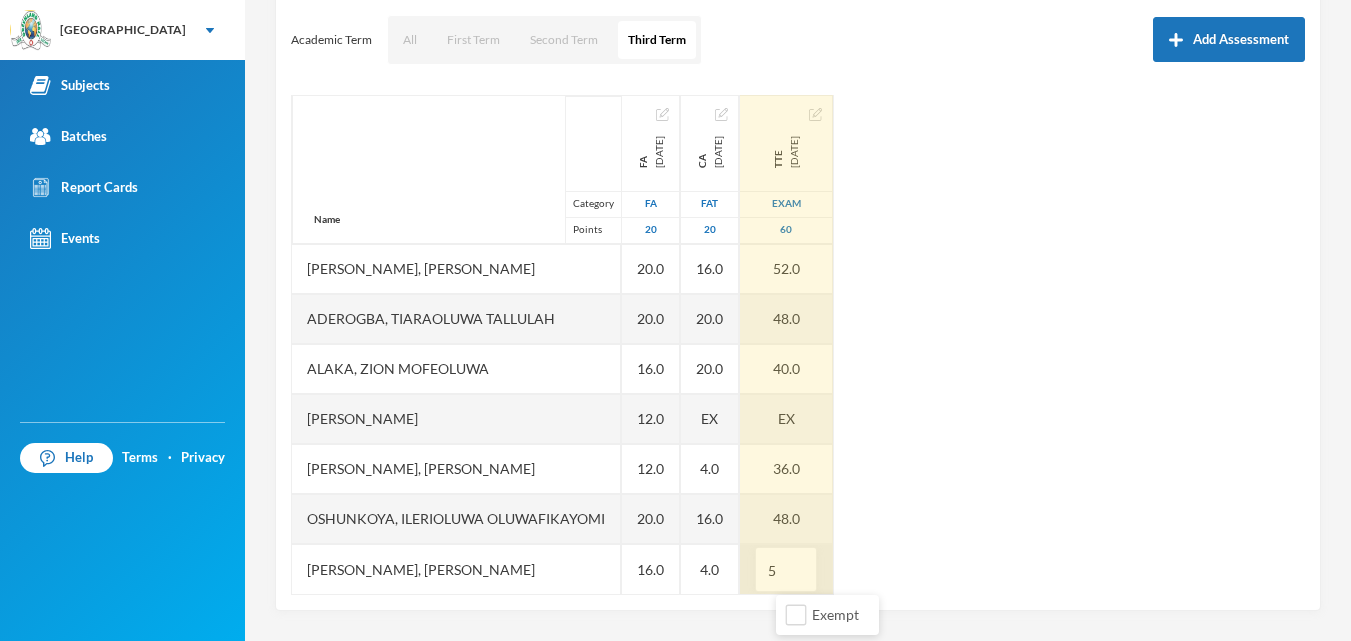 type on "56" 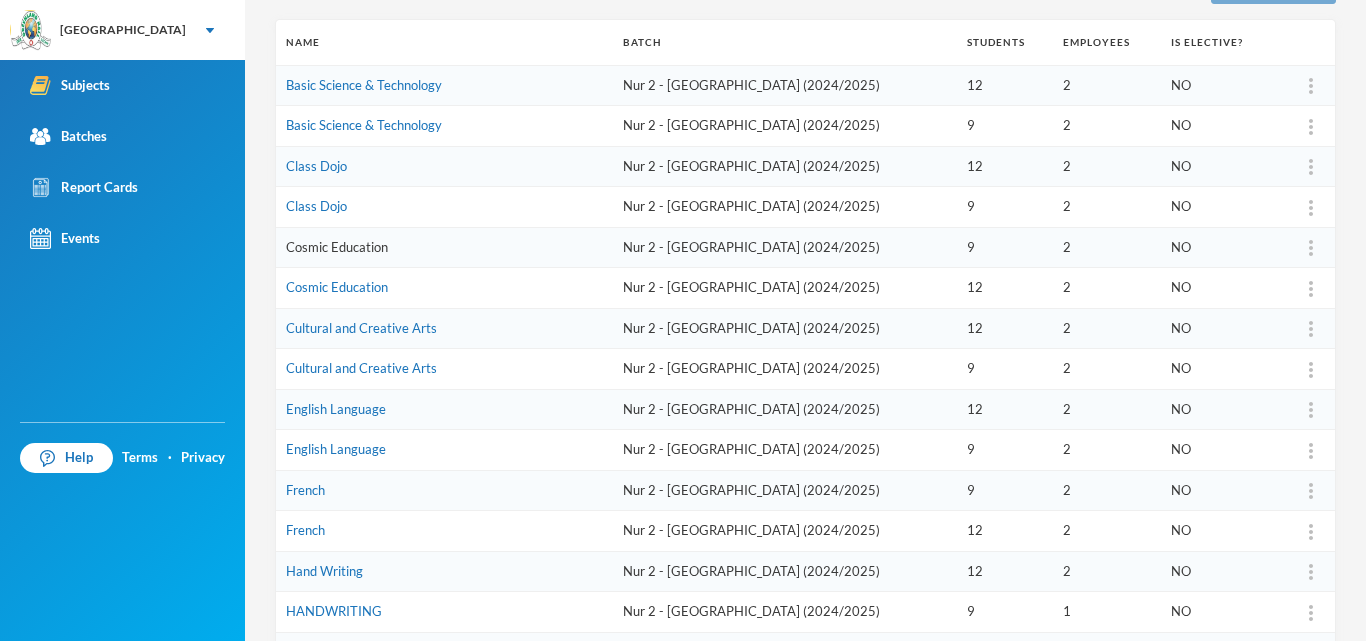 click on "Cosmic Education" at bounding box center (337, 247) 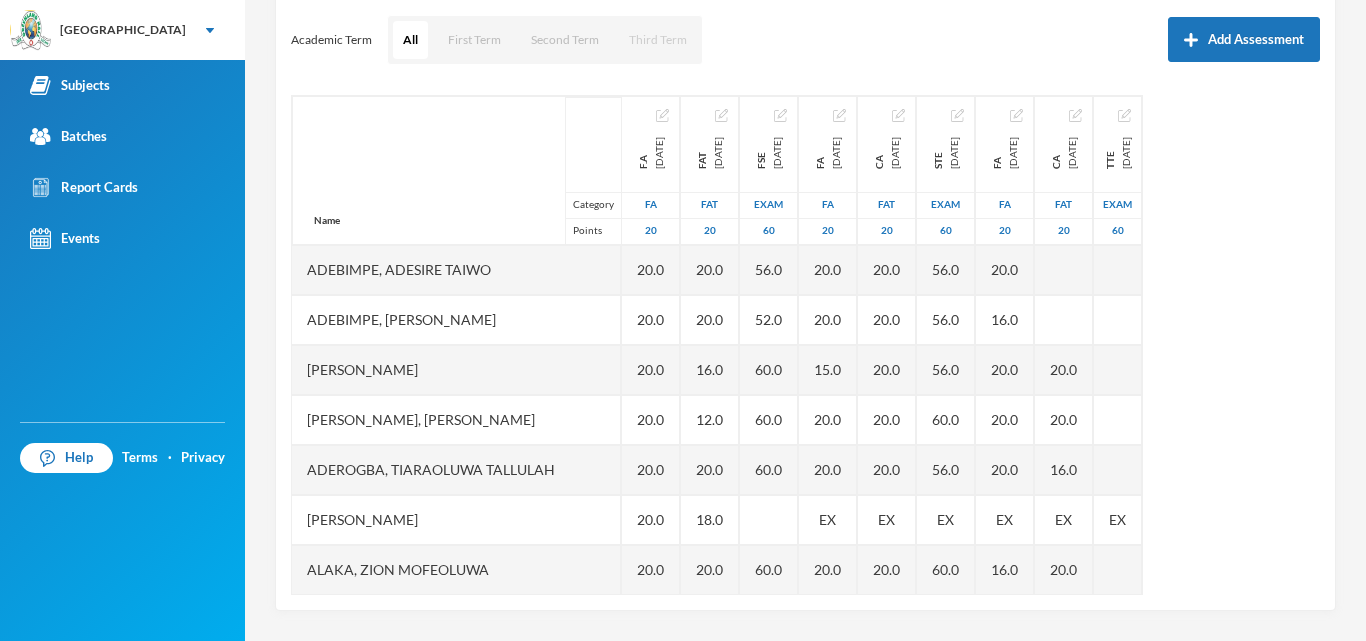 click on "Third Term" at bounding box center (658, 40) 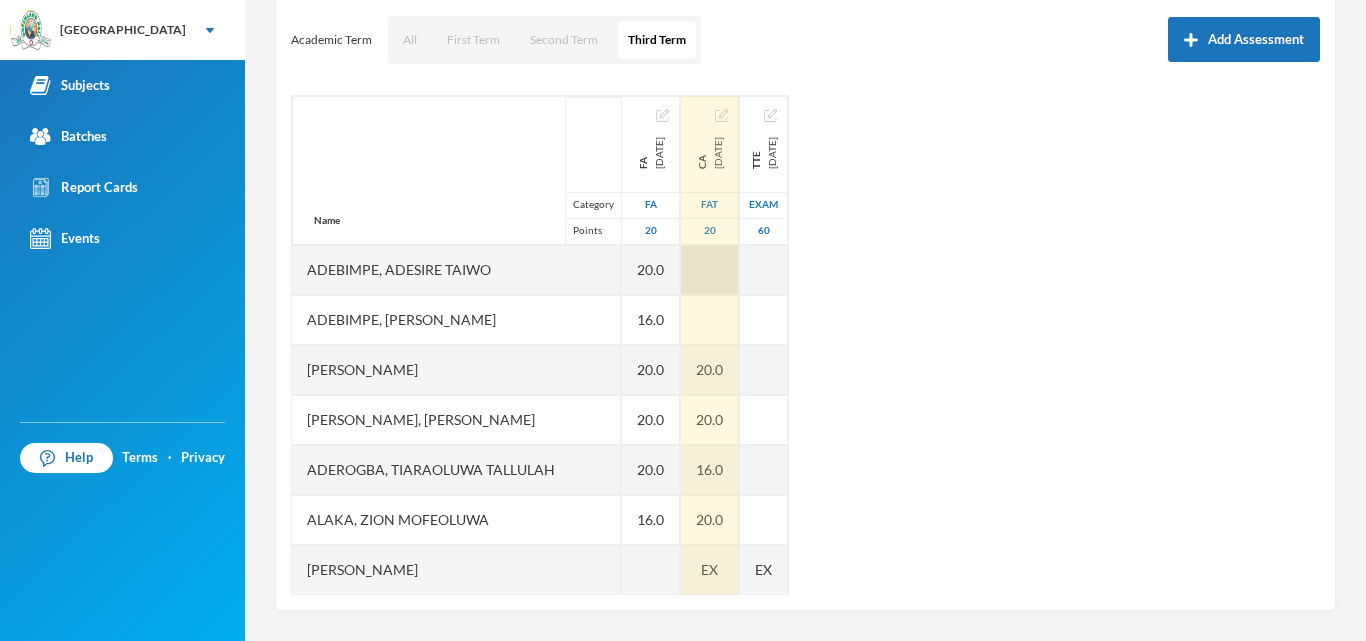 click at bounding box center [710, 270] 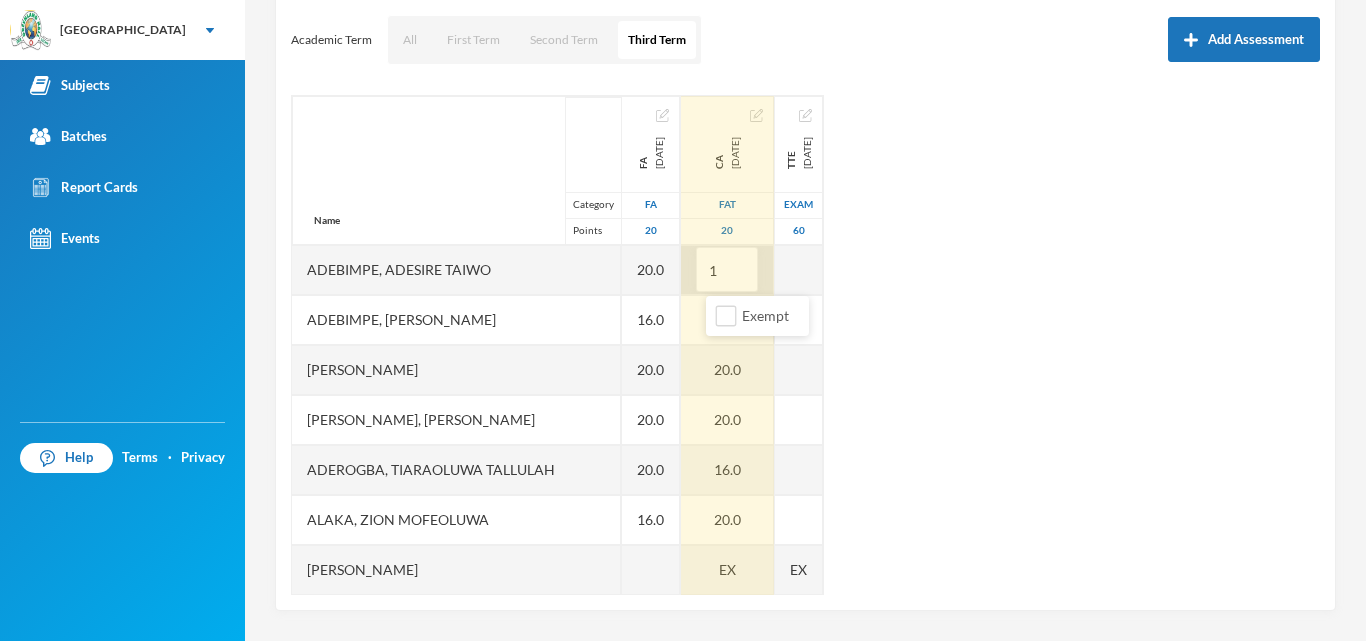 type on "18" 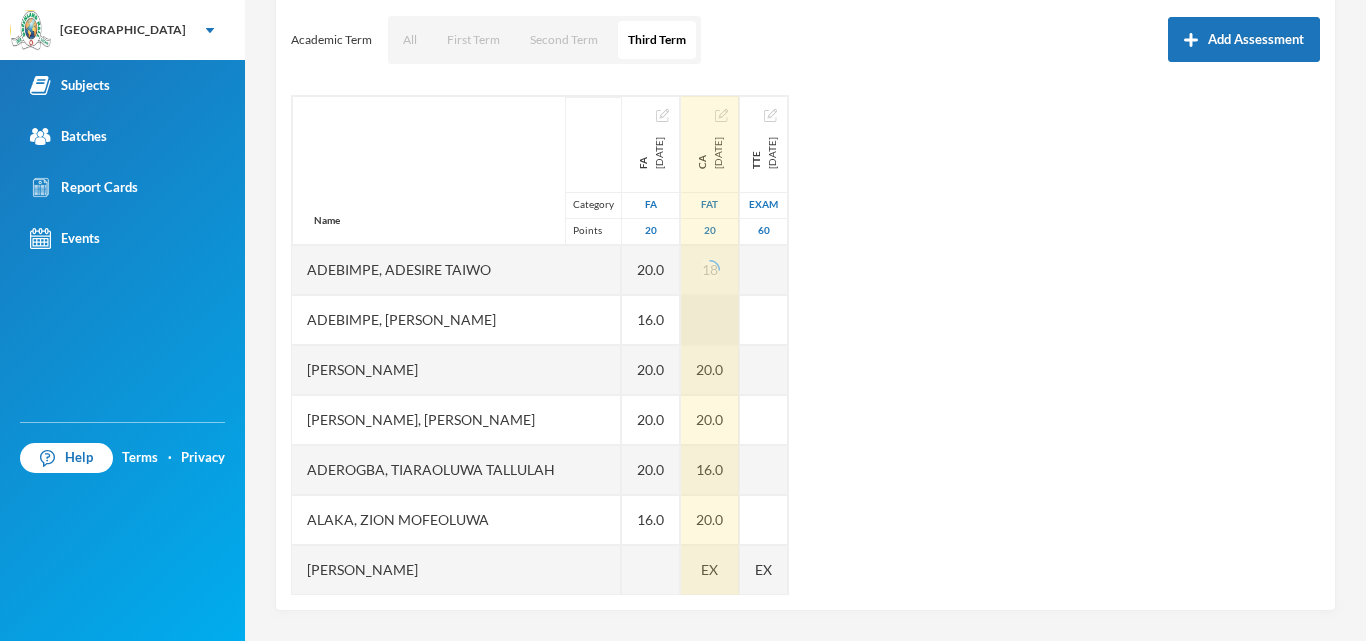 click at bounding box center [710, 320] 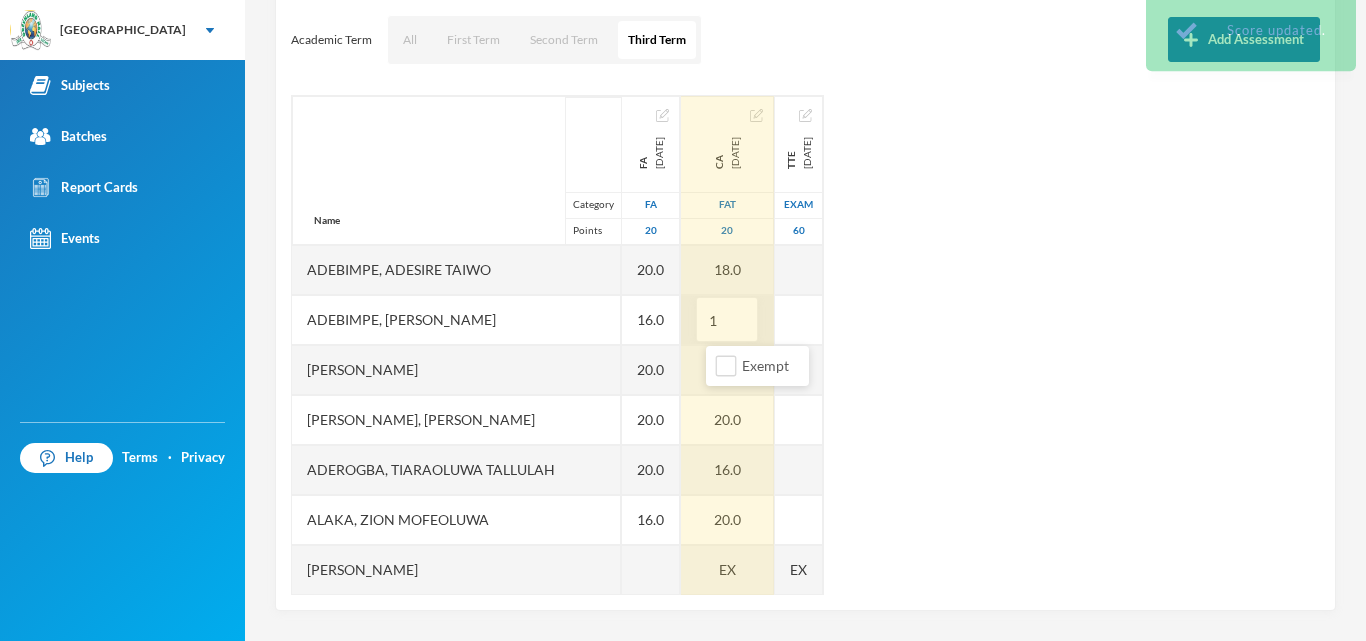 type on "18" 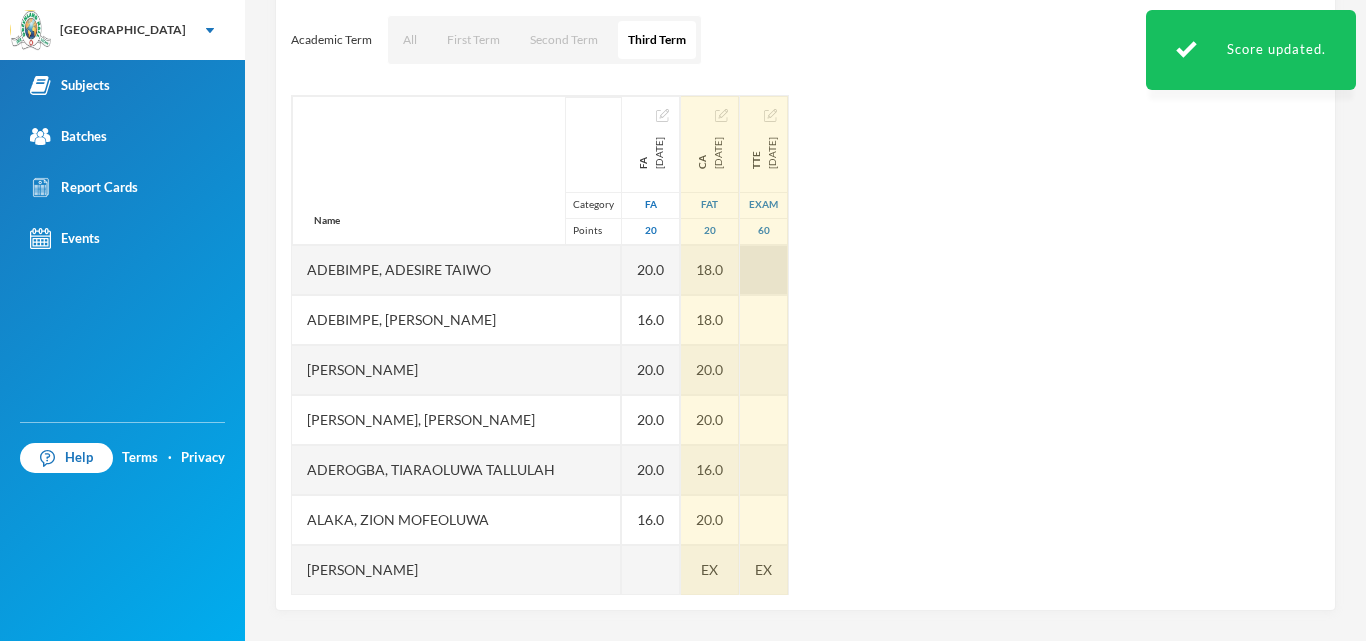 click at bounding box center (764, 270) 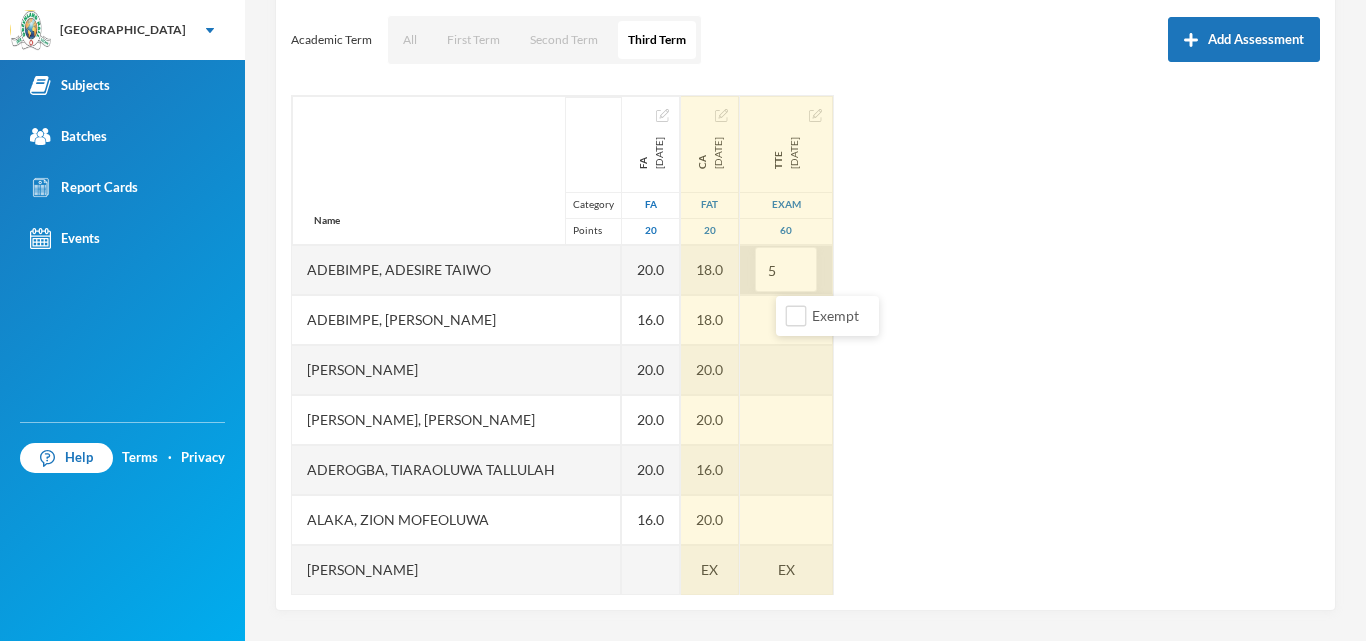 type on "56" 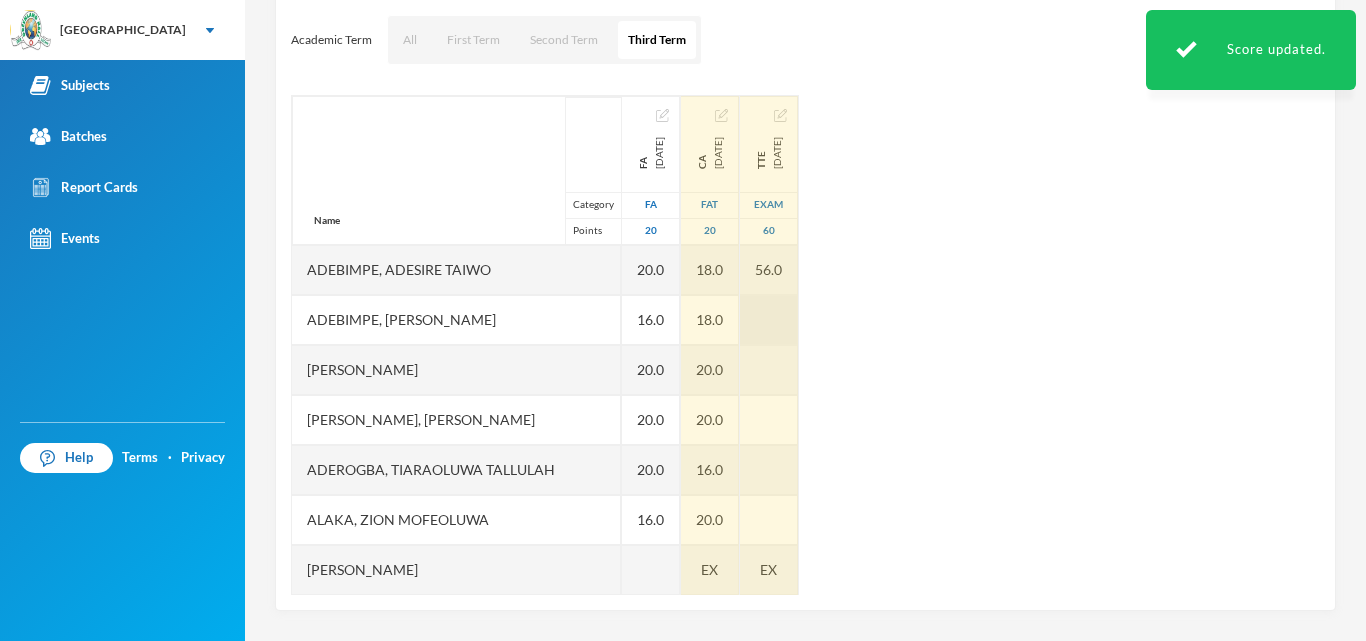 click at bounding box center (769, 320) 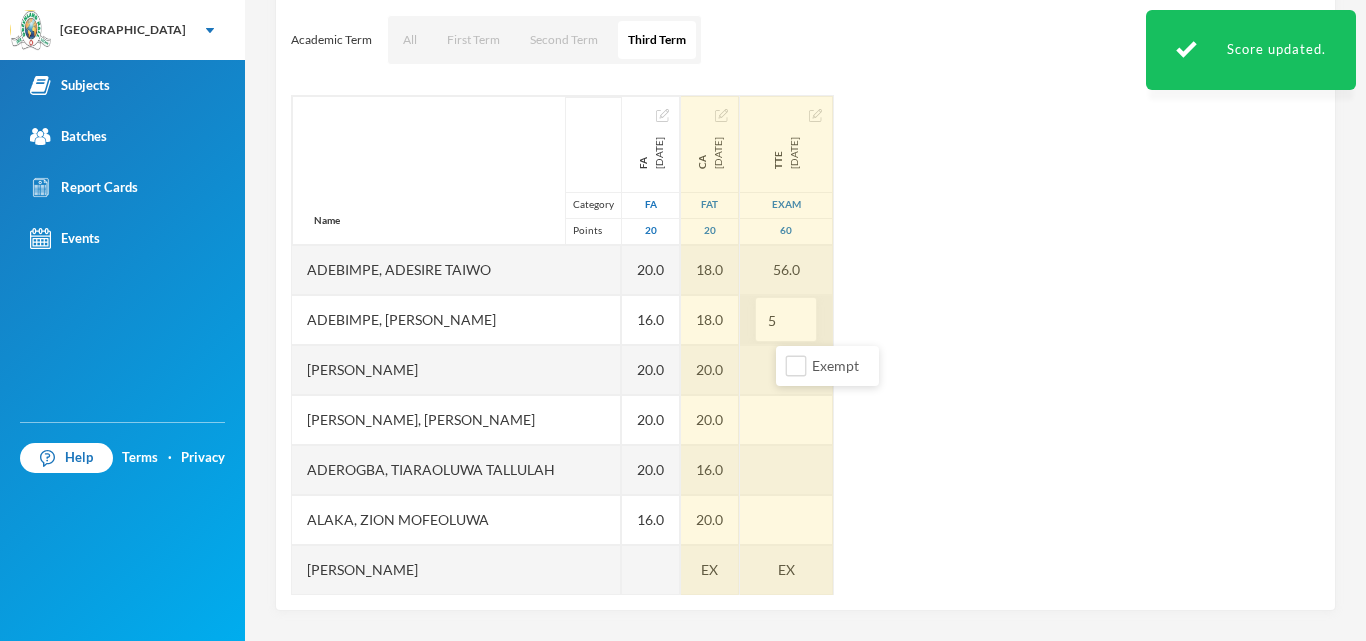 type on "52" 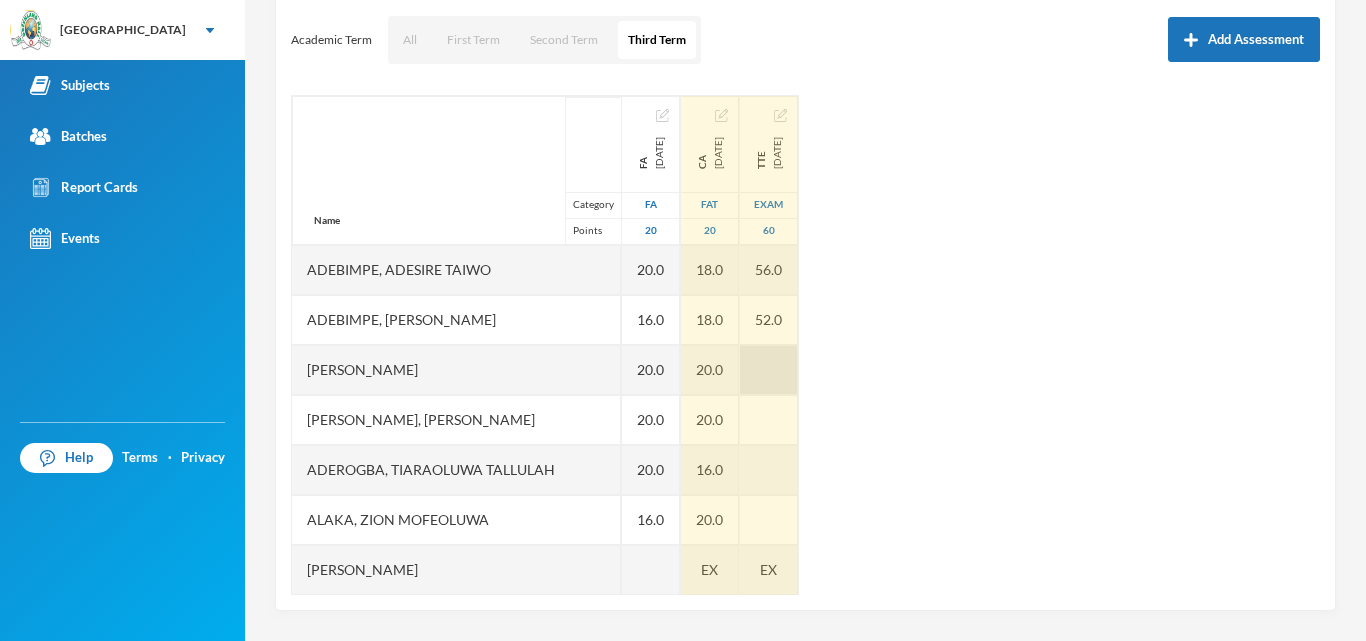 click at bounding box center (769, 370) 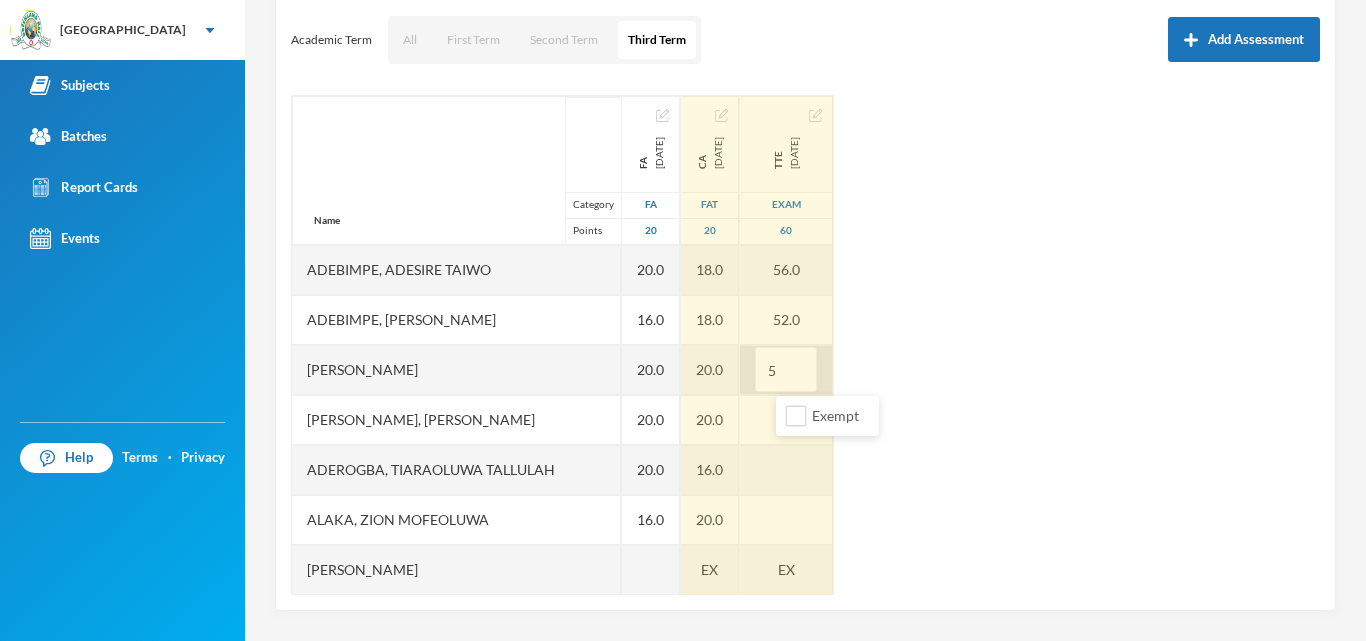 type on "56" 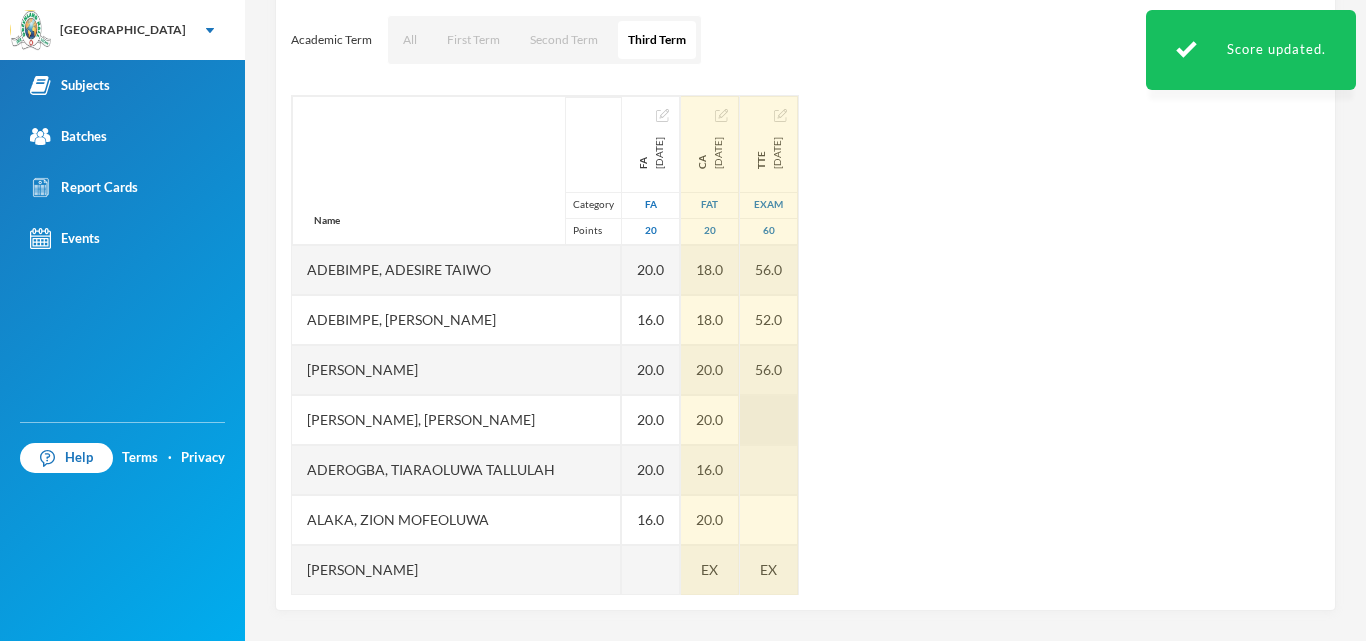 click at bounding box center [769, 420] 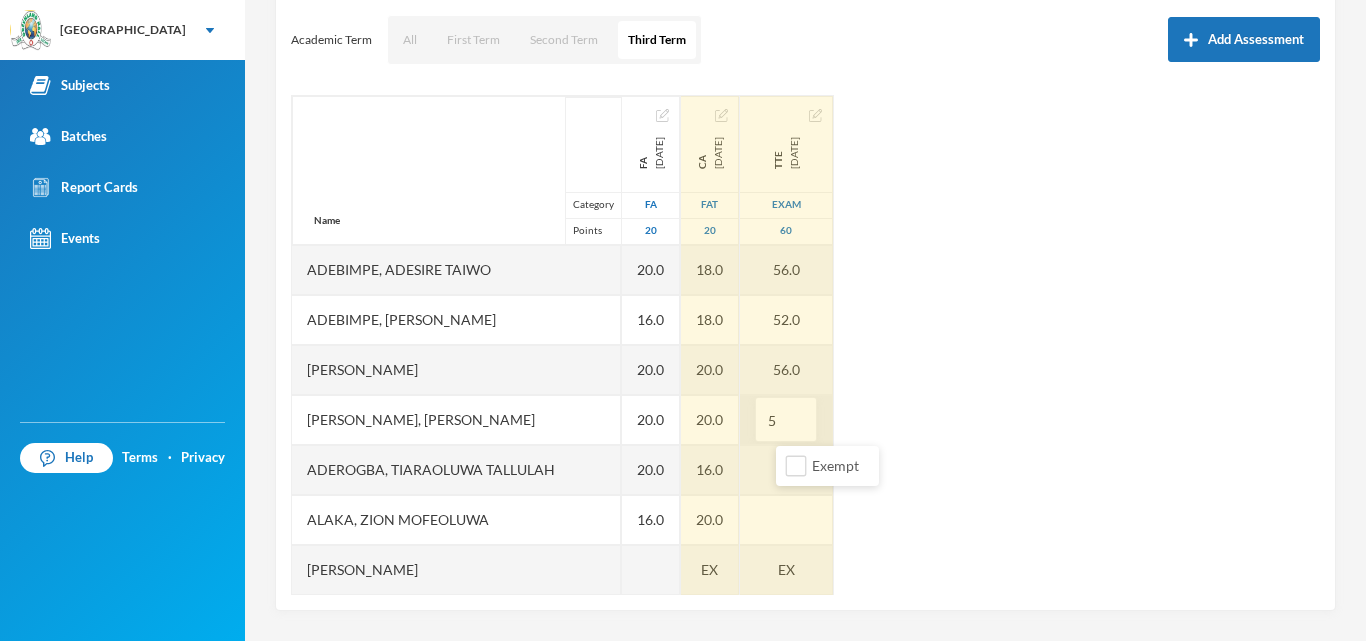 type on "56" 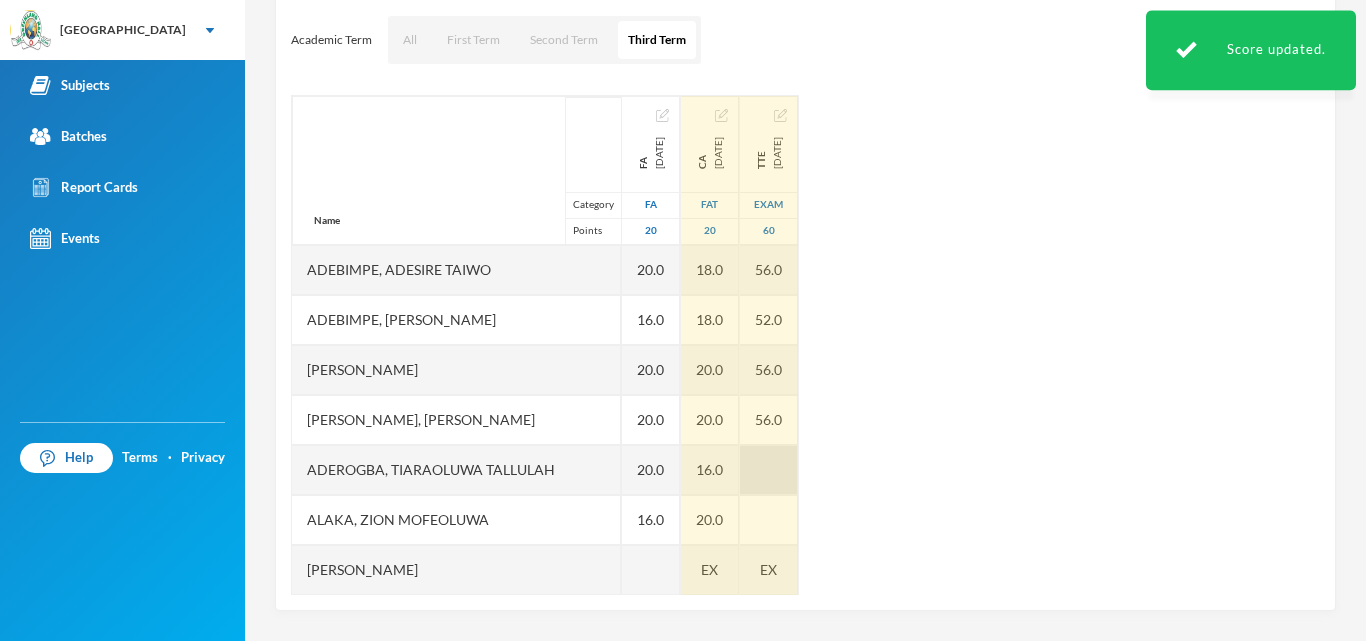 click at bounding box center (769, 470) 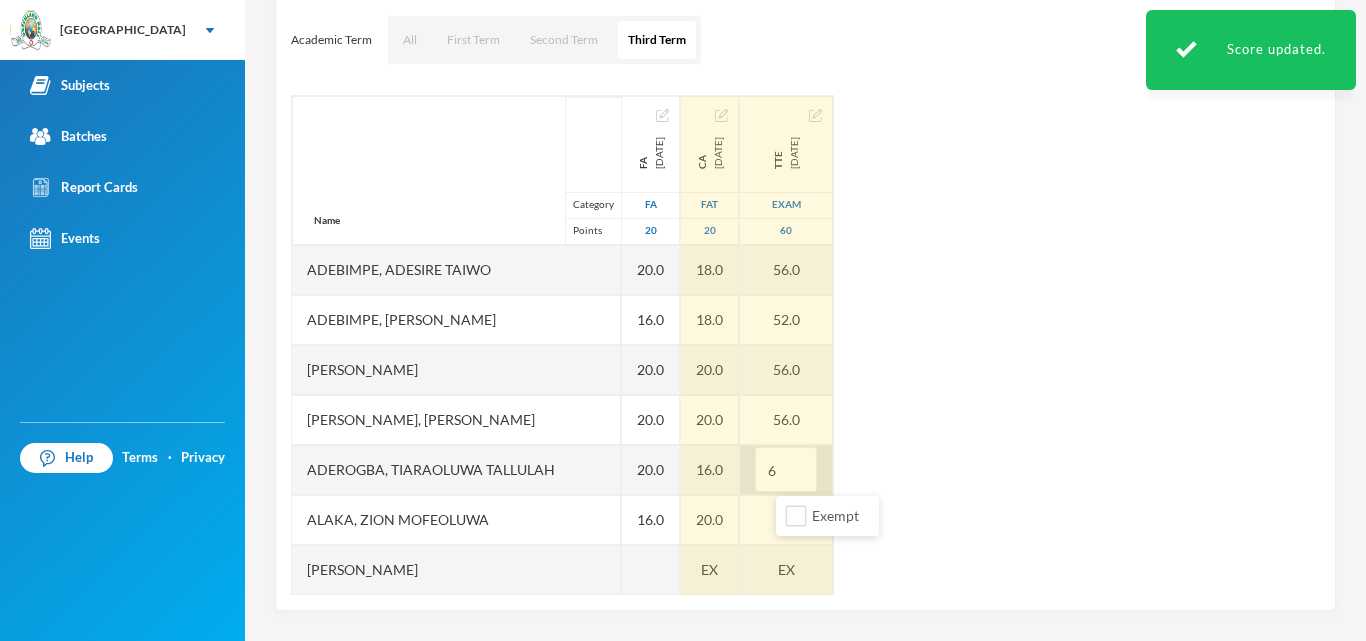 type on "60" 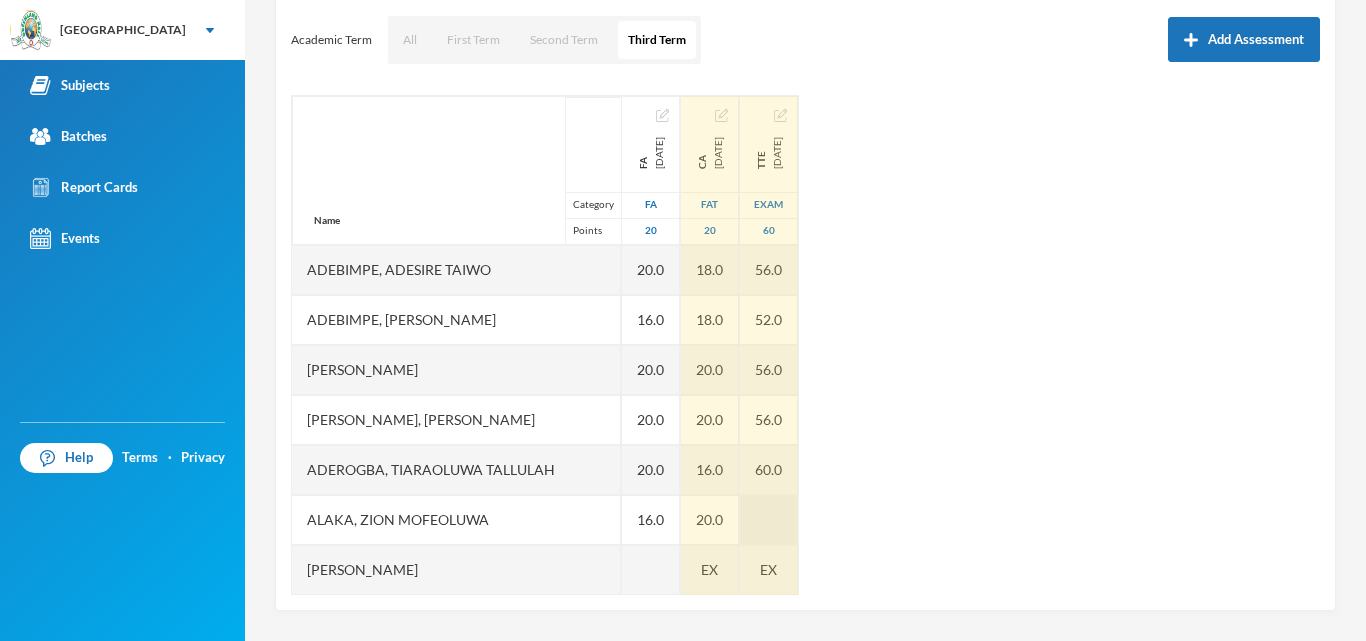 click at bounding box center [769, 520] 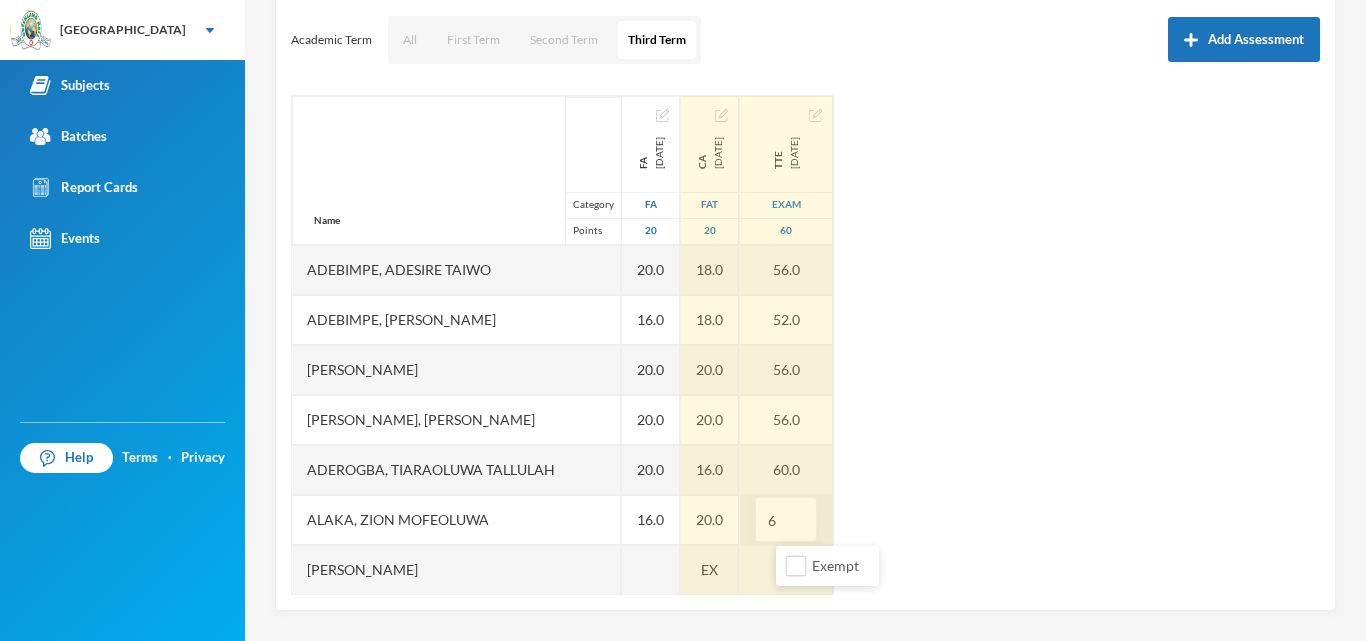 type on "60" 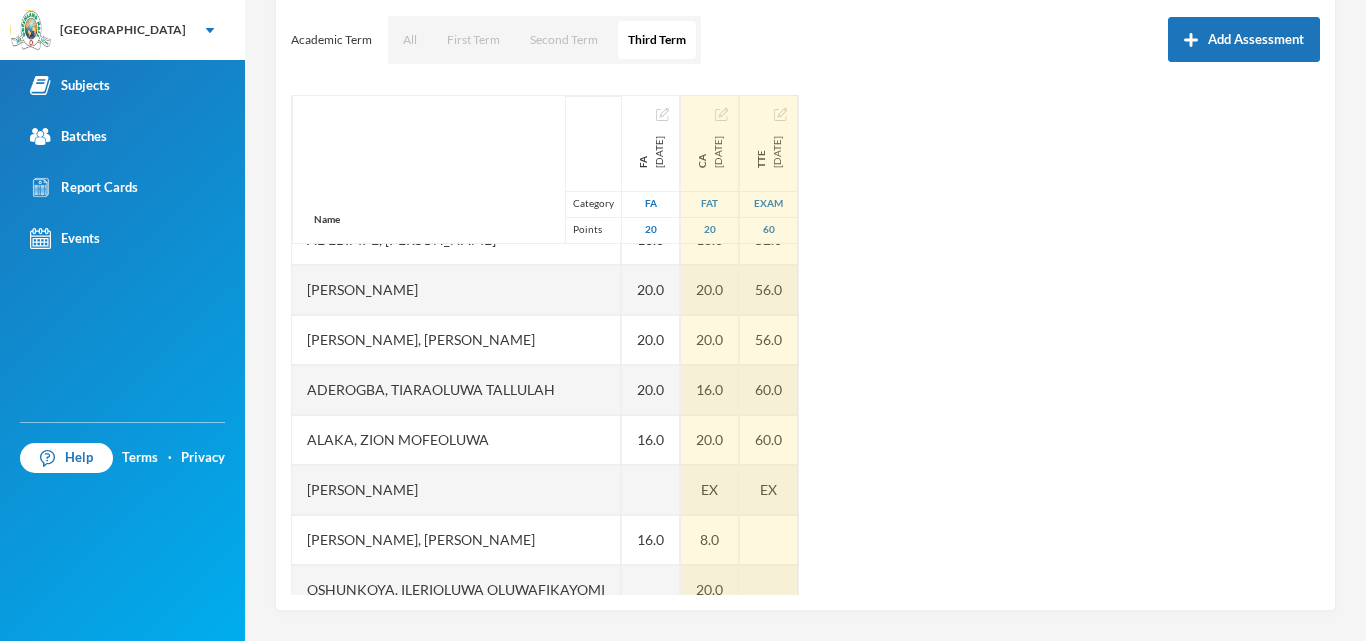 scroll, scrollTop: 151, scrollLeft: 0, axis: vertical 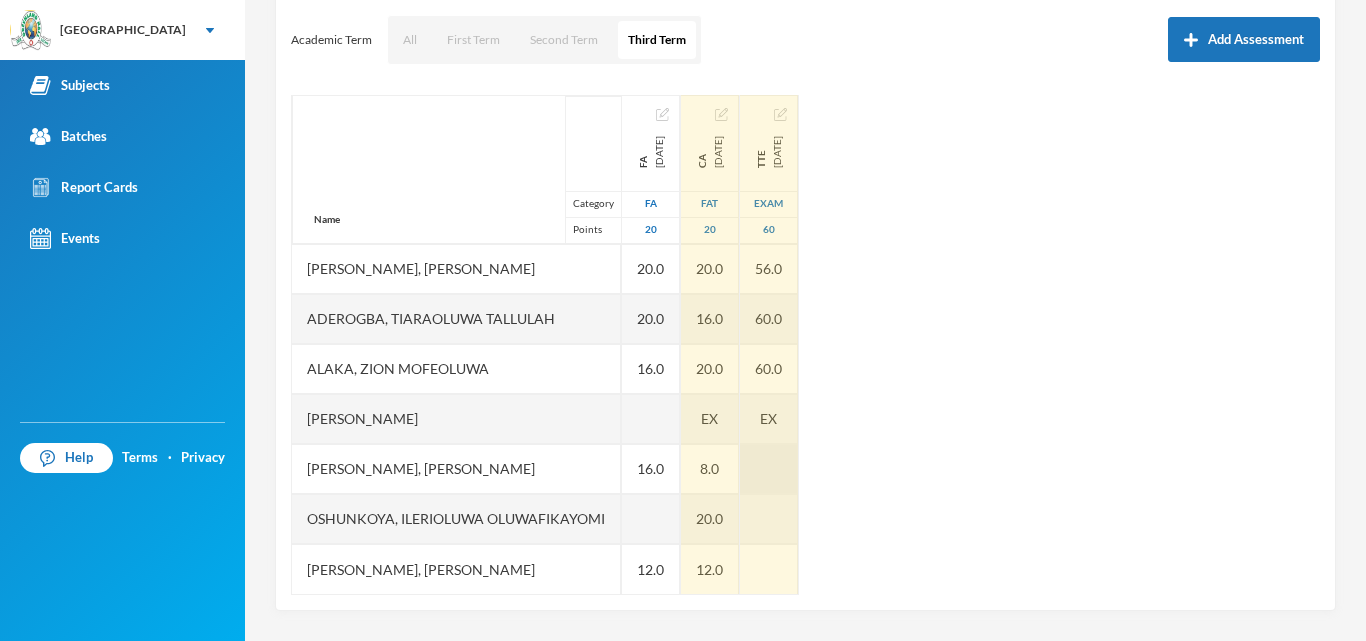 click at bounding box center (769, 469) 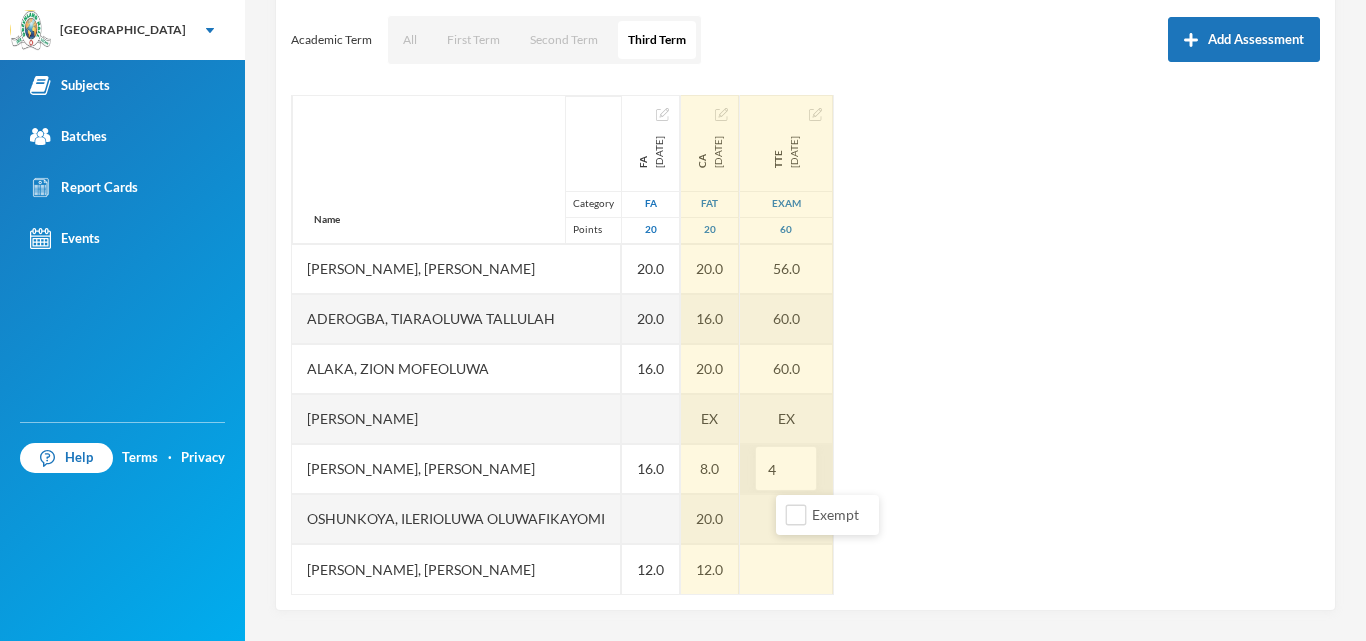 type on "45" 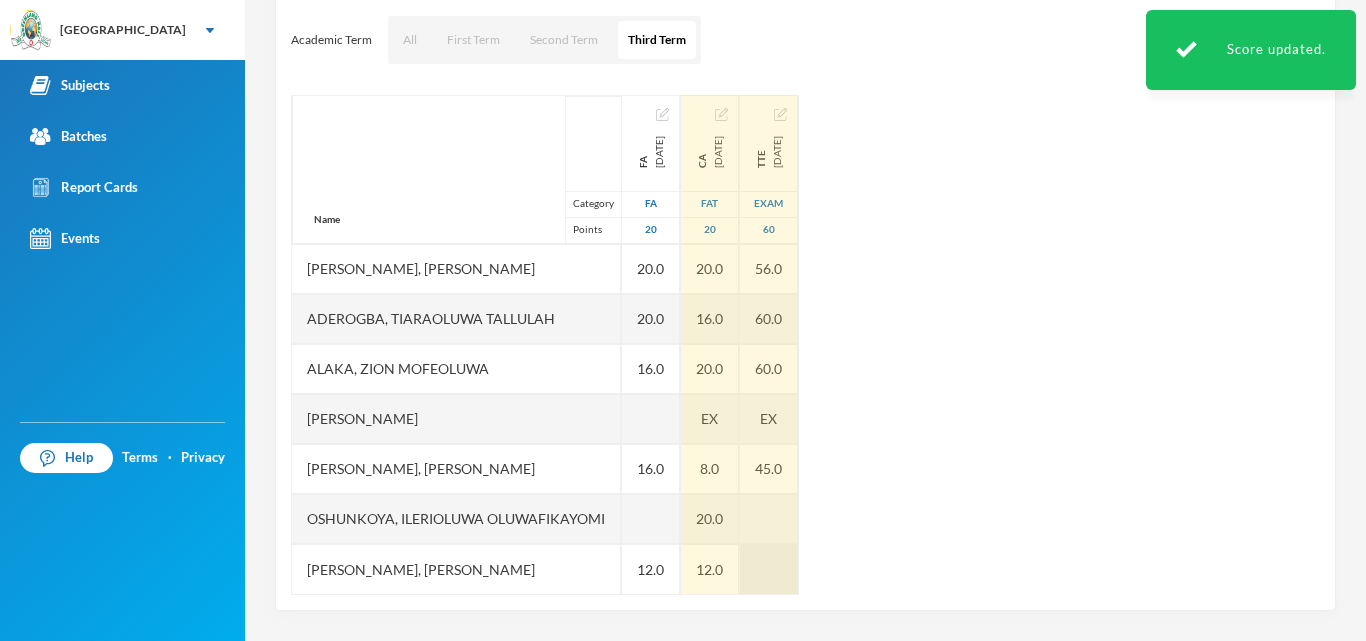 click at bounding box center (769, 519) 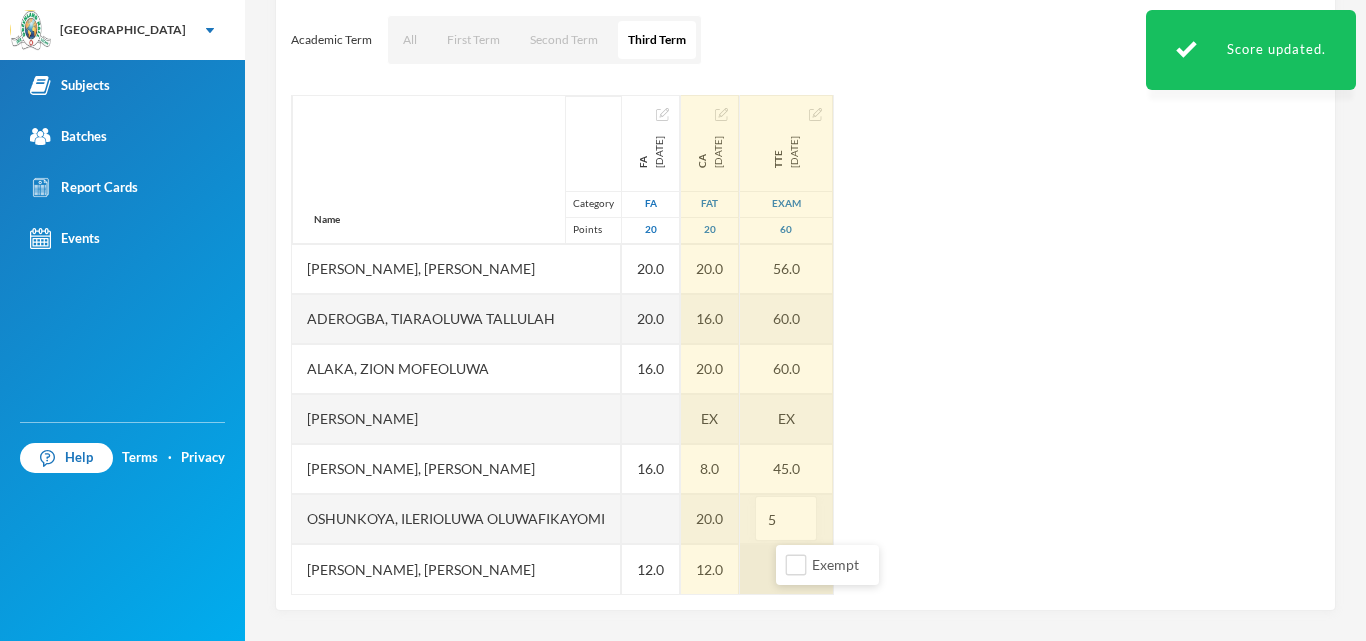 type on "52" 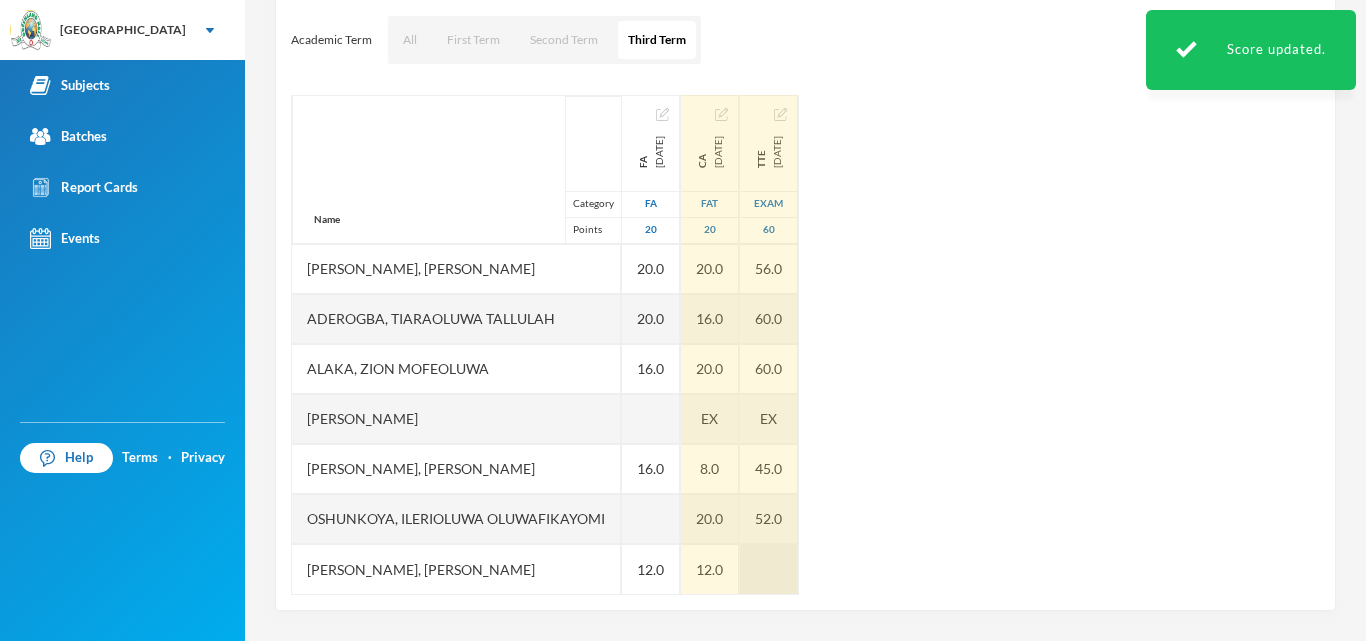 click at bounding box center (769, 569) 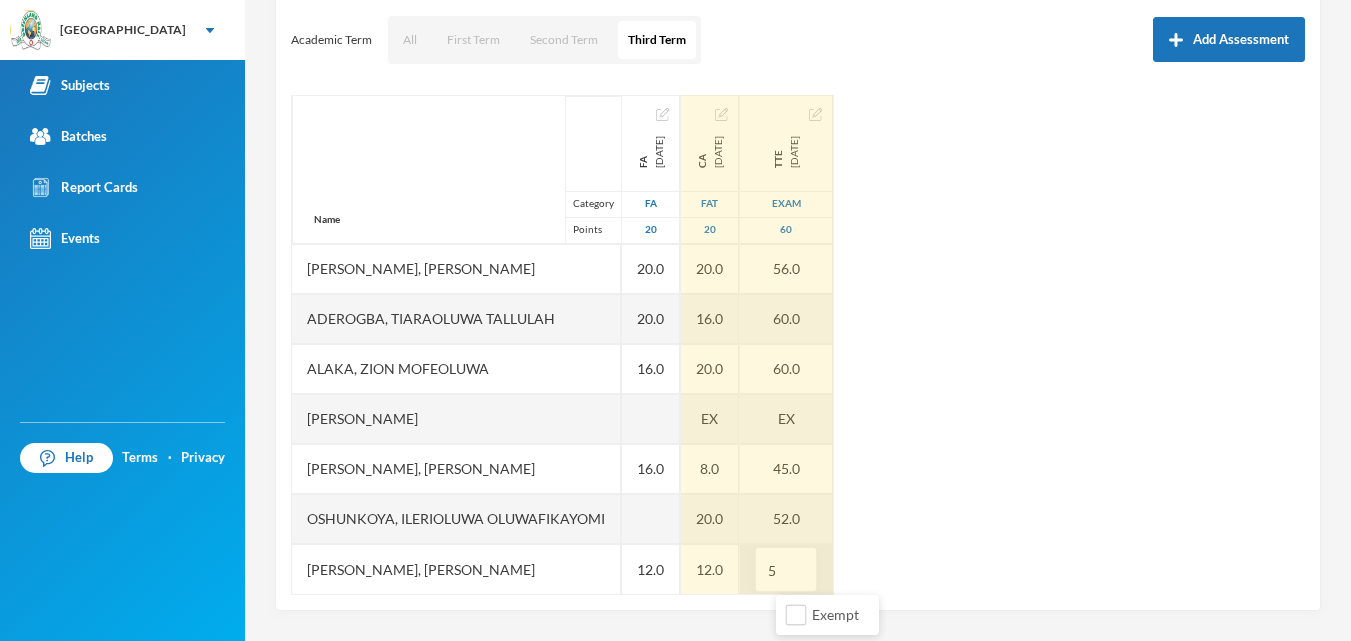 type on "56" 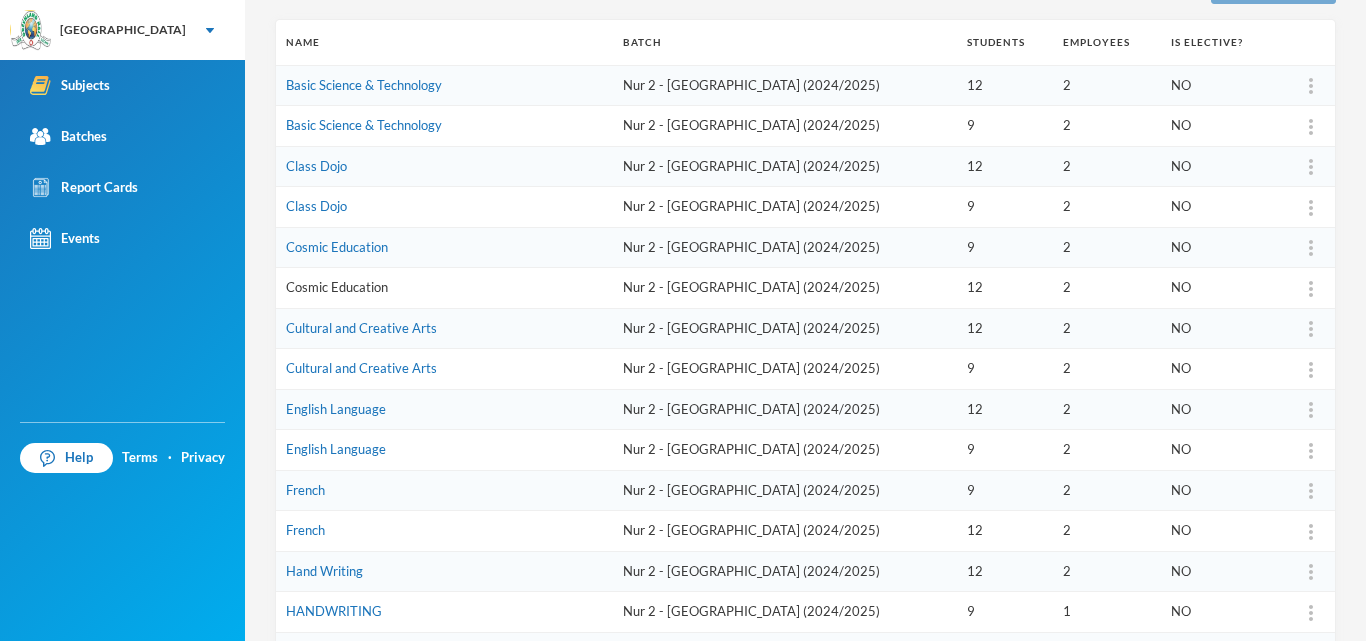 click on "Cosmic Education" at bounding box center (337, 287) 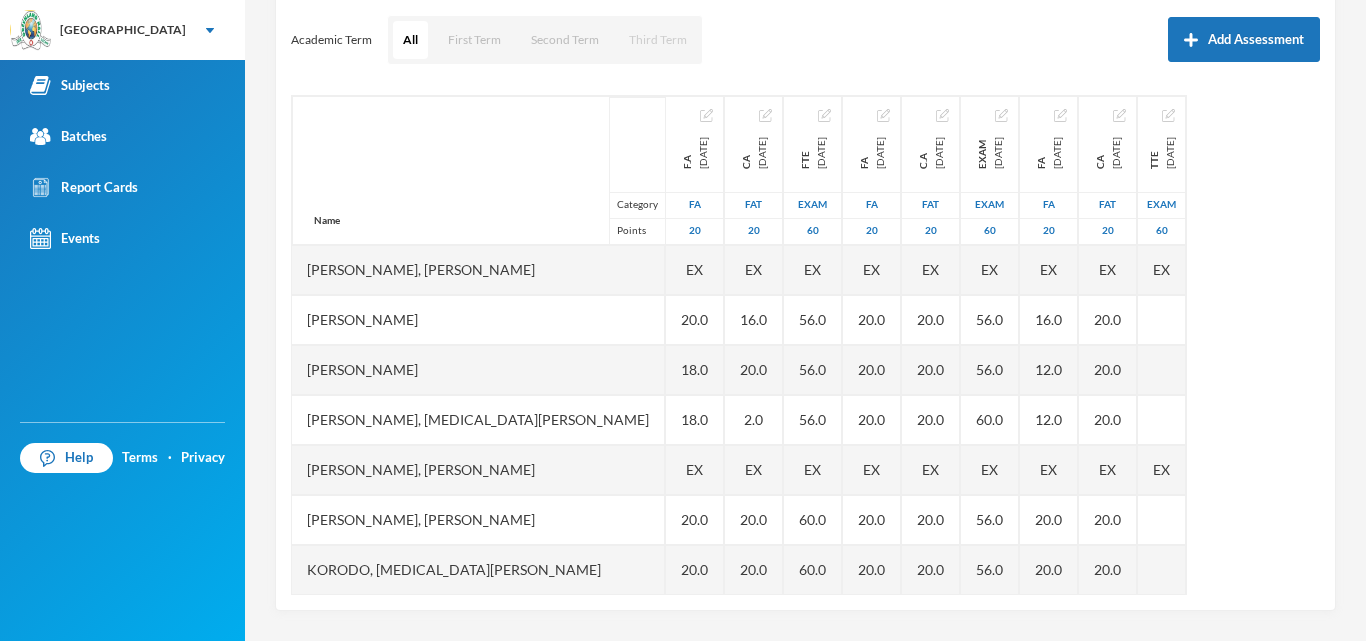 click on "Third Term" at bounding box center [658, 40] 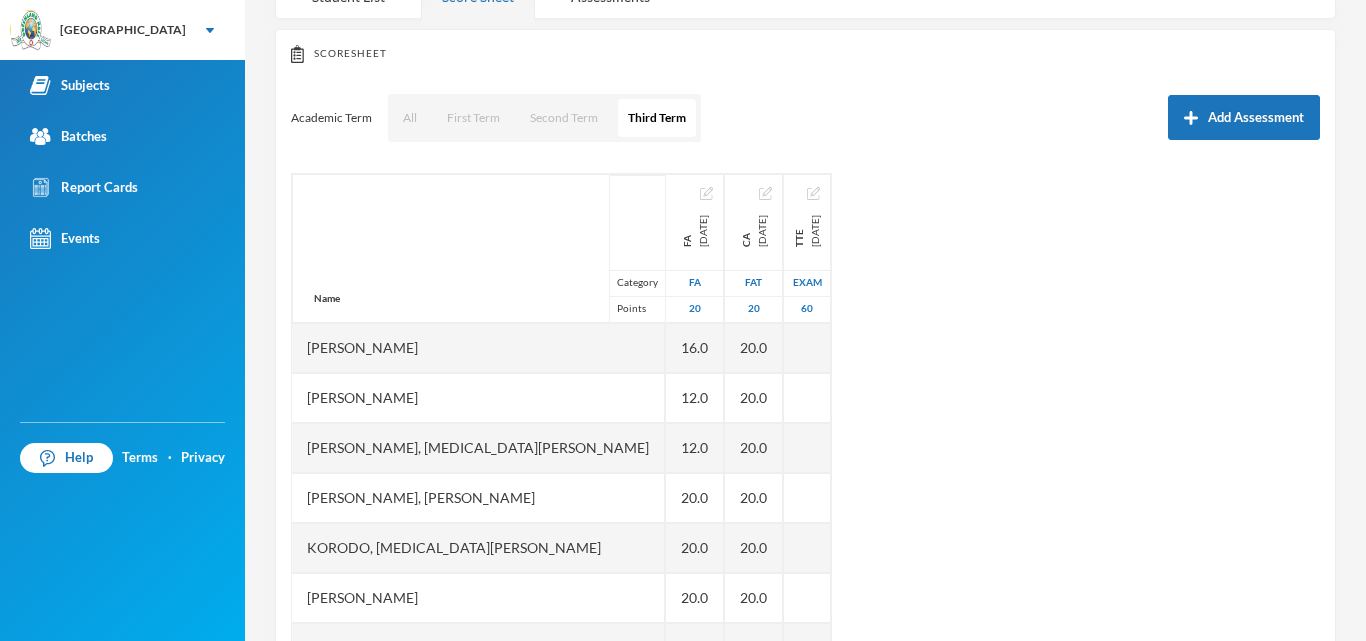 scroll, scrollTop: 271, scrollLeft: 0, axis: vertical 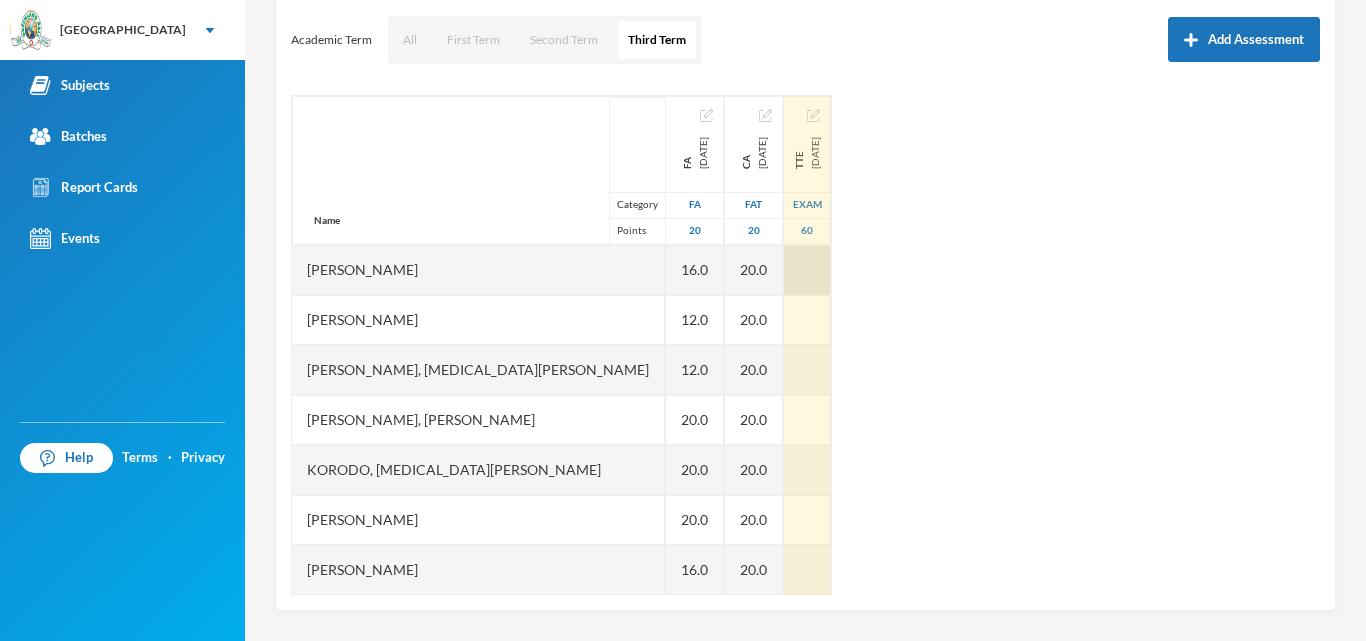 click at bounding box center (807, 270) 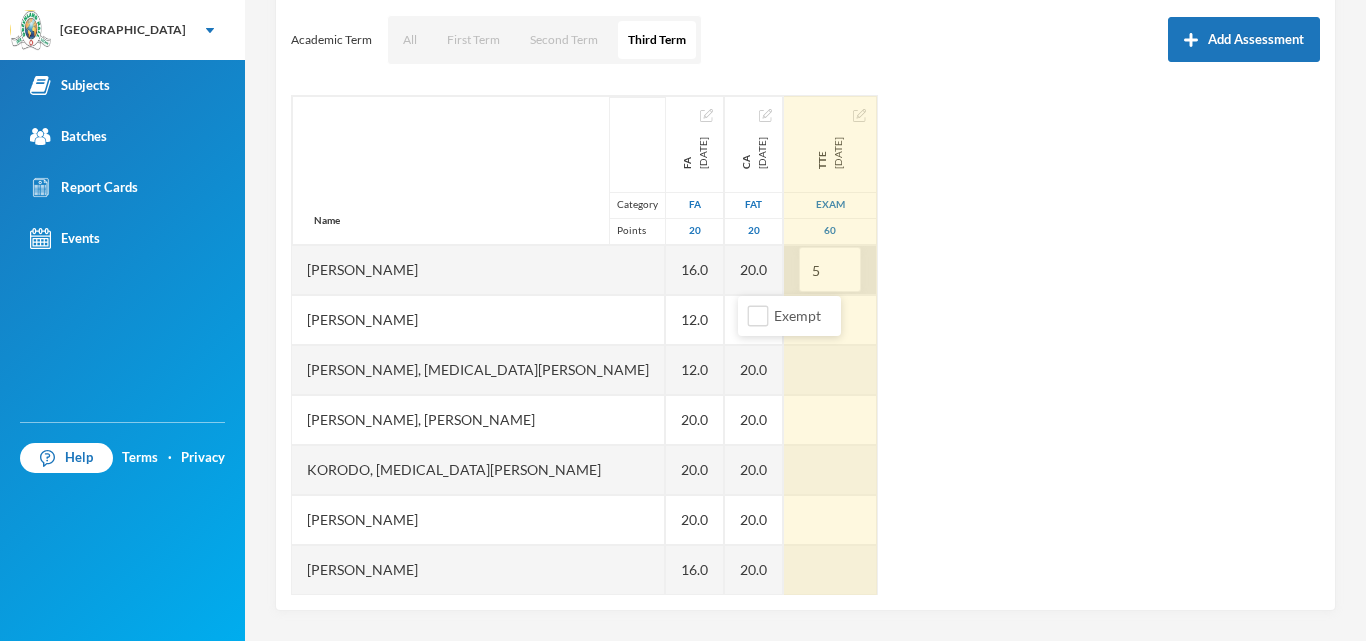 type on "56" 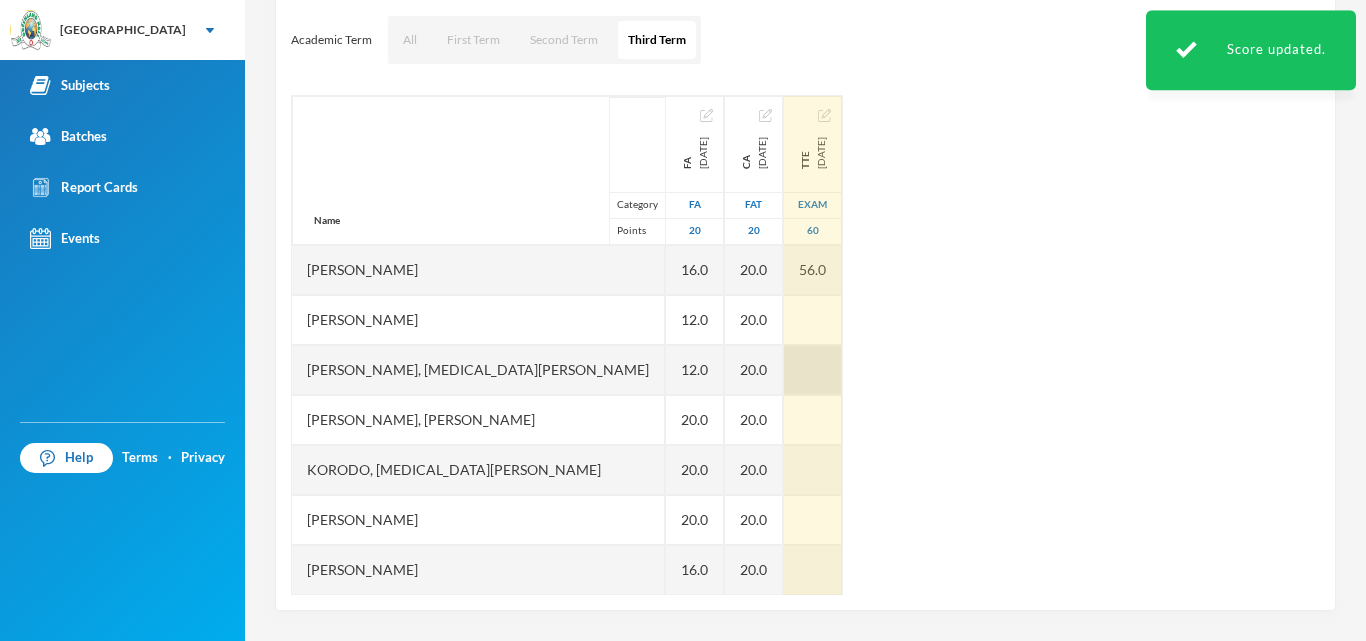 click at bounding box center (813, 320) 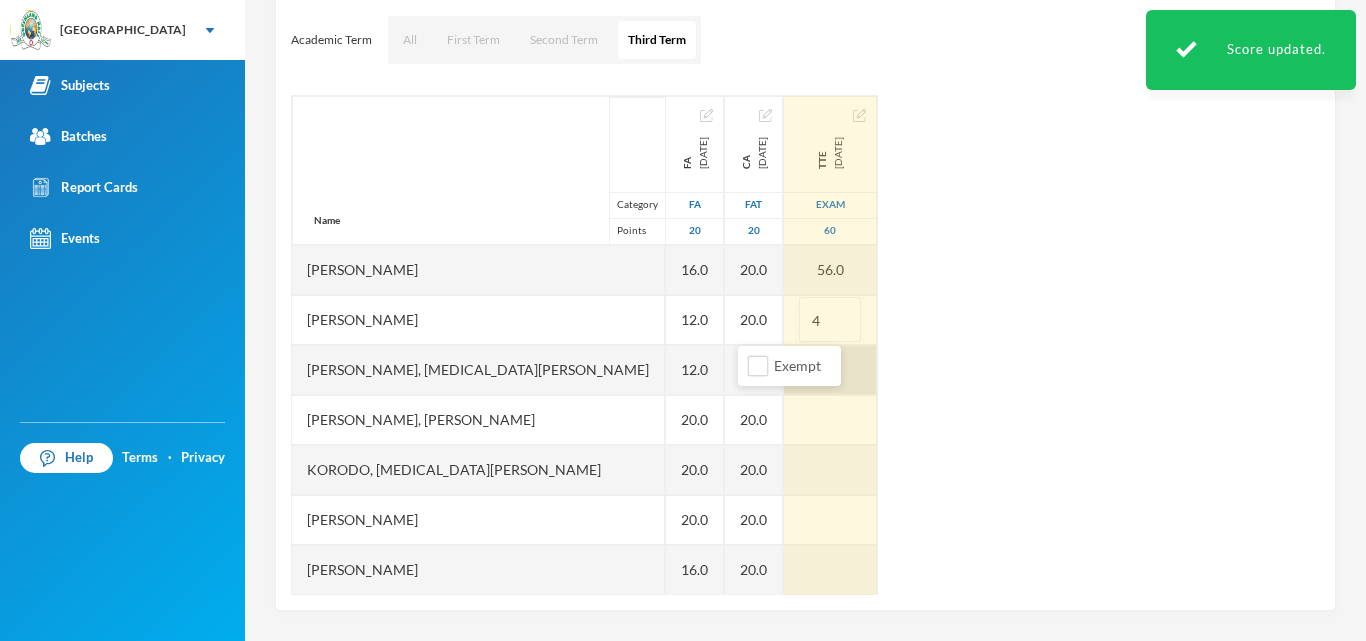 type on "45" 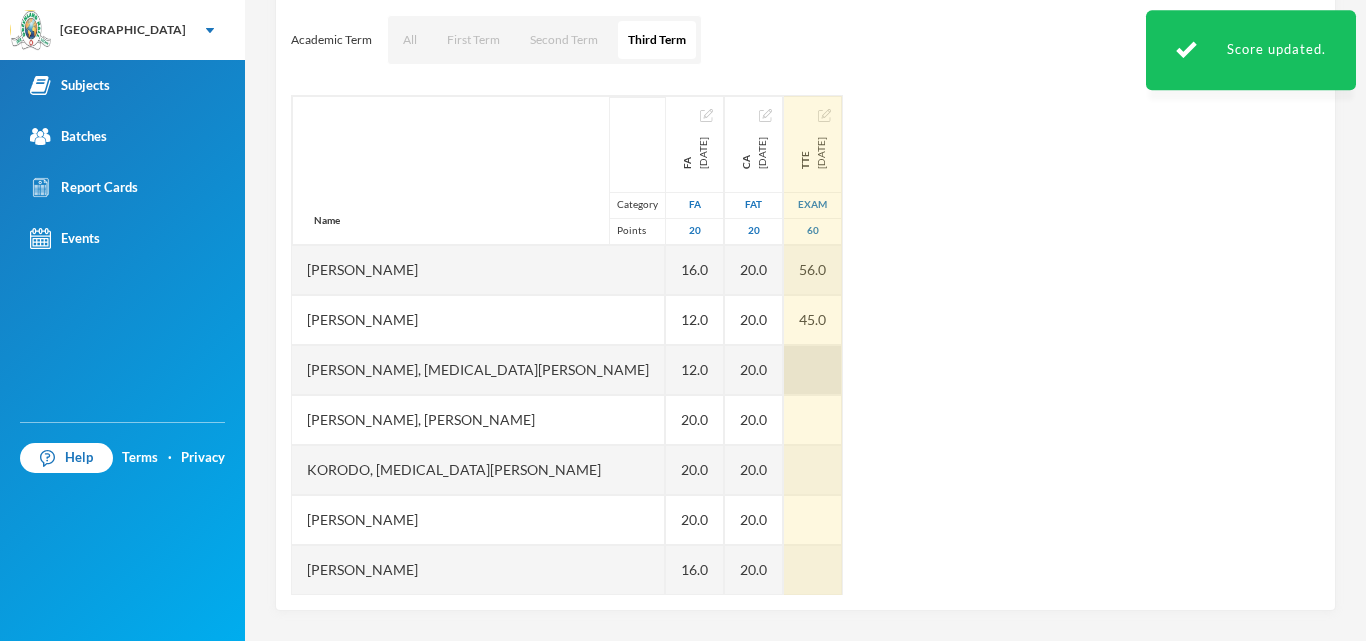 click at bounding box center [813, 370] 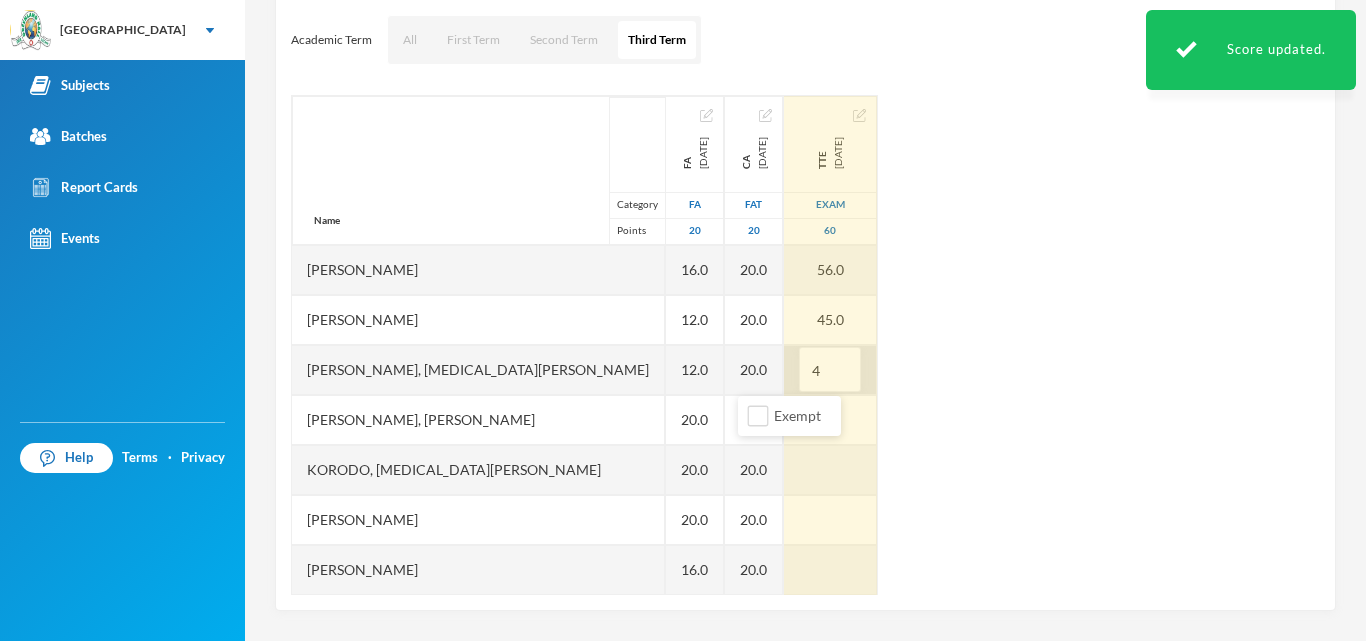 type on "45" 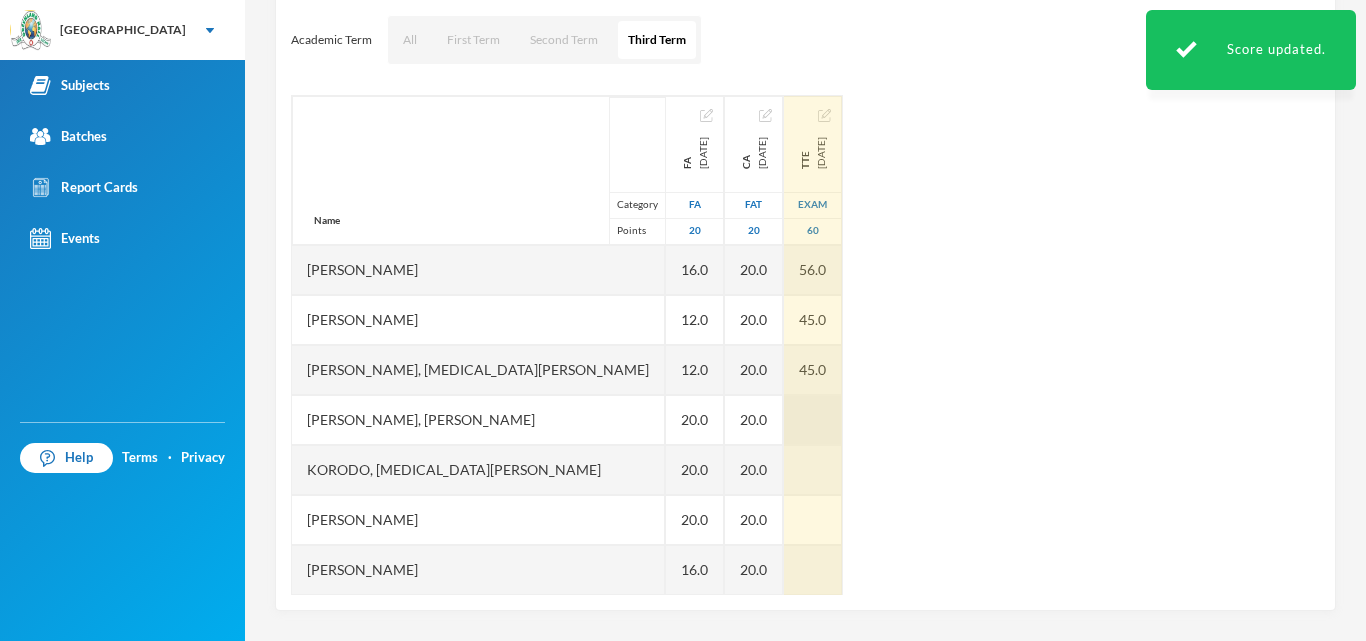 click at bounding box center (813, 420) 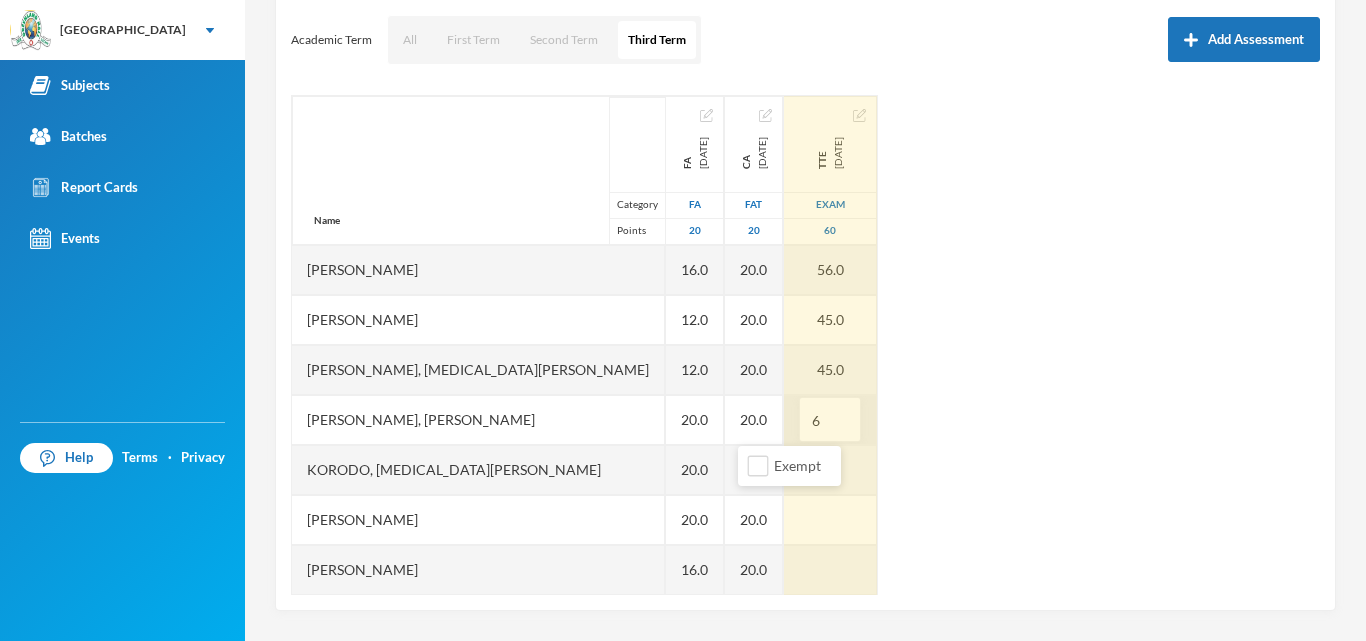 type on "60" 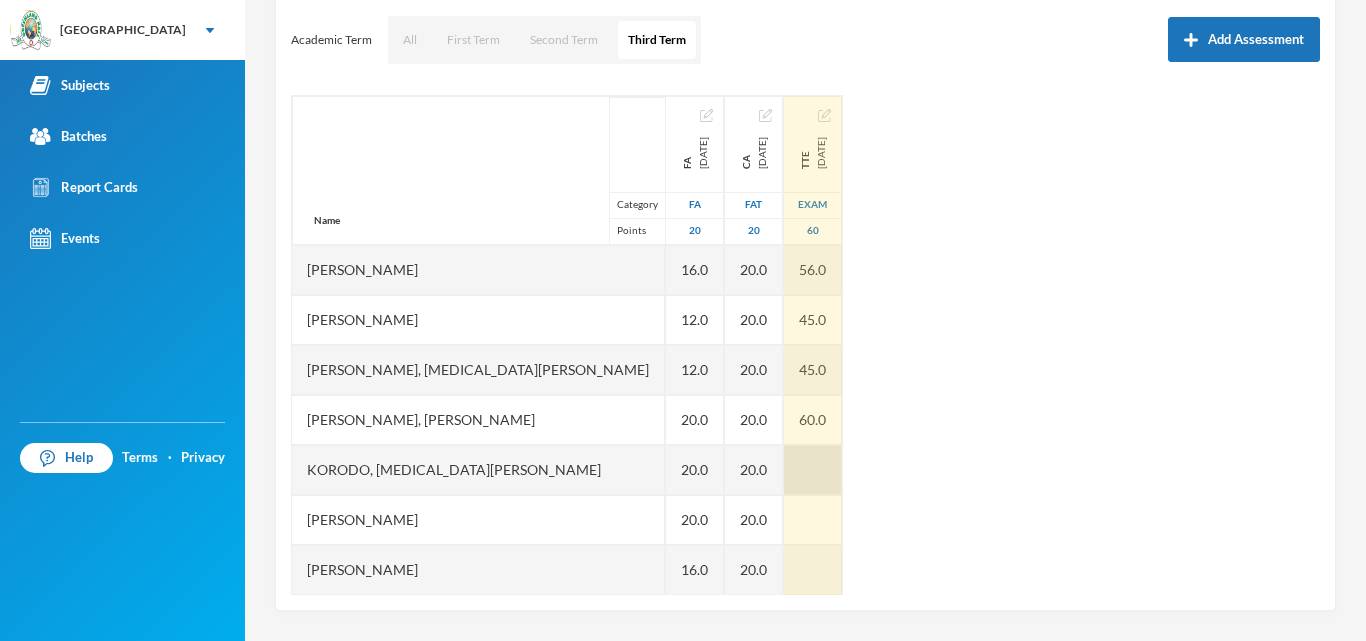 click at bounding box center (813, 470) 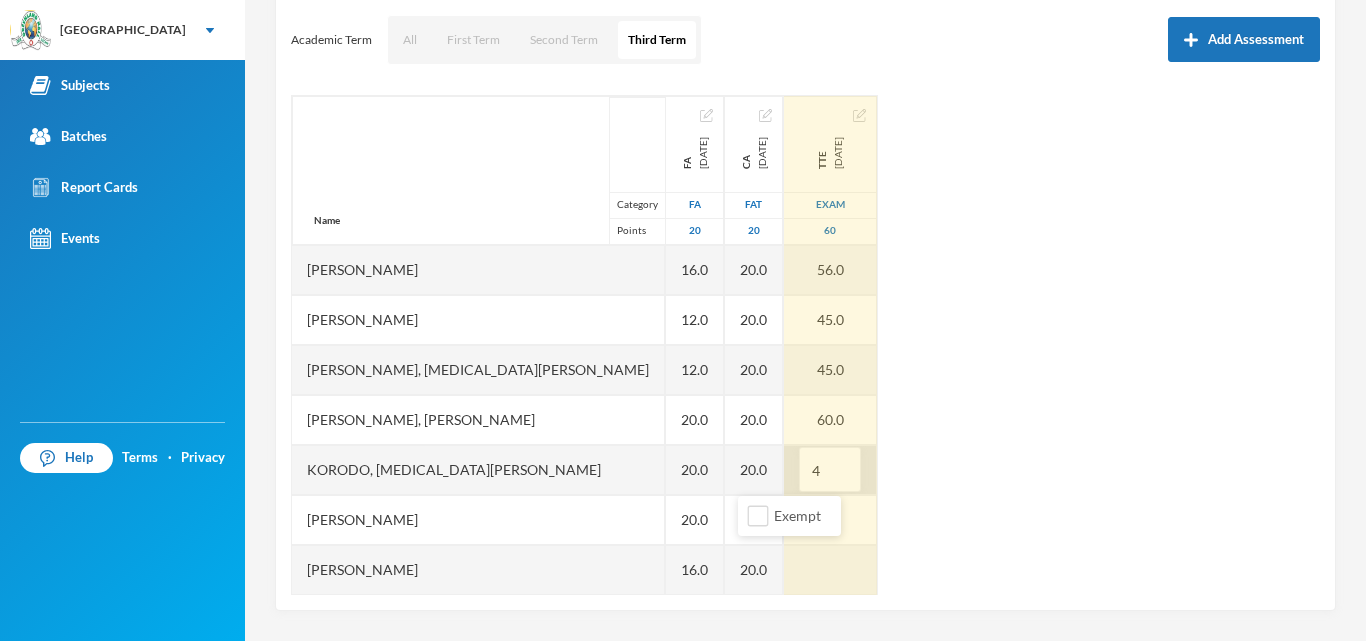 type on "45" 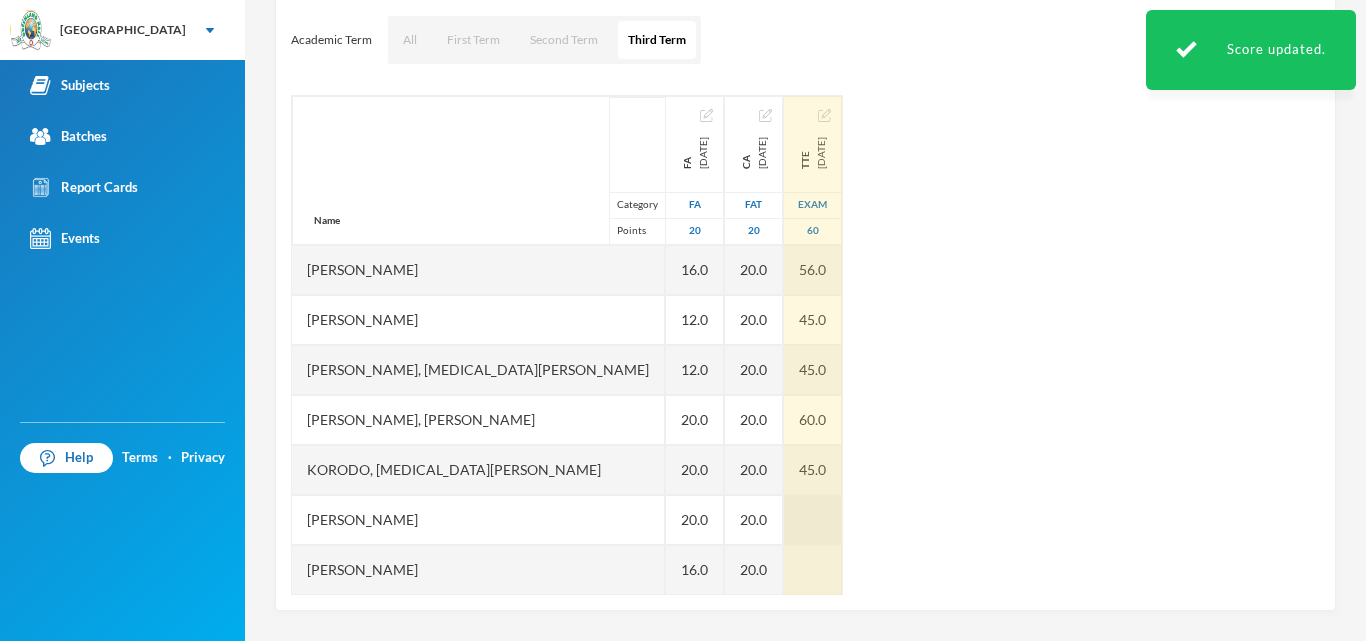 click at bounding box center (813, 520) 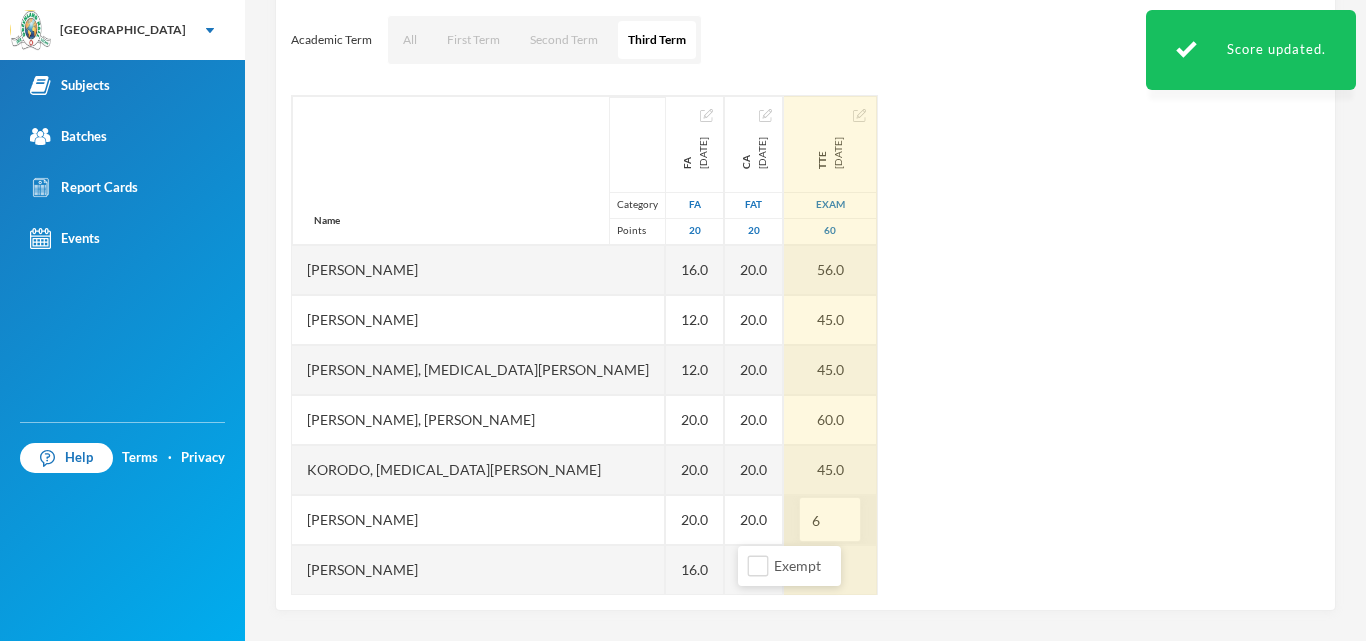 type on "60" 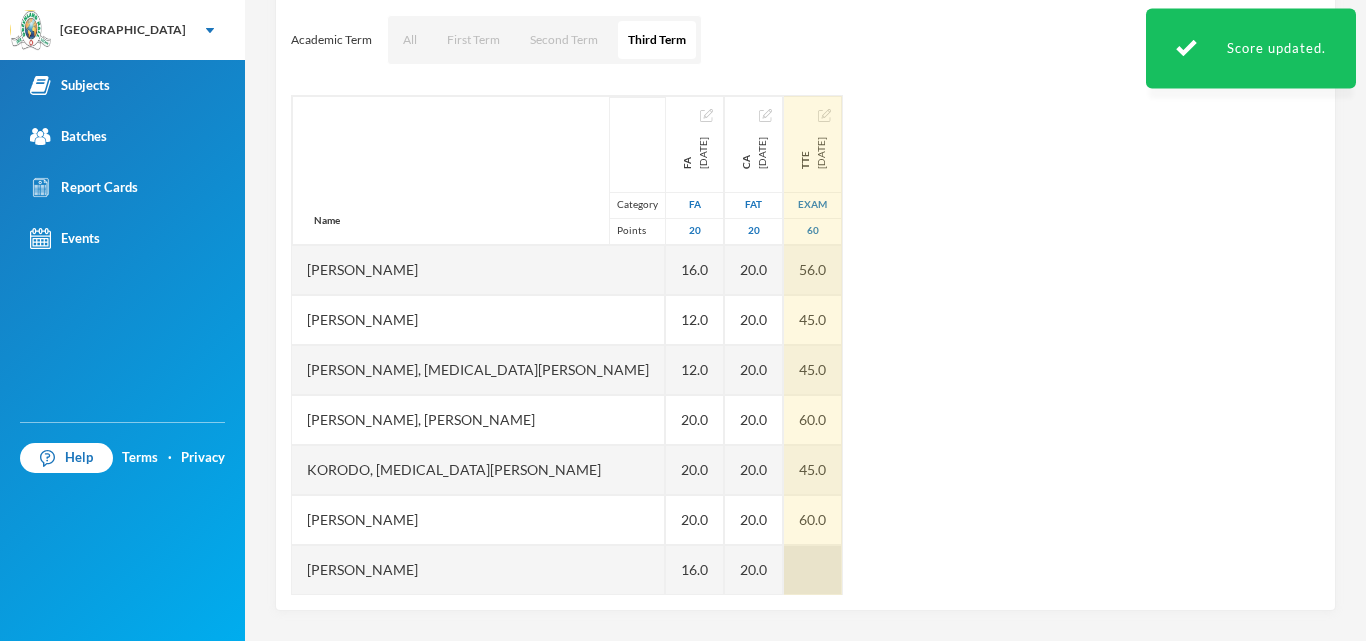 click at bounding box center (813, 570) 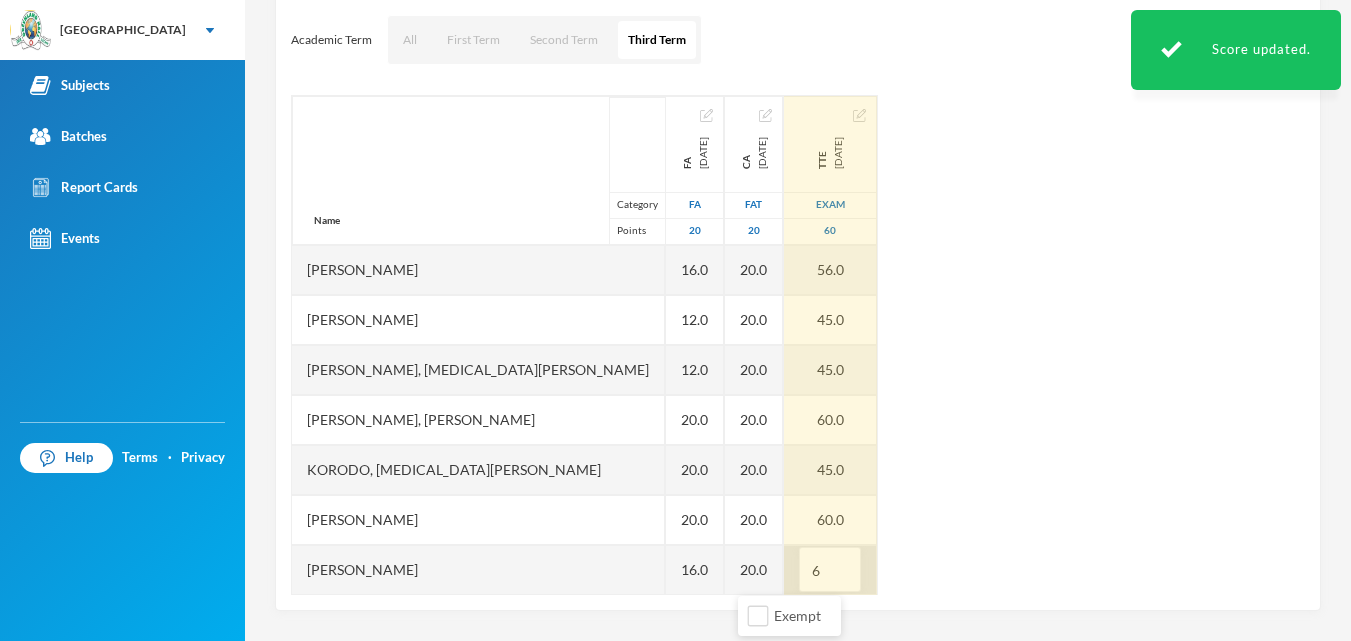 type on "60" 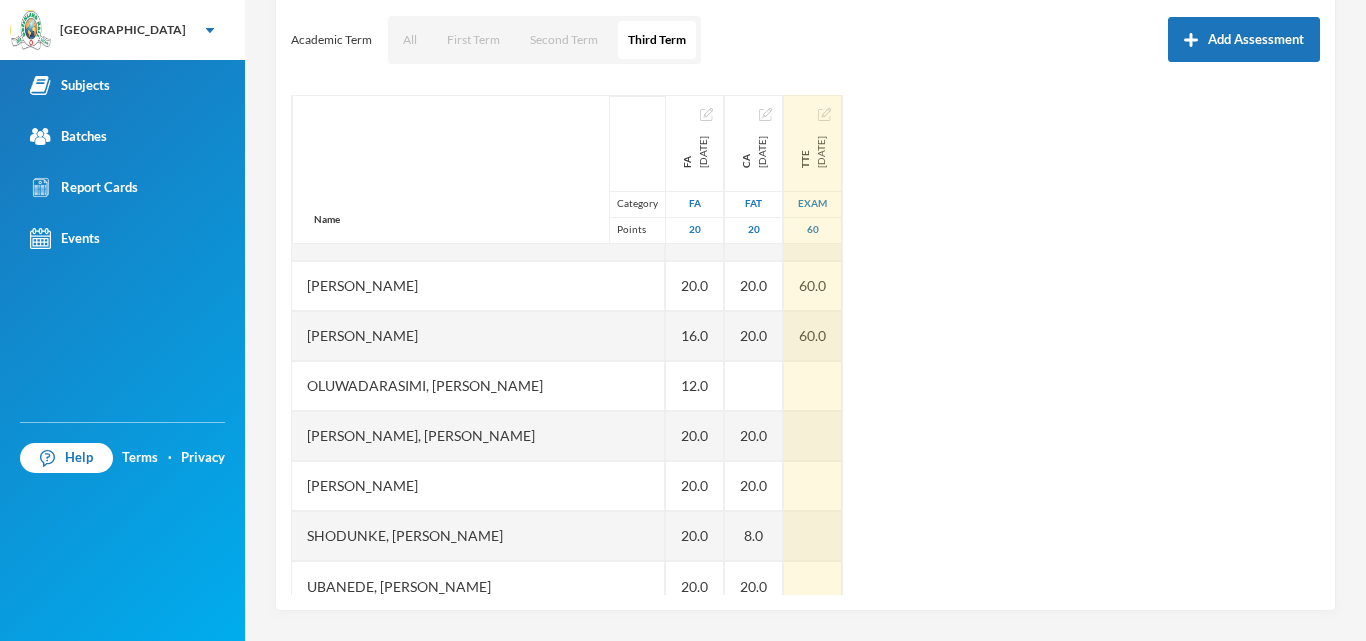 scroll, scrollTop: 251, scrollLeft: 0, axis: vertical 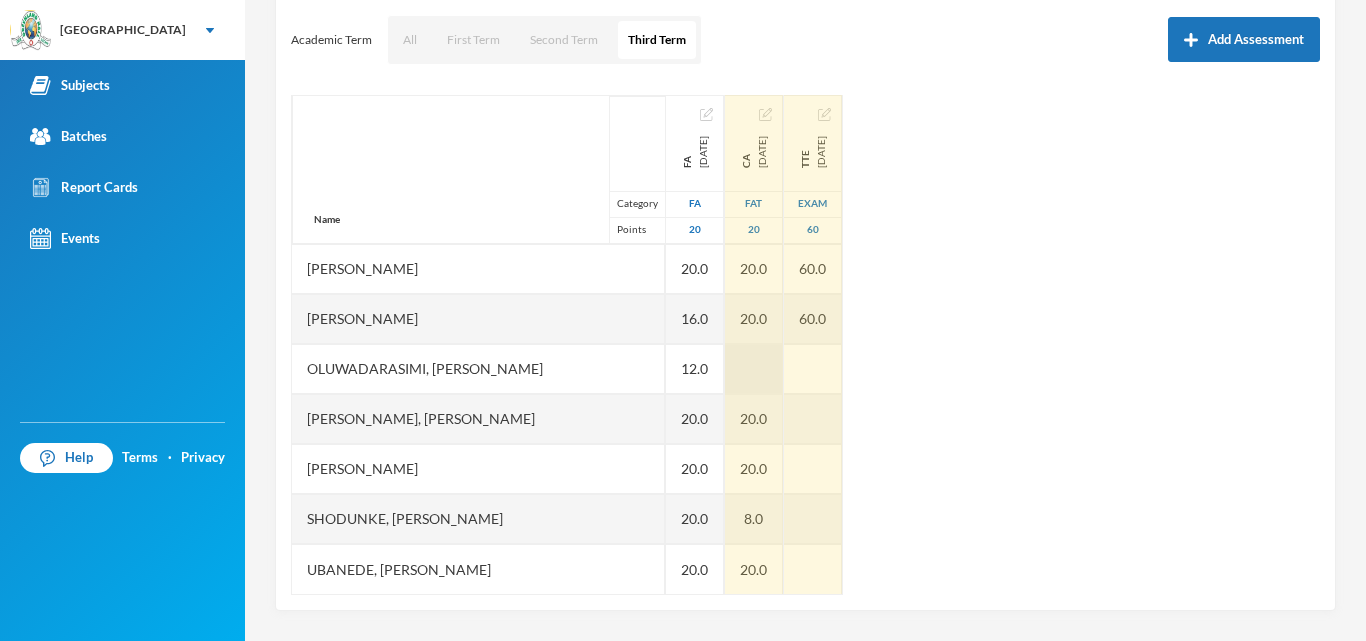 click at bounding box center [754, 369] 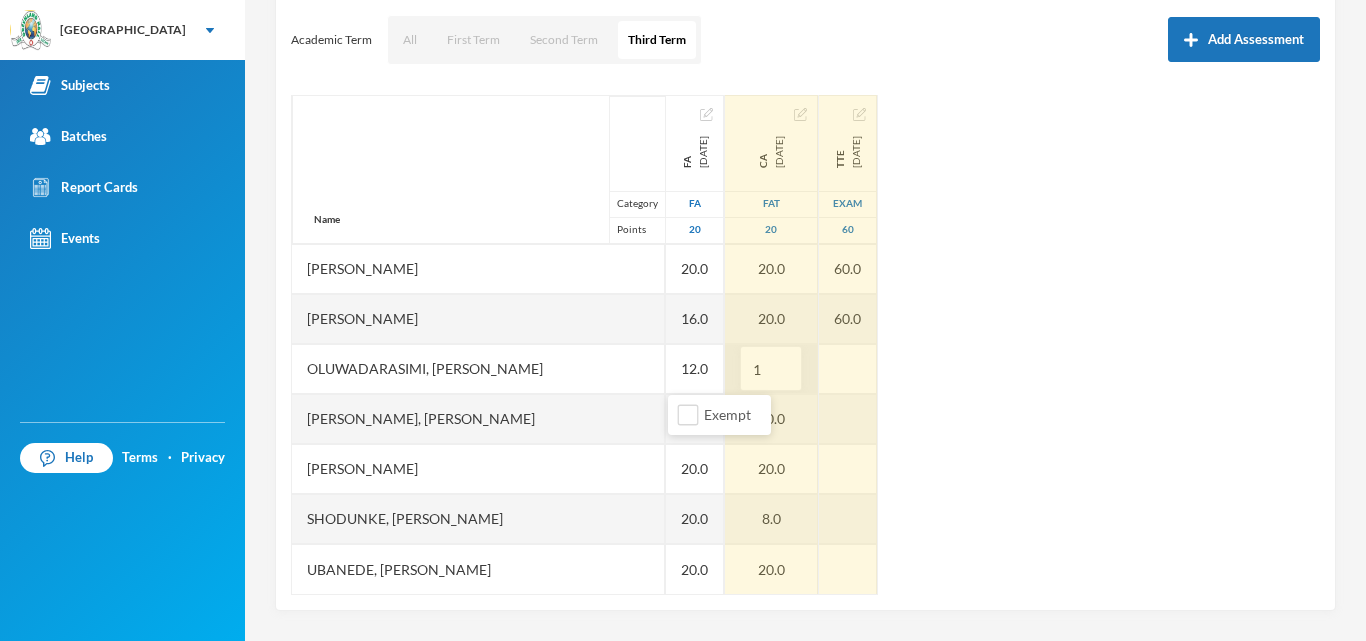 type on "12" 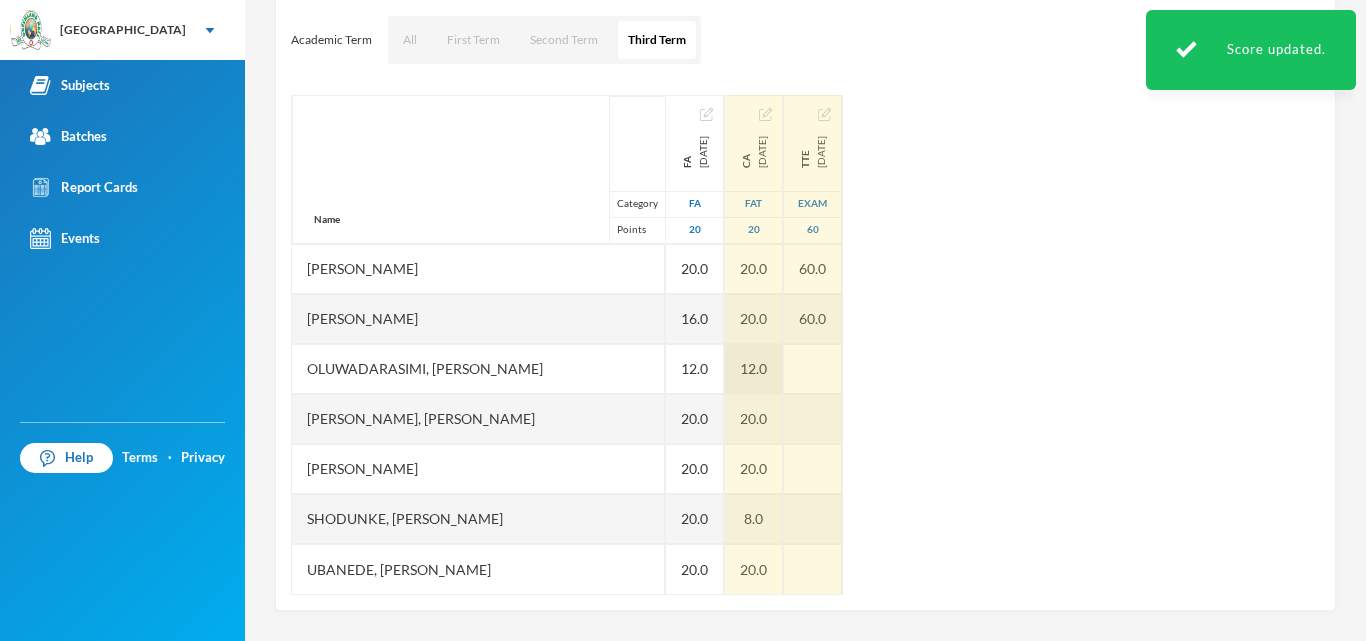click on "12.0" at bounding box center [754, 369] 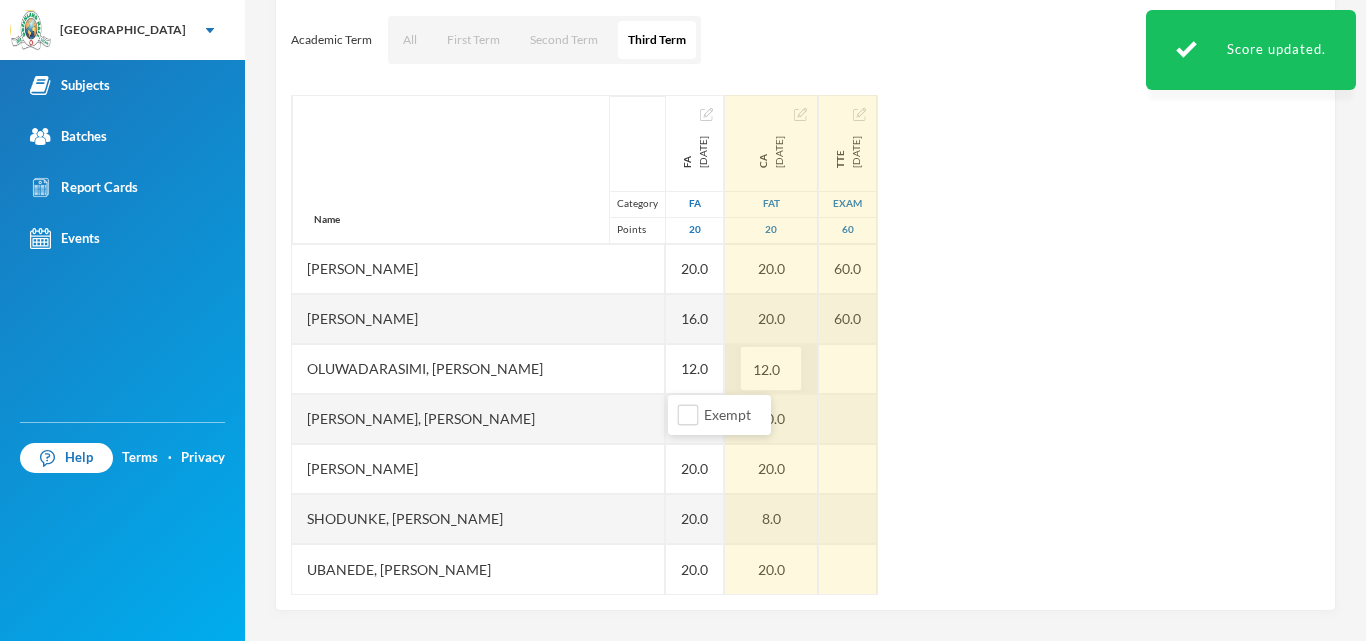 click on "12.0" at bounding box center (771, 369) 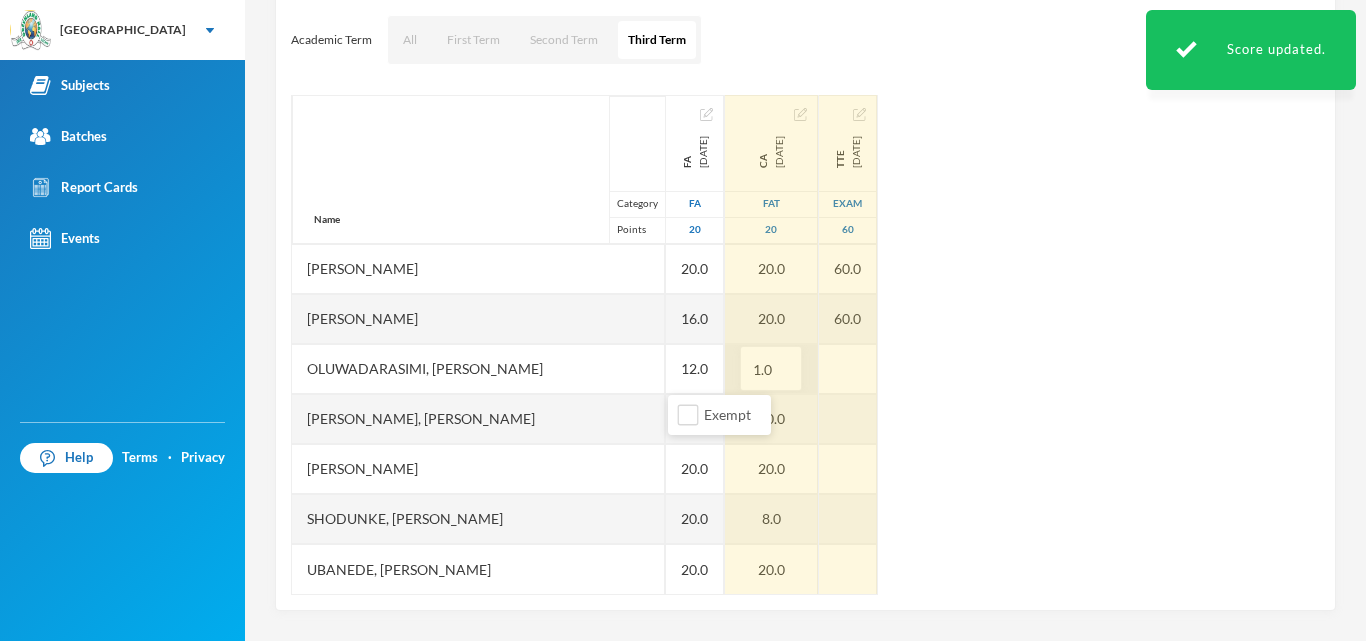 type on "14.0" 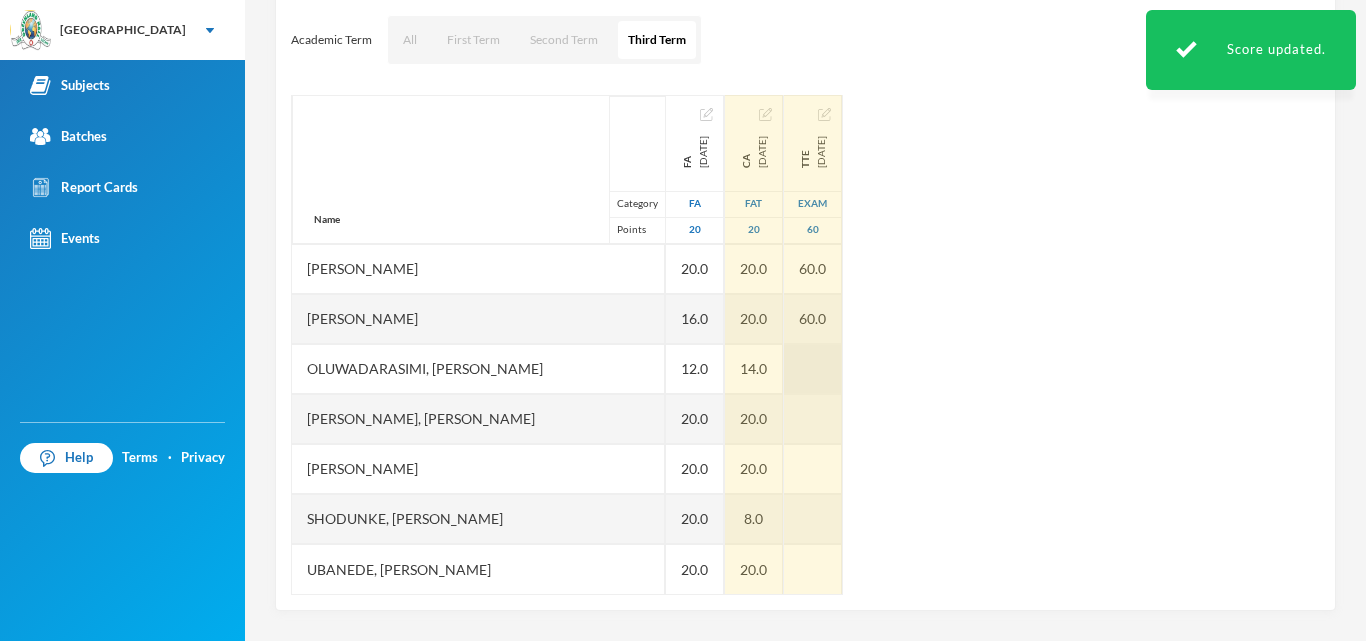click at bounding box center [813, 369] 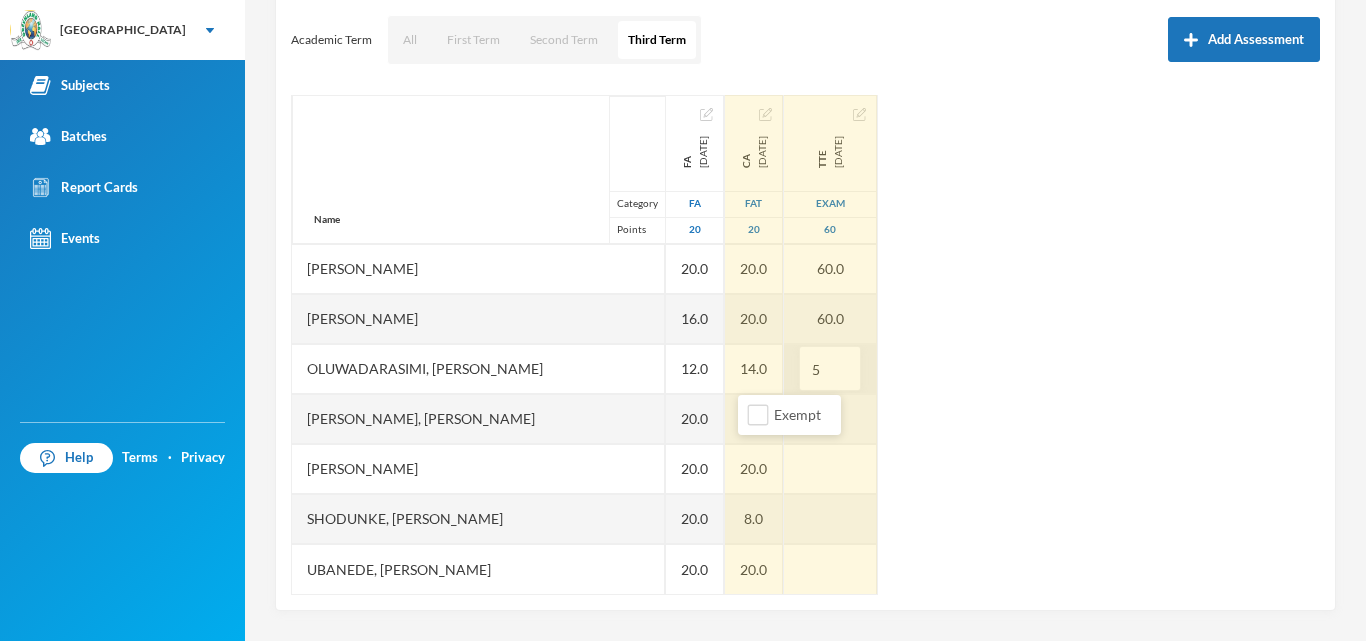type on "56" 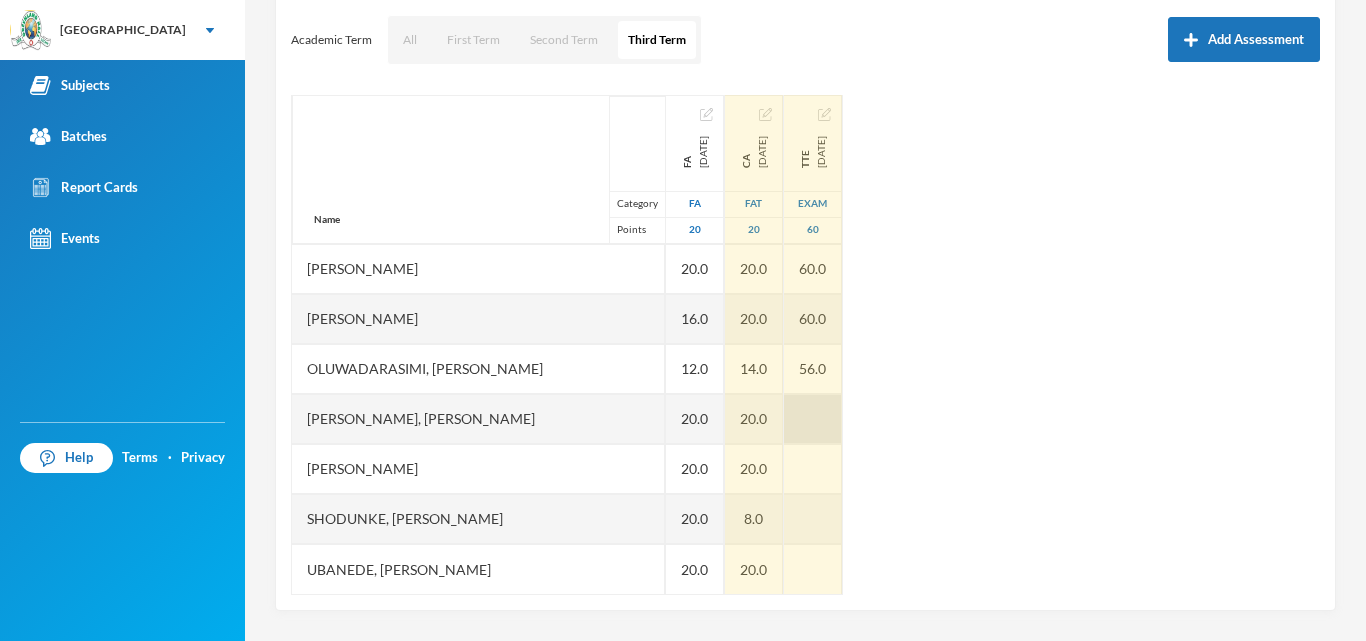 click at bounding box center [813, 419] 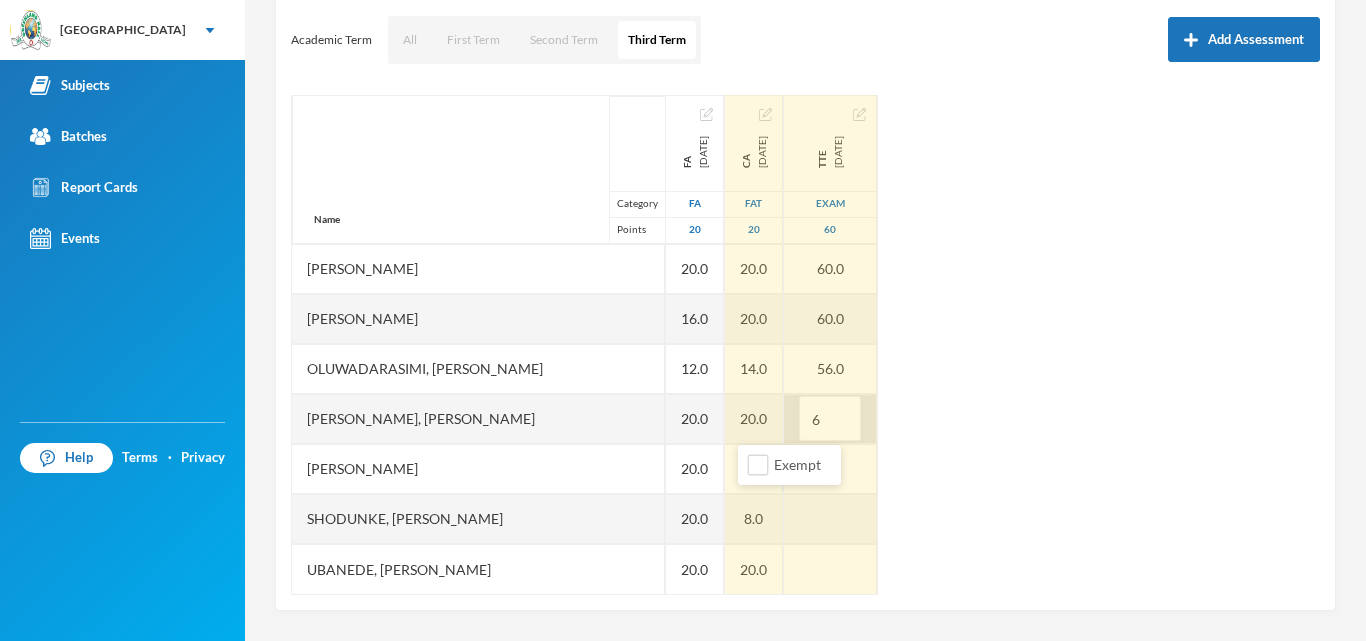 type on "60" 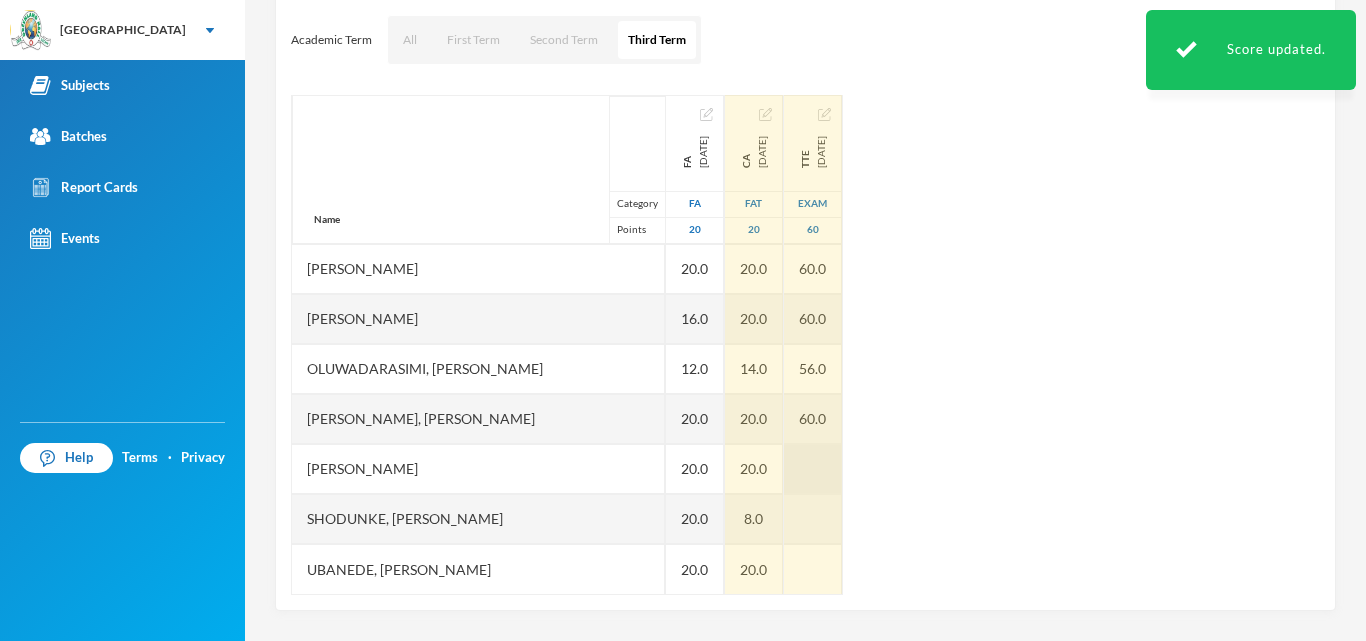 click at bounding box center [813, 469] 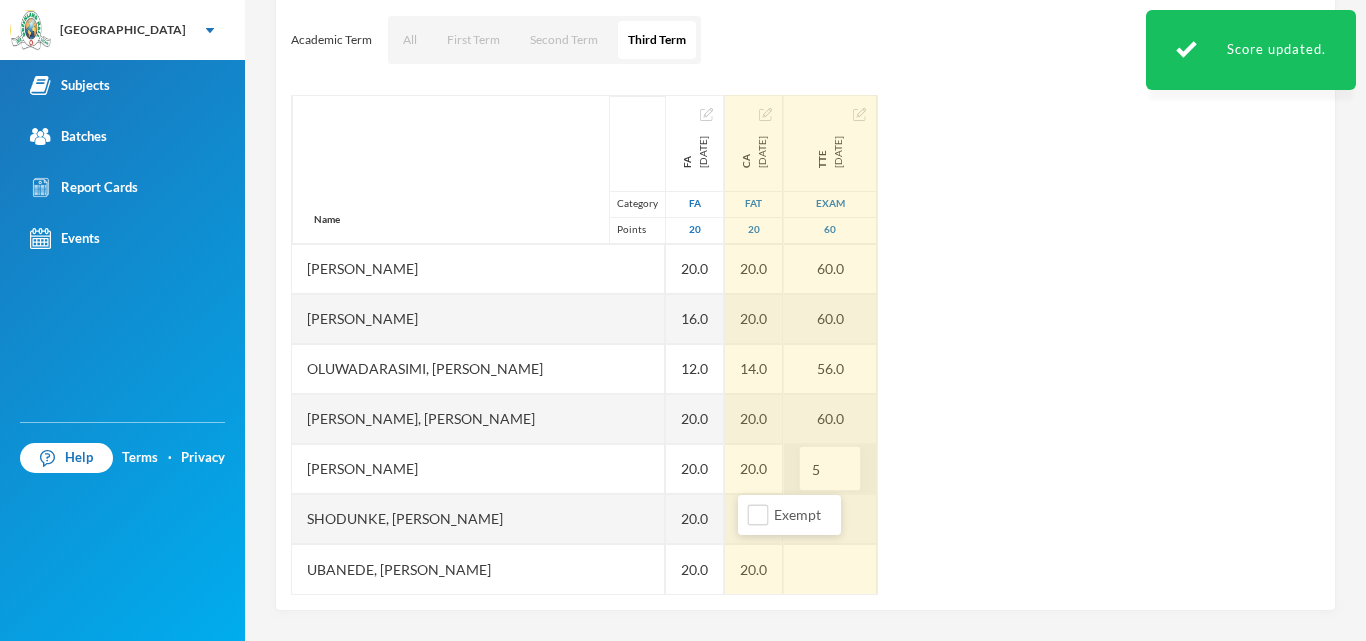 type on "56" 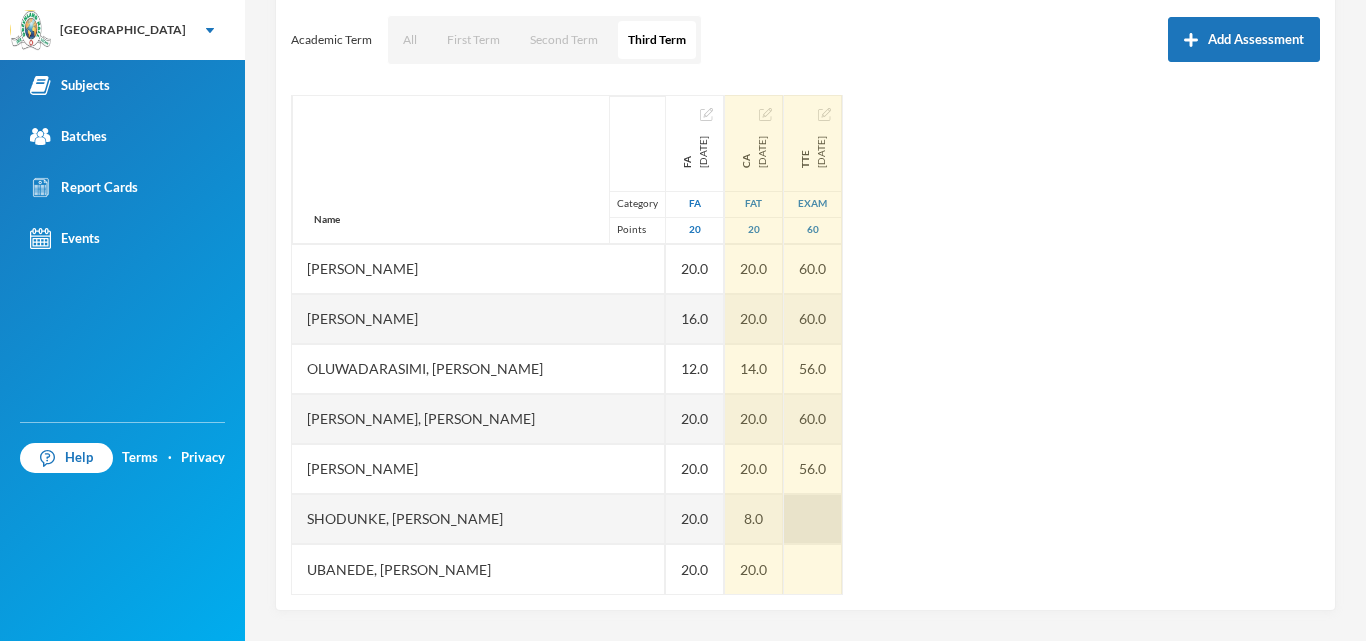 click at bounding box center [813, 519] 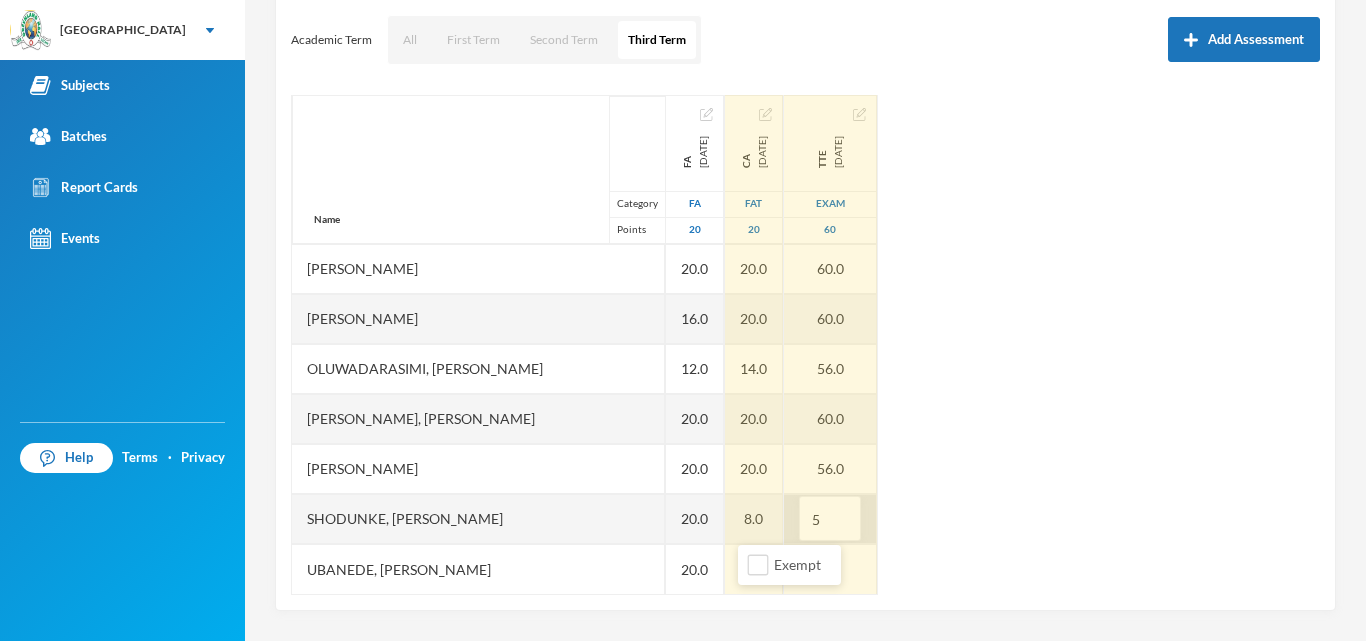 type on "56" 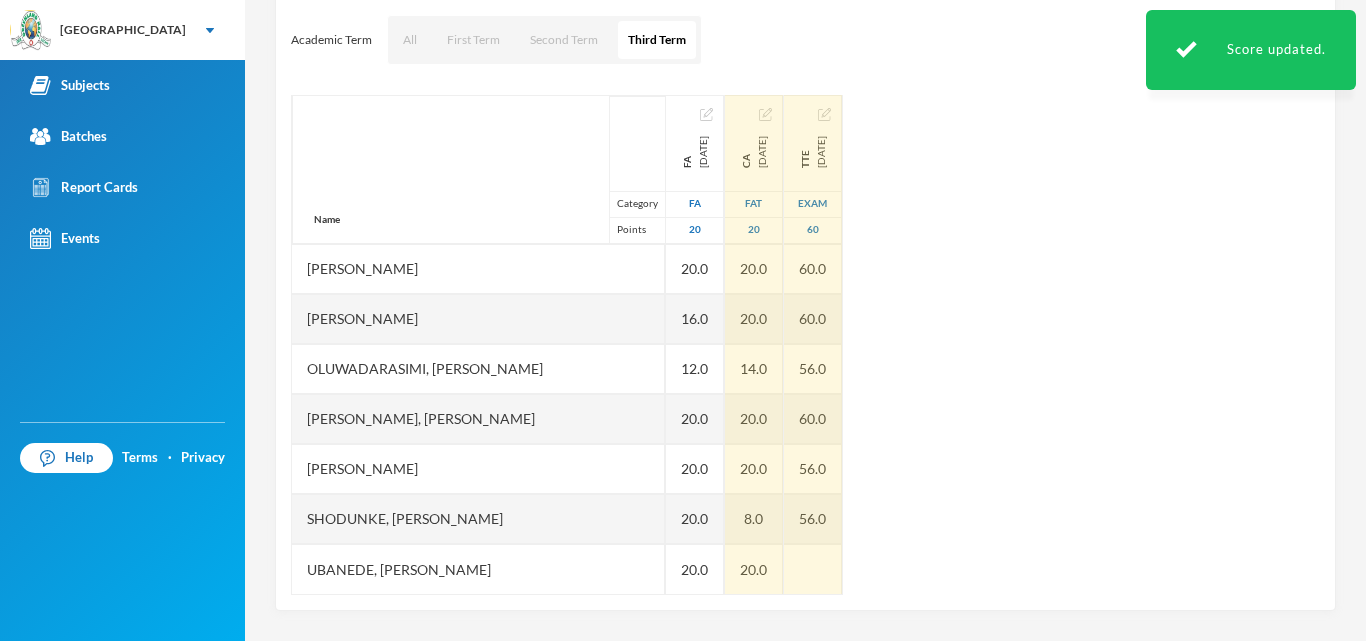 click at bounding box center [813, 569] 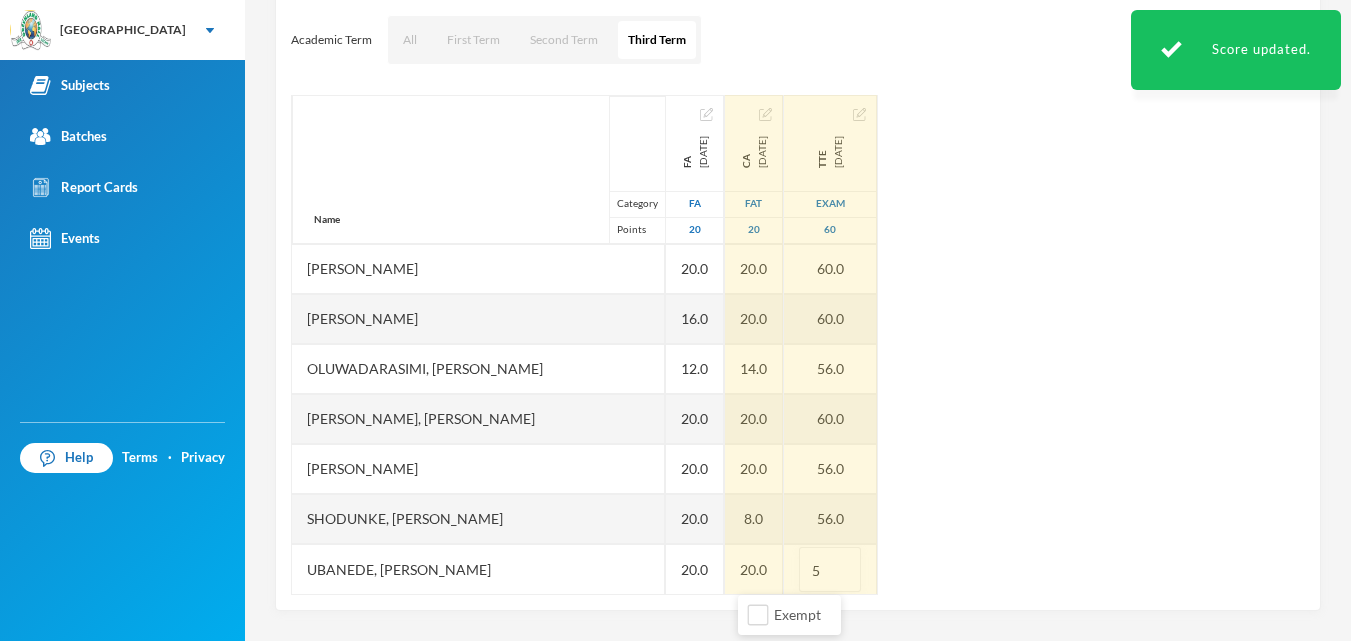 type on "56" 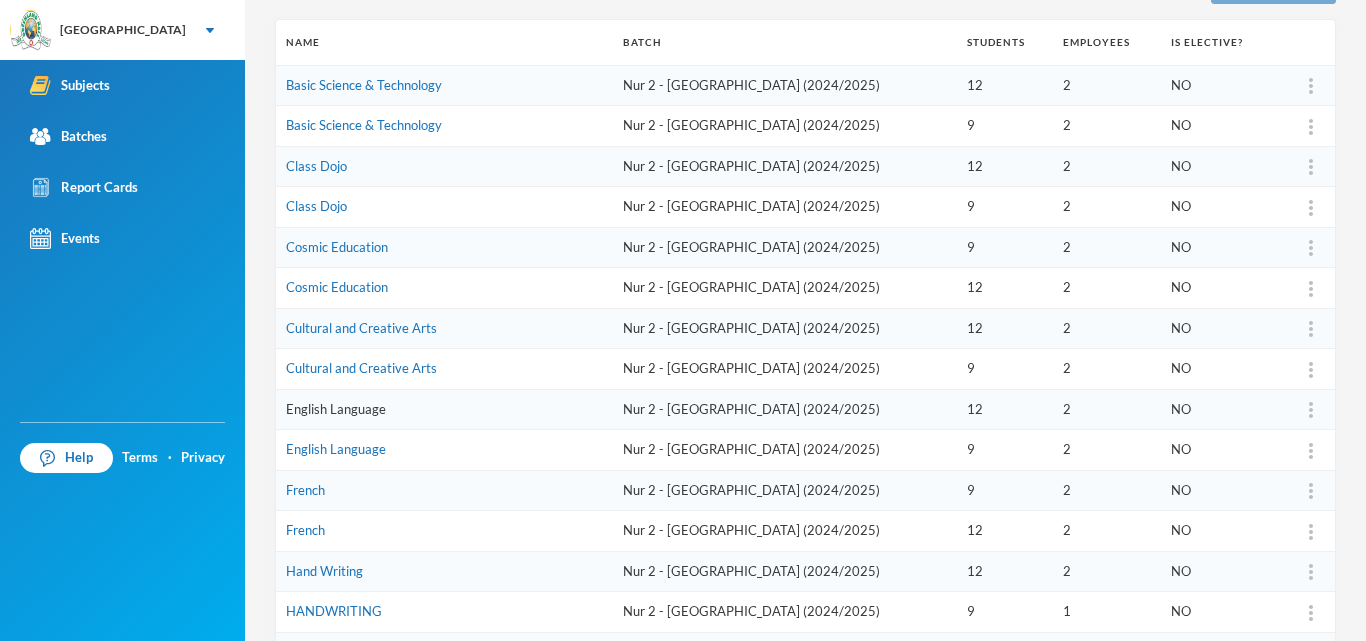 click on "English Language" at bounding box center [336, 409] 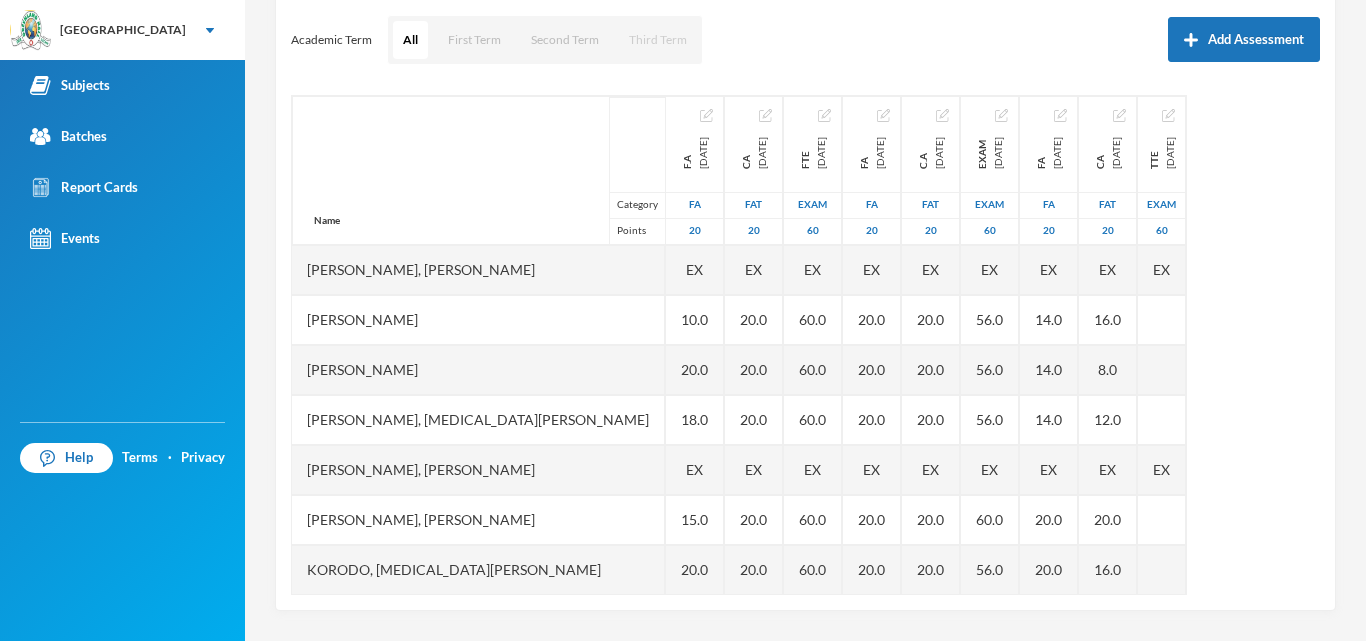 click on "Third Term" at bounding box center [658, 40] 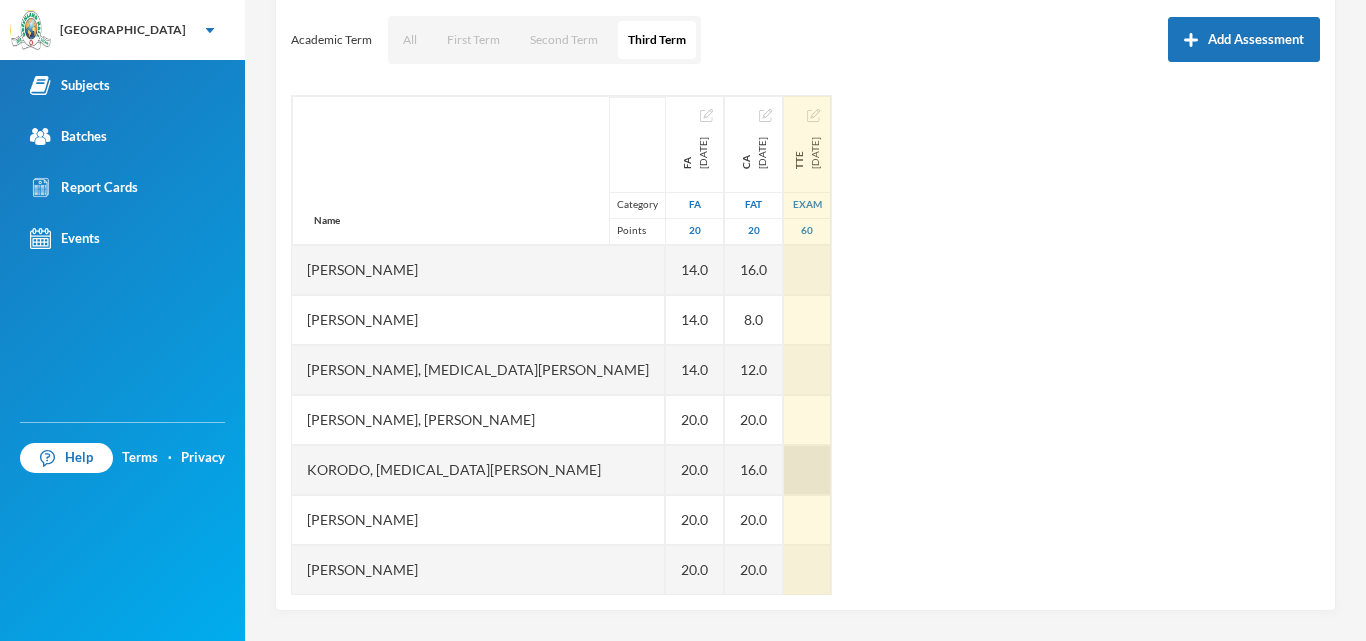 click at bounding box center [807, 470] 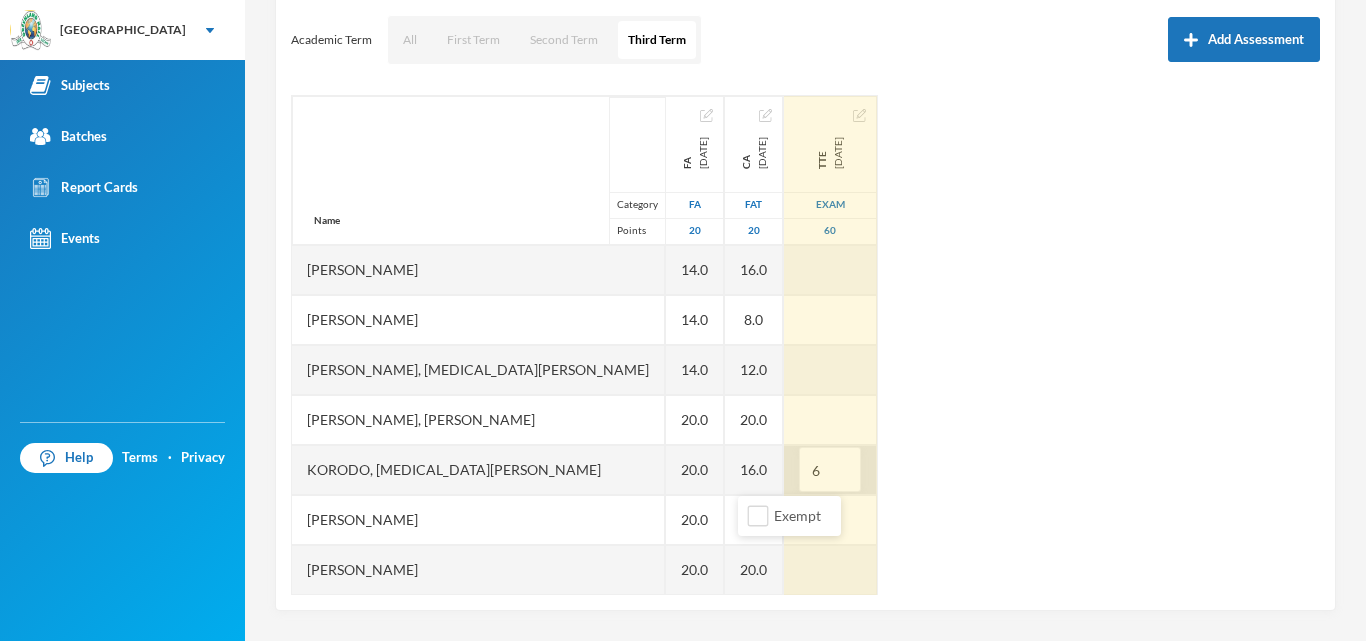 type on "60" 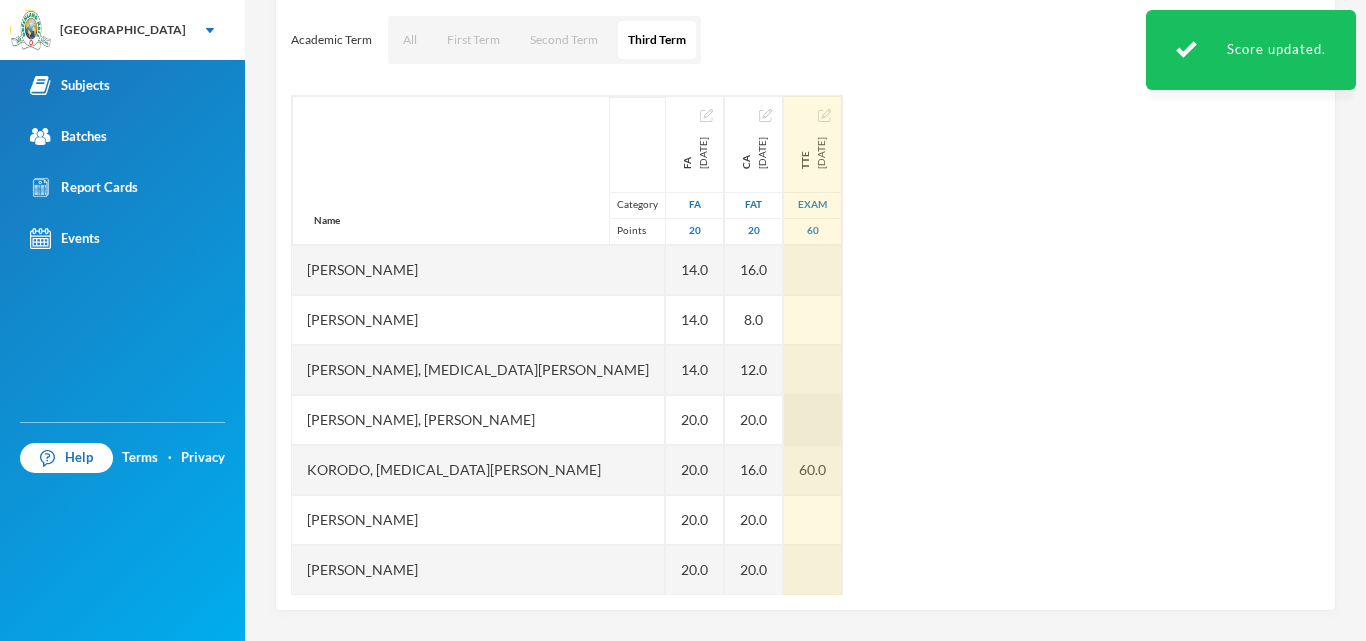 click at bounding box center [813, 420] 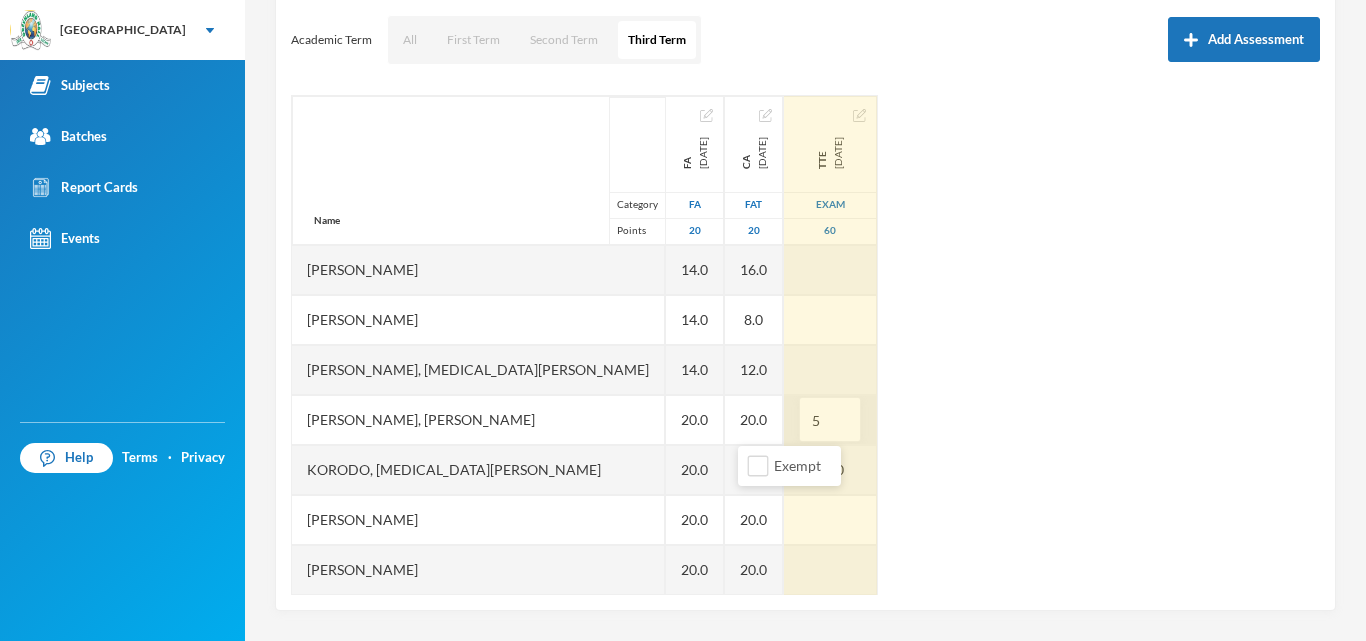type on "59" 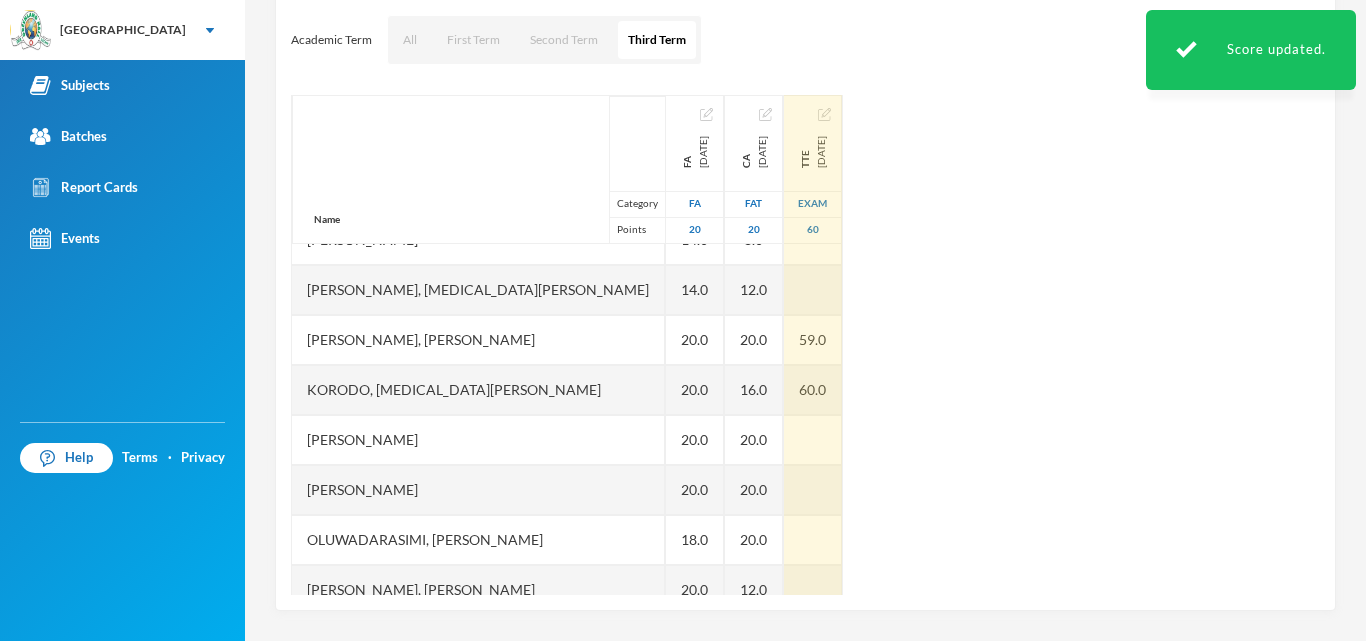 scroll, scrollTop: 120, scrollLeft: 0, axis: vertical 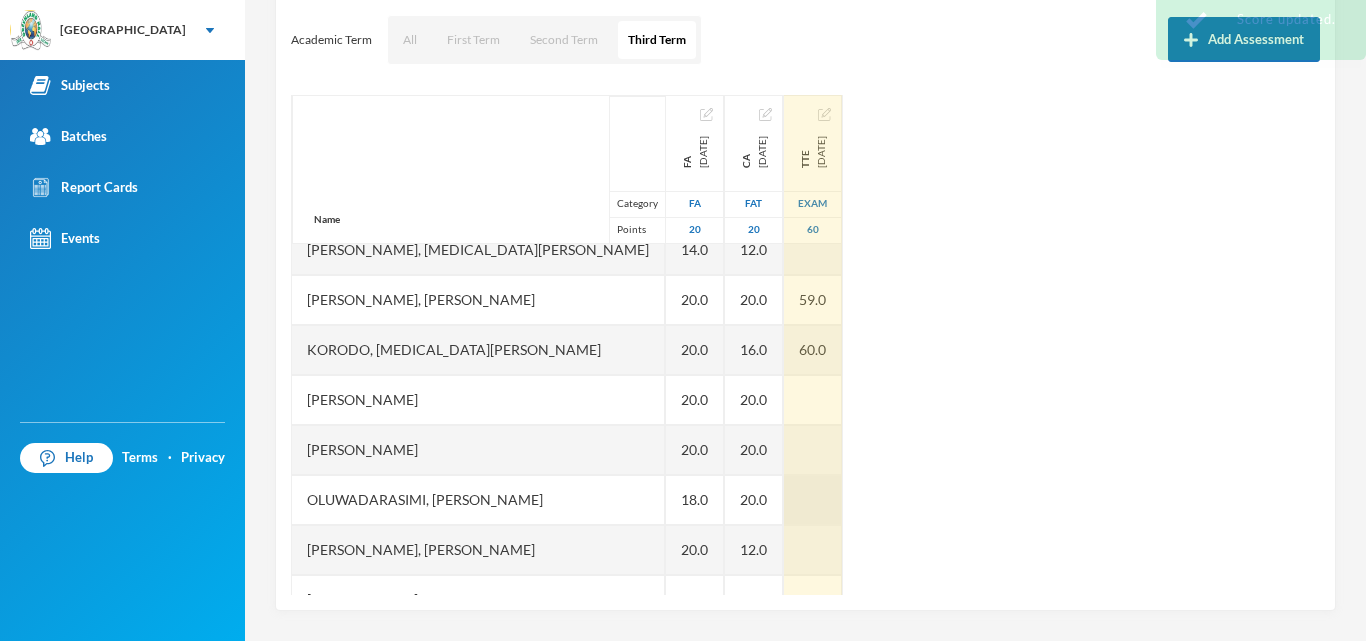 click at bounding box center (813, 500) 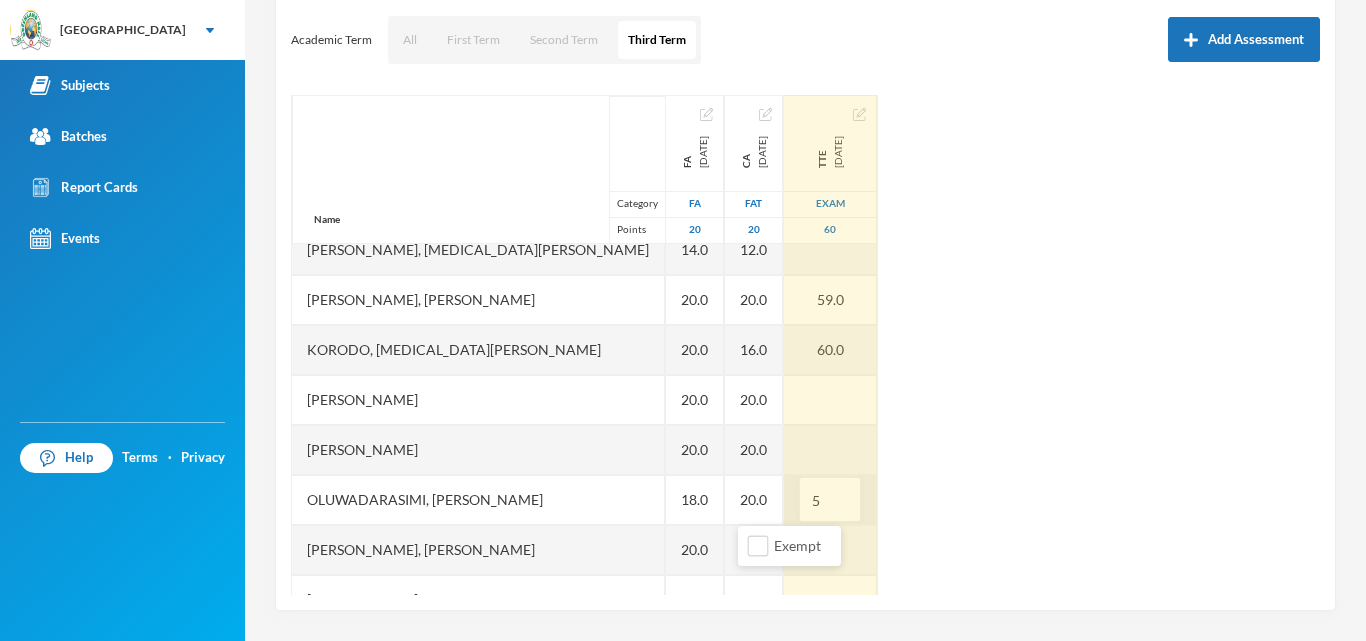 type on "54" 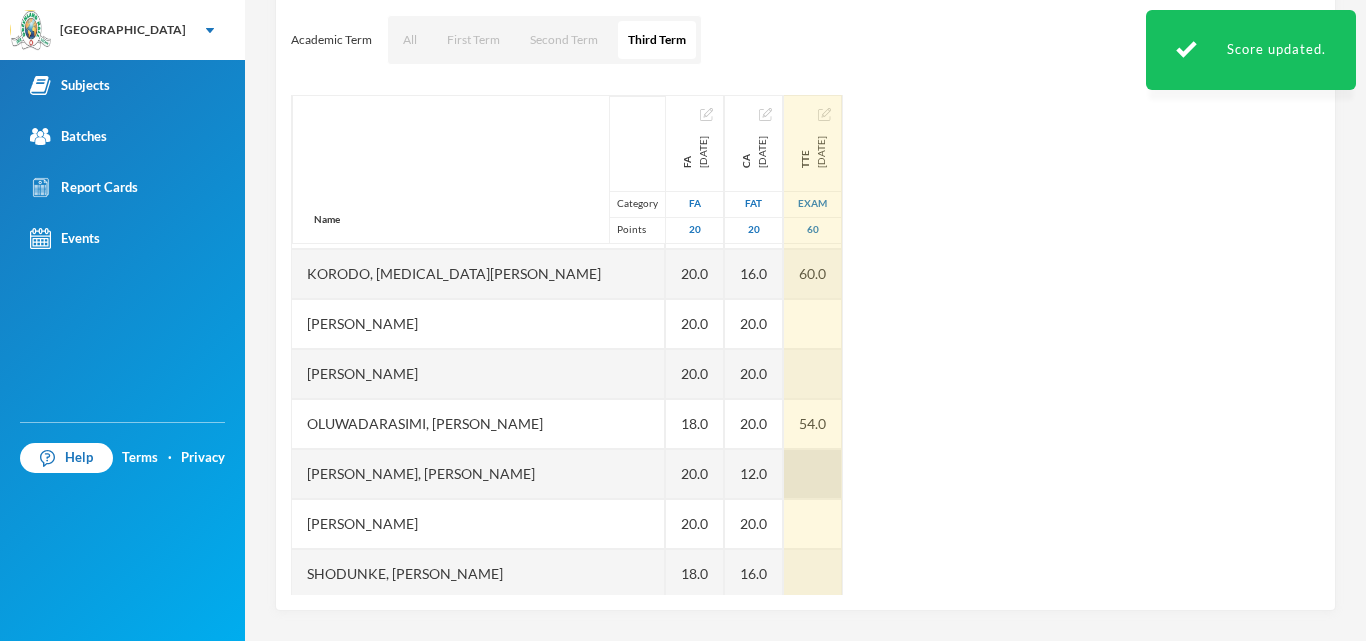 scroll, scrollTop: 200, scrollLeft: 0, axis: vertical 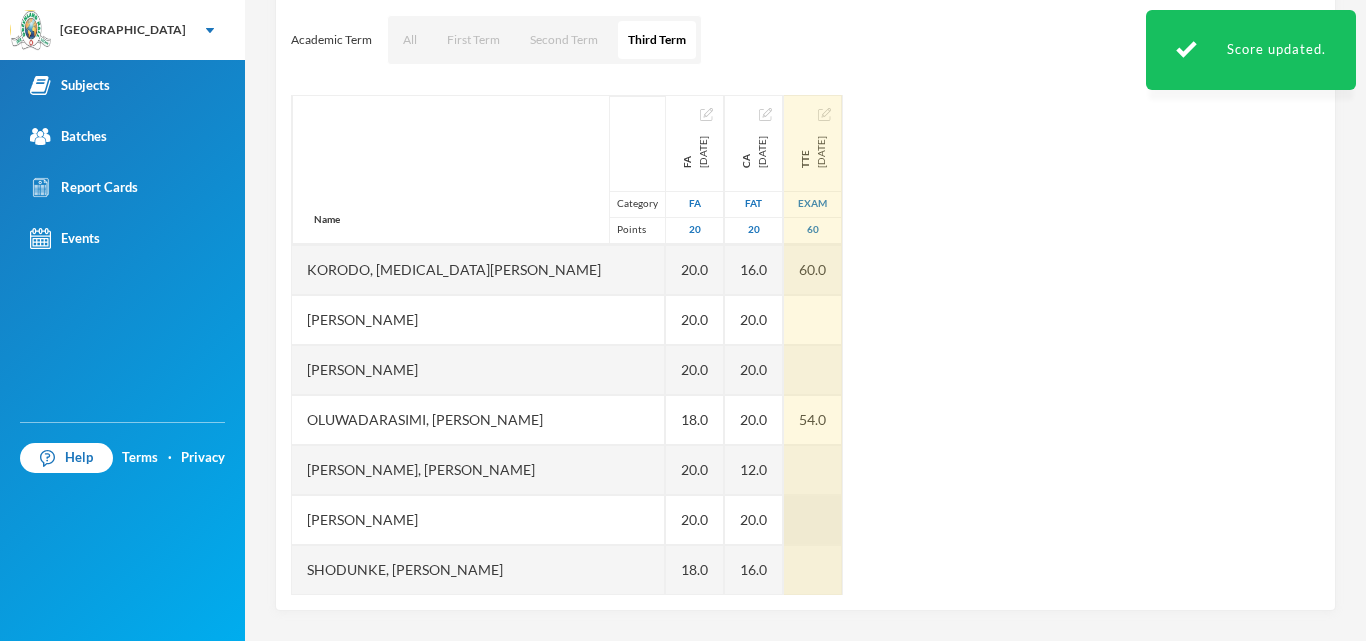 click at bounding box center [813, 520] 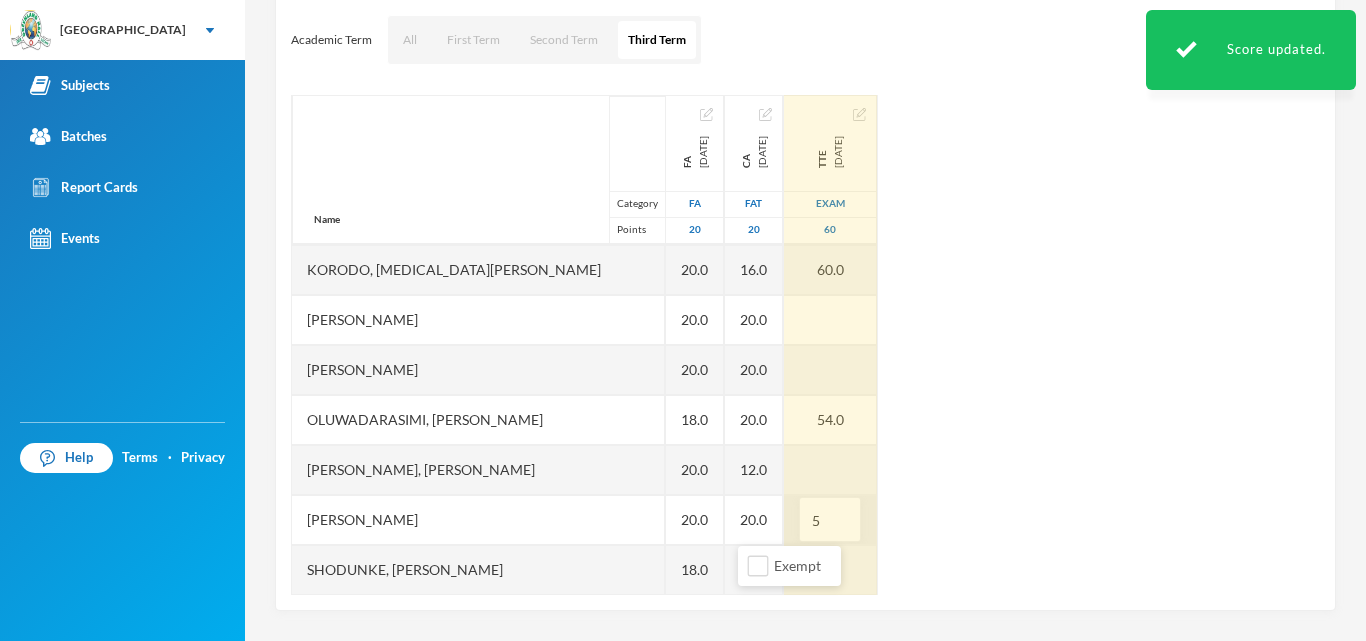type on "58" 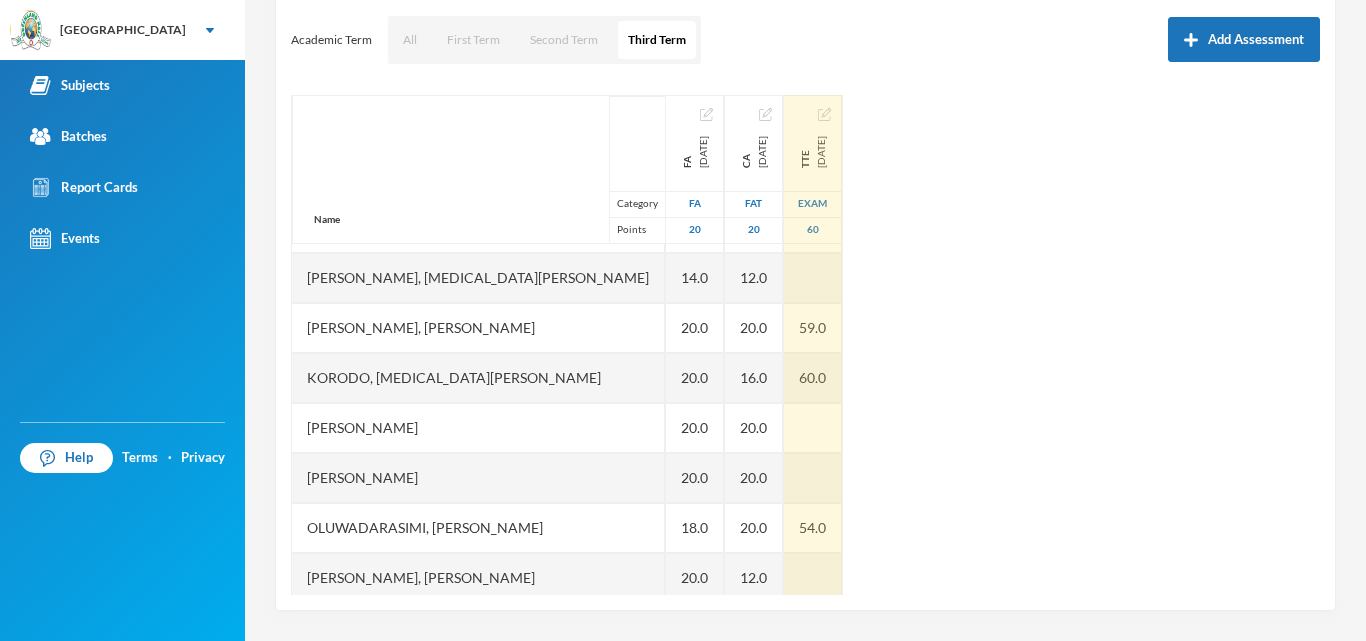 scroll, scrollTop: 3, scrollLeft: 0, axis: vertical 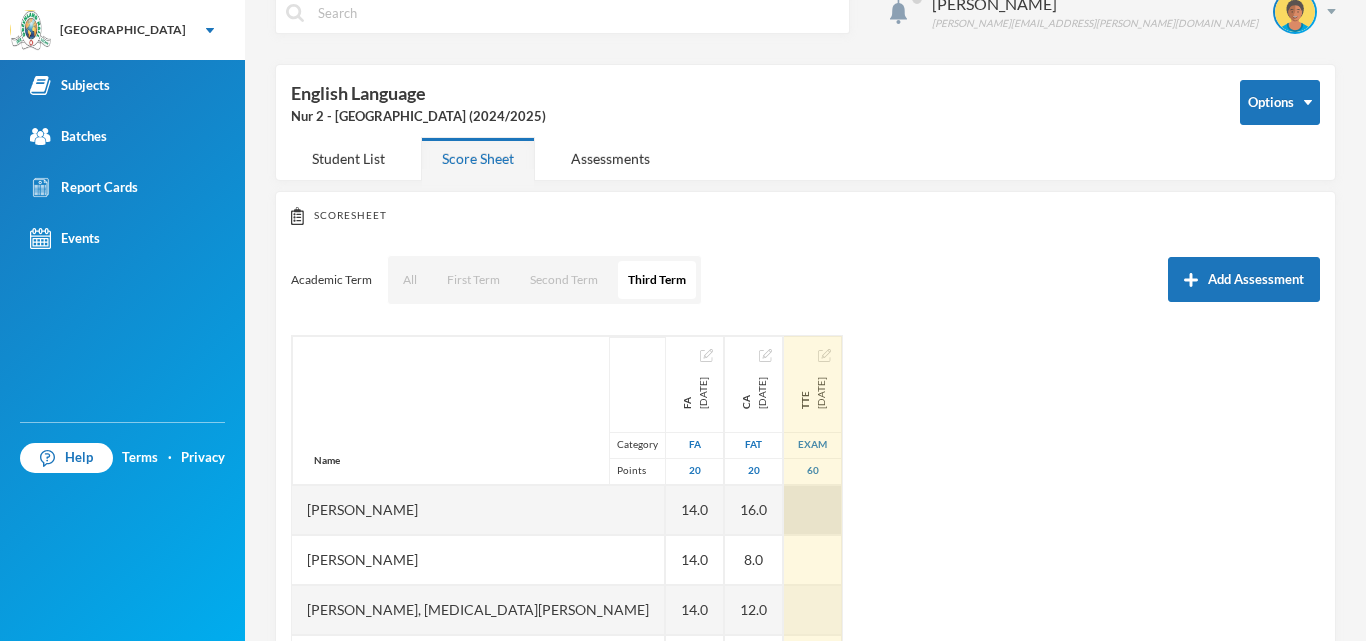 click at bounding box center [813, 510] 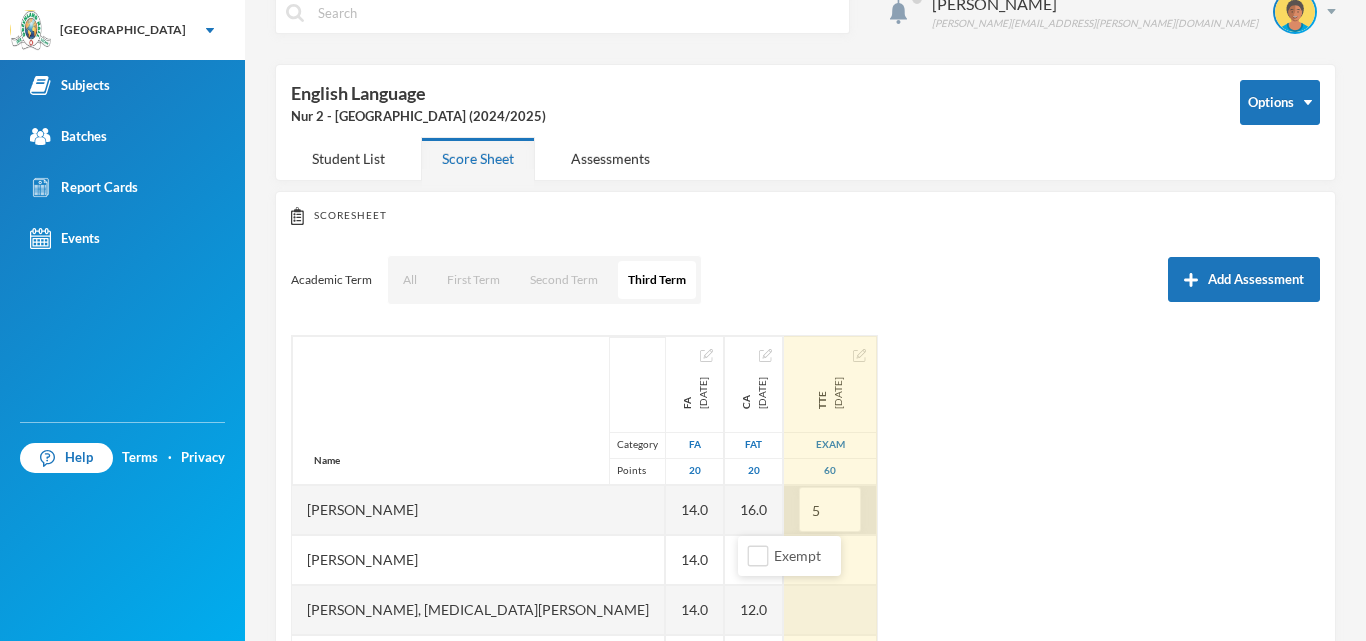 type on "58" 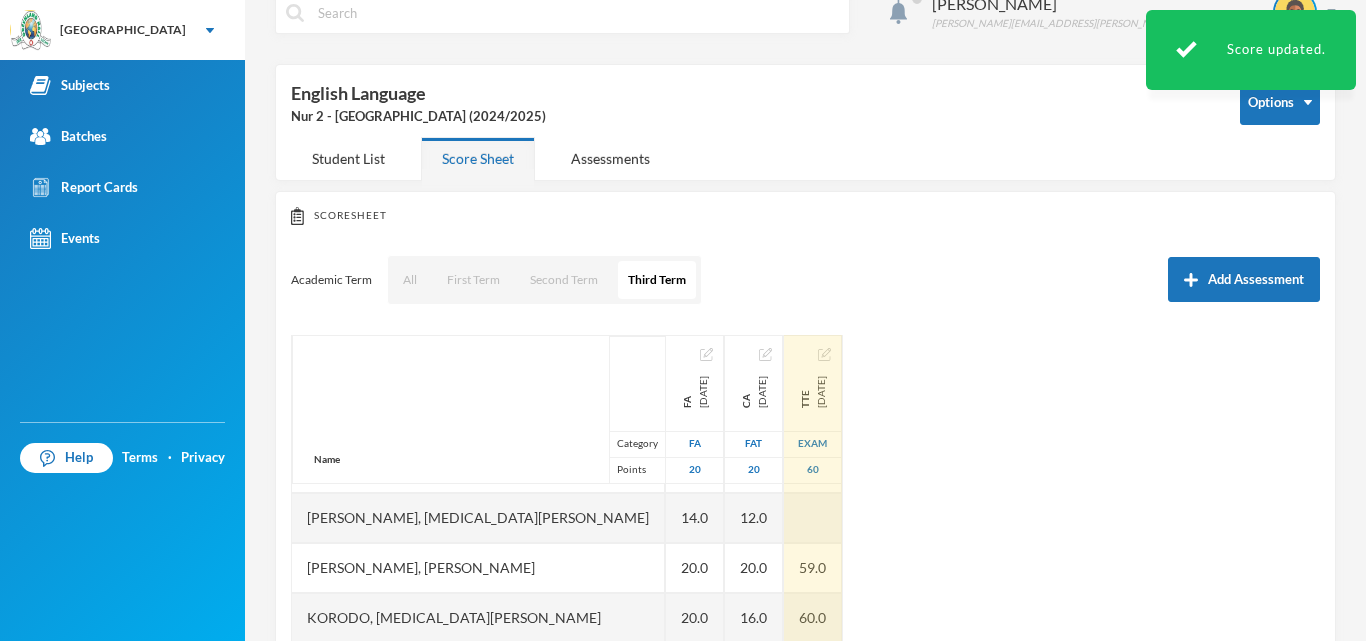 scroll, scrollTop: 217, scrollLeft: 0, axis: vertical 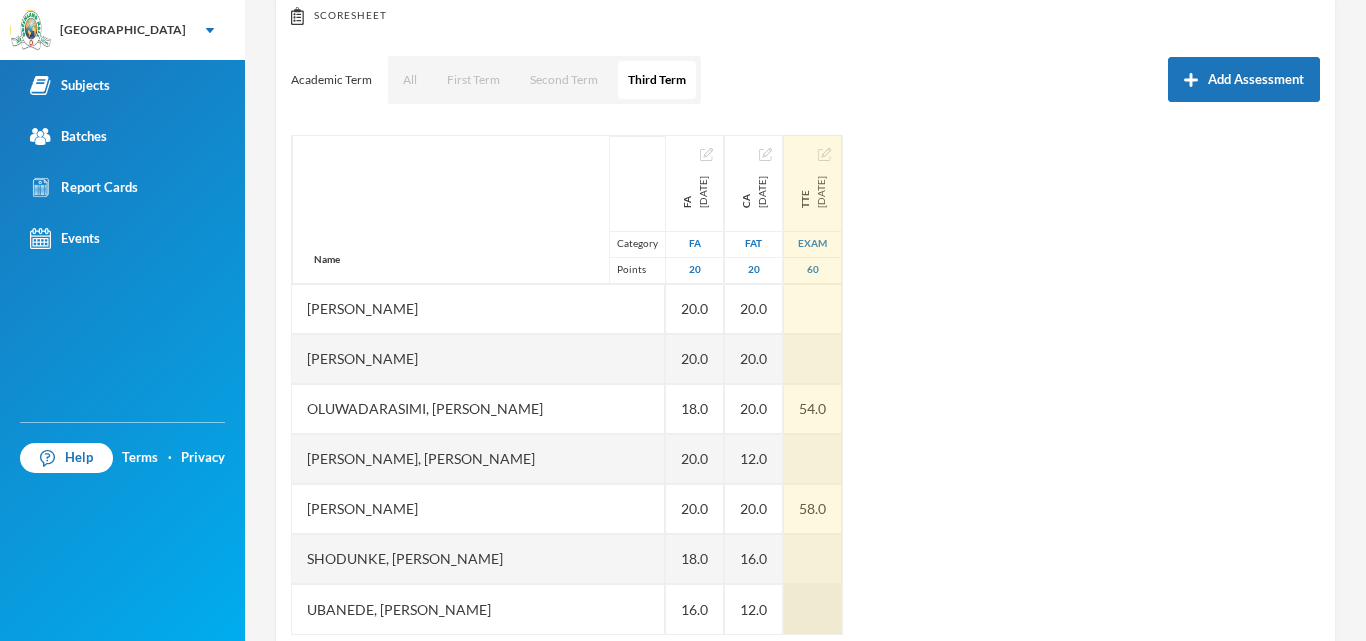 click at bounding box center [813, 609] 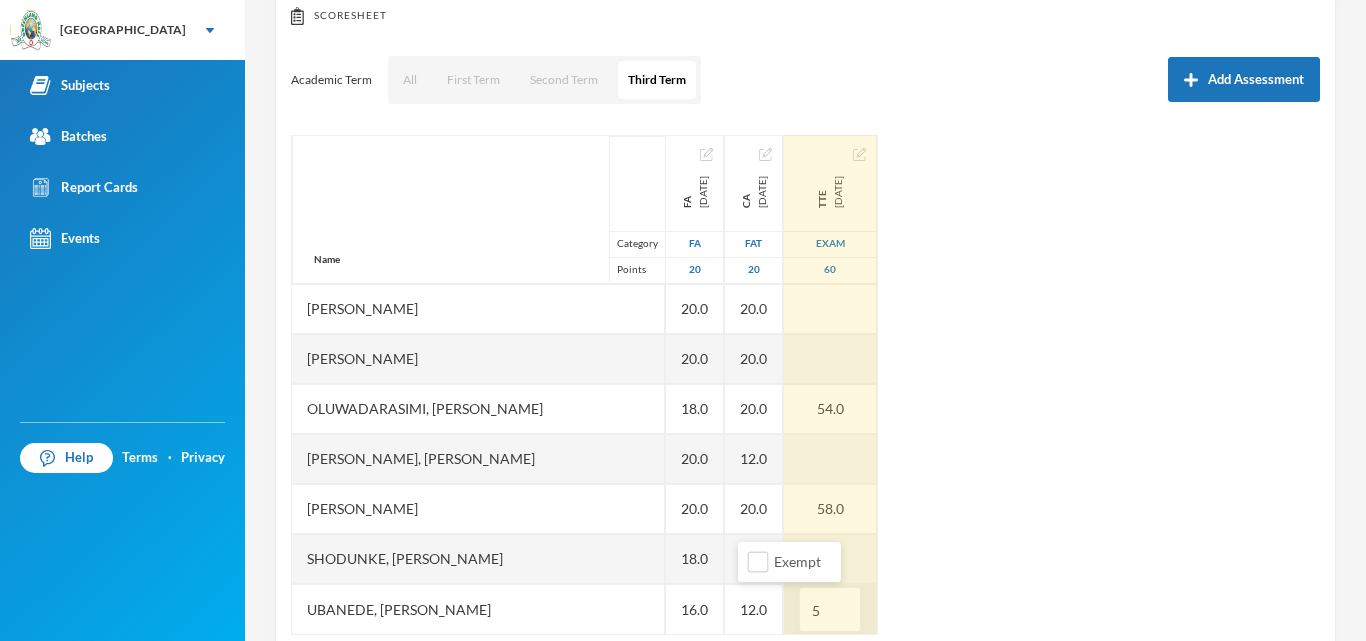 type on "54" 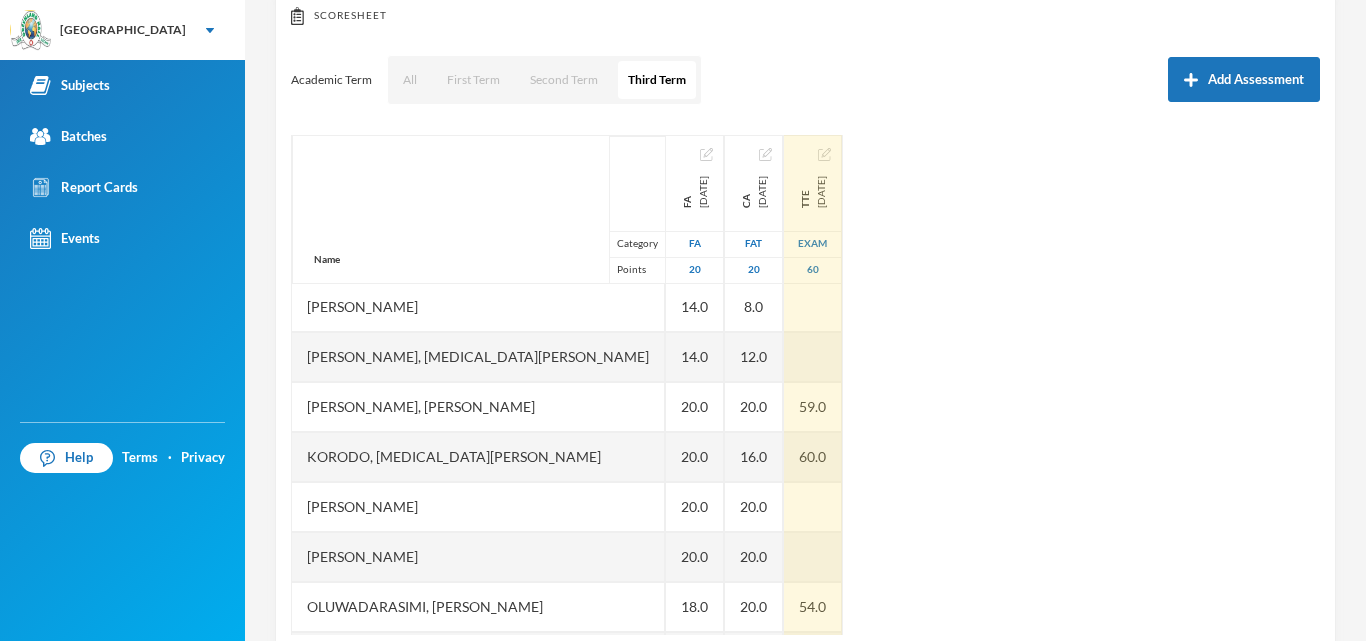 scroll, scrollTop: 51, scrollLeft: 0, axis: vertical 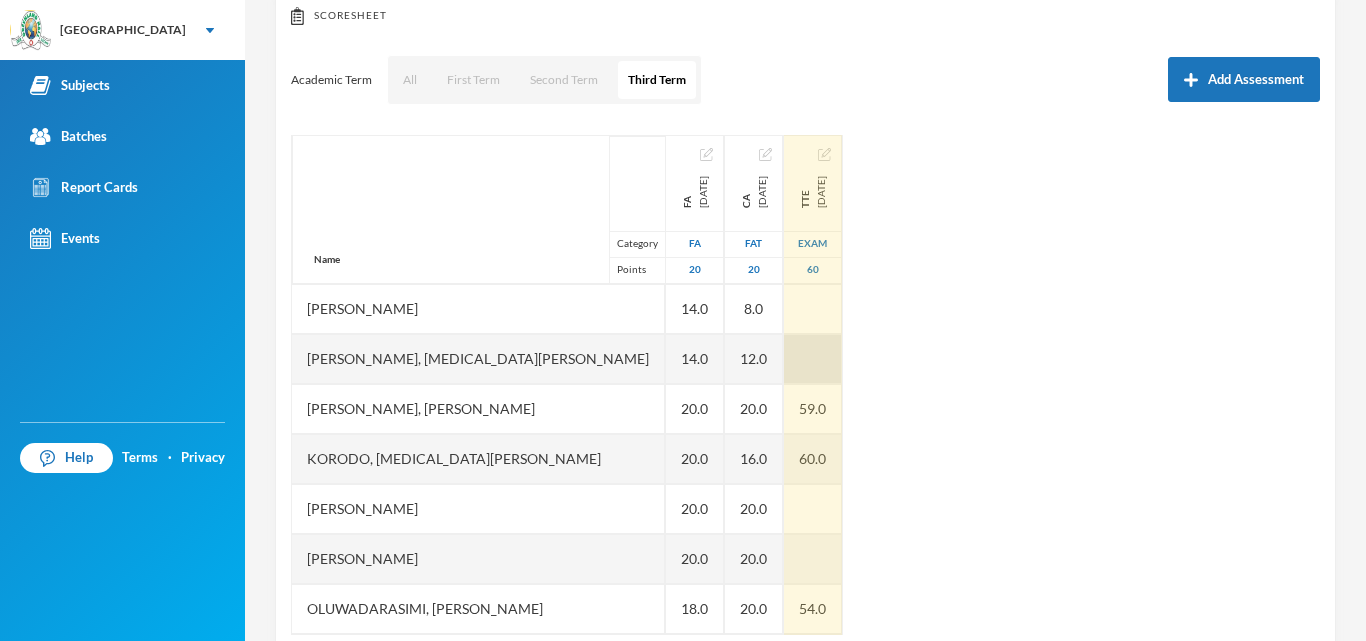 click at bounding box center [813, 359] 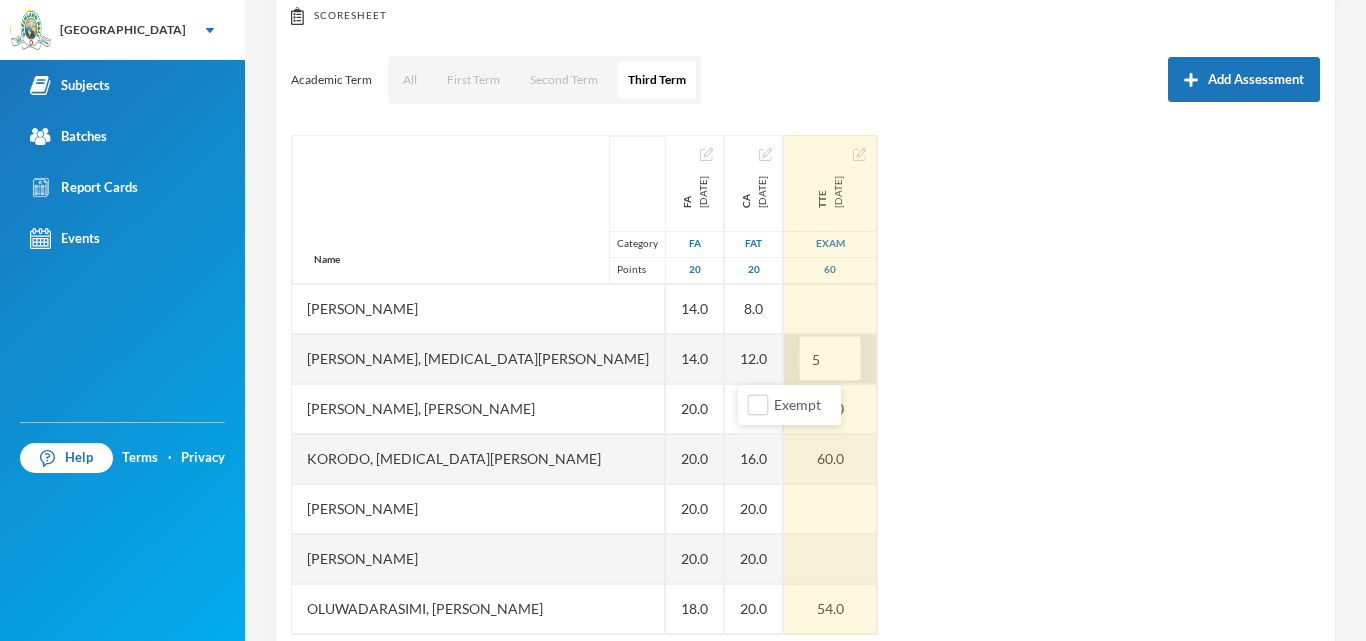 type on "56" 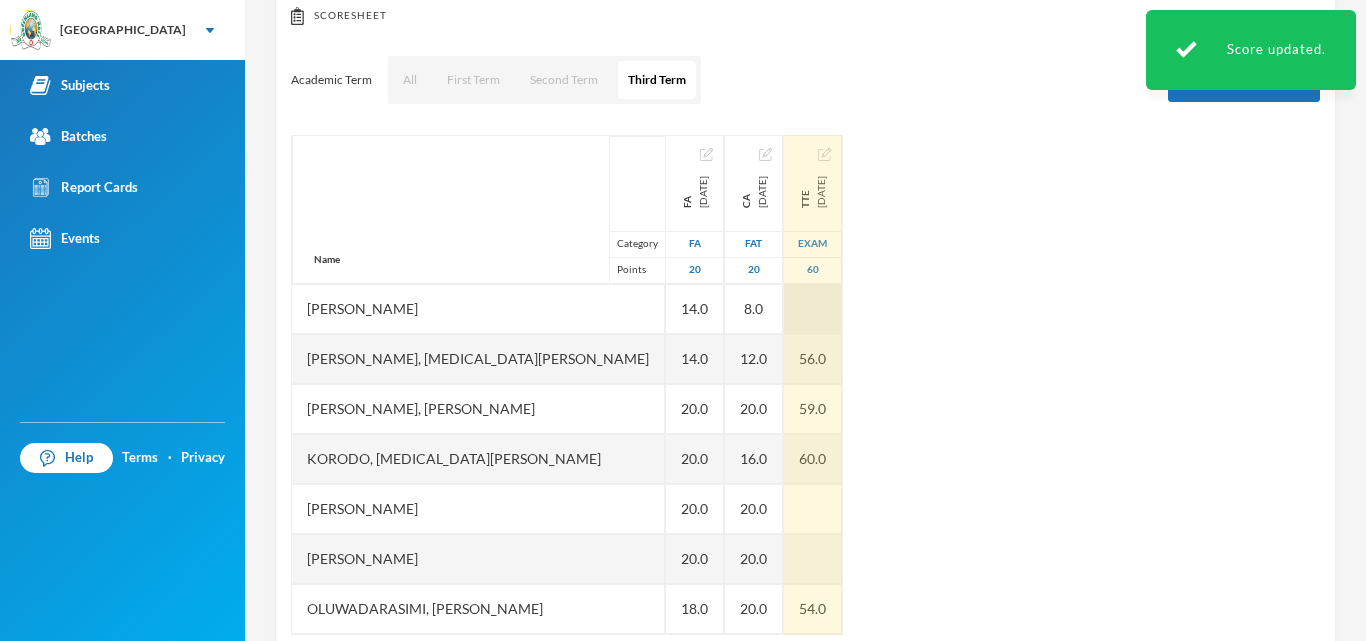 click at bounding box center (813, 309) 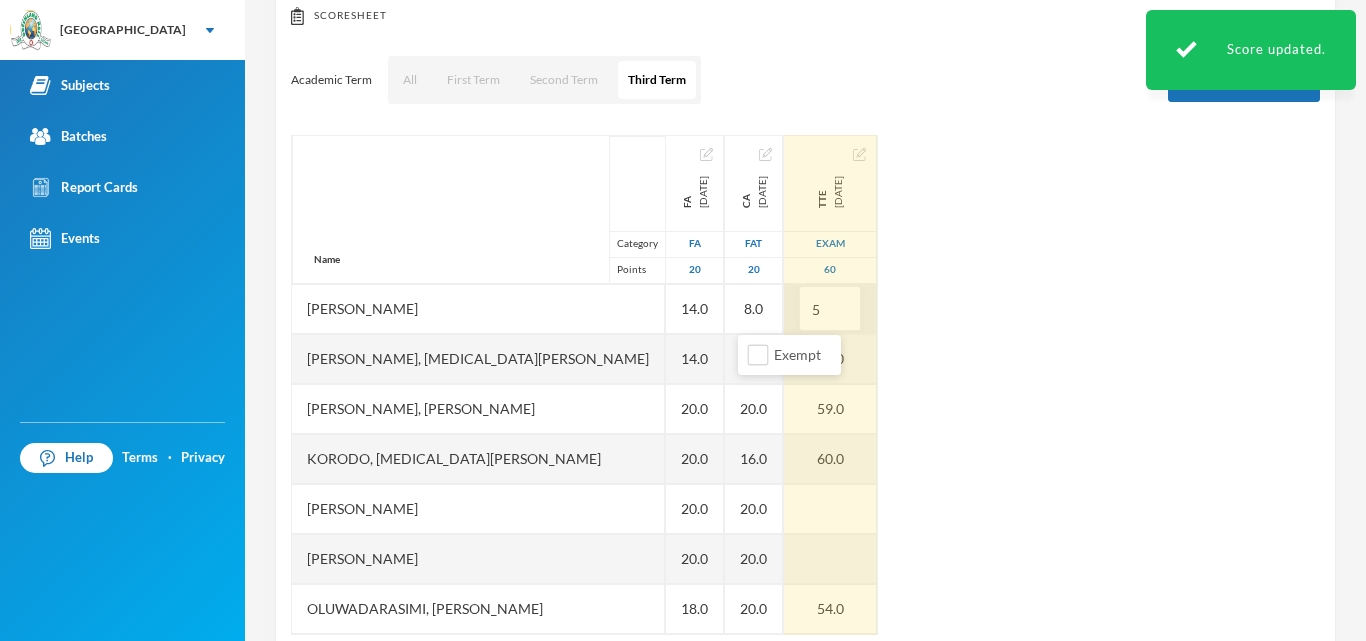 type on "52" 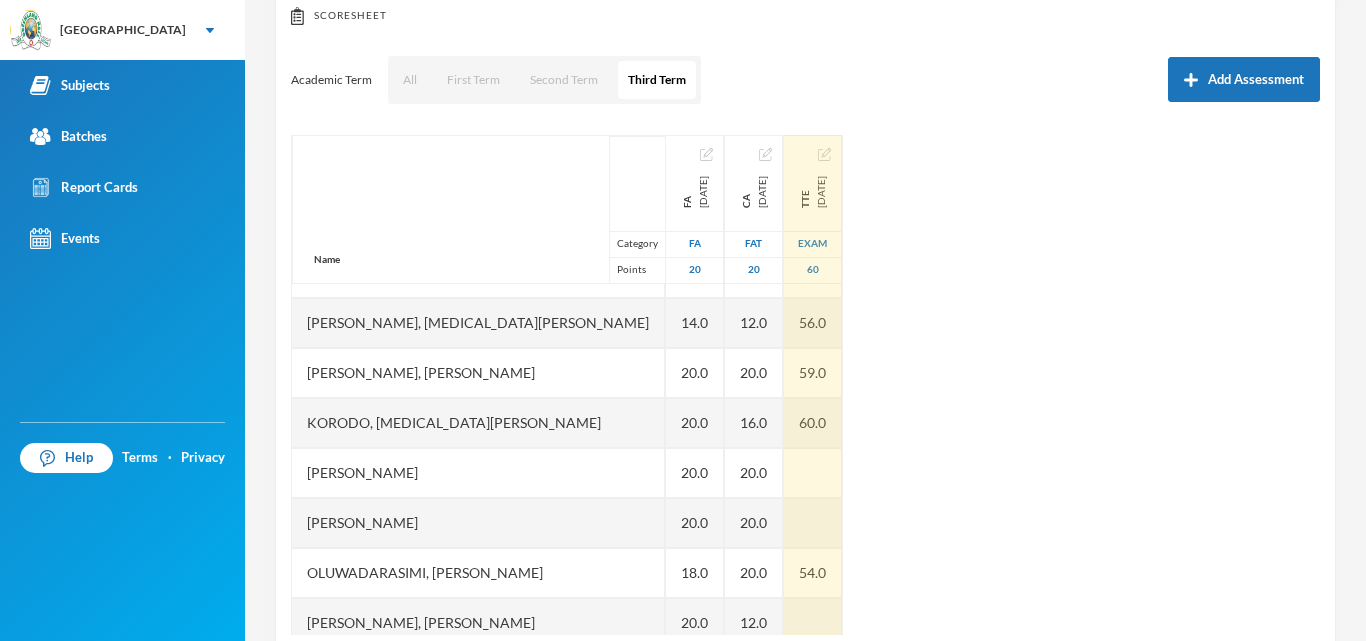 scroll, scrollTop: 91, scrollLeft: 0, axis: vertical 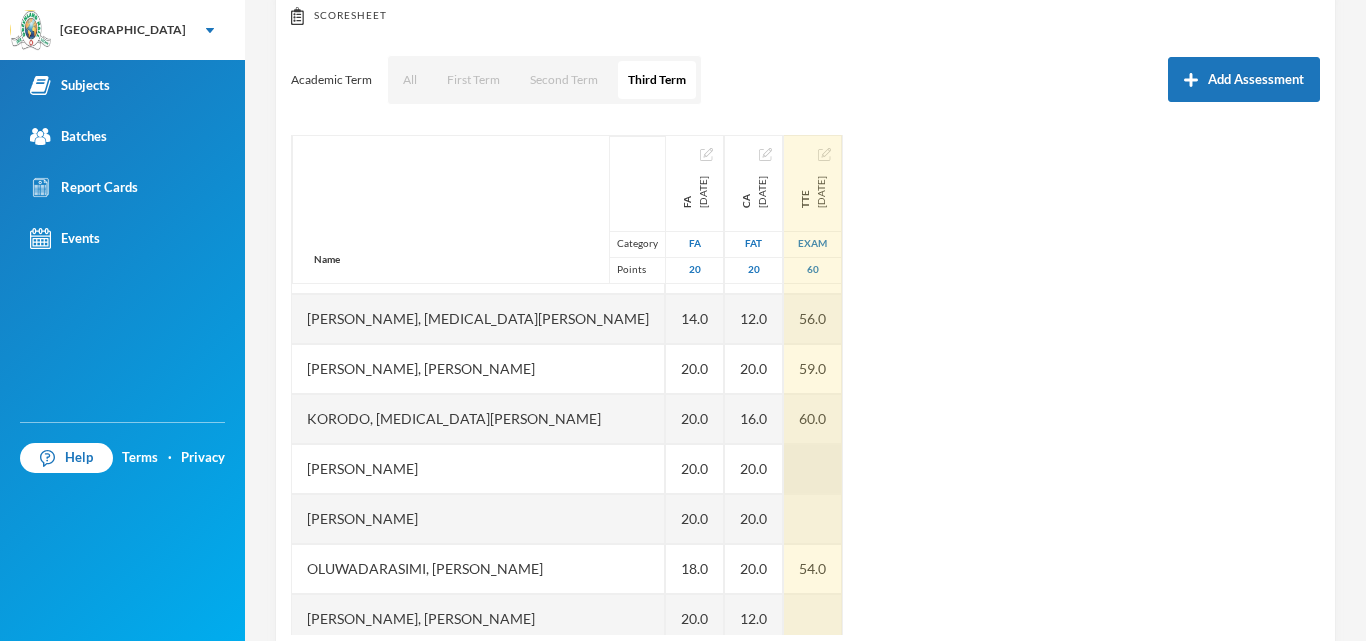 click at bounding box center (813, 469) 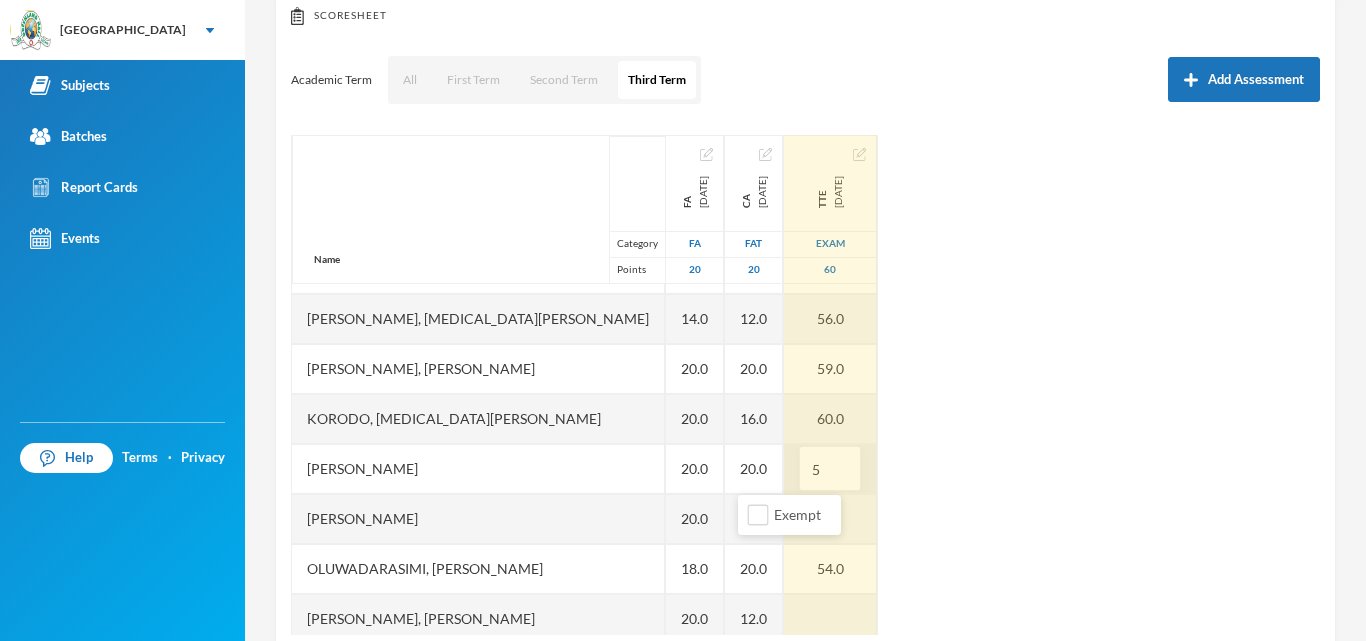type on "52" 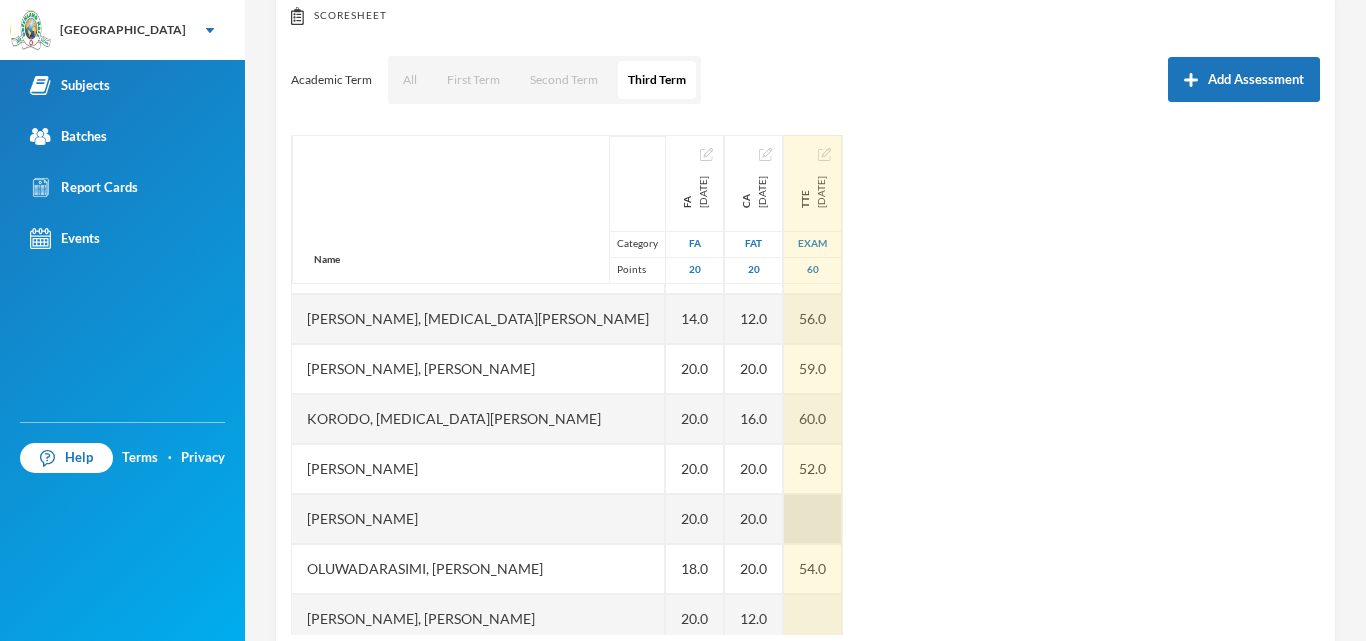 click at bounding box center [813, 519] 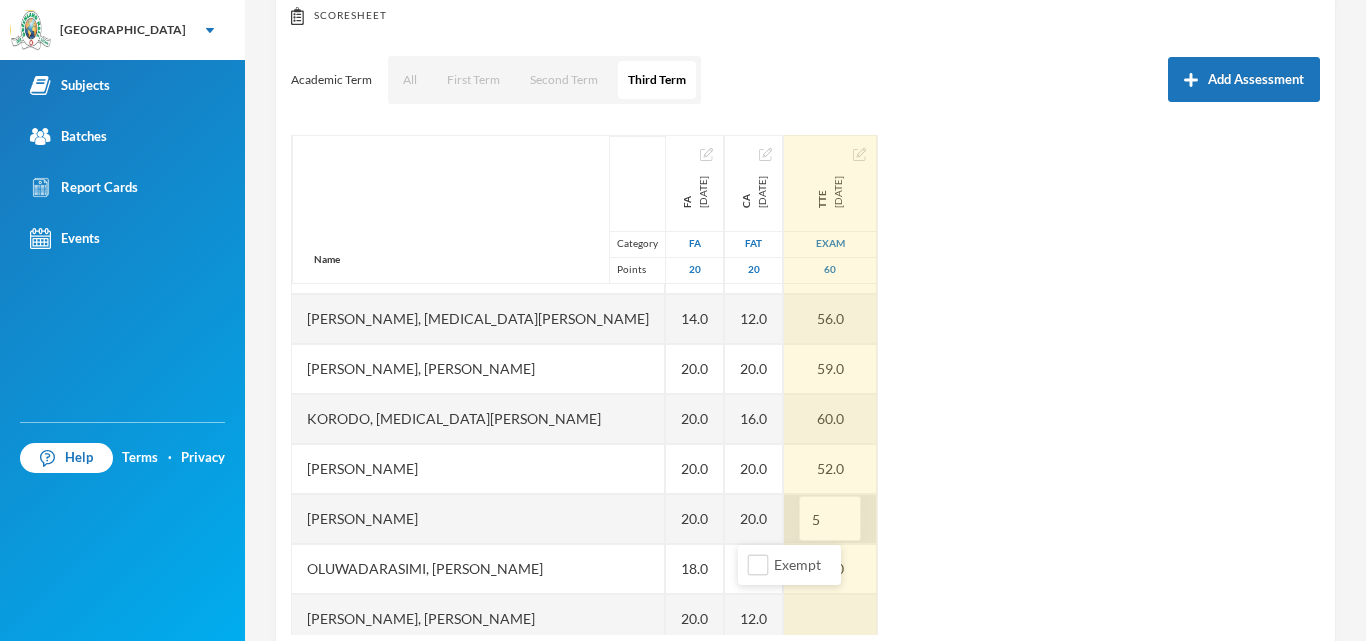 type on "58" 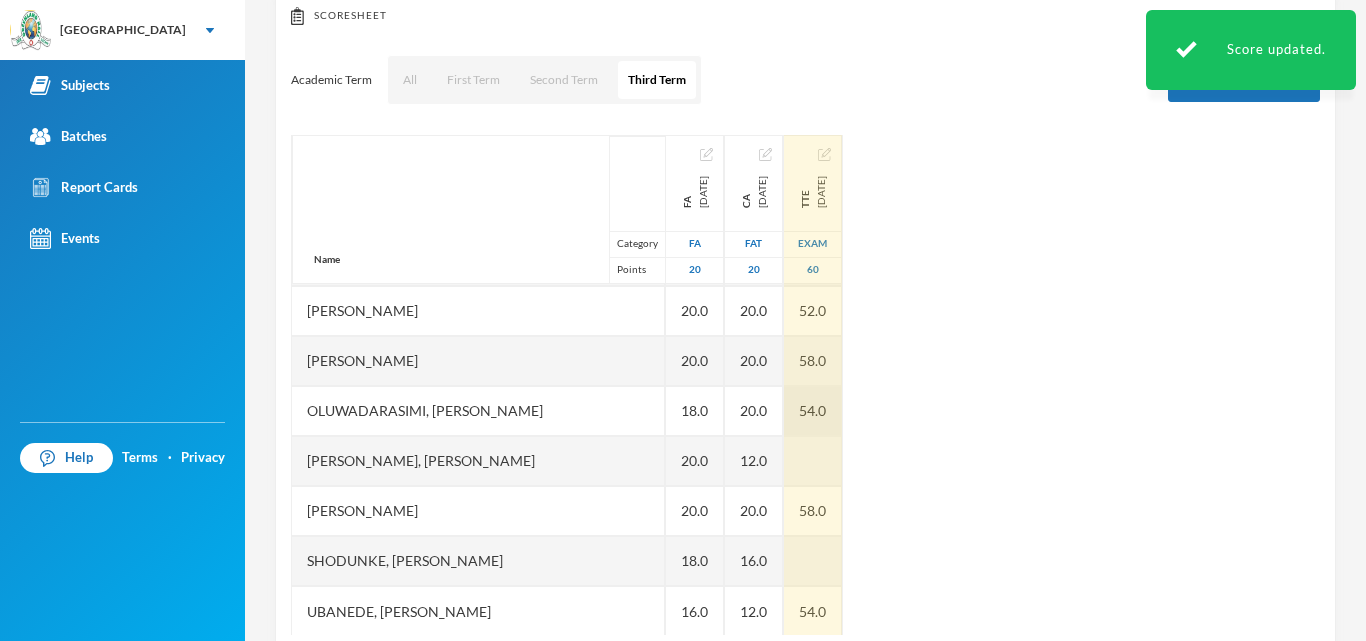 scroll, scrollTop: 251, scrollLeft: 0, axis: vertical 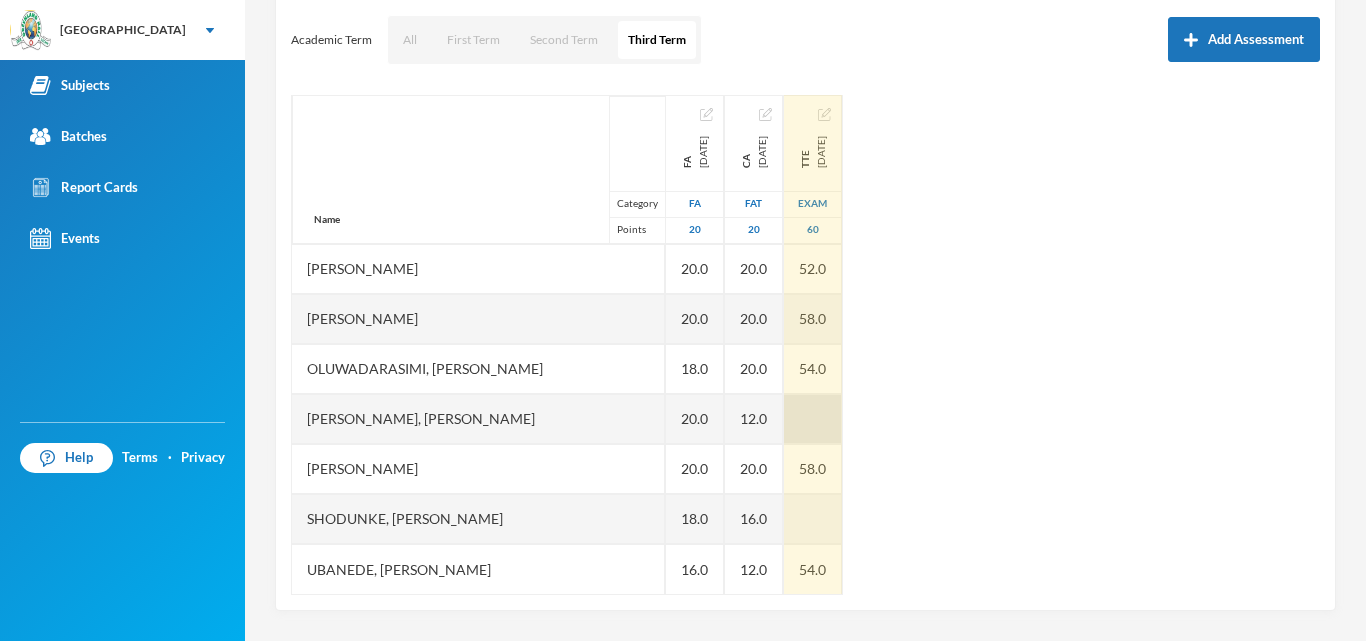 click at bounding box center [813, 419] 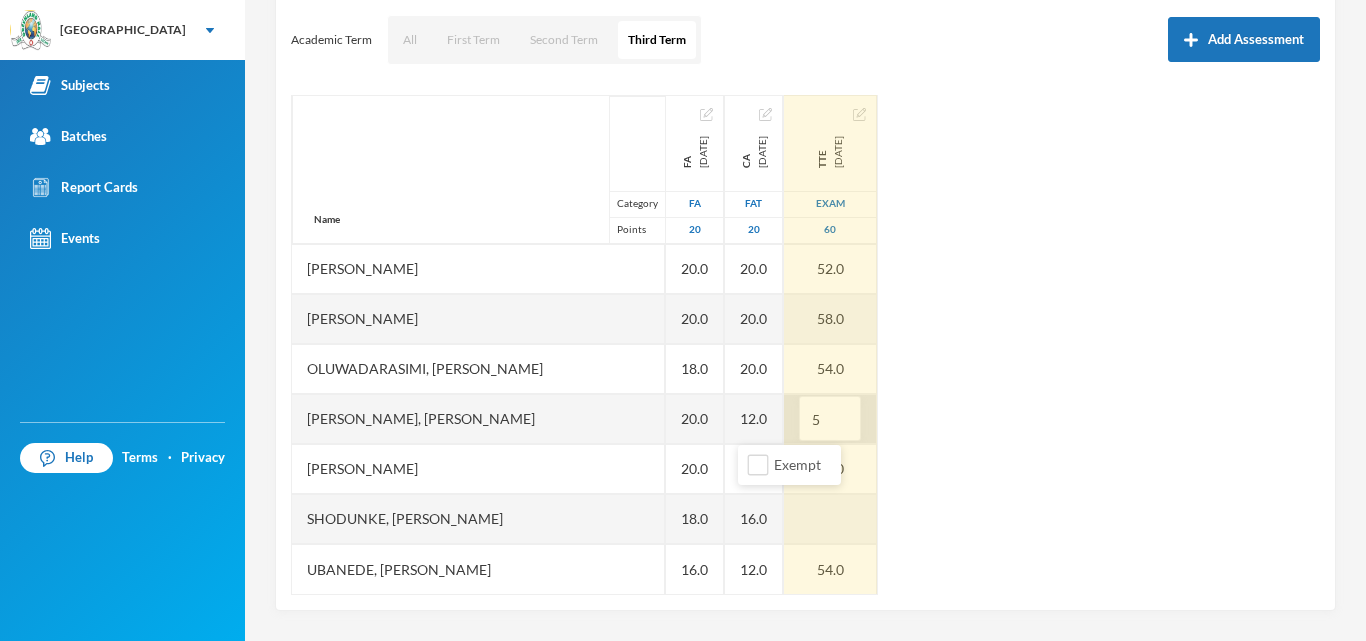 type on "58" 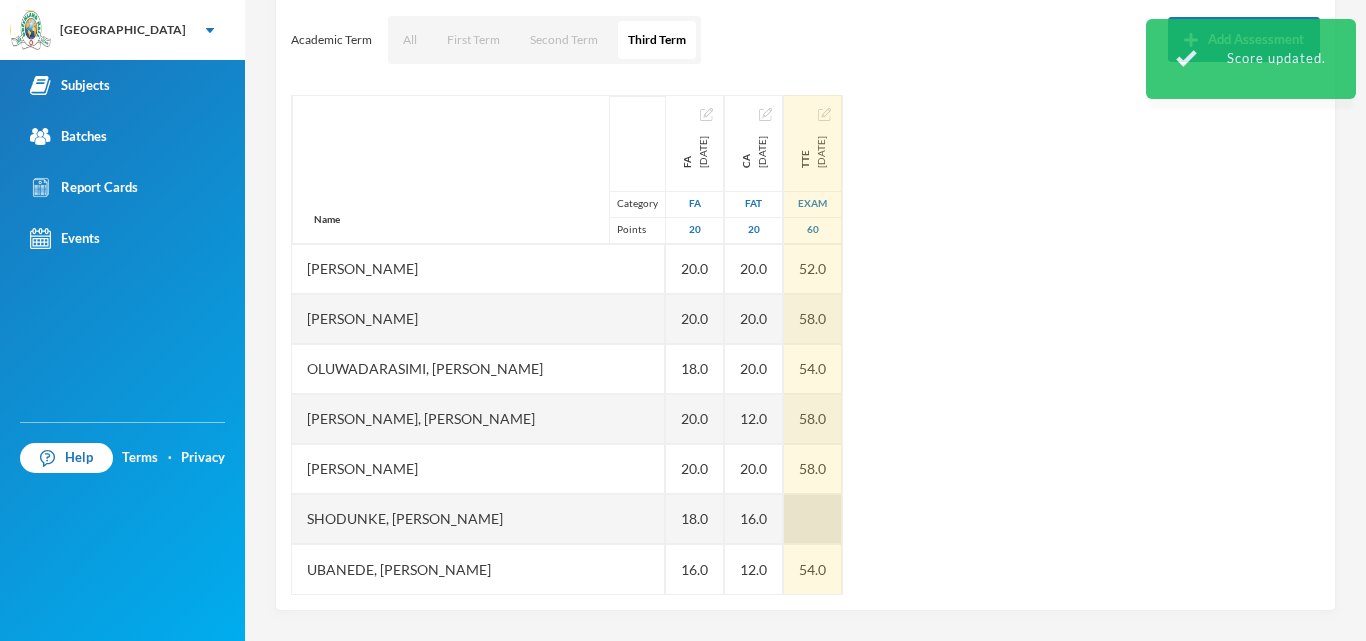 click at bounding box center (813, 519) 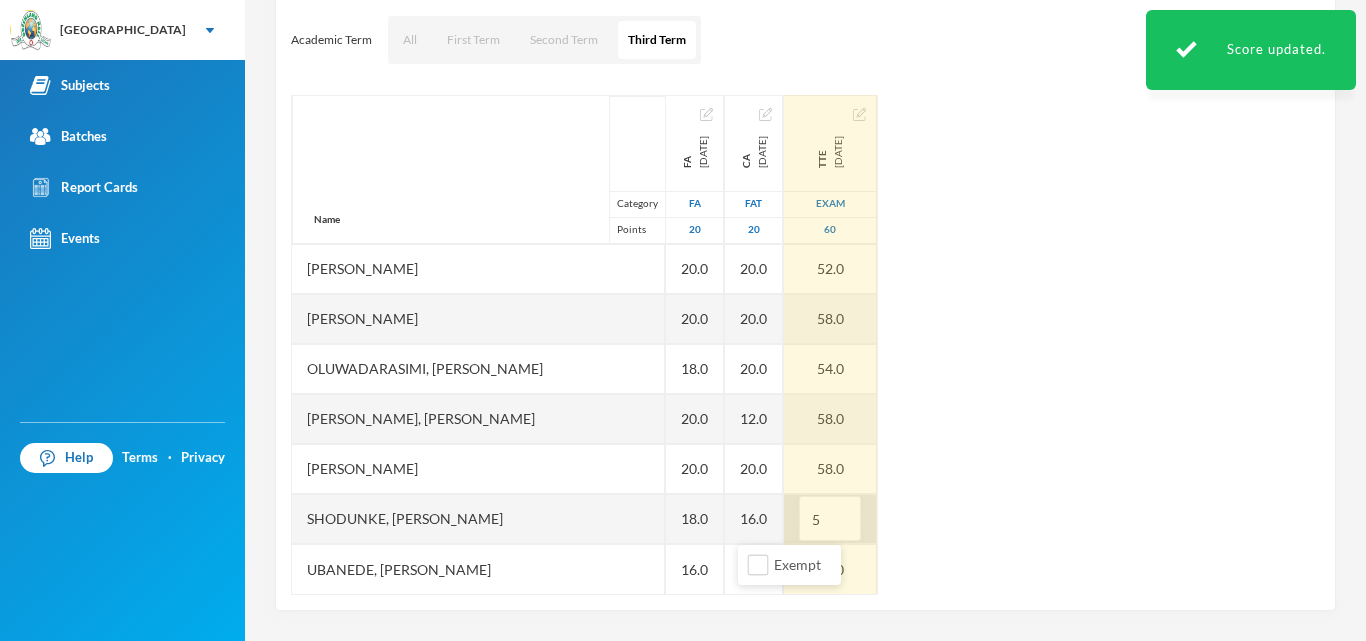 type on "58" 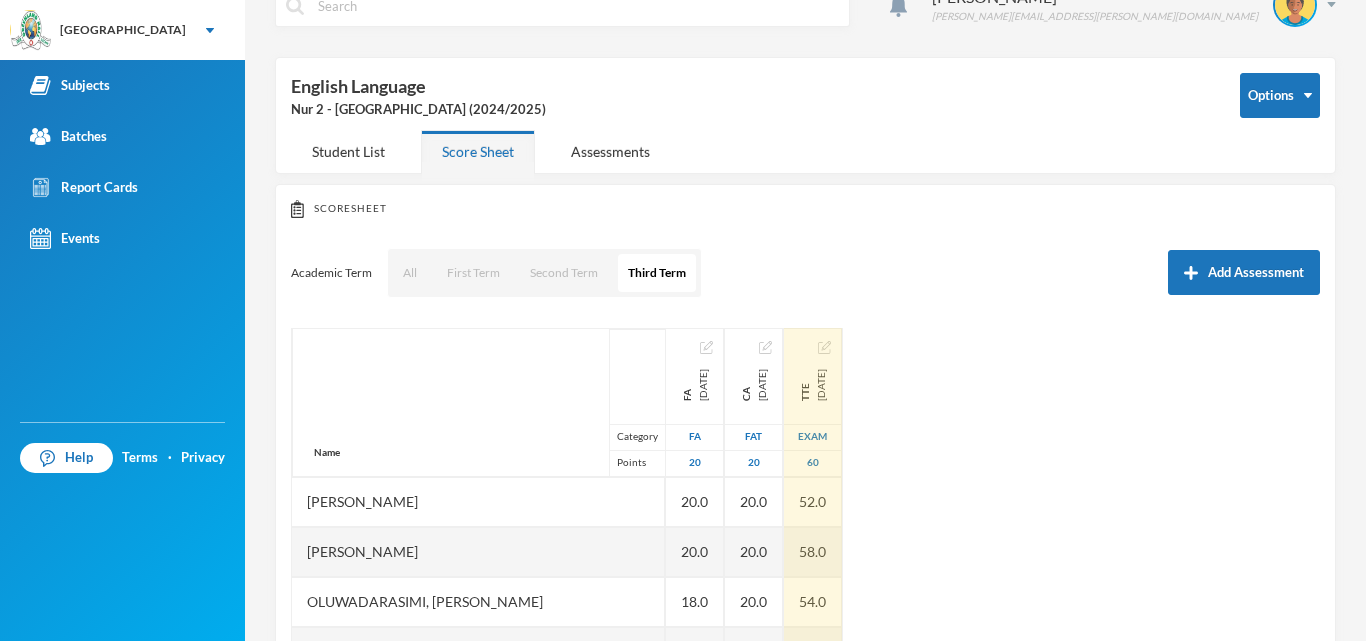 scroll, scrollTop: 26, scrollLeft: 0, axis: vertical 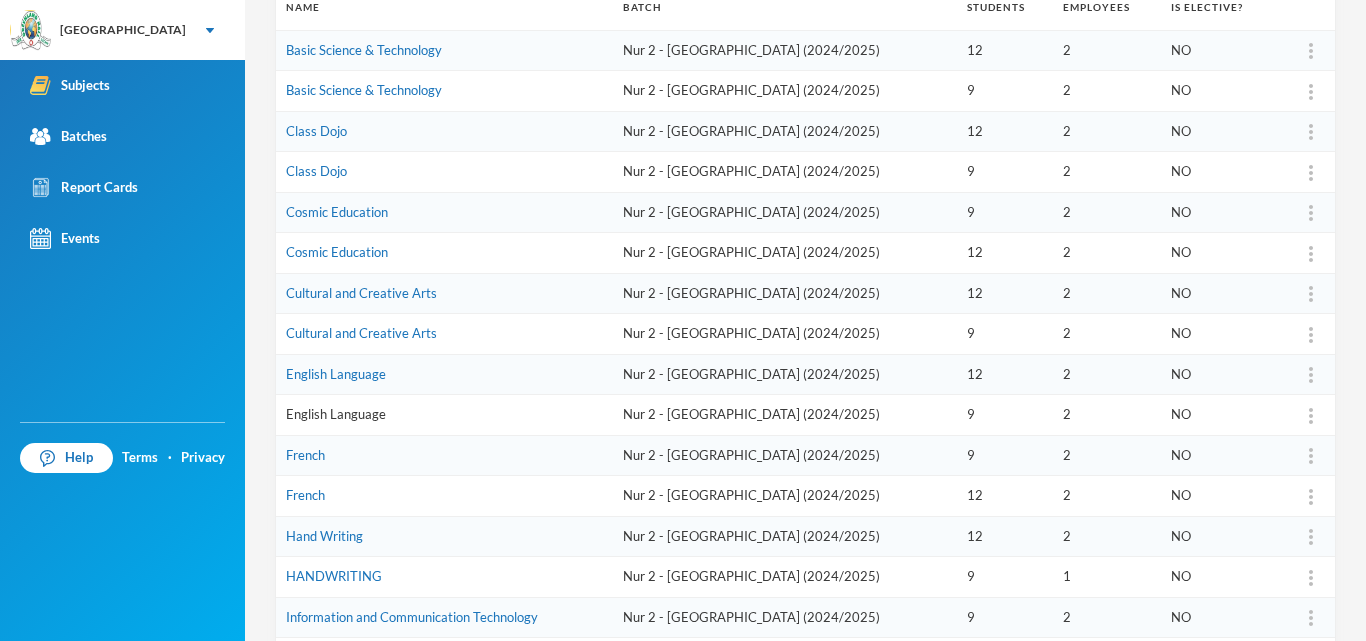 click on "English Language" at bounding box center [336, 414] 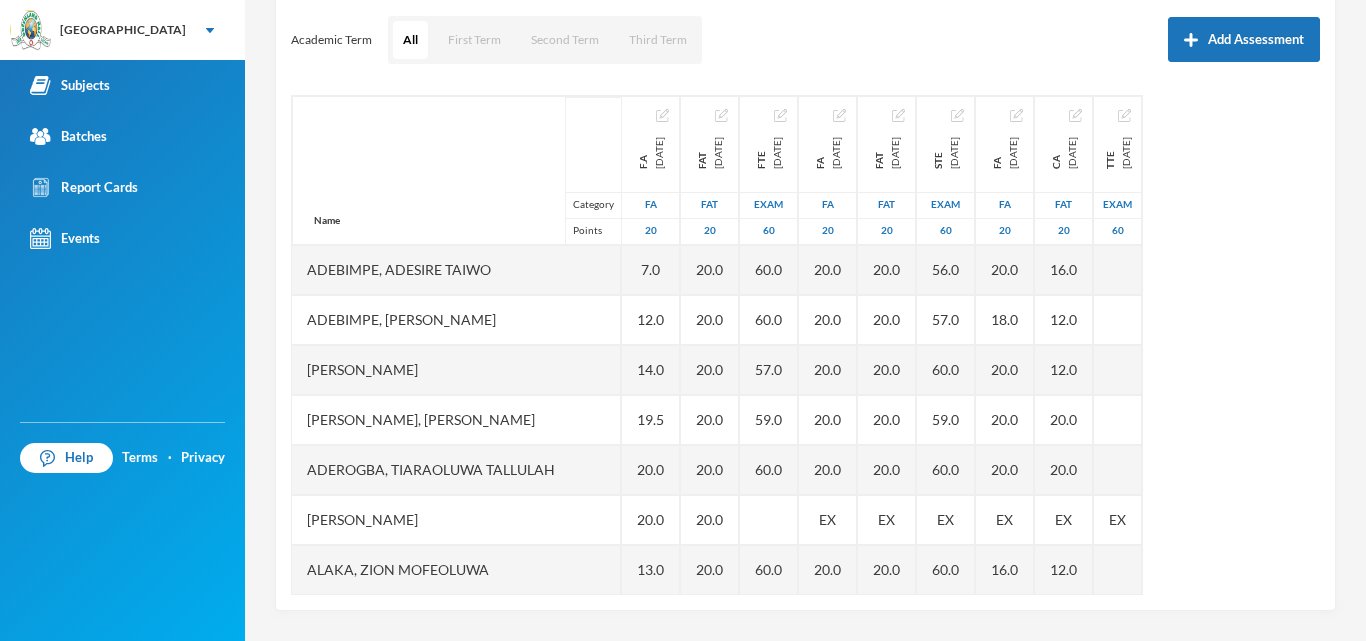 scroll, scrollTop: 271, scrollLeft: 0, axis: vertical 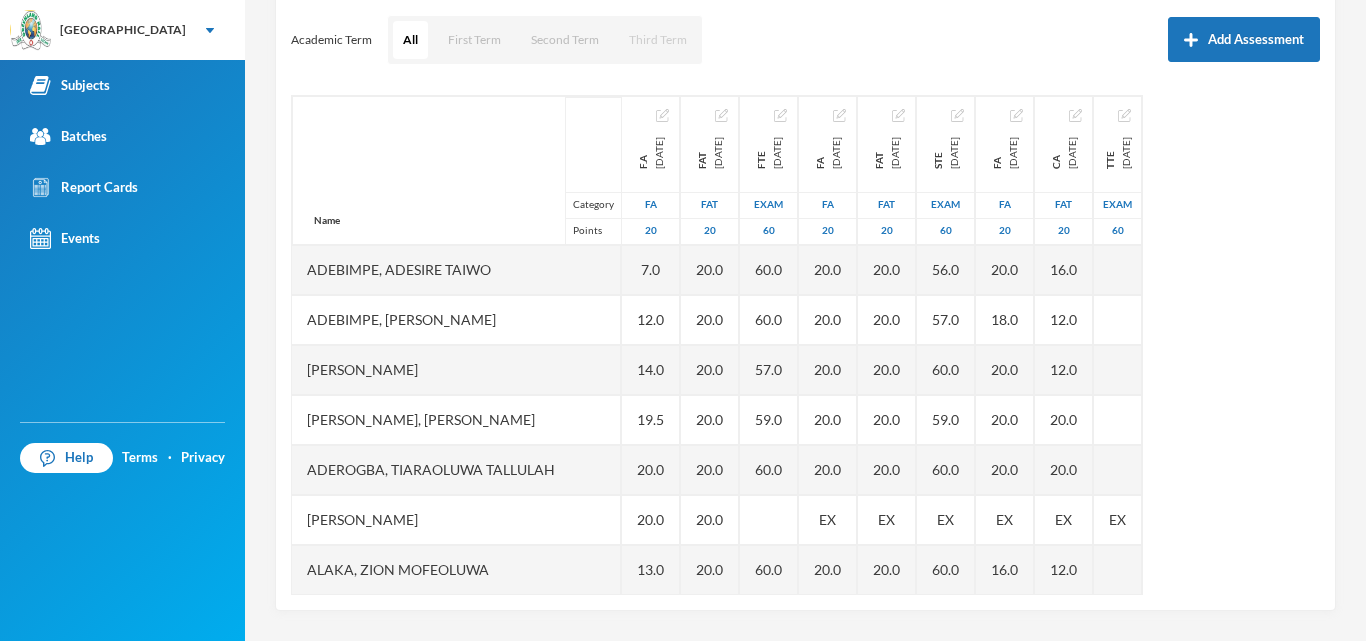 click on "Third Term" at bounding box center [658, 40] 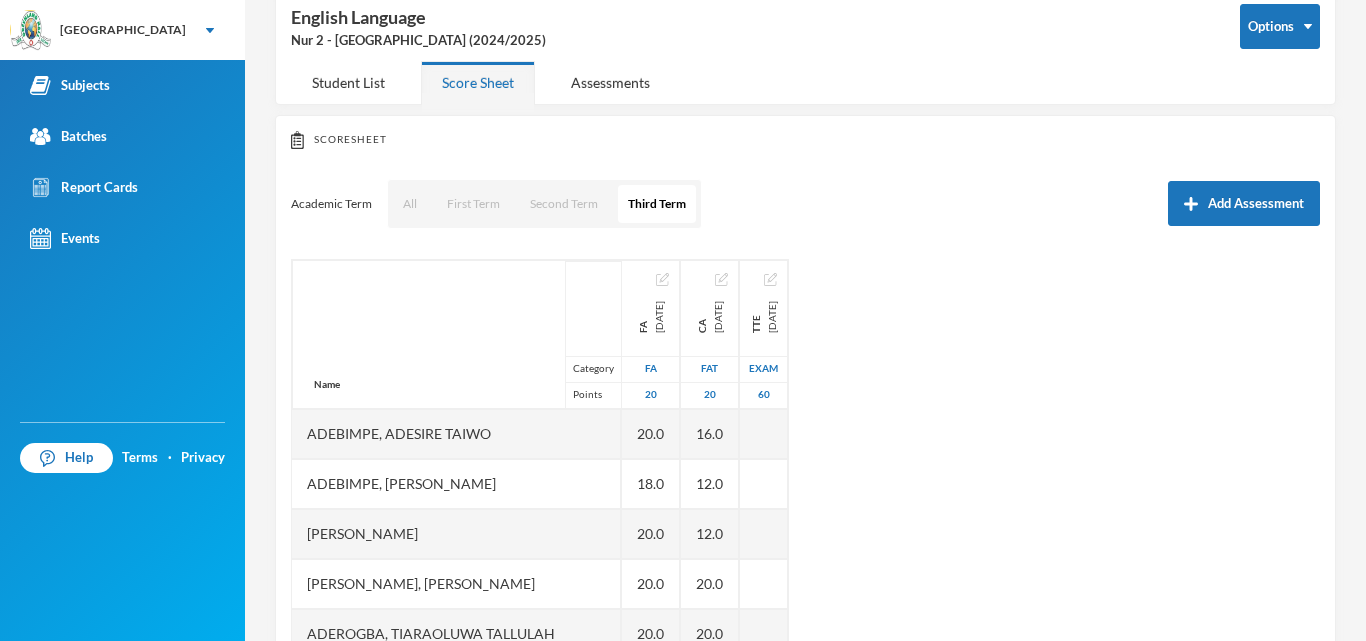 scroll, scrollTop: 271, scrollLeft: 0, axis: vertical 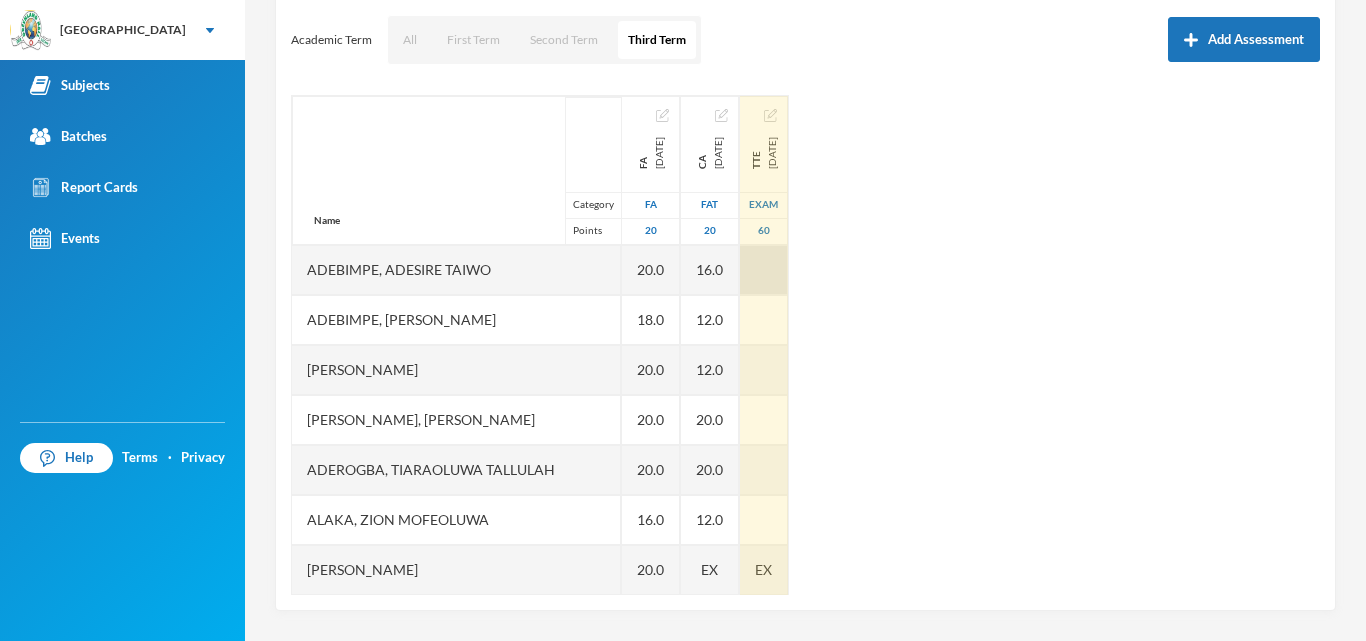 click at bounding box center (764, 270) 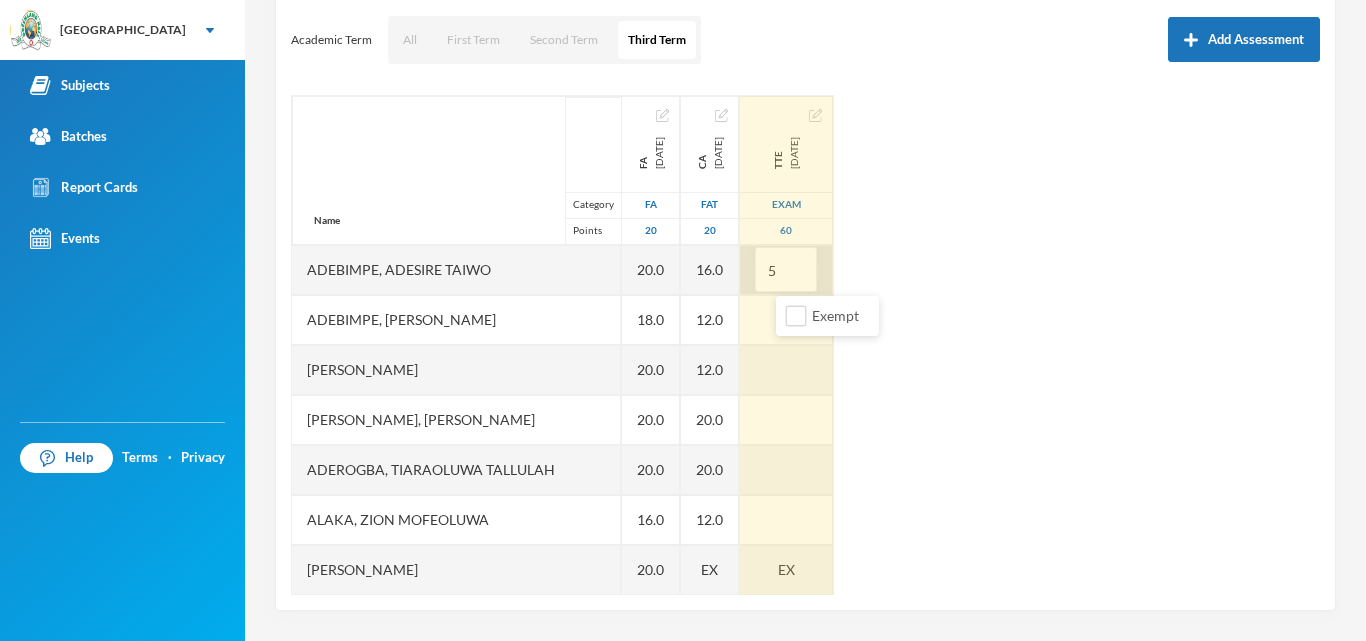 type on "56" 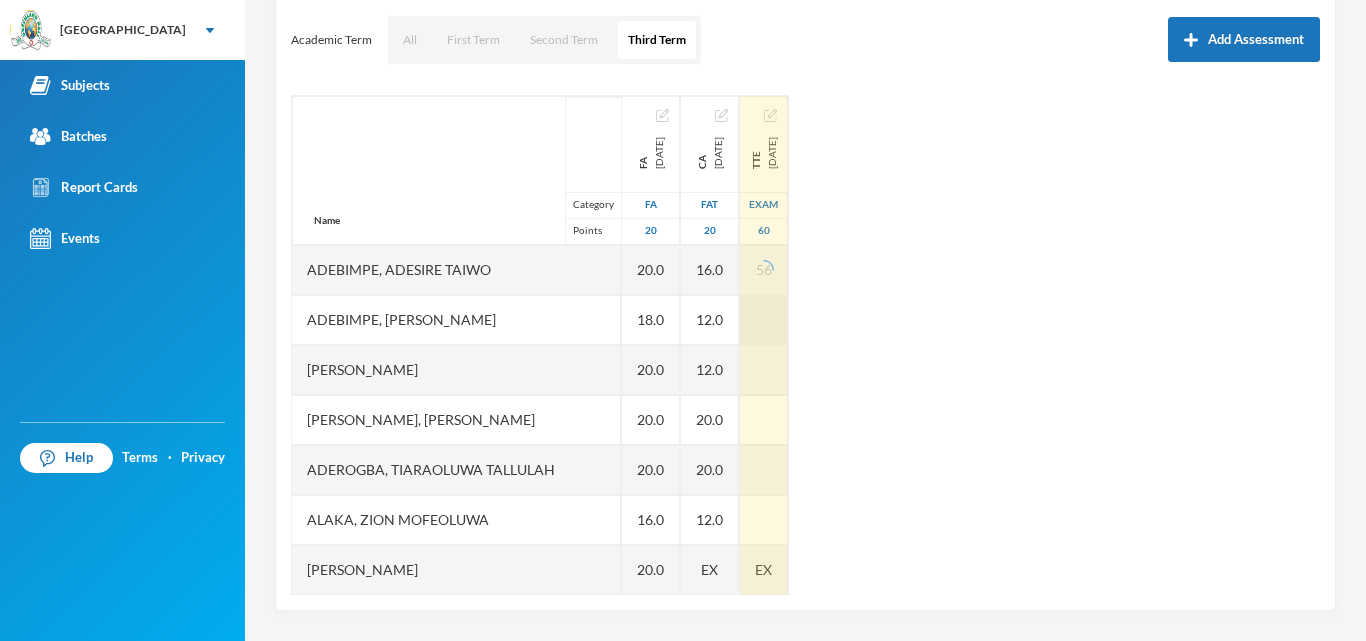 click on "TTE [DATE] Exam 60 56 EX" at bounding box center [764, 420] 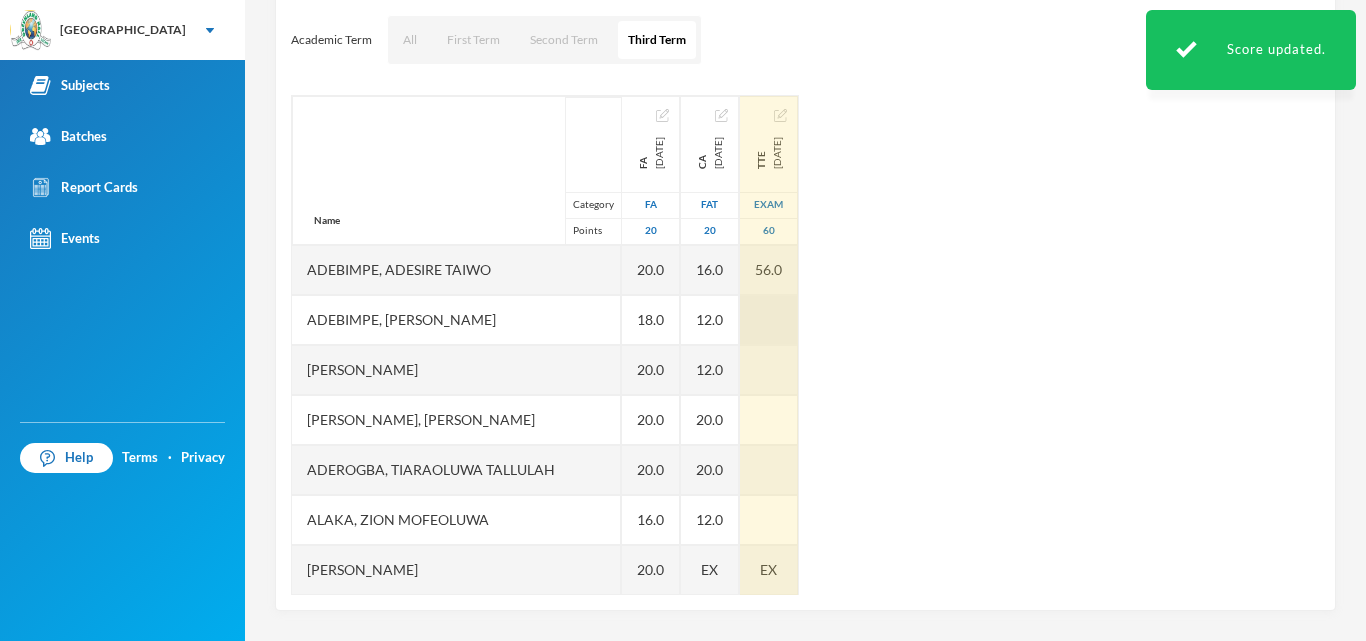 click at bounding box center (769, 320) 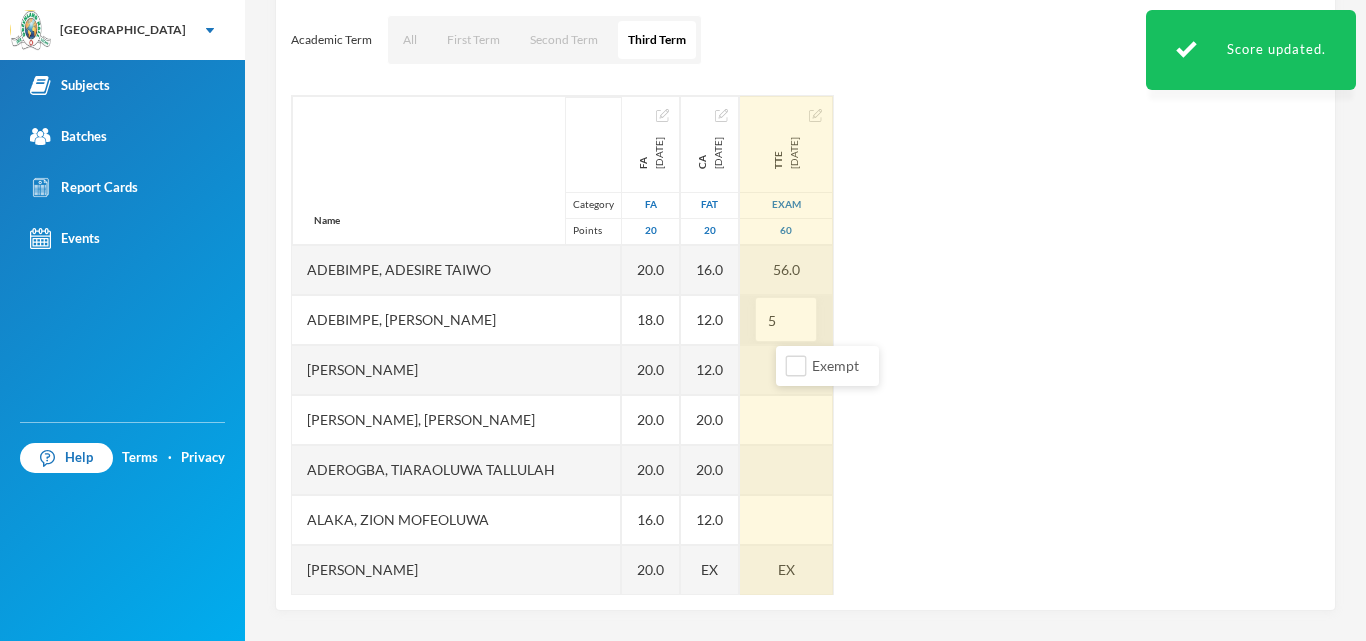 type on "56" 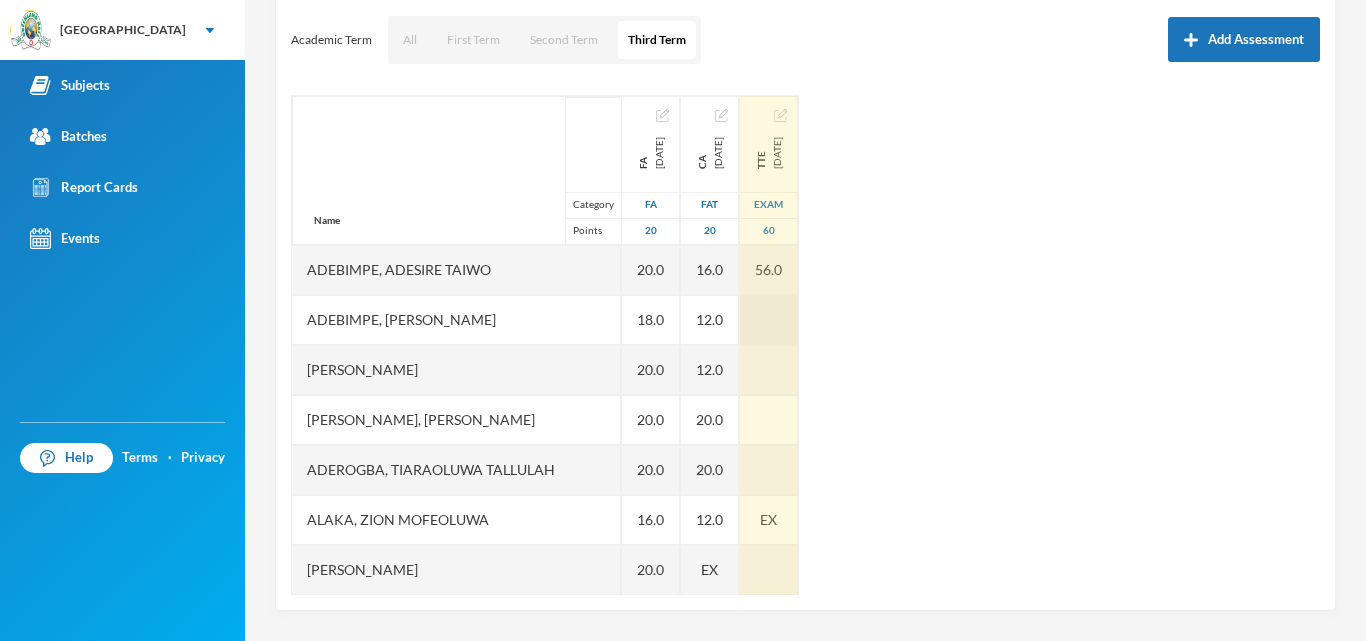 click on "TTE [DATE] Exam 60 56.0 EX" at bounding box center (769, 395) 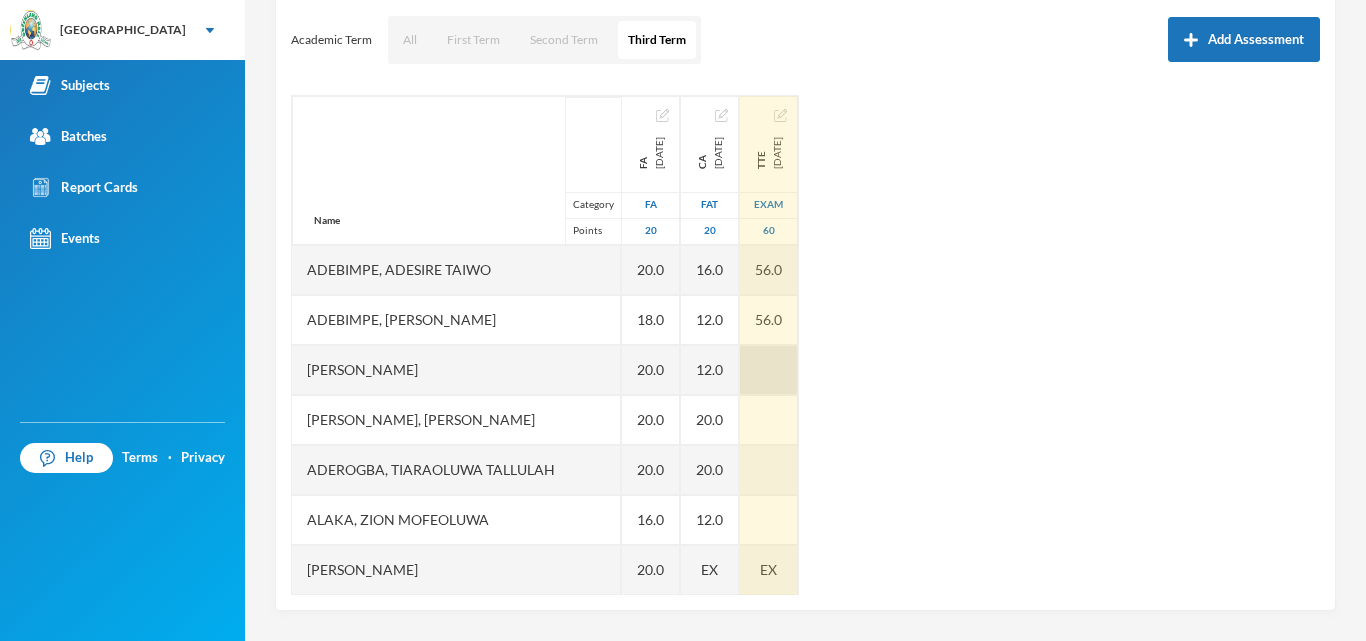 click at bounding box center (769, 370) 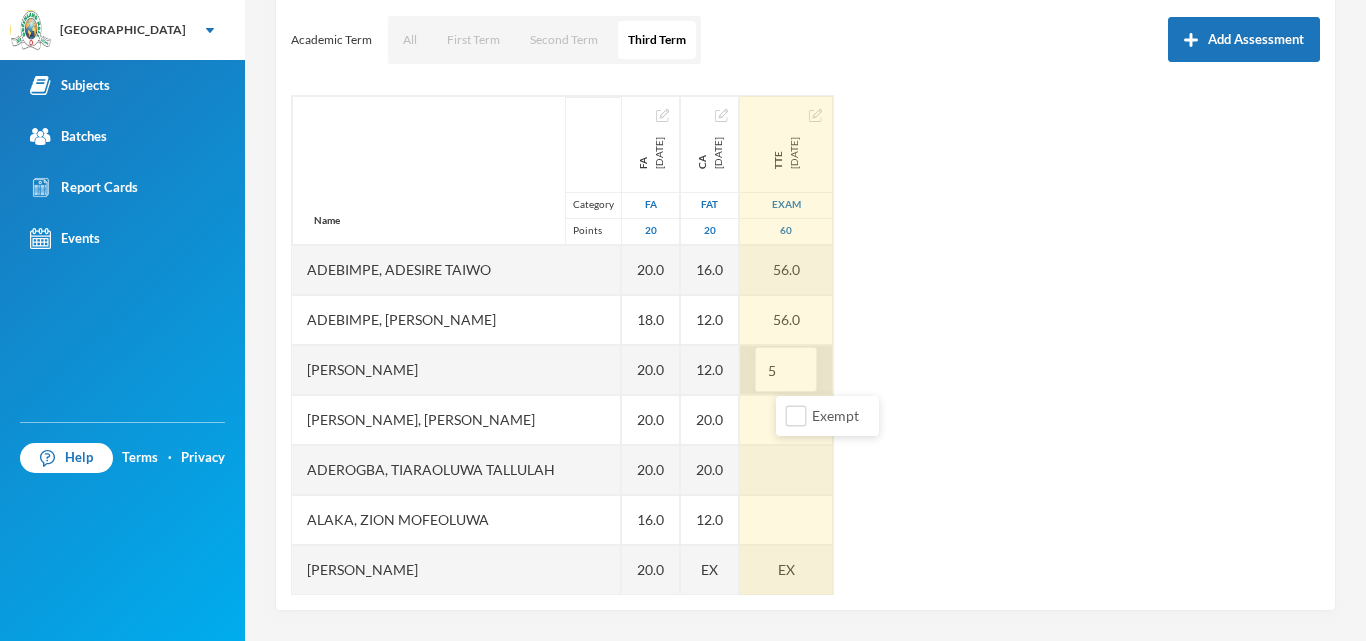 type on "58" 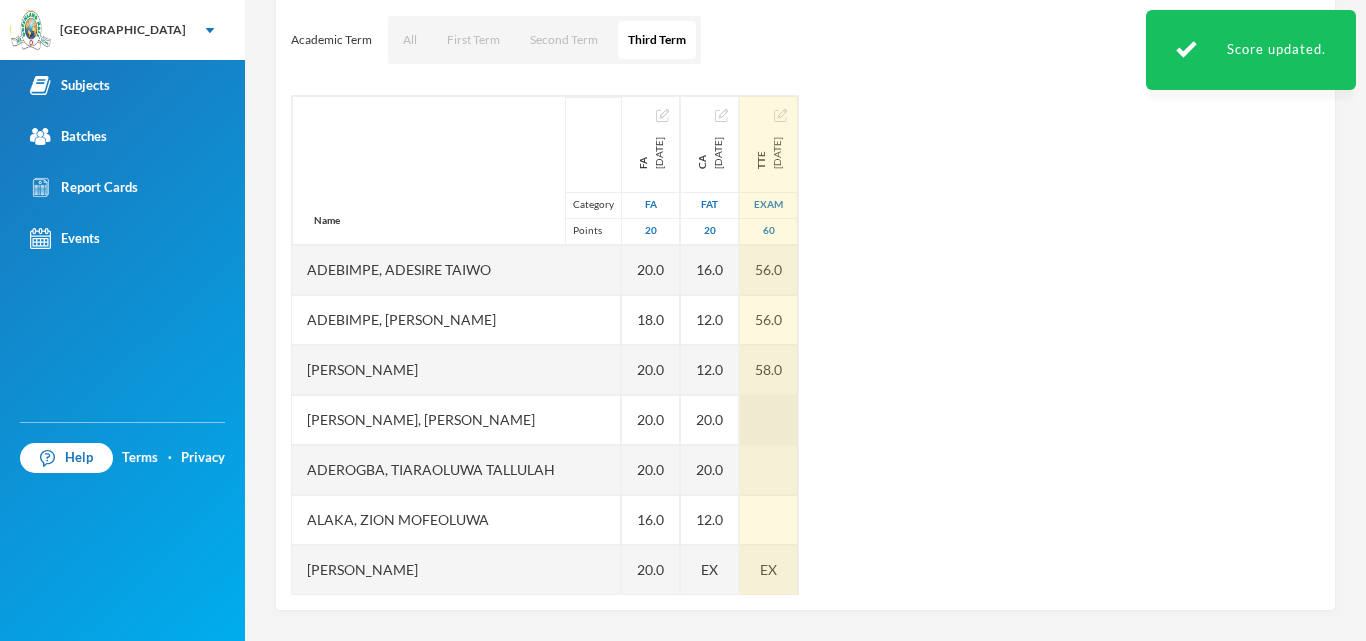 click at bounding box center (769, 420) 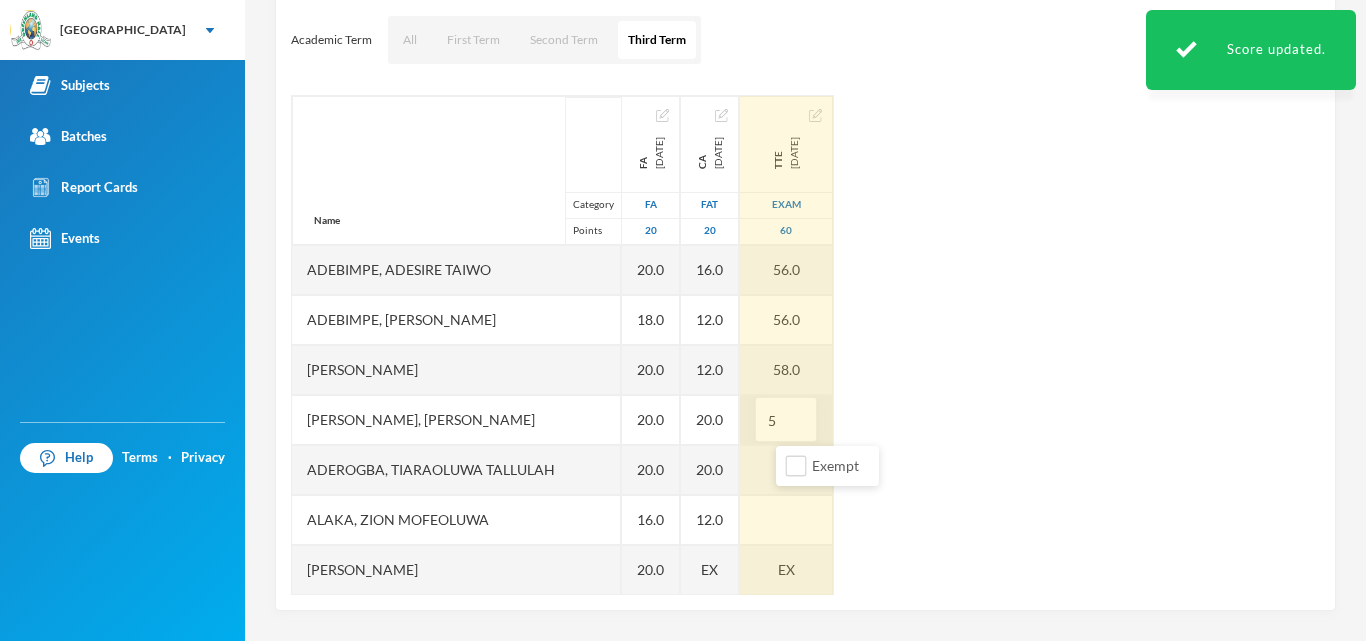 type on "58" 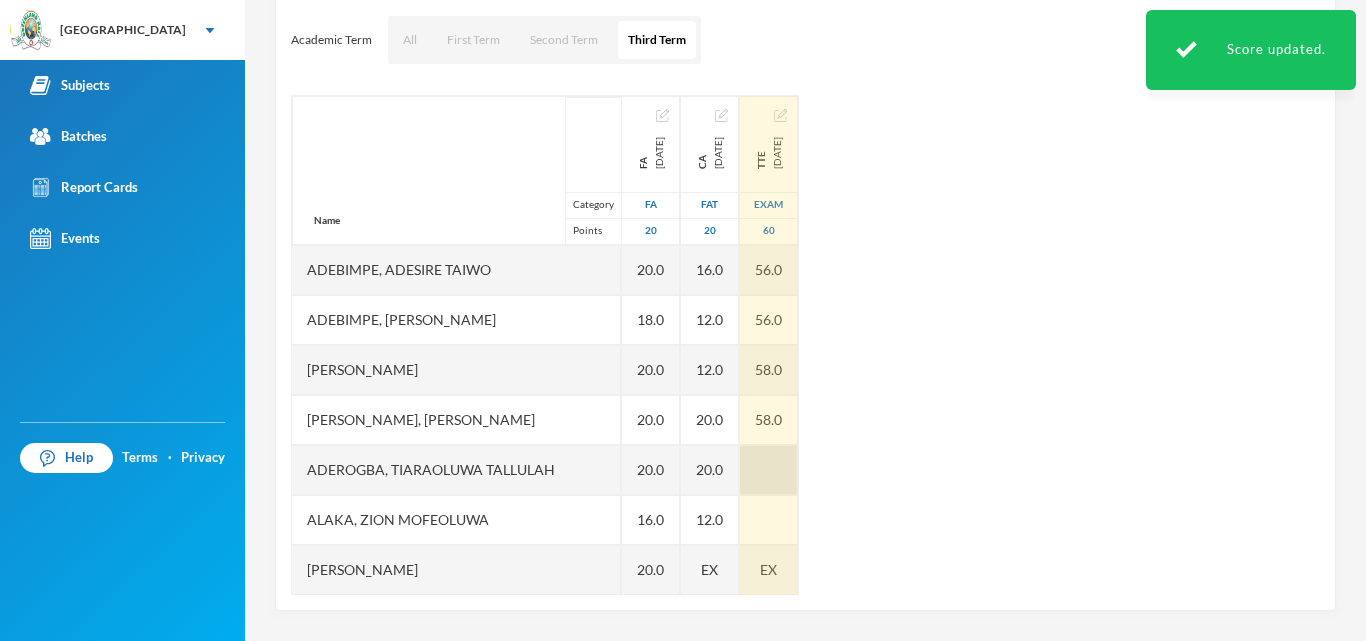 click at bounding box center [769, 470] 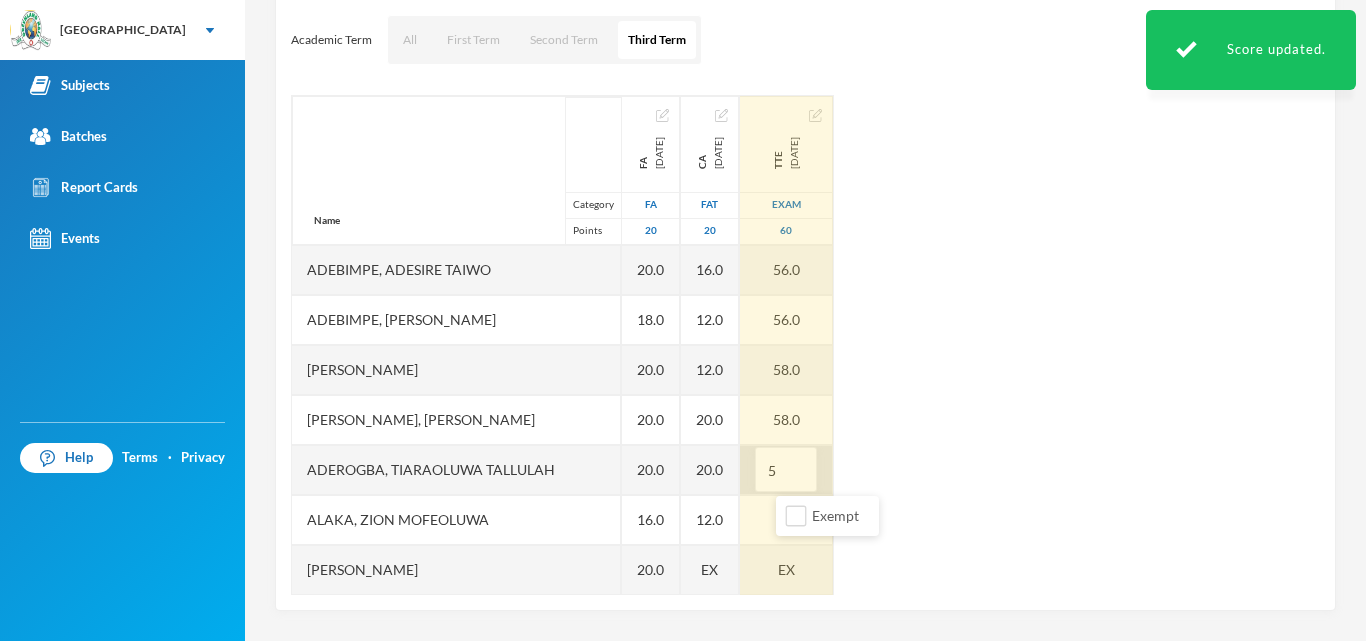 type on "58" 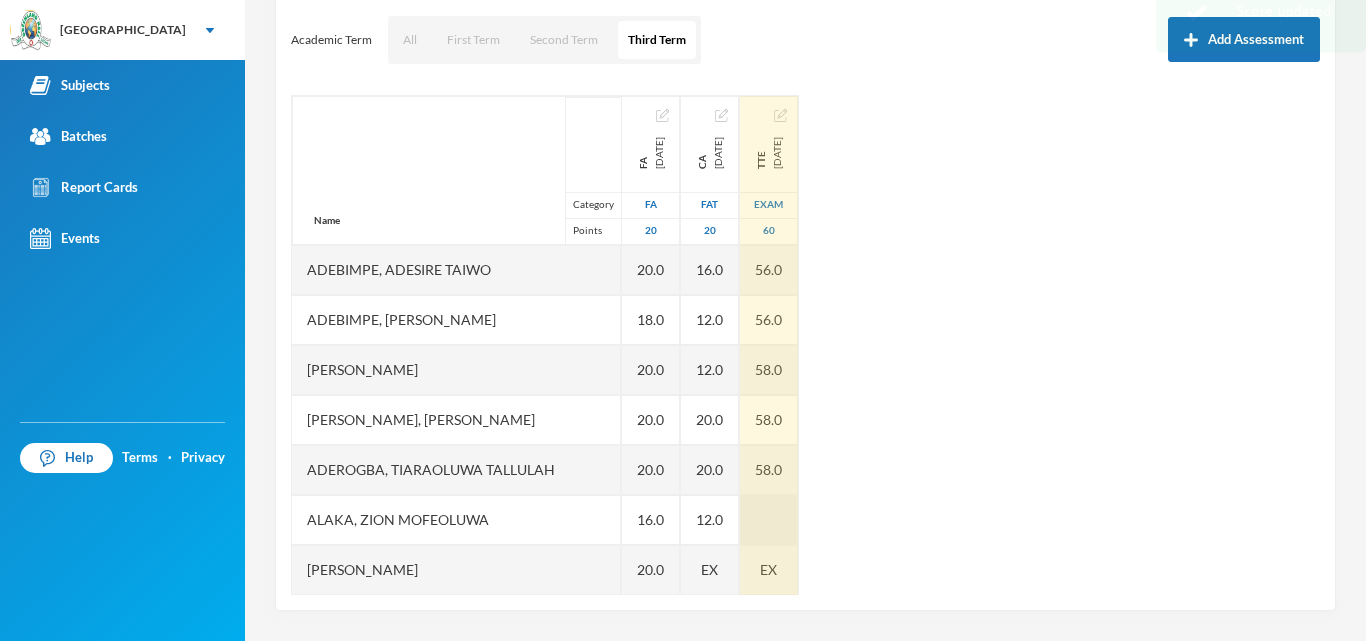click at bounding box center [769, 520] 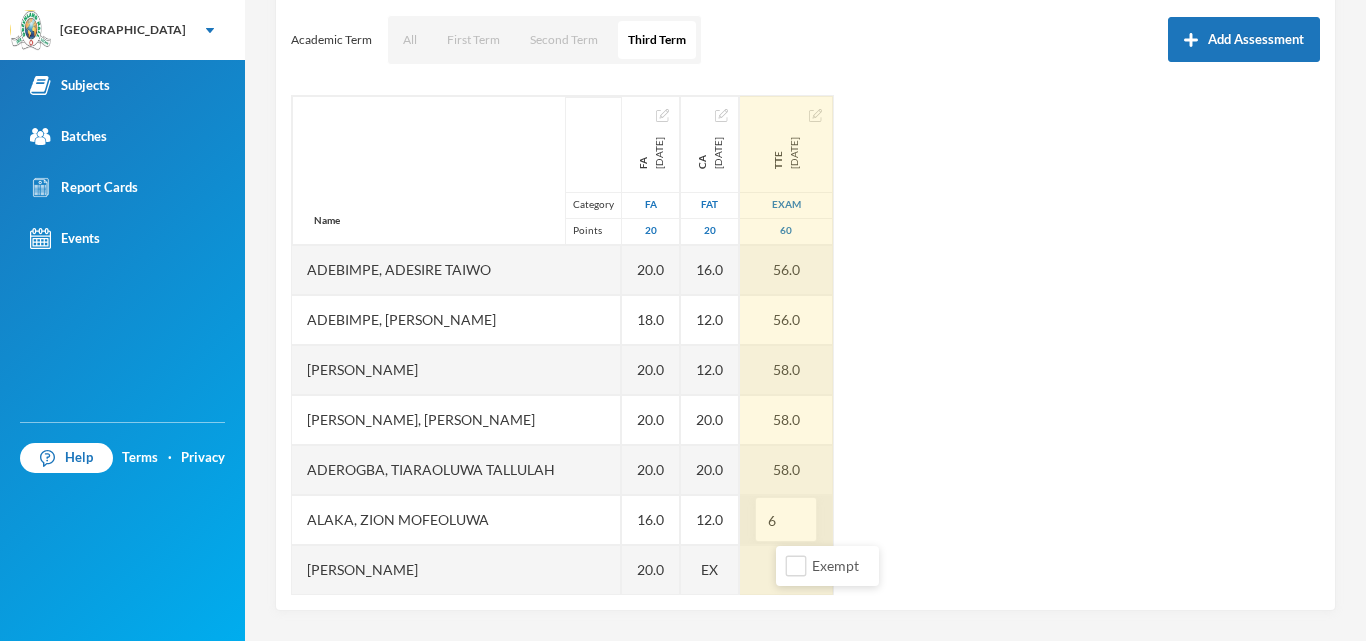 type on "60" 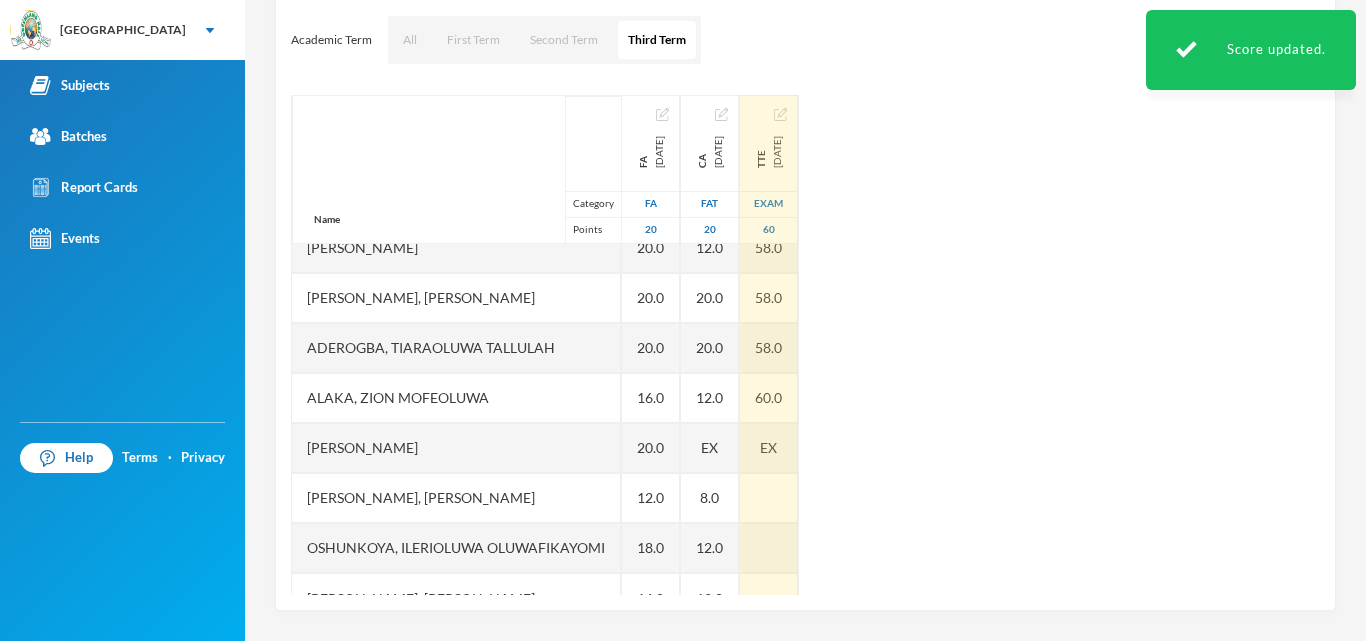 scroll, scrollTop: 151, scrollLeft: 0, axis: vertical 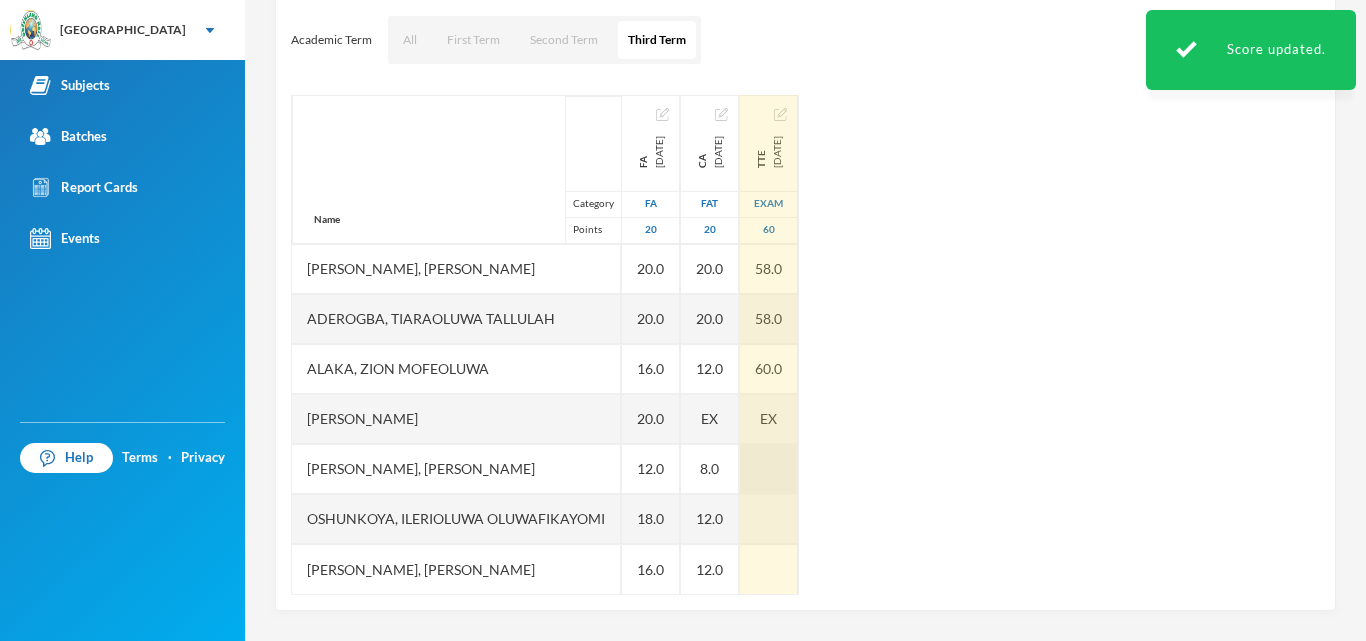 click at bounding box center (769, 469) 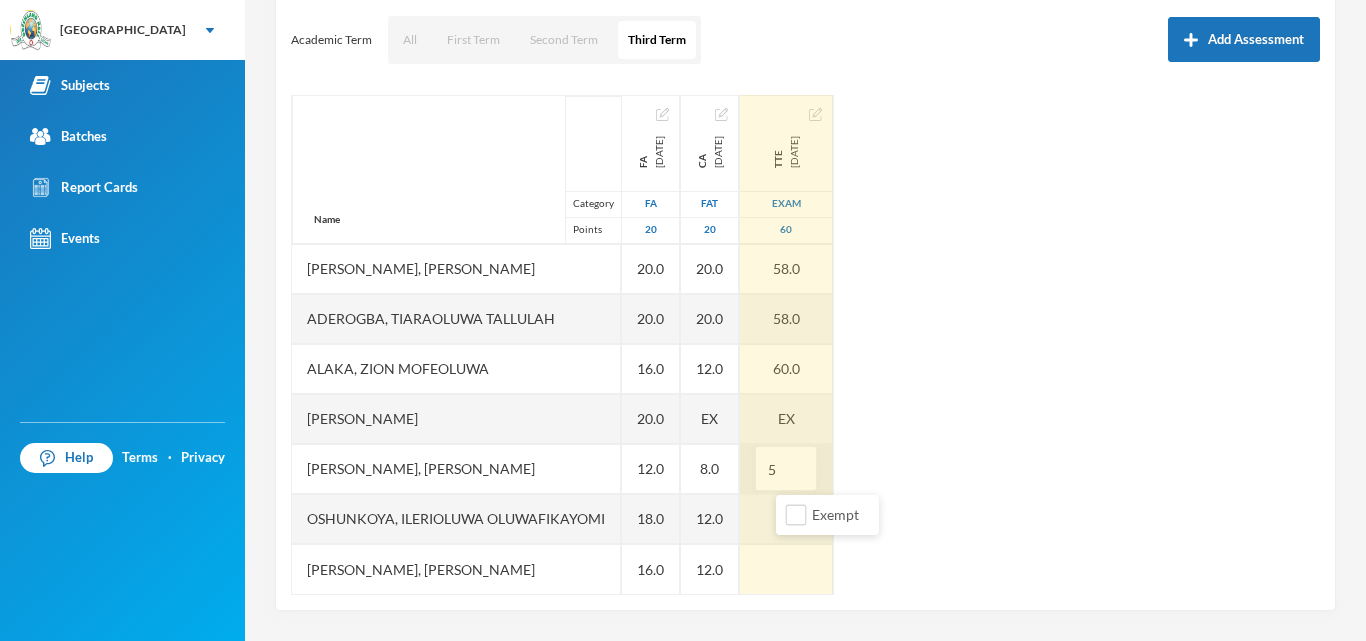 type on "58" 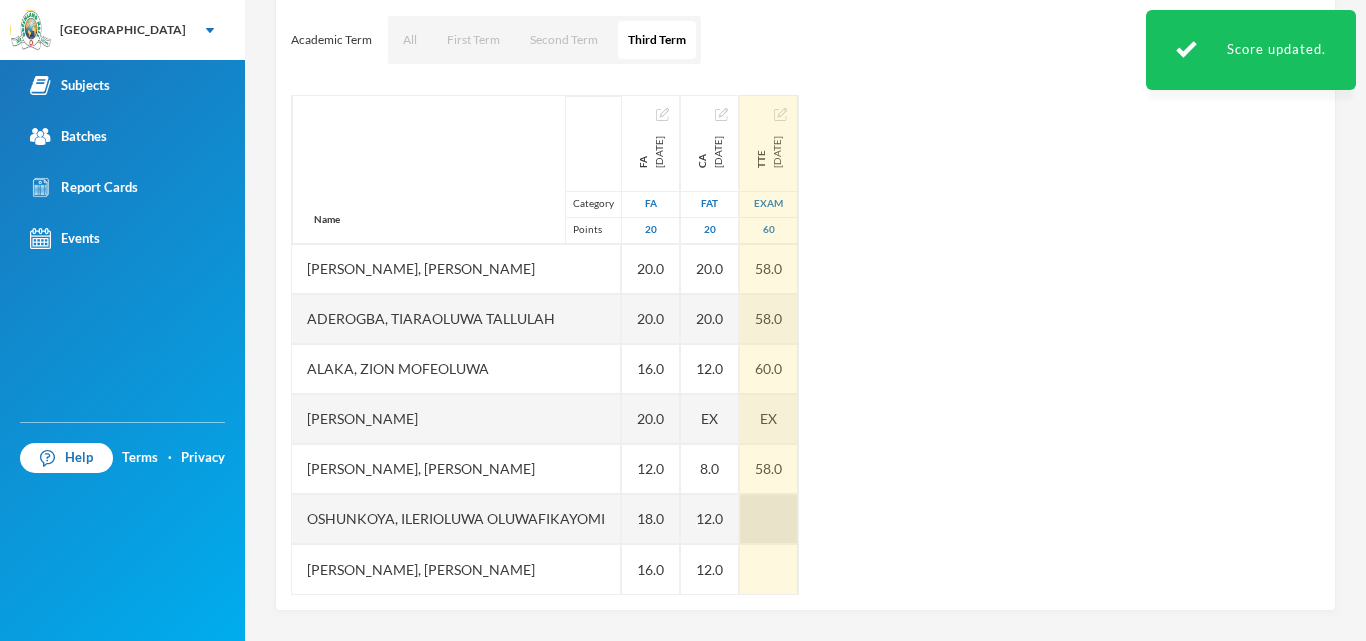 click at bounding box center (769, 519) 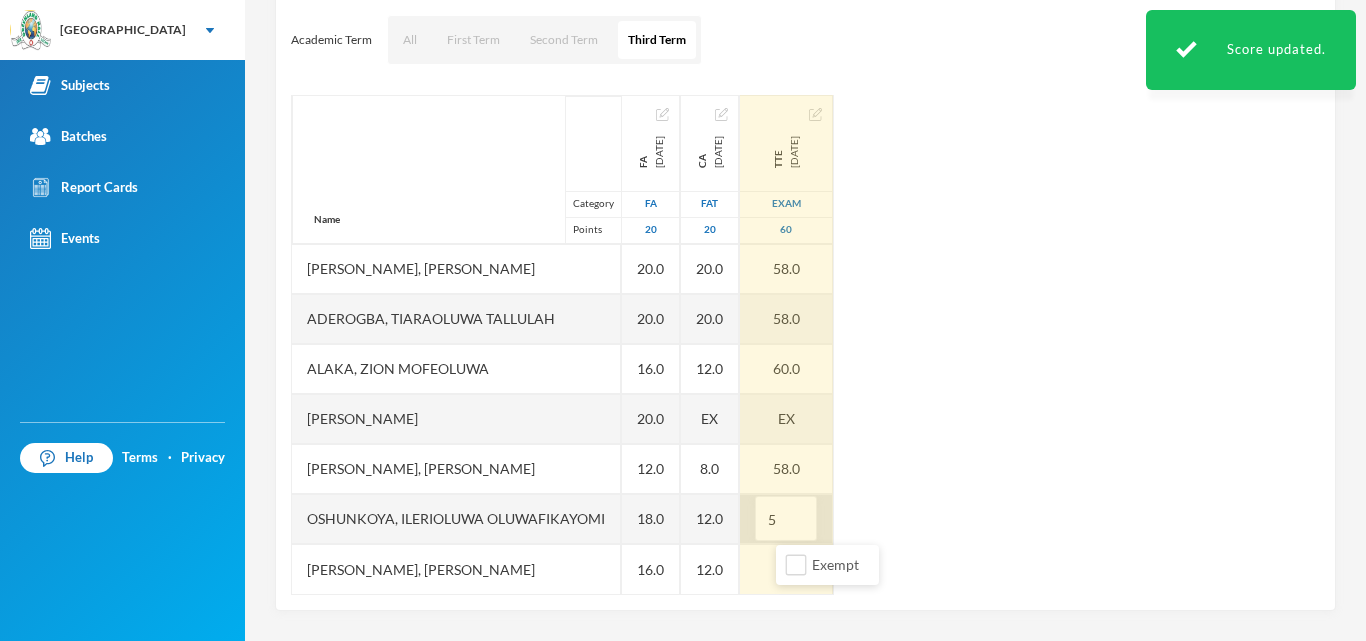 type on "58" 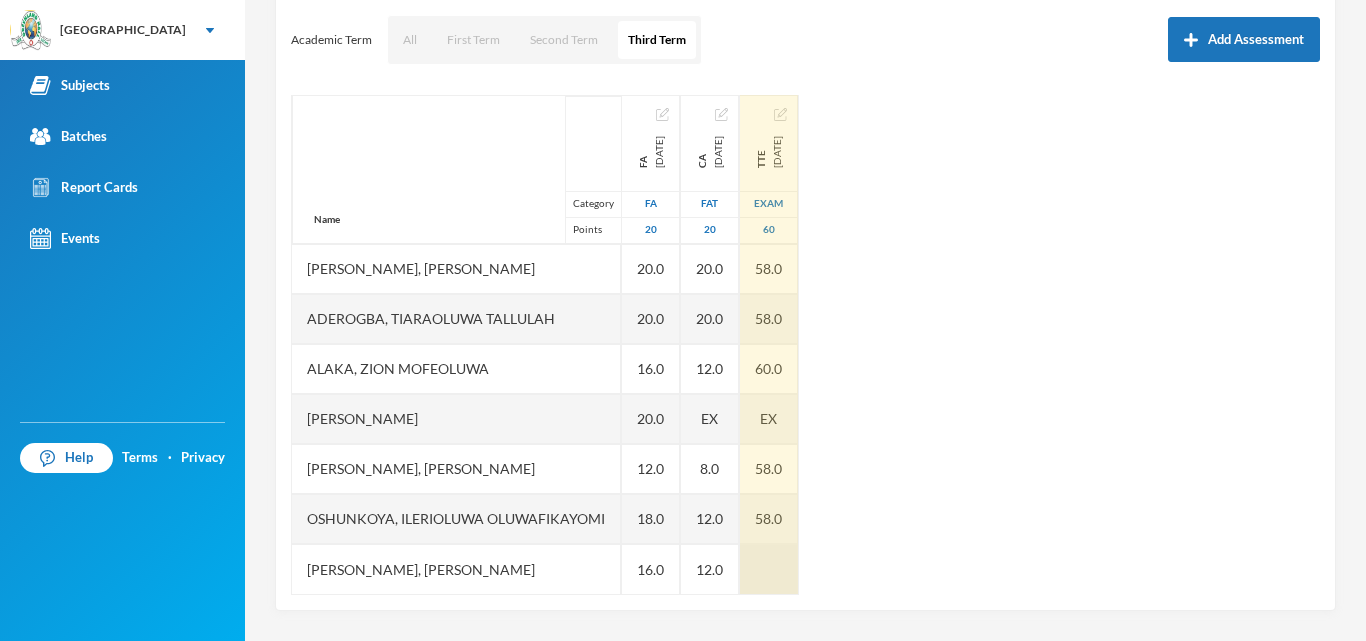 click at bounding box center (769, 569) 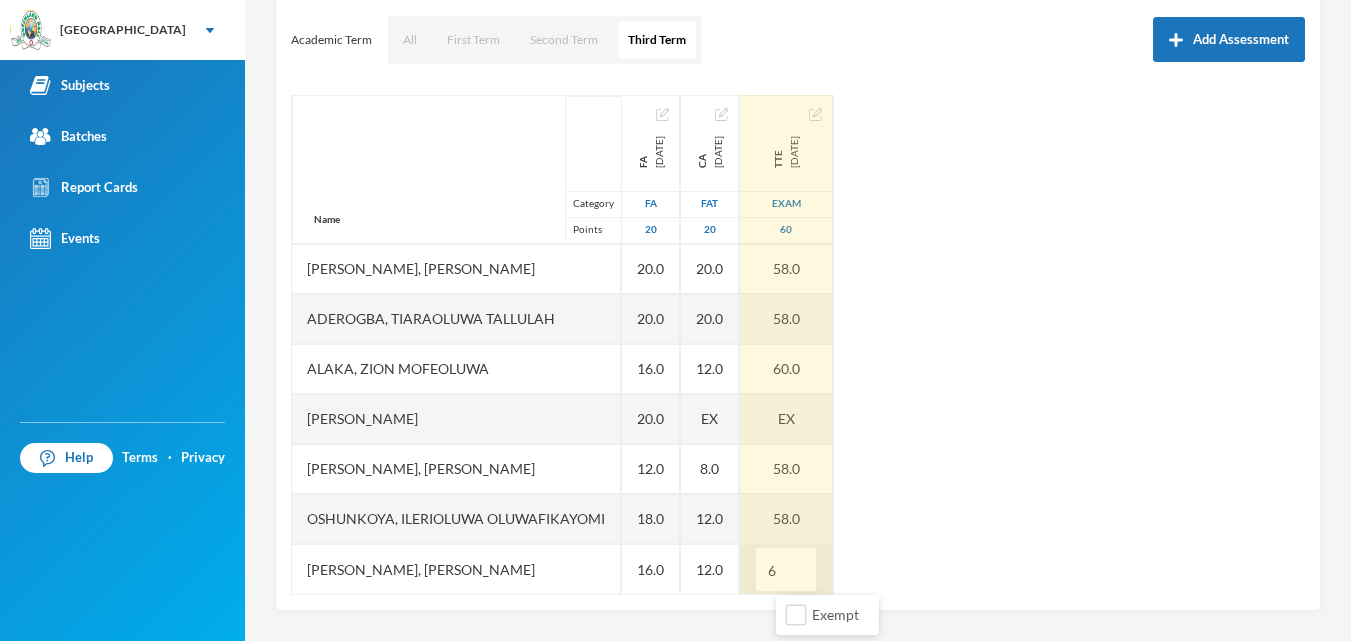 type on "60" 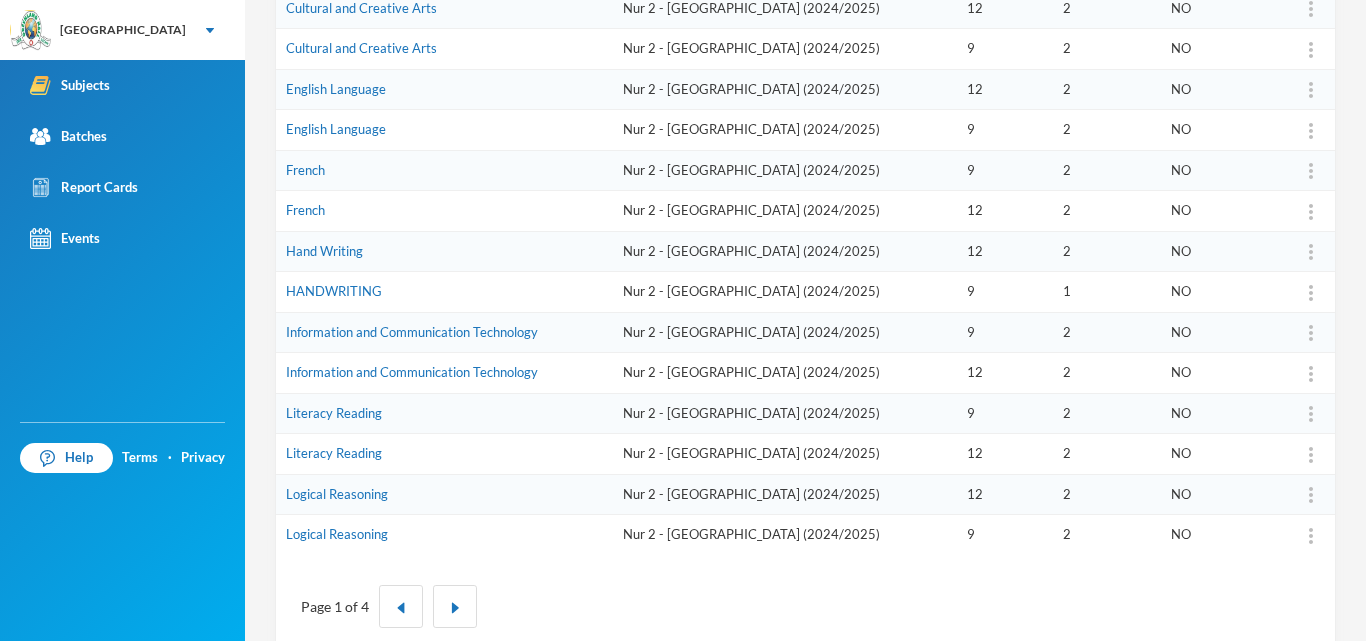 scroll, scrollTop: 629, scrollLeft: 0, axis: vertical 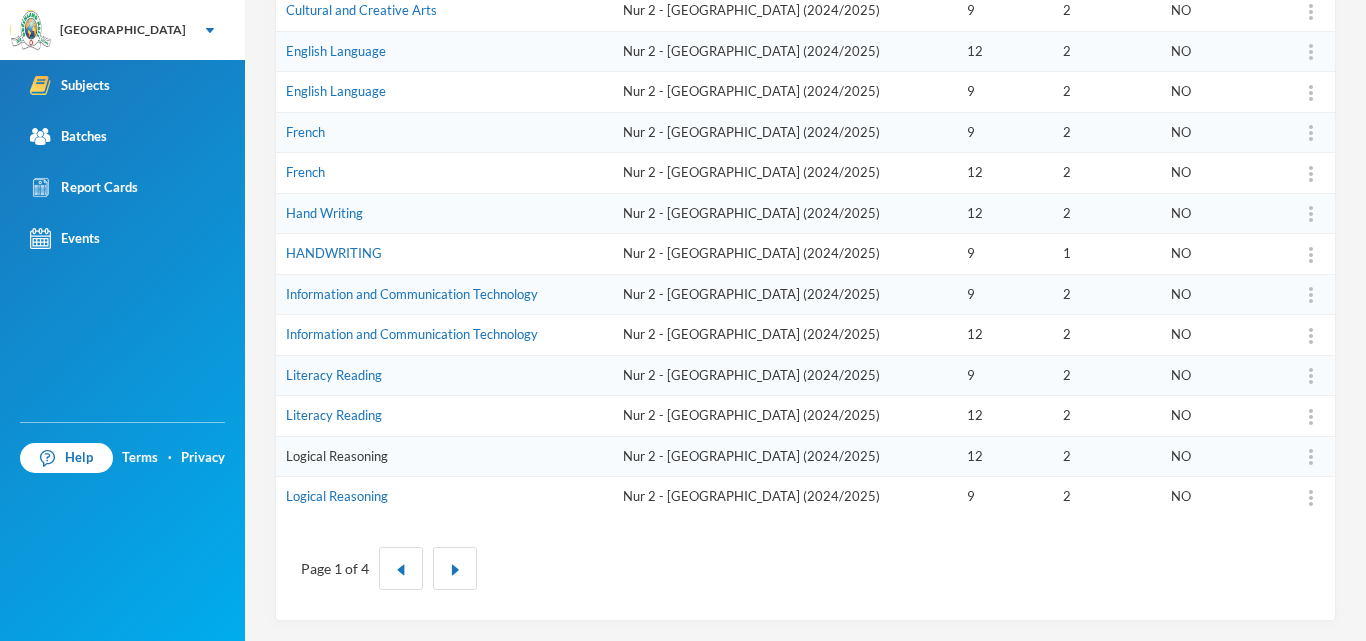 click on "Logical Reasoning" at bounding box center [337, 456] 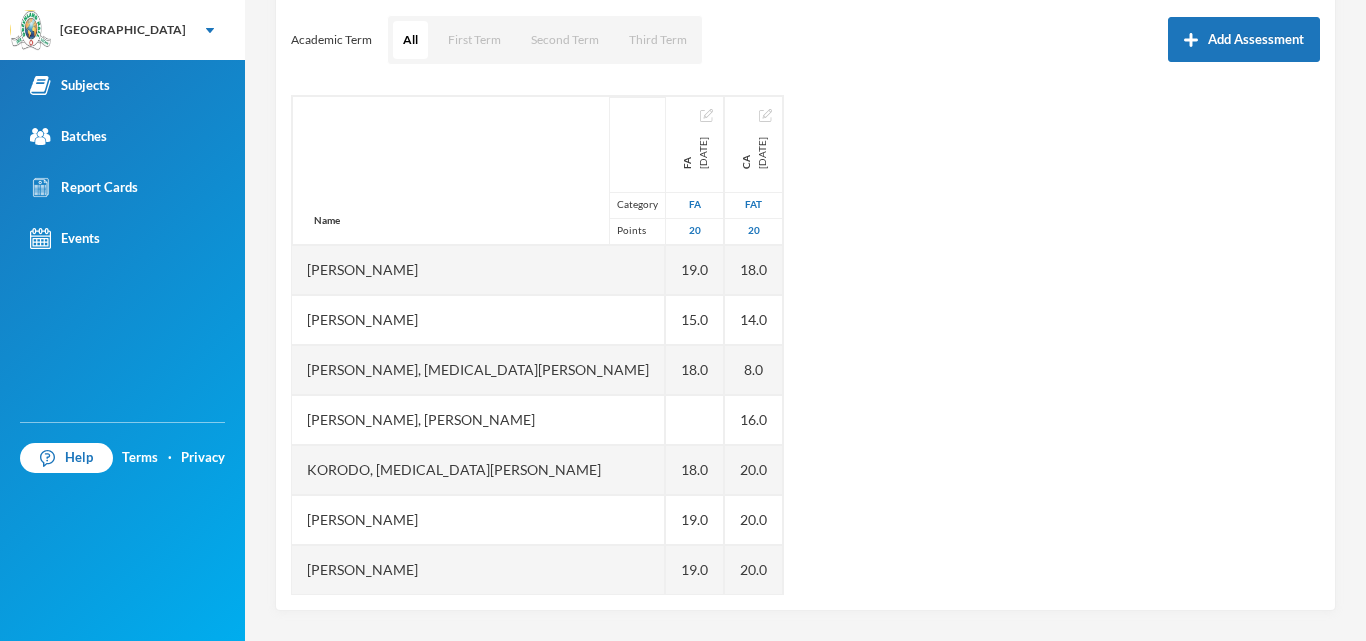 scroll, scrollTop: 271, scrollLeft: 0, axis: vertical 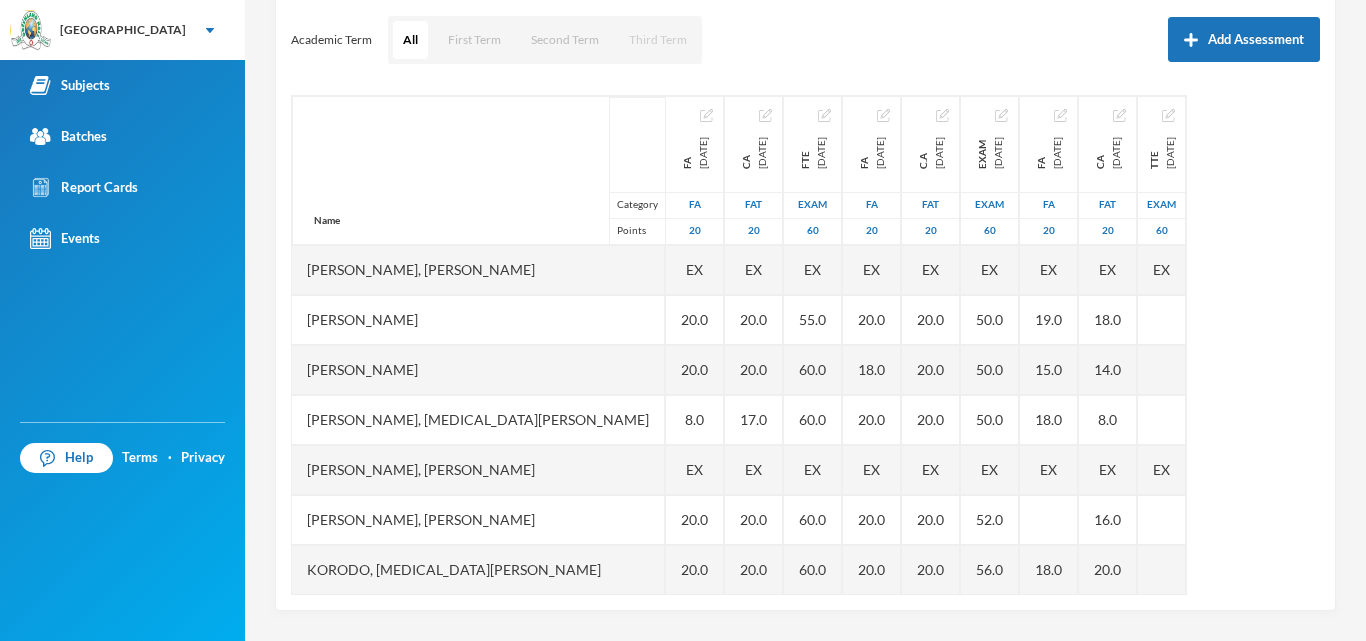 click on "Third Term" at bounding box center (658, 40) 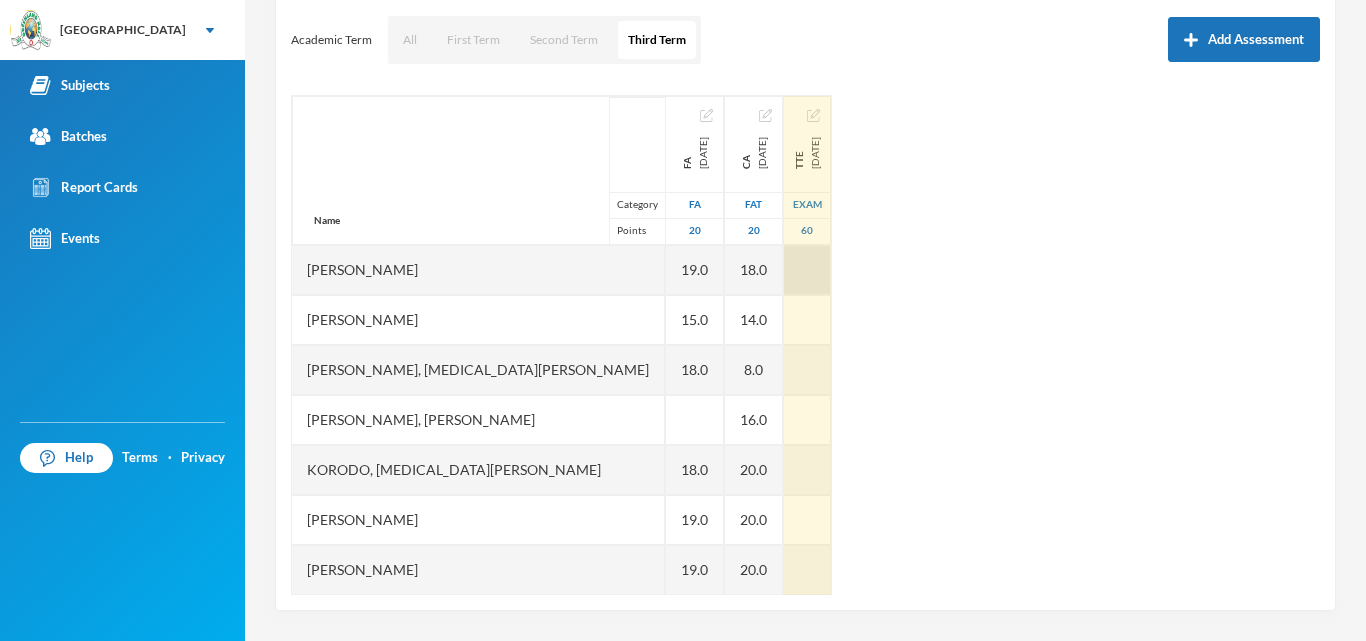click at bounding box center [807, 270] 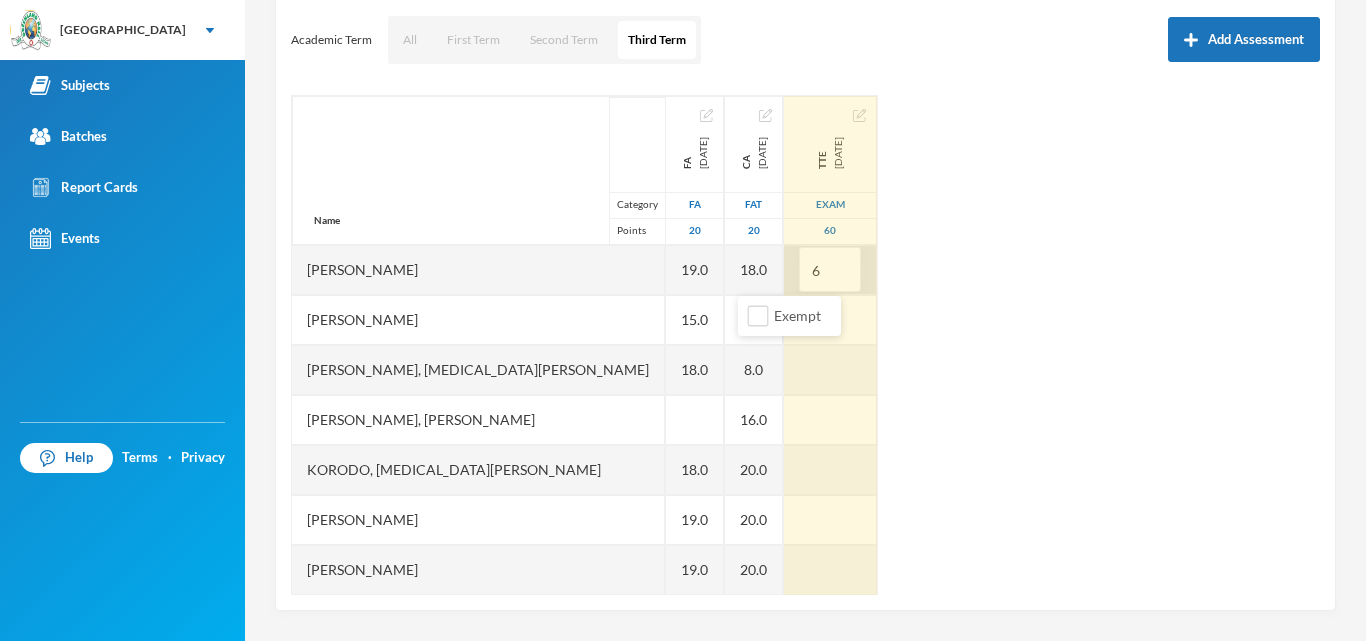 type on "60" 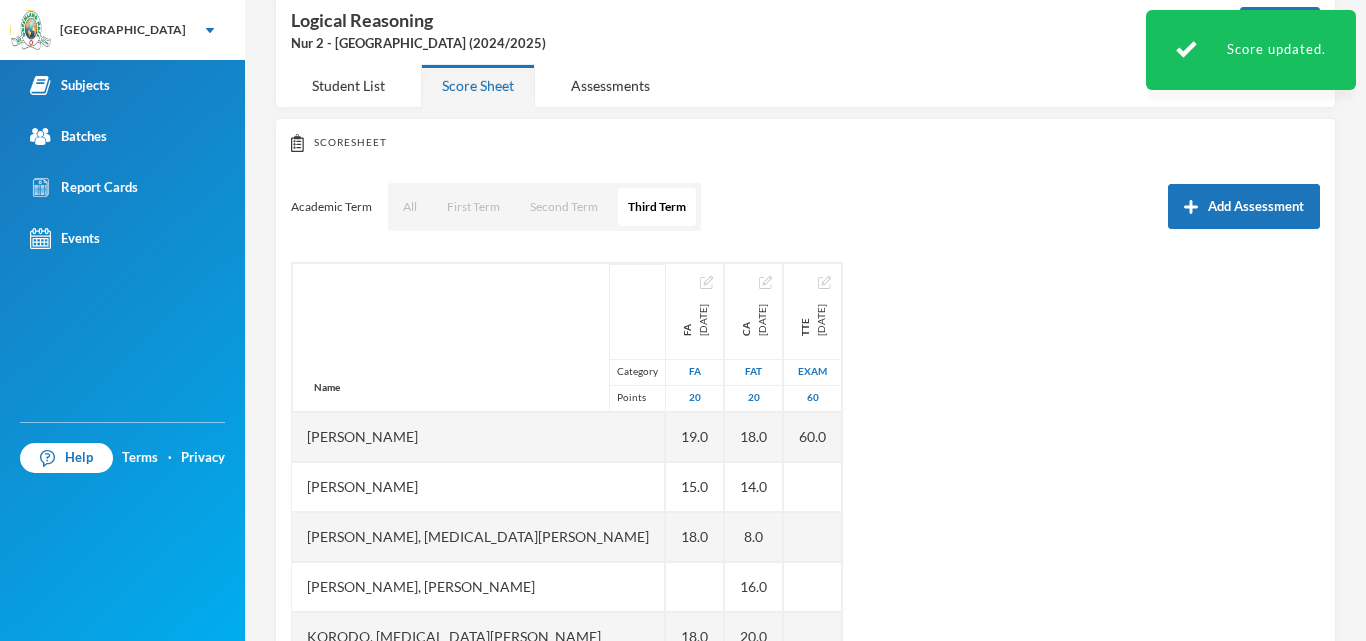 scroll, scrollTop: 271, scrollLeft: 0, axis: vertical 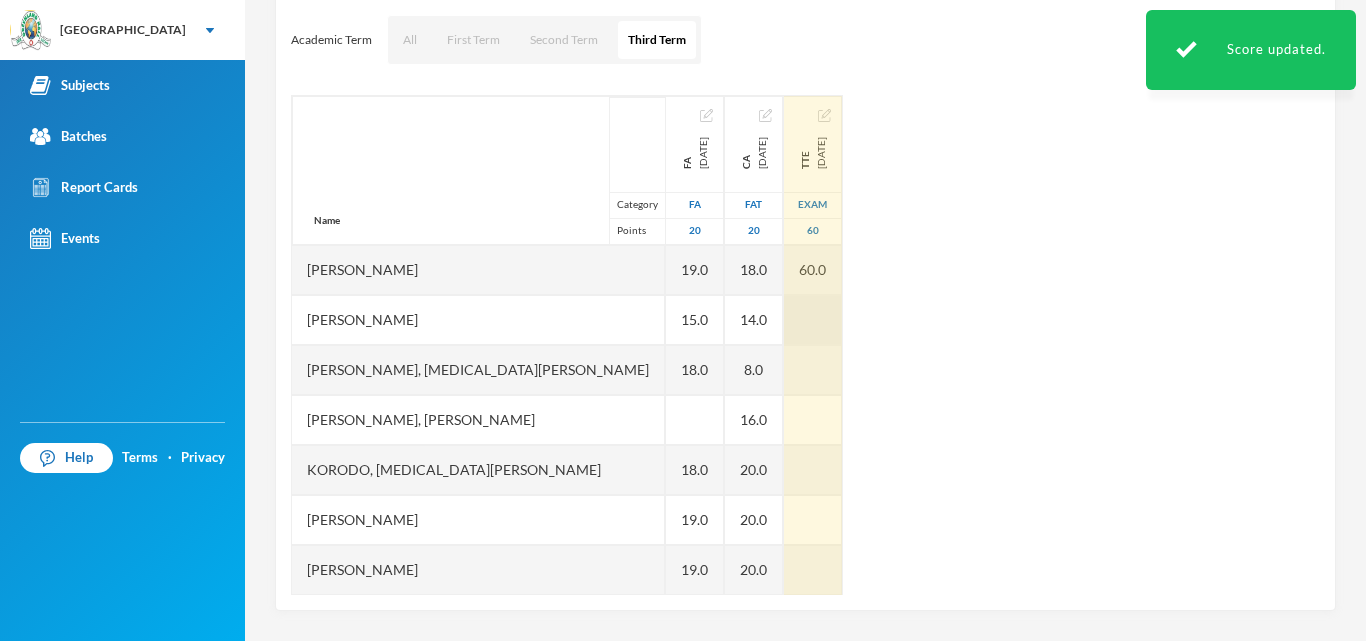 click at bounding box center [813, 320] 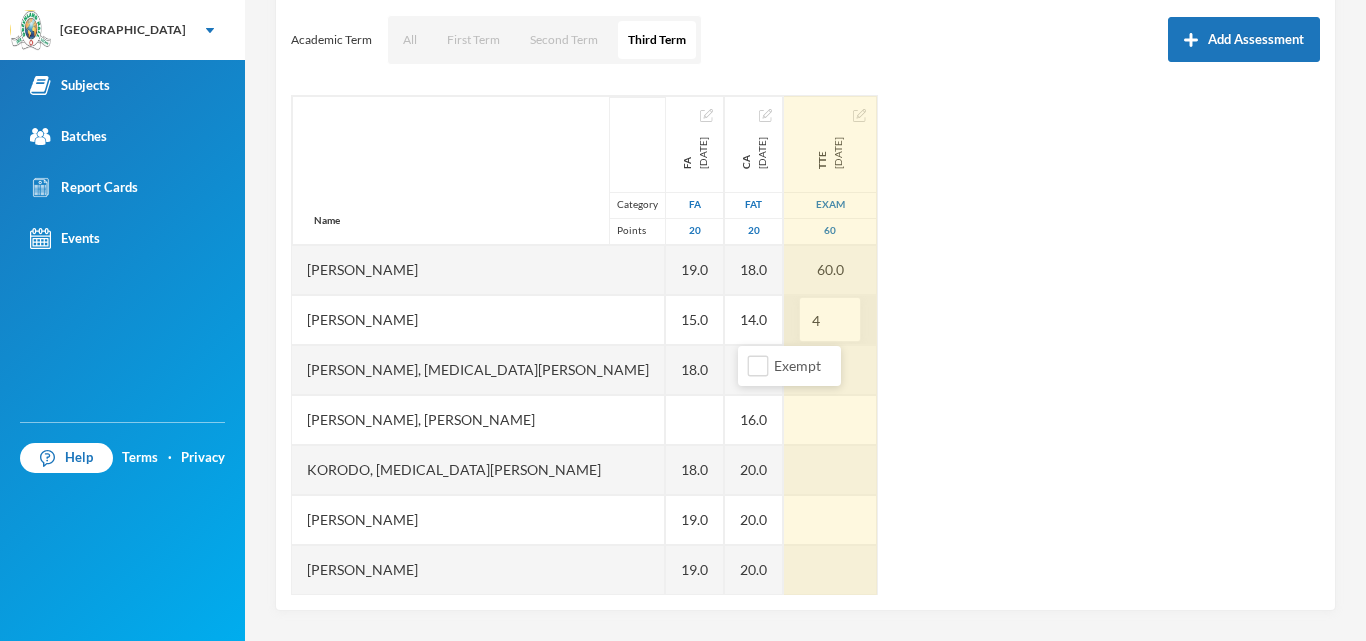type on "45" 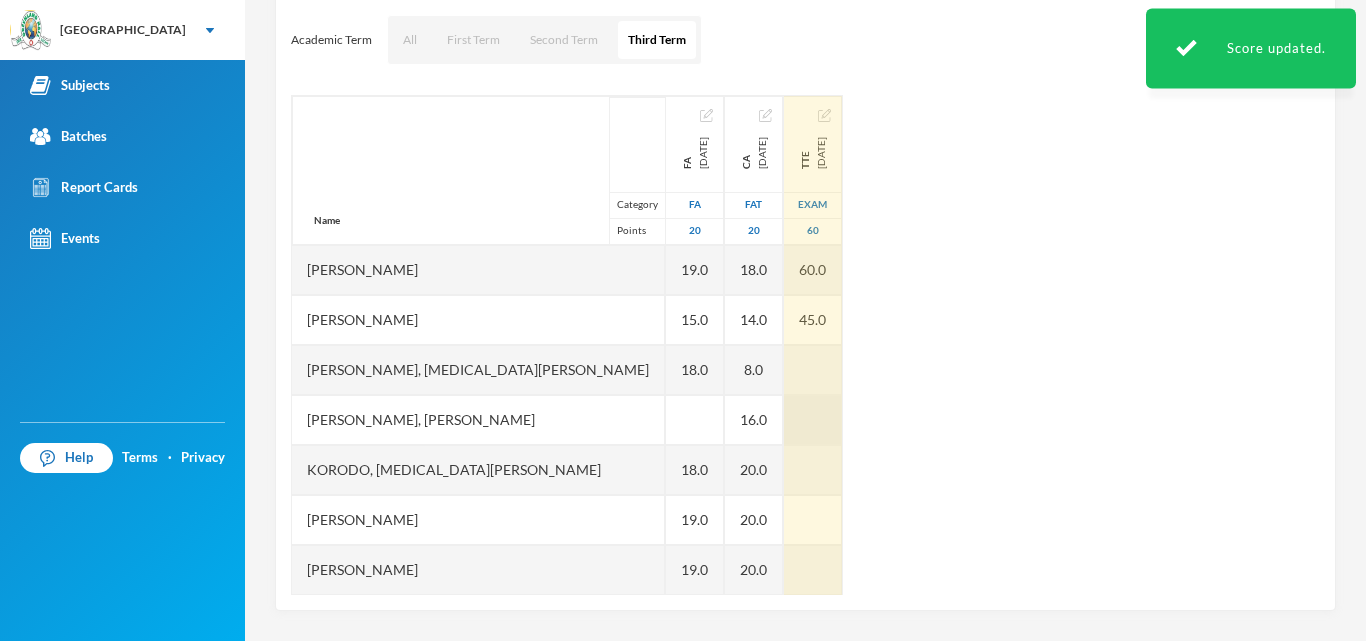 click at bounding box center [813, 370] 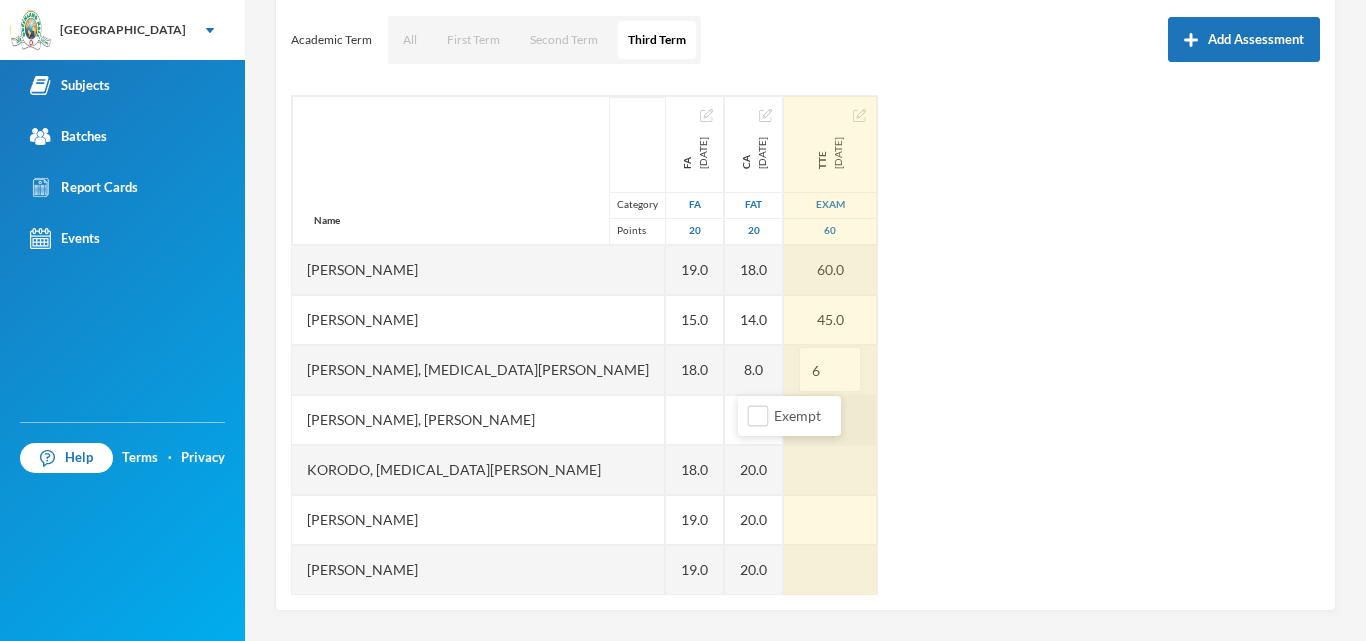 type on "60" 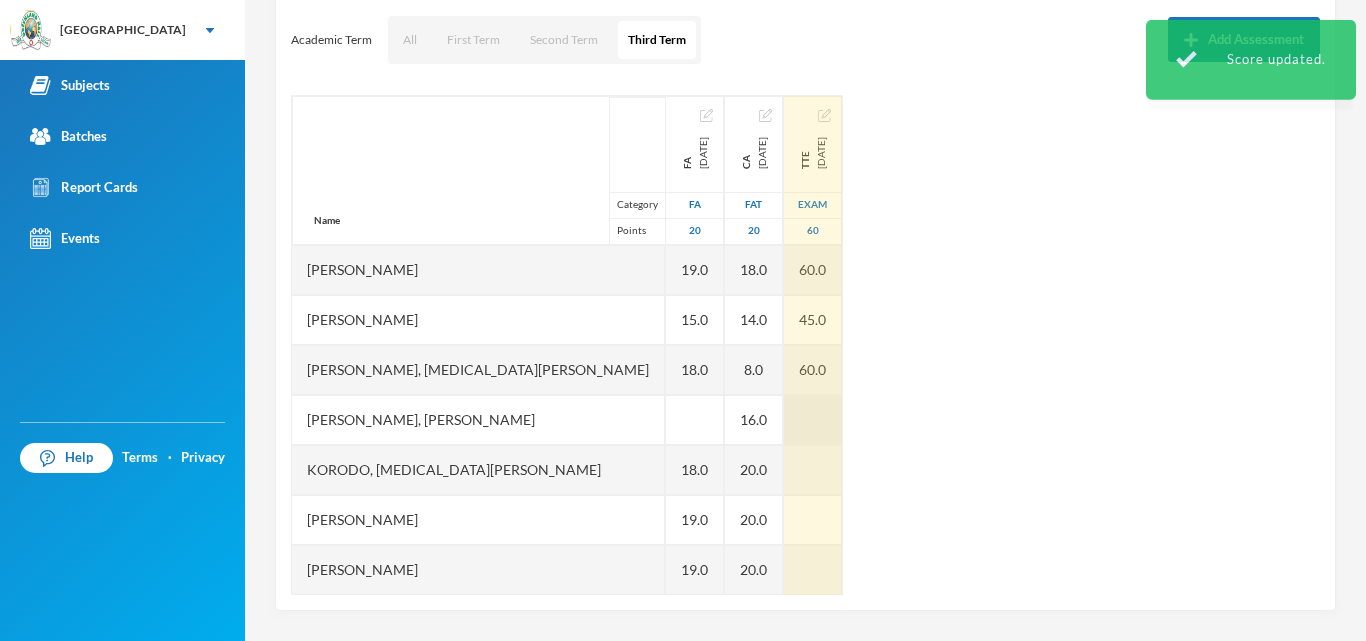click at bounding box center [813, 420] 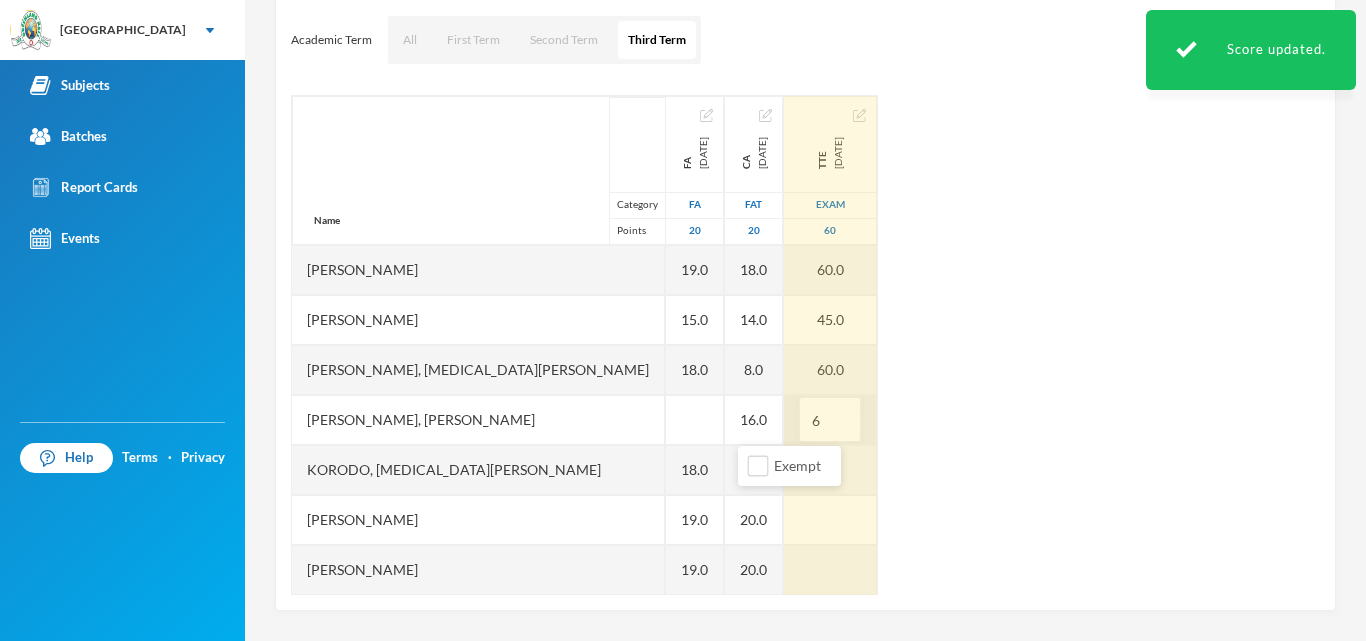 type on "60" 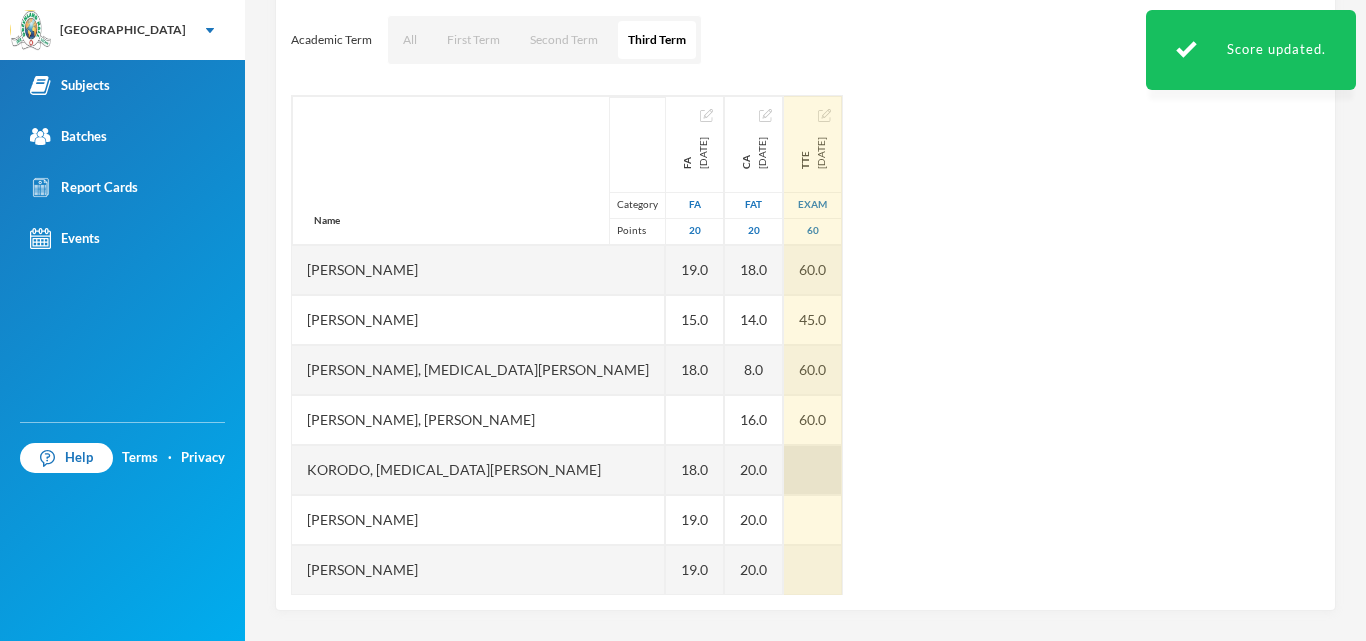 click at bounding box center [813, 470] 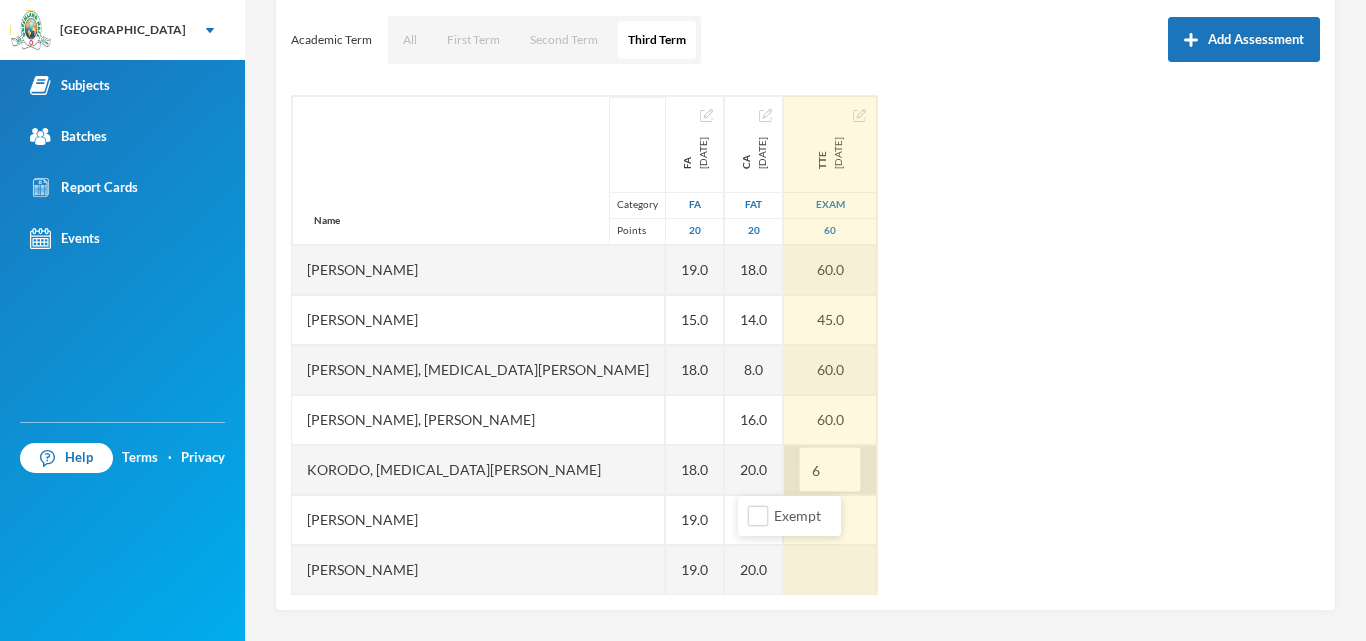 type on "60" 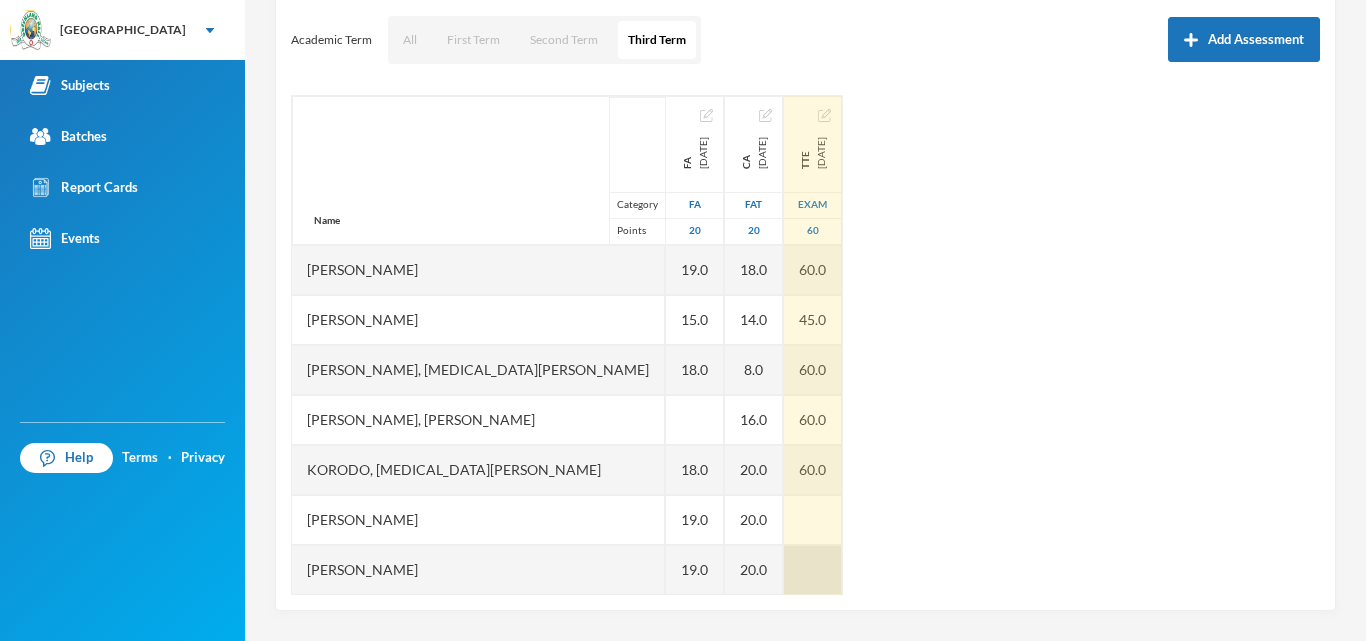click at bounding box center (813, 520) 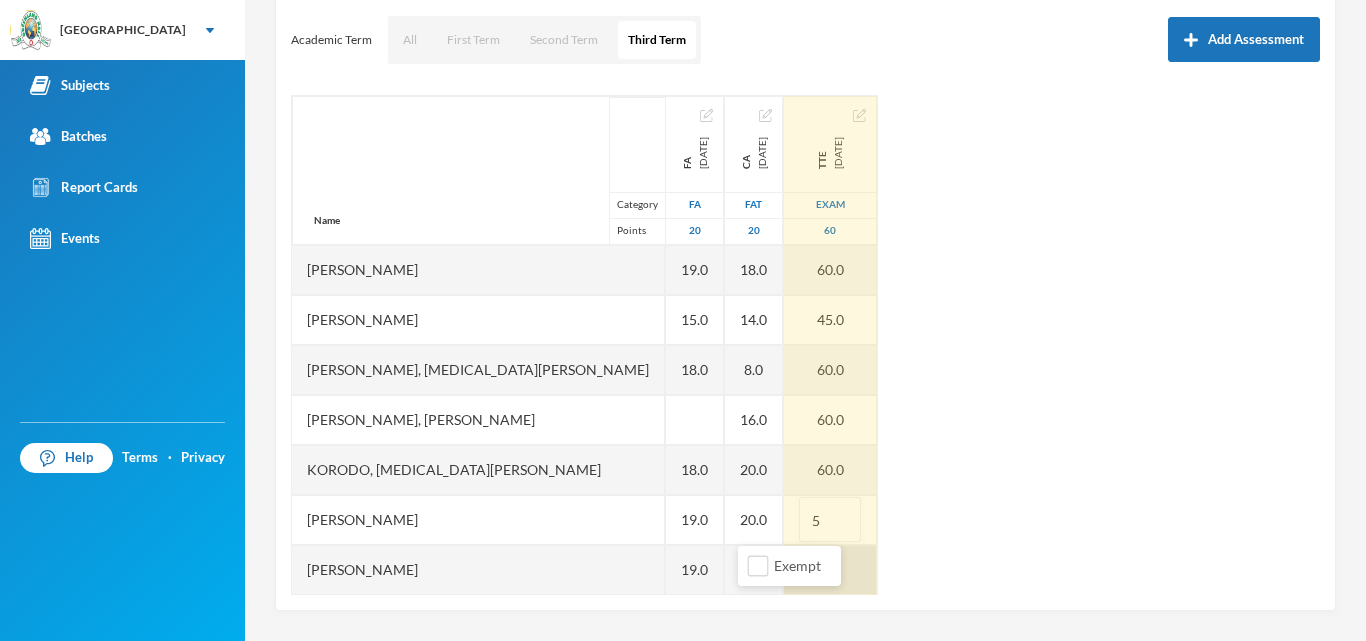 type on "55" 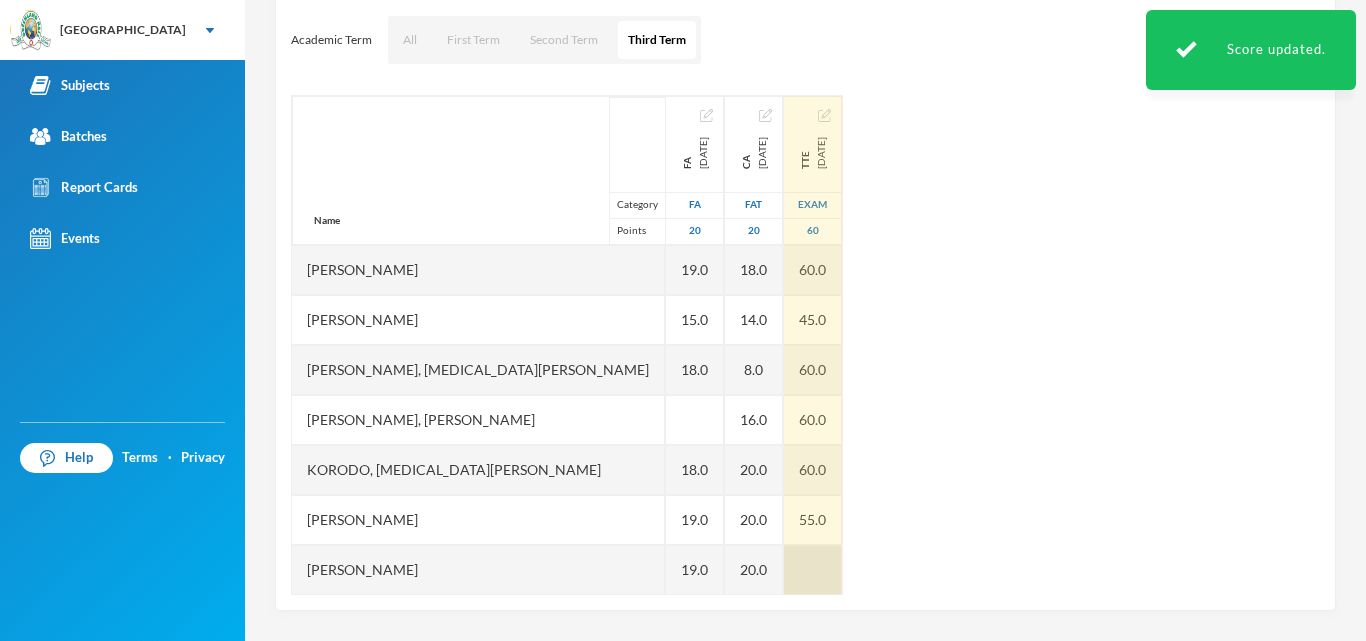 click at bounding box center [813, 570] 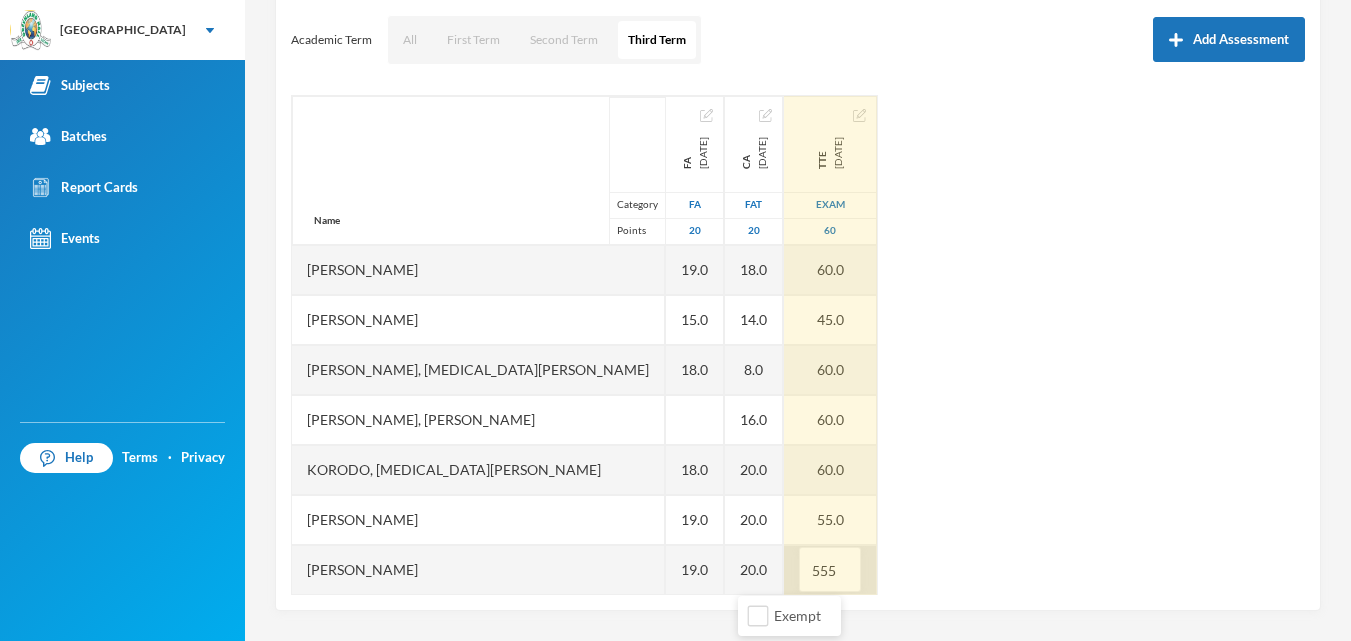 type on "55" 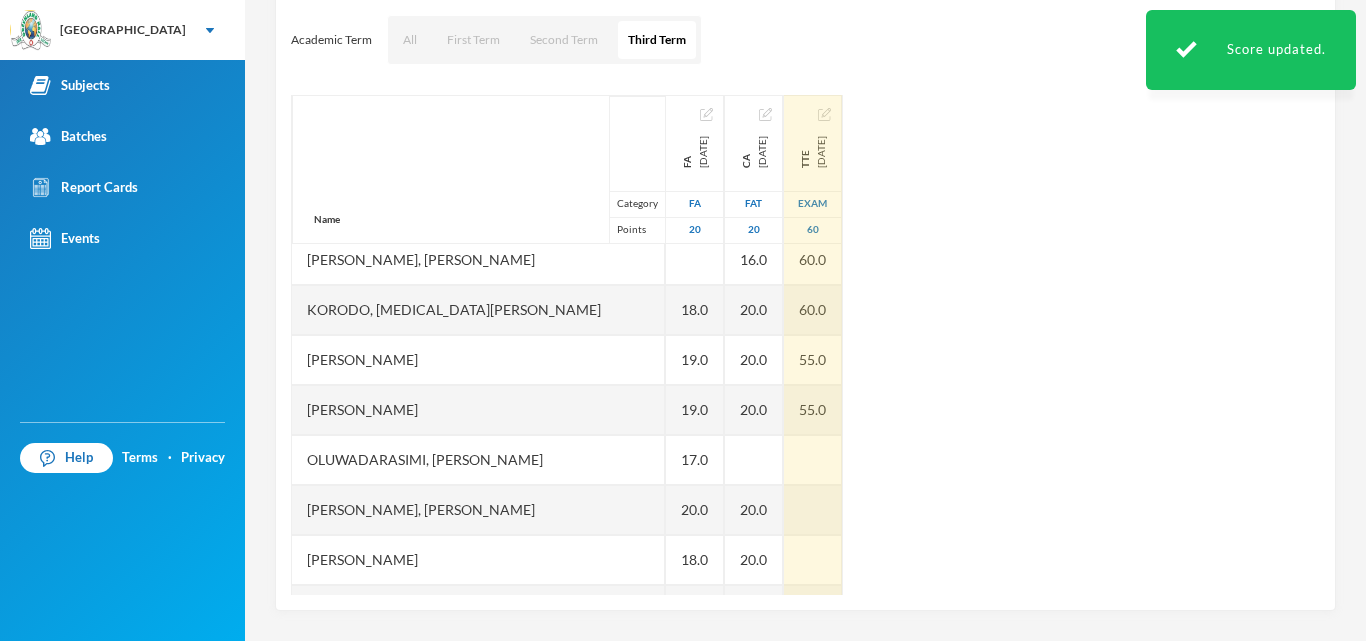 scroll, scrollTop: 200, scrollLeft: 0, axis: vertical 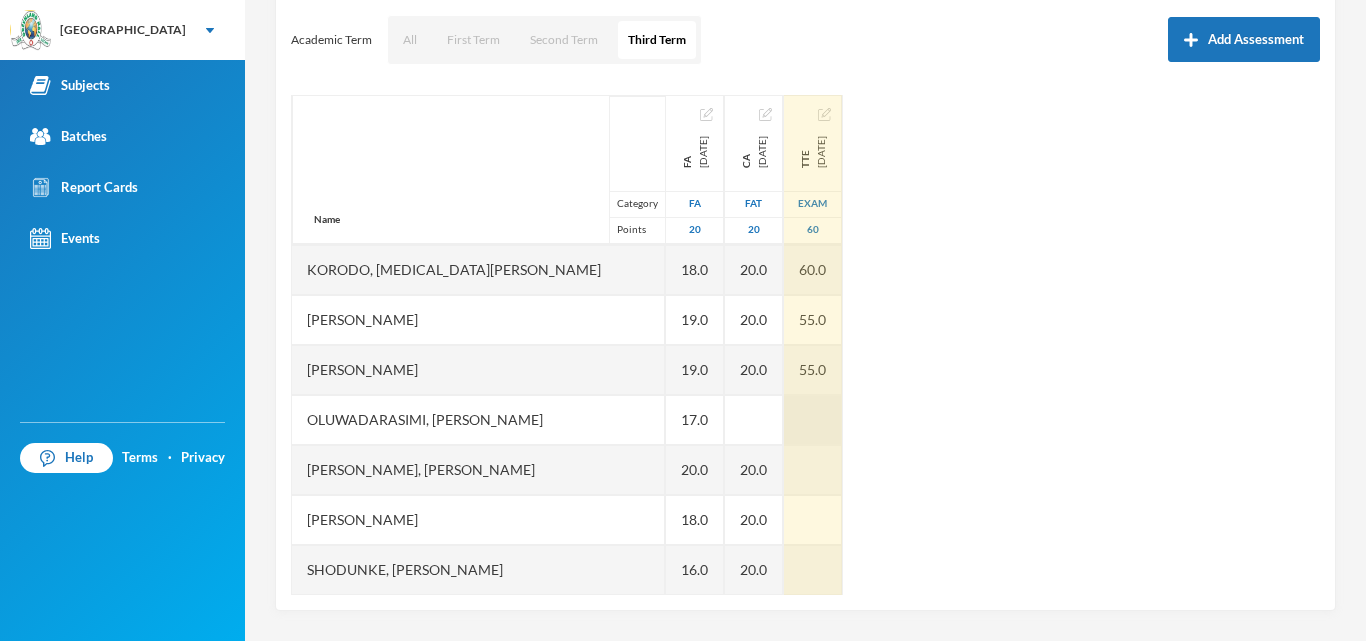 click at bounding box center (813, 420) 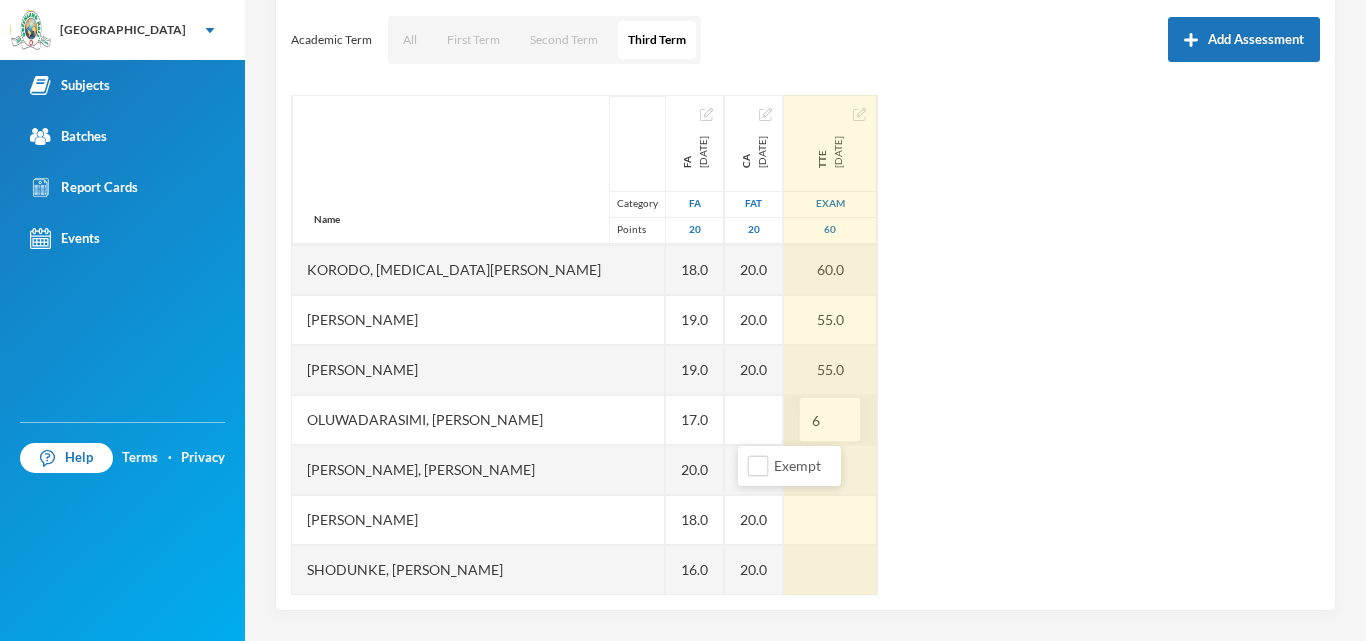 type on "60" 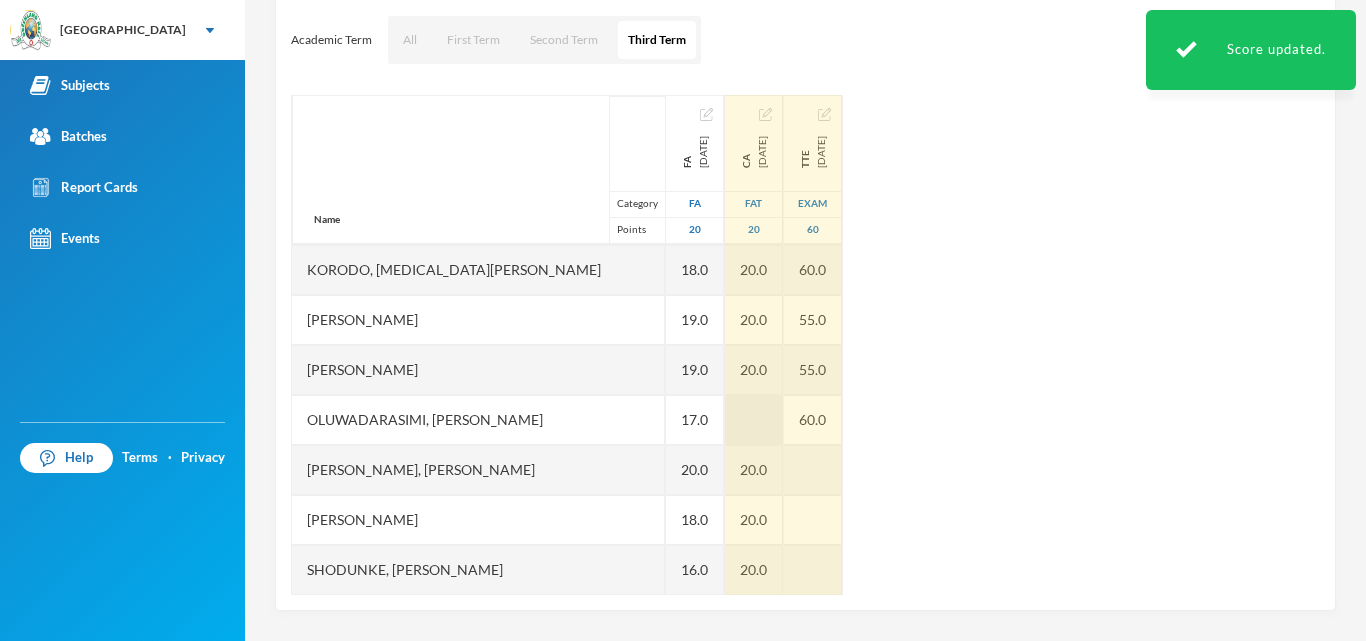 click at bounding box center [754, 420] 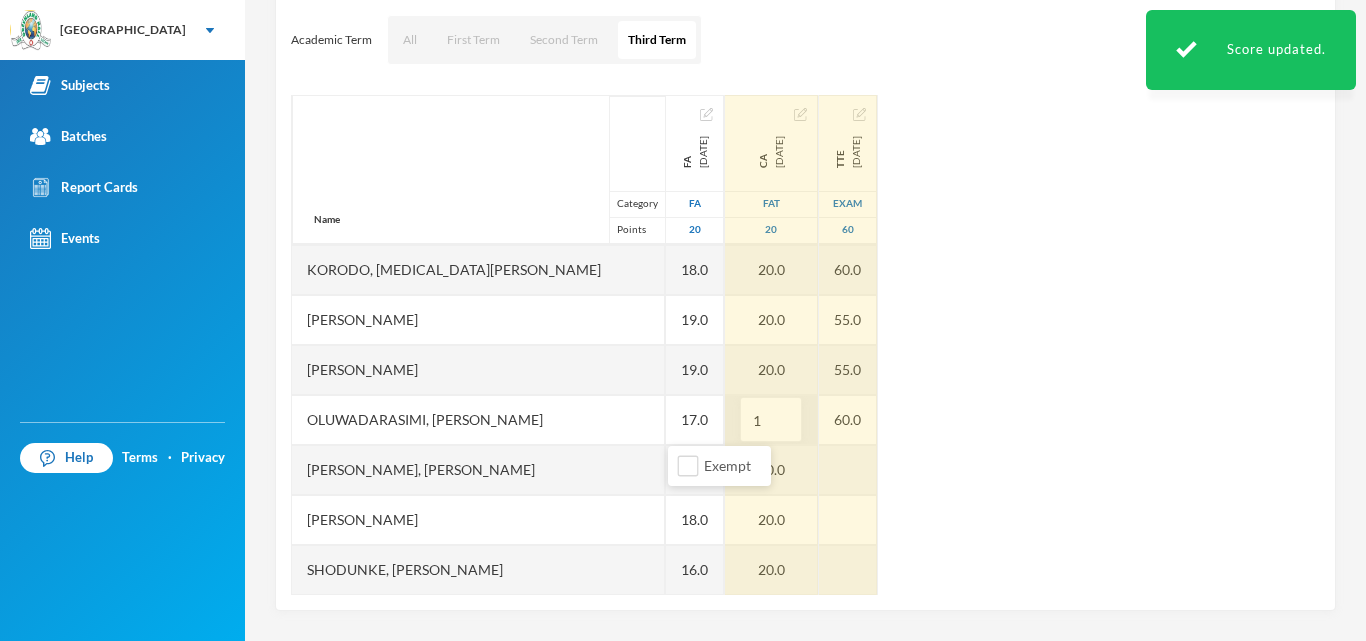 type on "17" 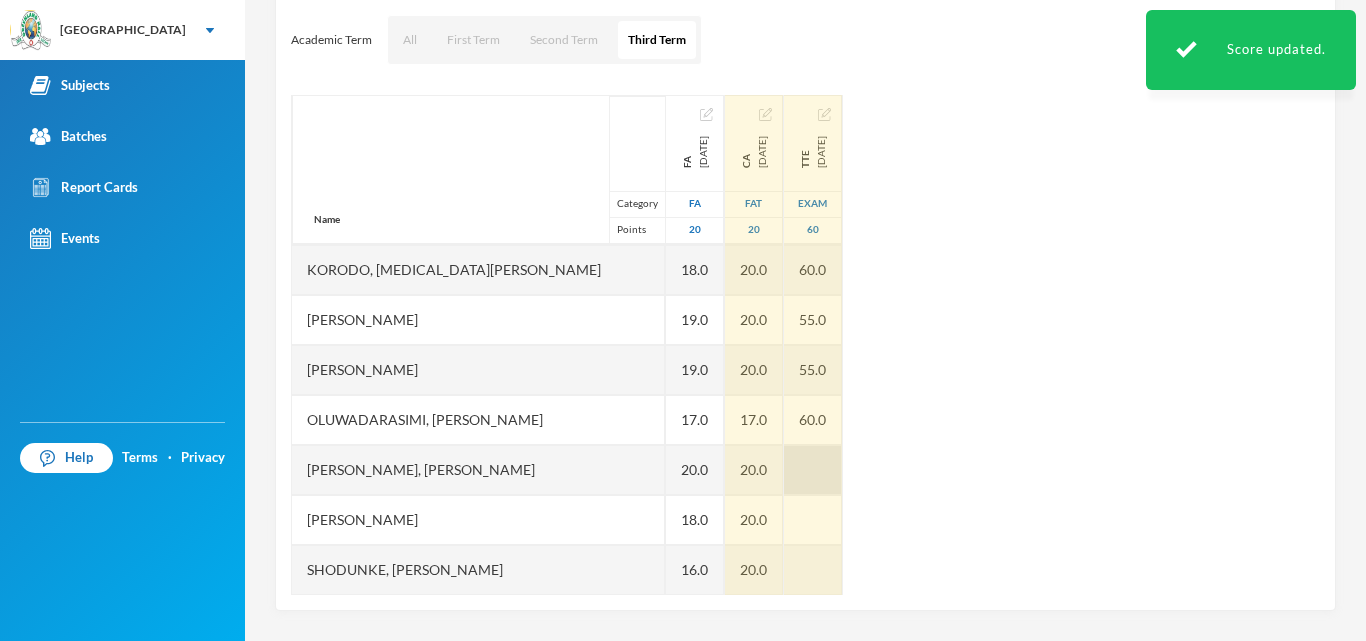 click at bounding box center (813, 470) 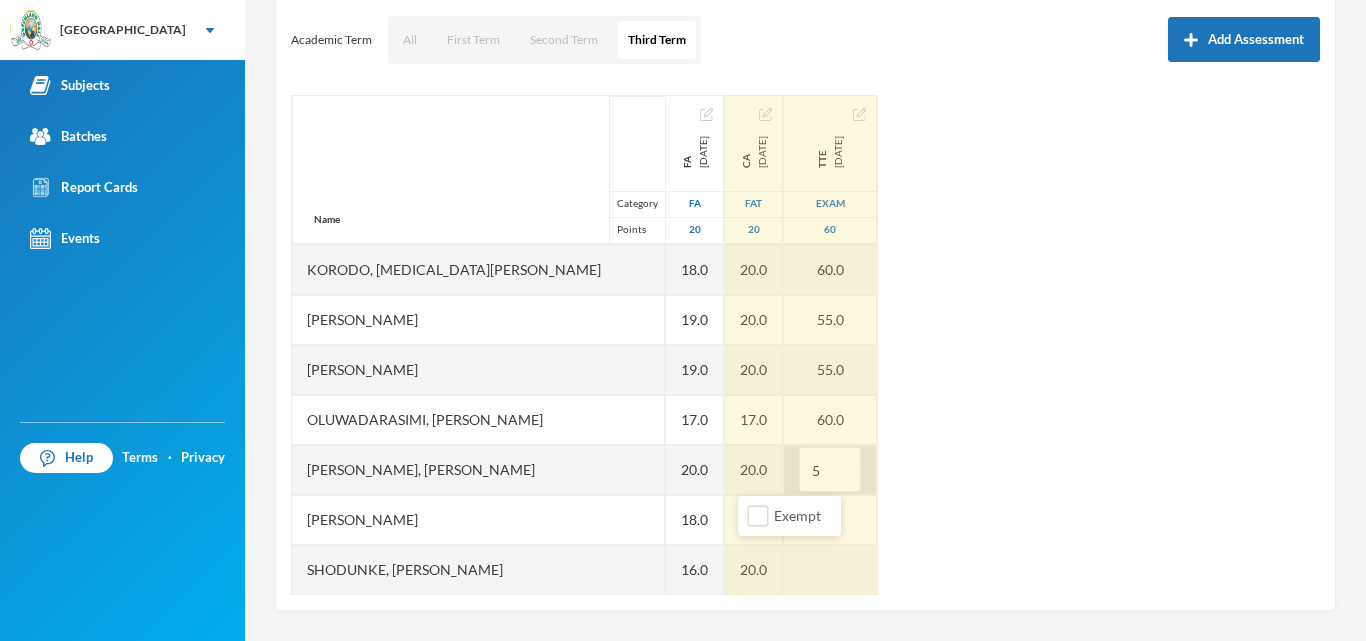 type on "56" 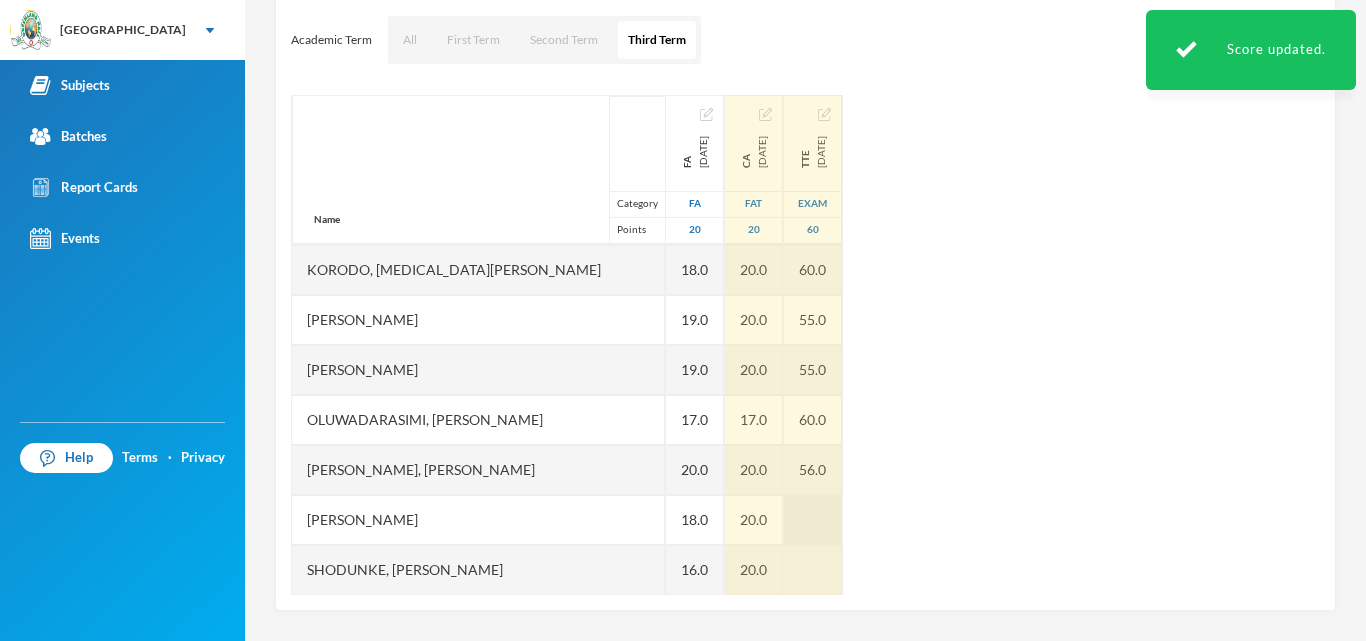 click at bounding box center (813, 520) 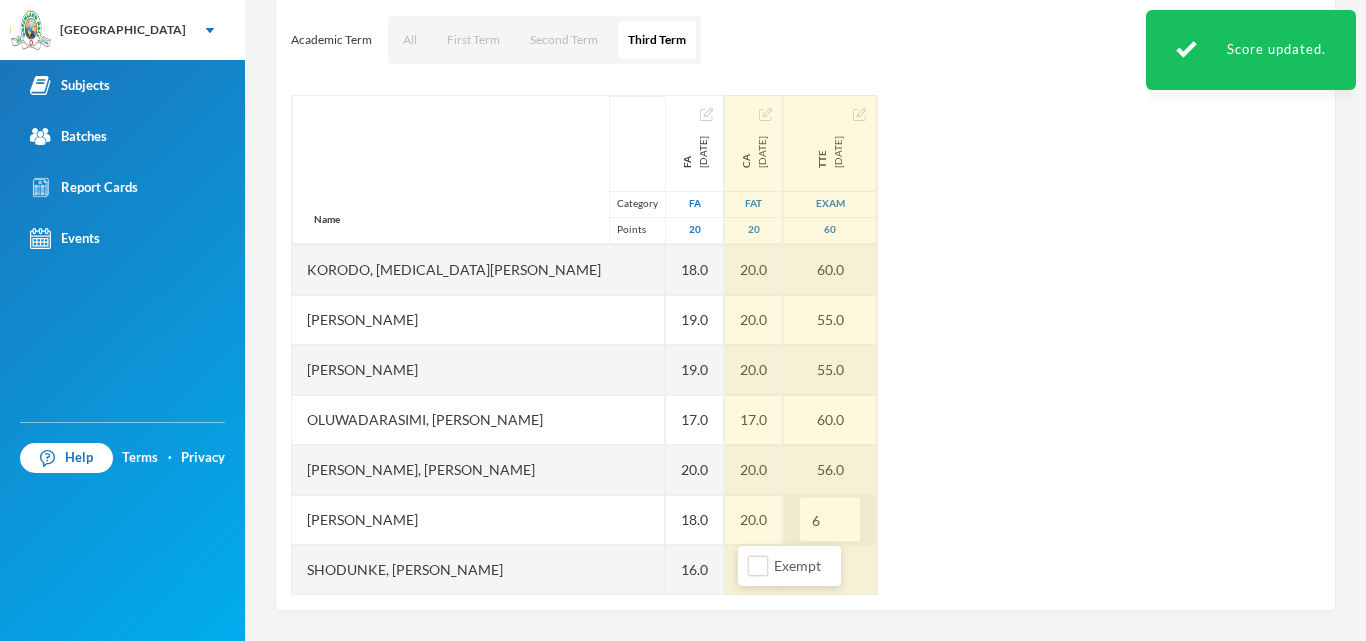 type on "60" 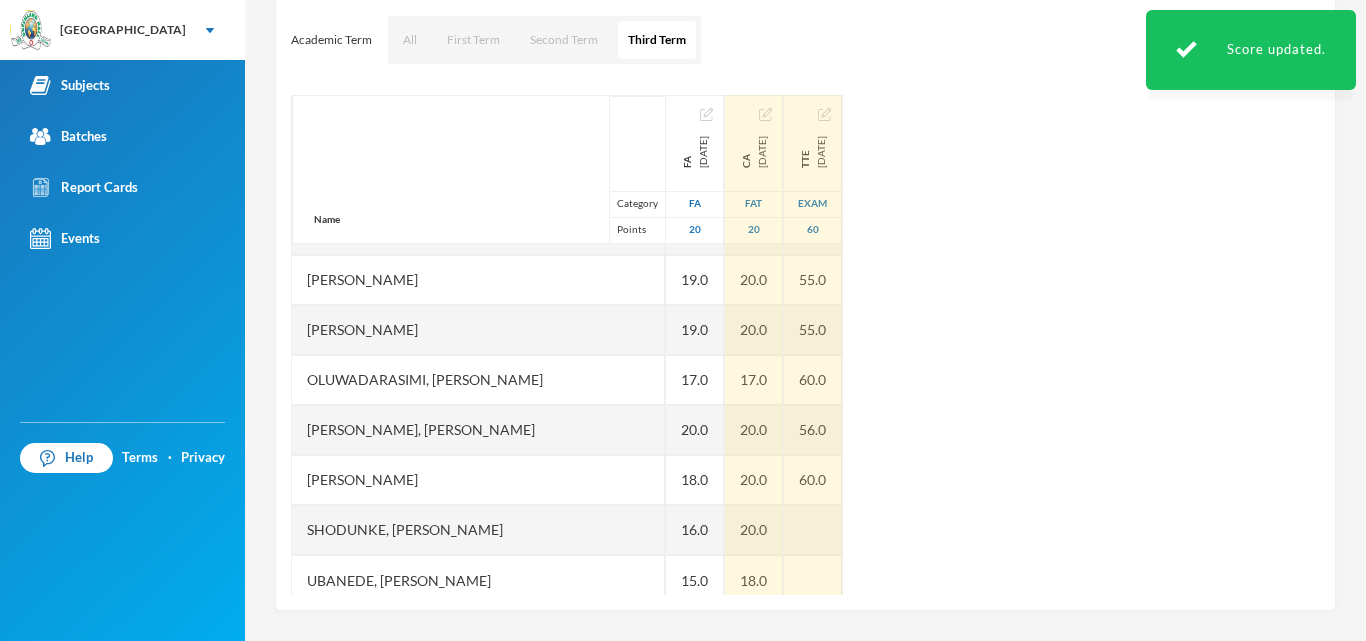 scroll, scrollTop: 251, scrollLeft: 0, axis: vertical 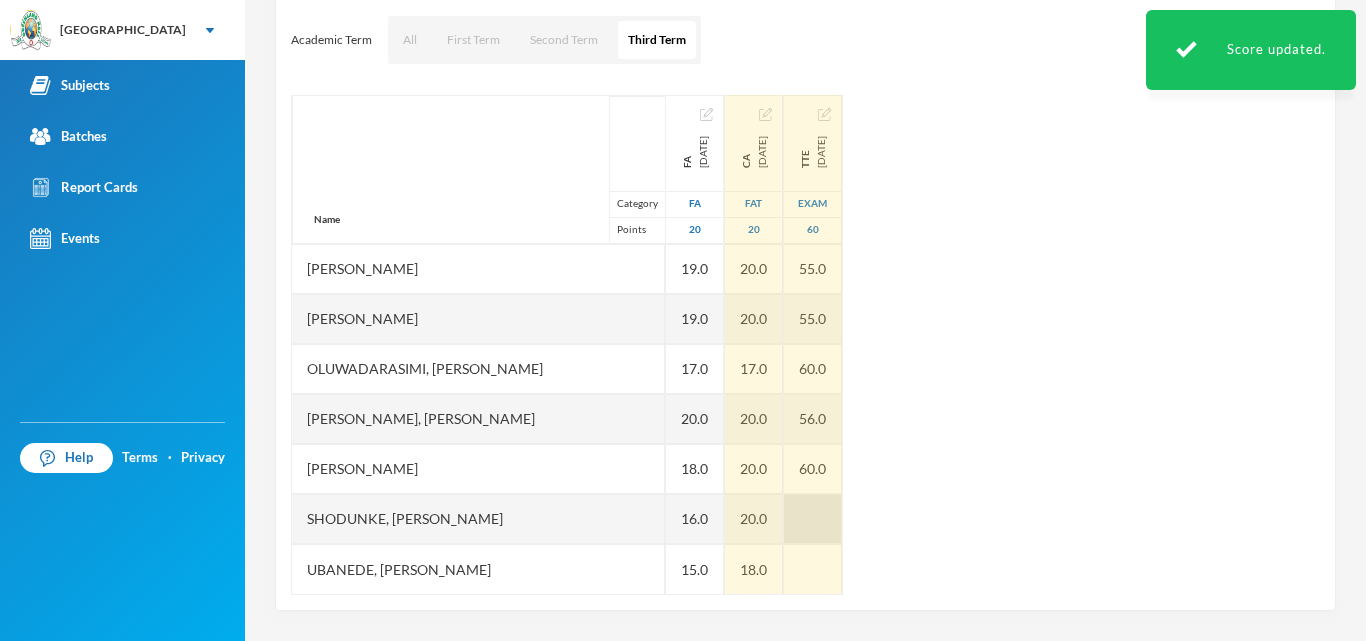 click at bounding box center [813, 519] 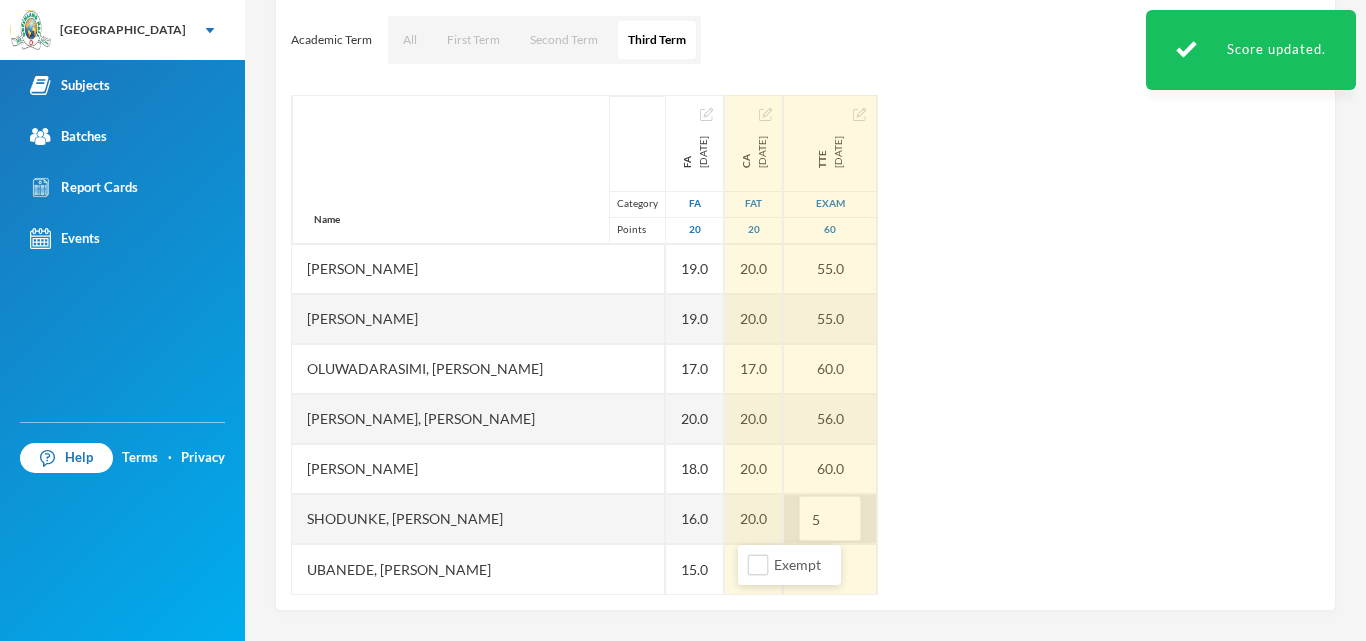 type on "55" 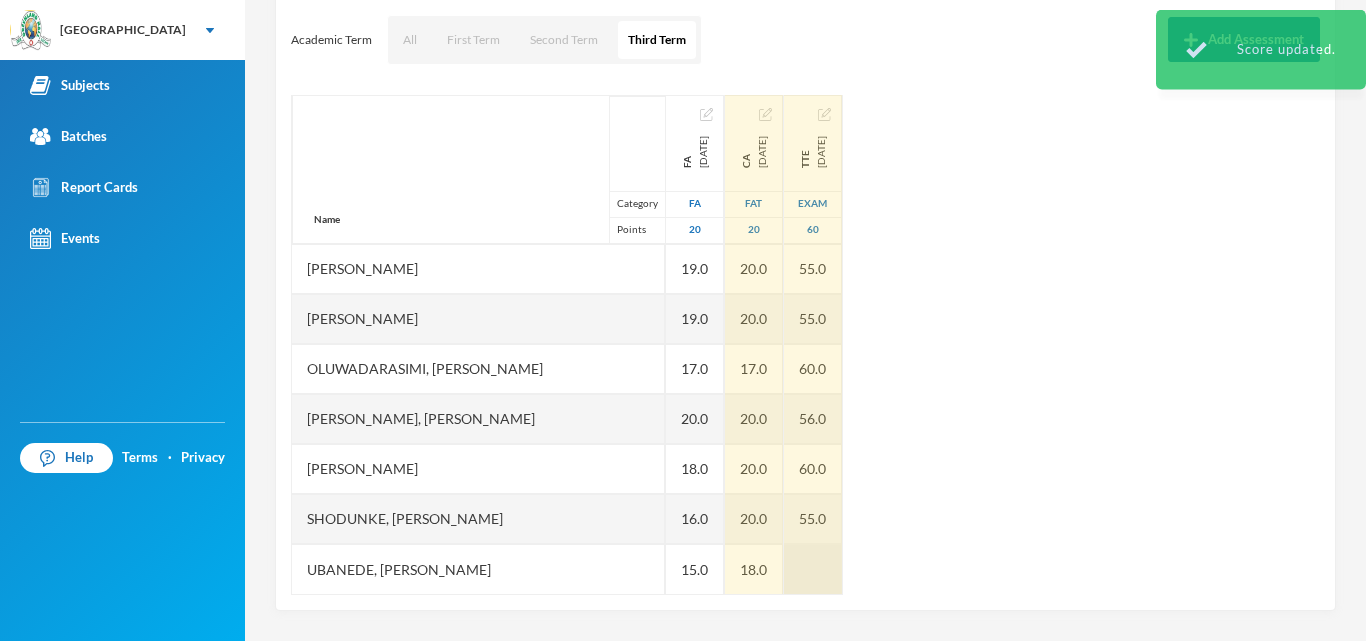 click at bounding box center (813, 569) 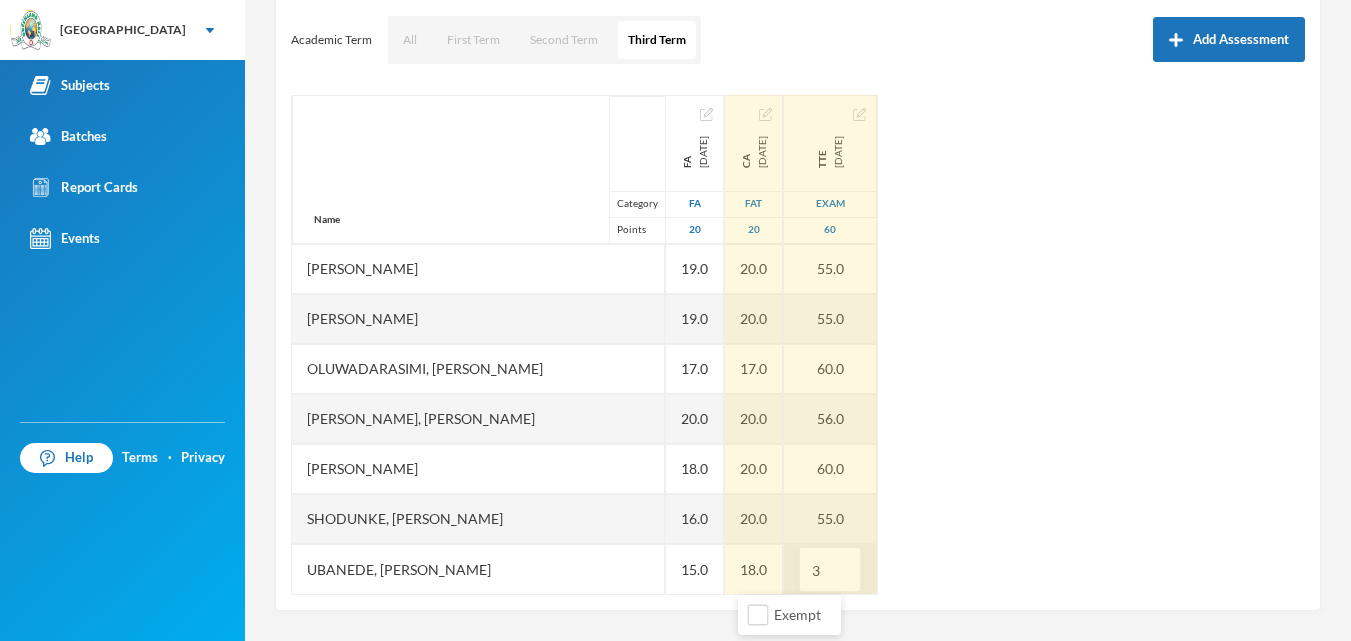 type on "30" 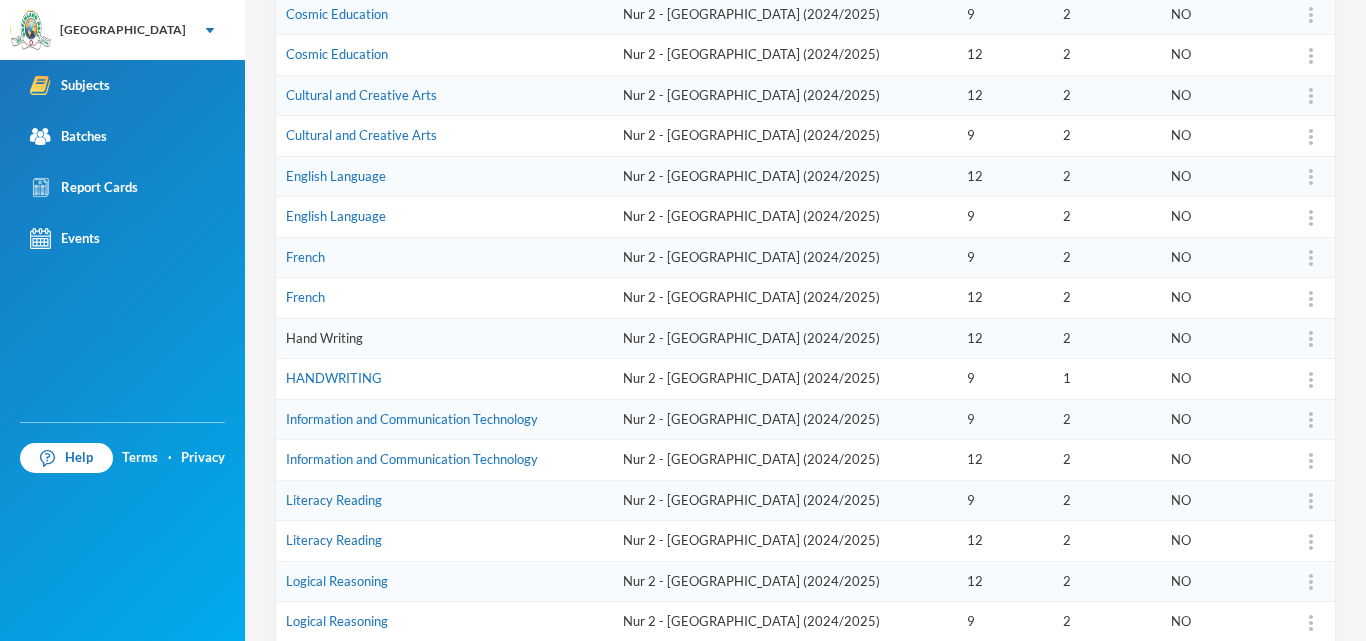 scroll, scrollTop: 629, scrollLeft: 0, axis: vertical 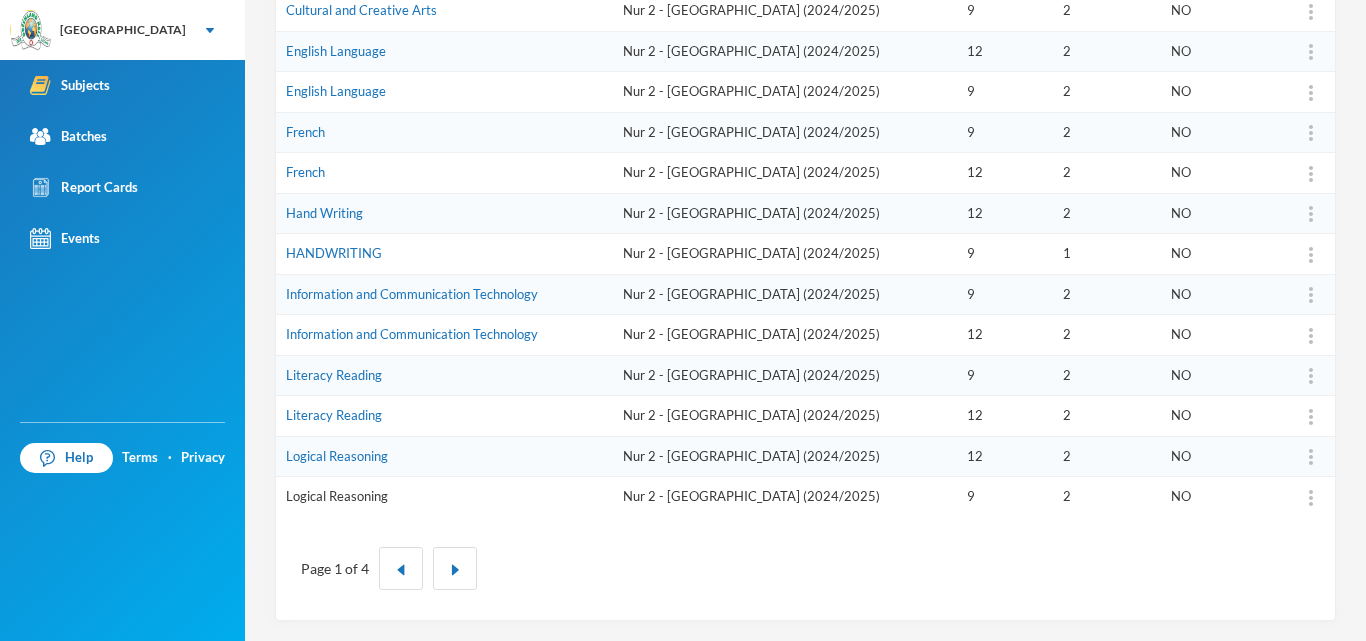 click on "Logical Reasoning" at bounding box center (337, 496) 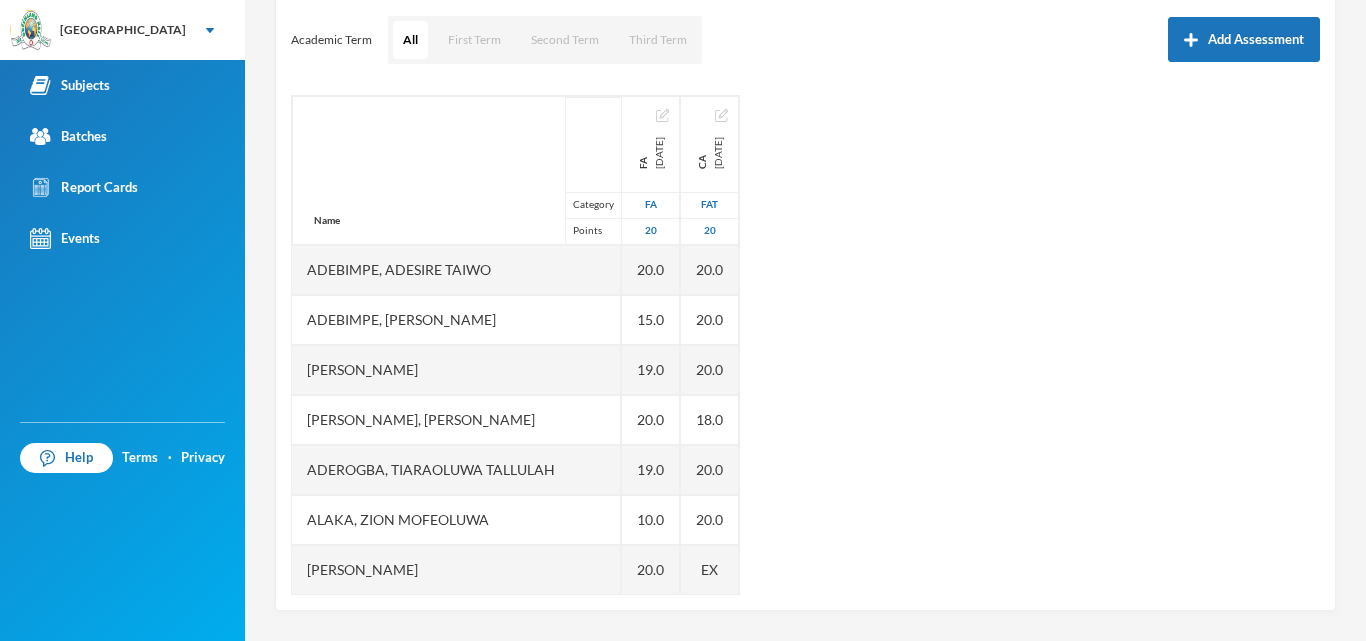scroll, scrollTop: 271, scrollLeft: 0, axis: vertical 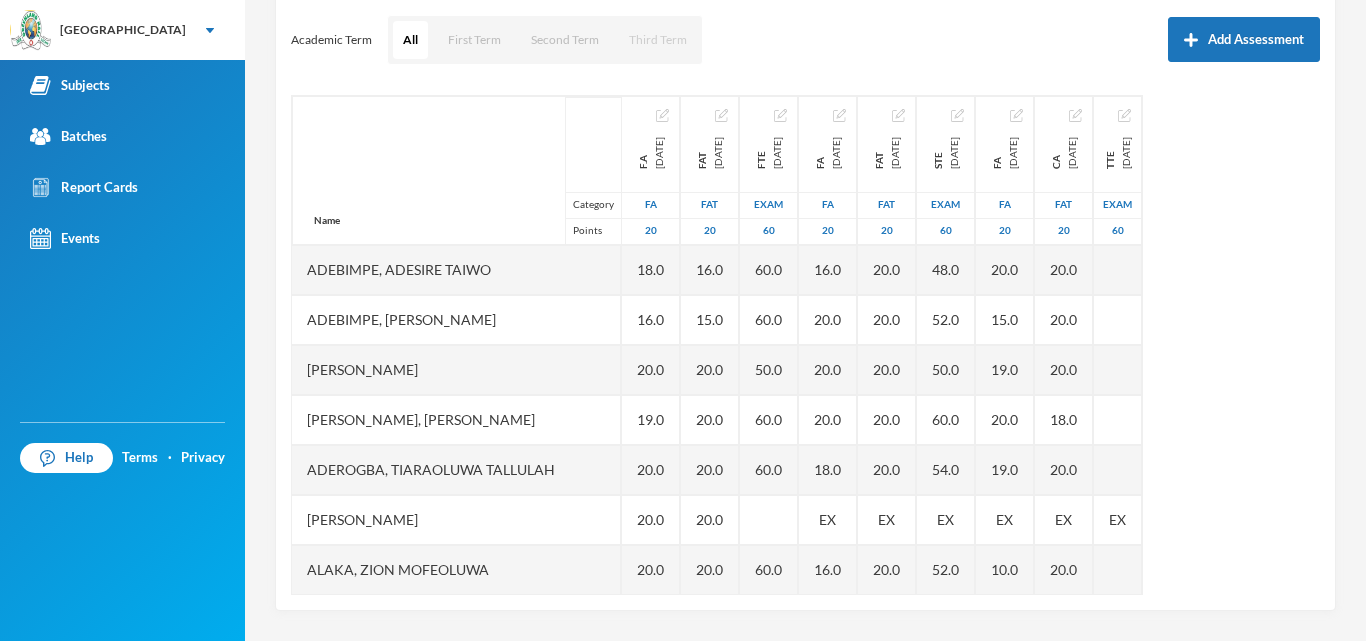 click on "Third Term" at bounding box center (658, 40) 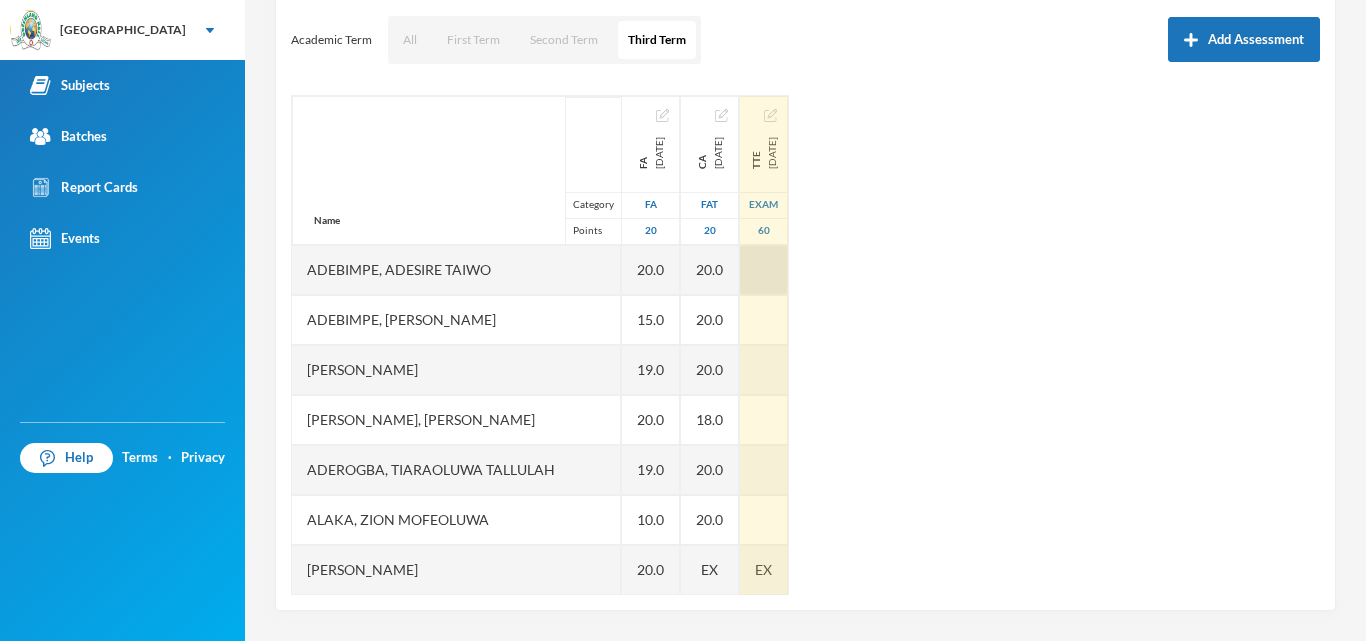 click at bounding box center [764, 270] 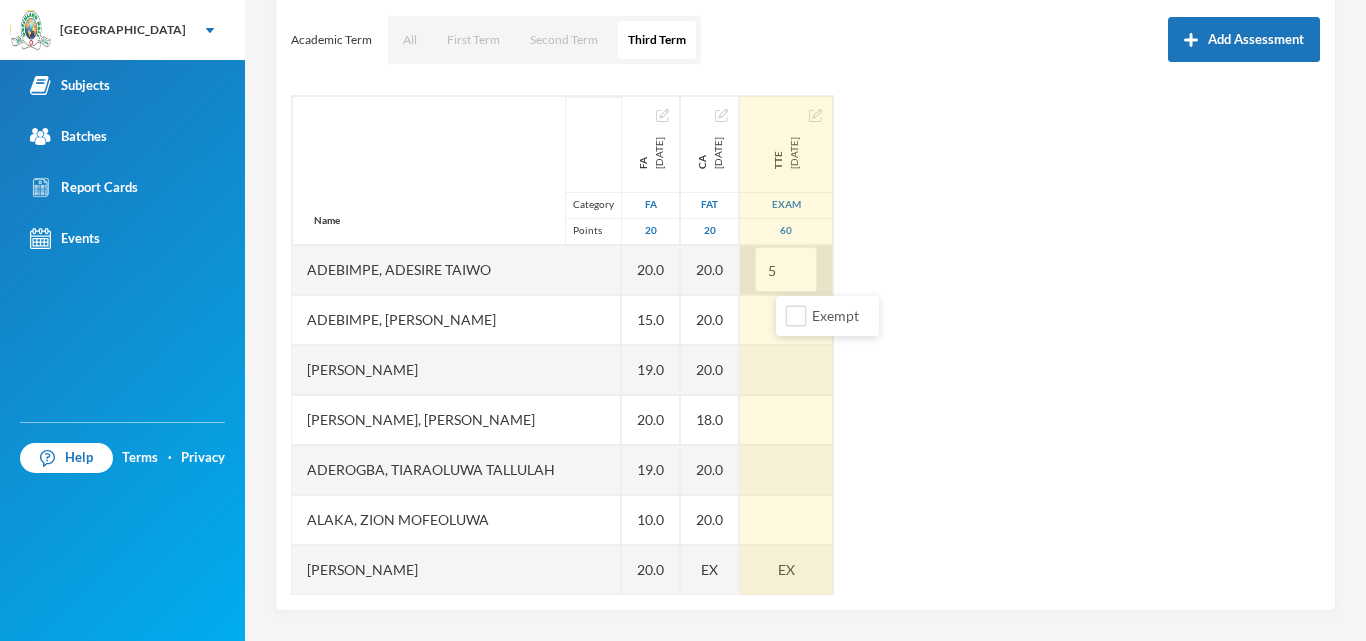 type on "55" 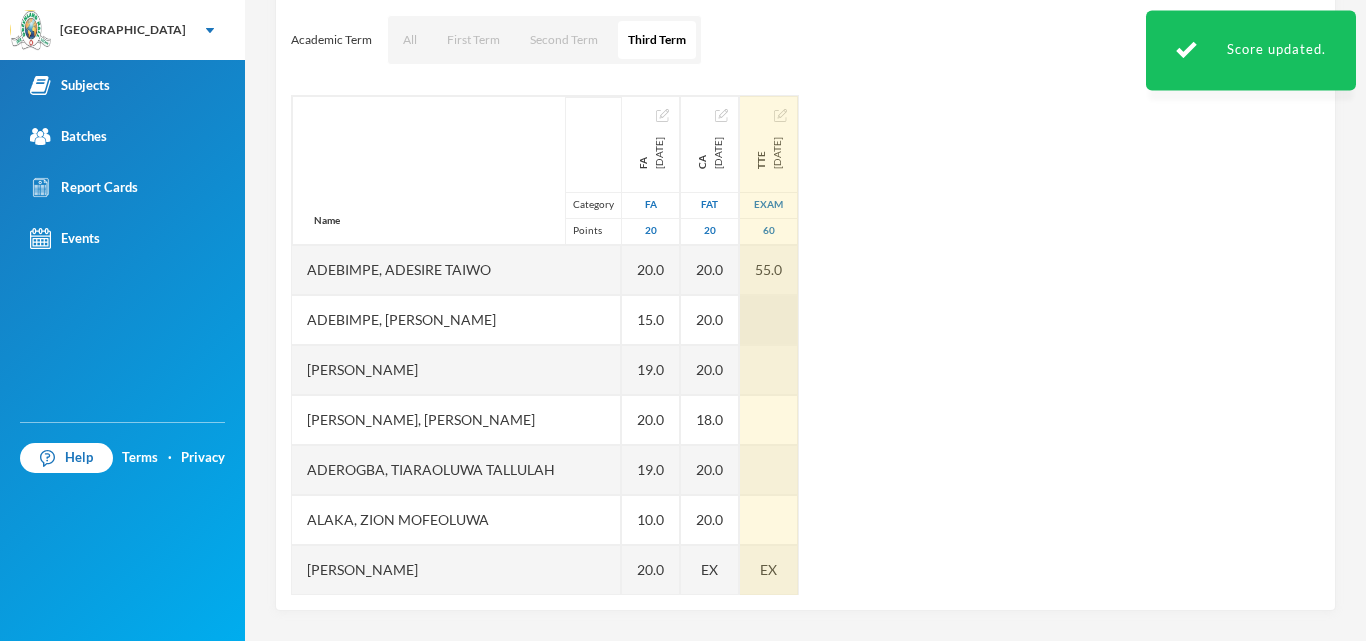 click at bounding box center (769, 320) 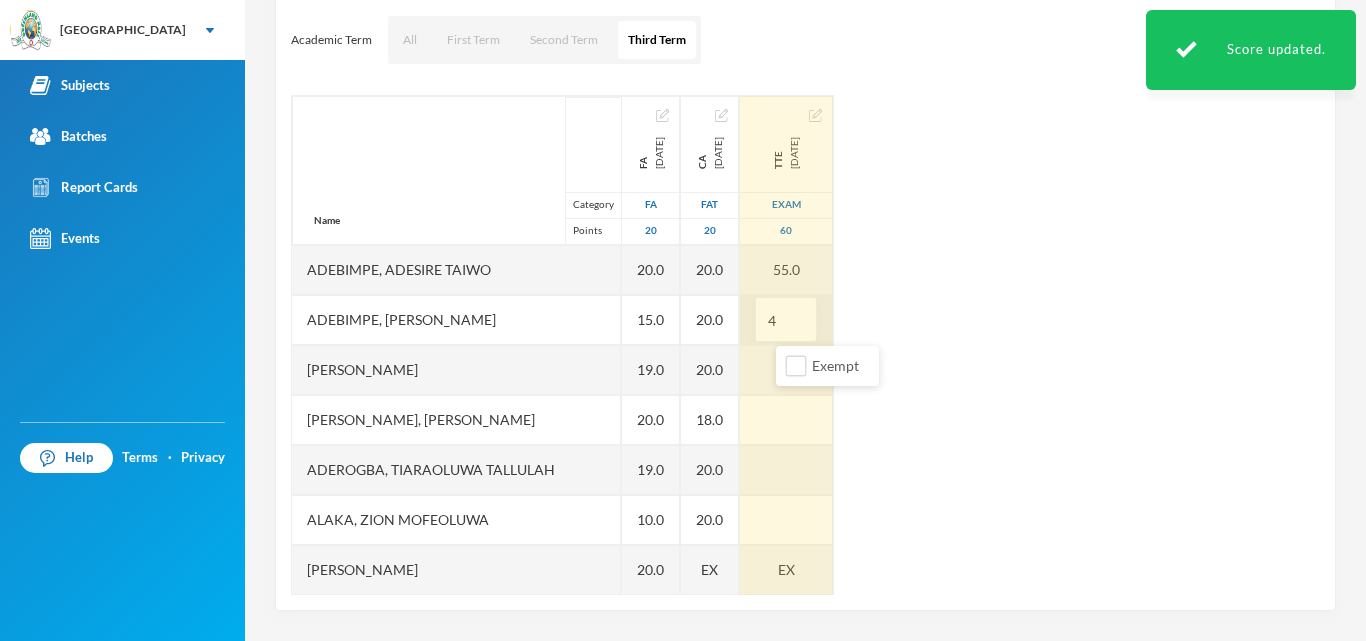 type on "45" 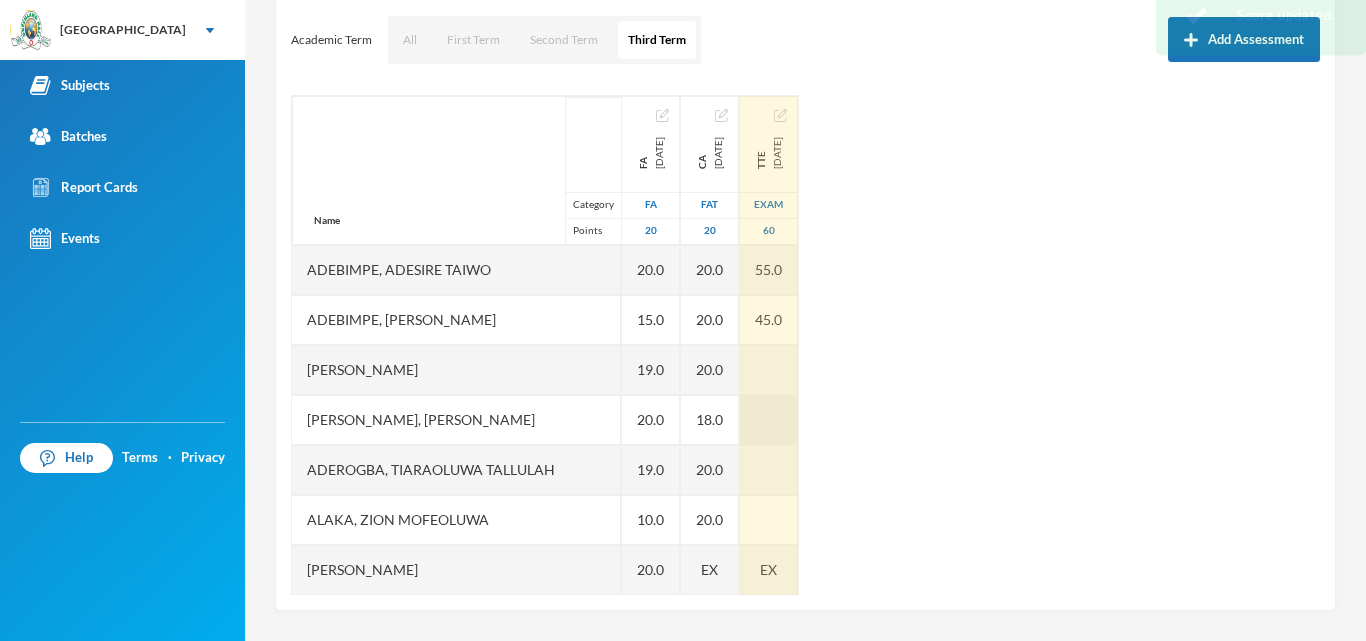 click at bounding box center (769, 370) 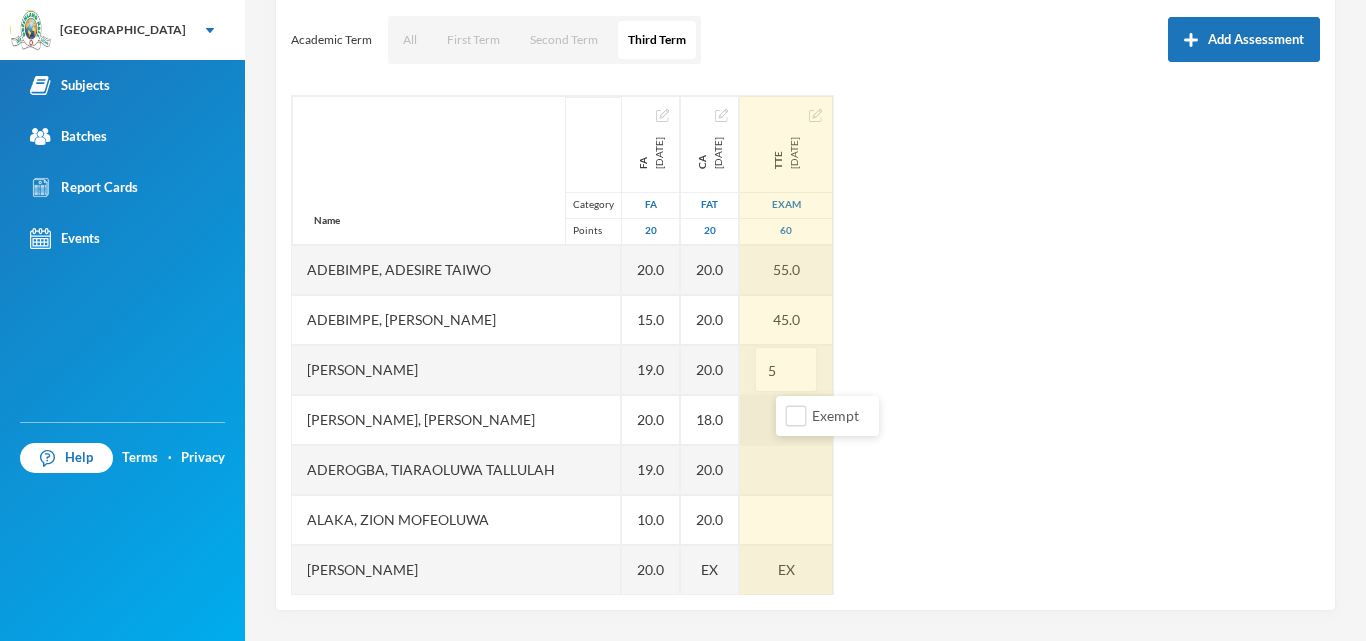 type on "55" 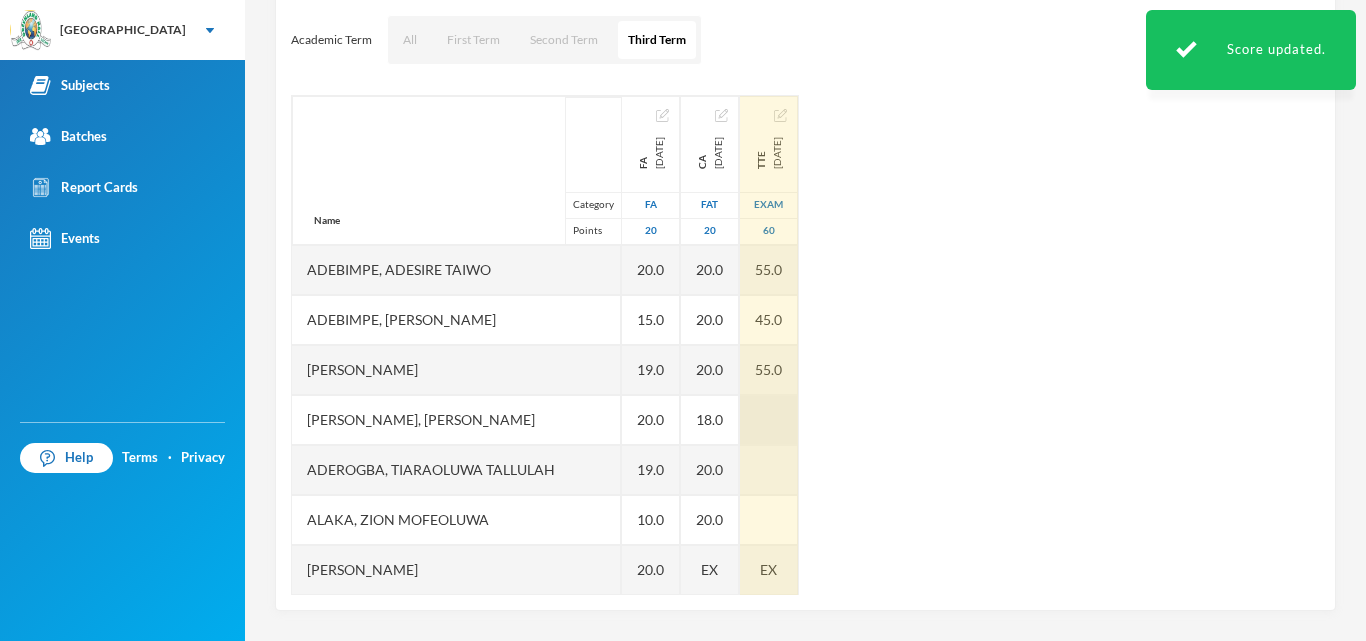 click at bounding box center [769, 420] 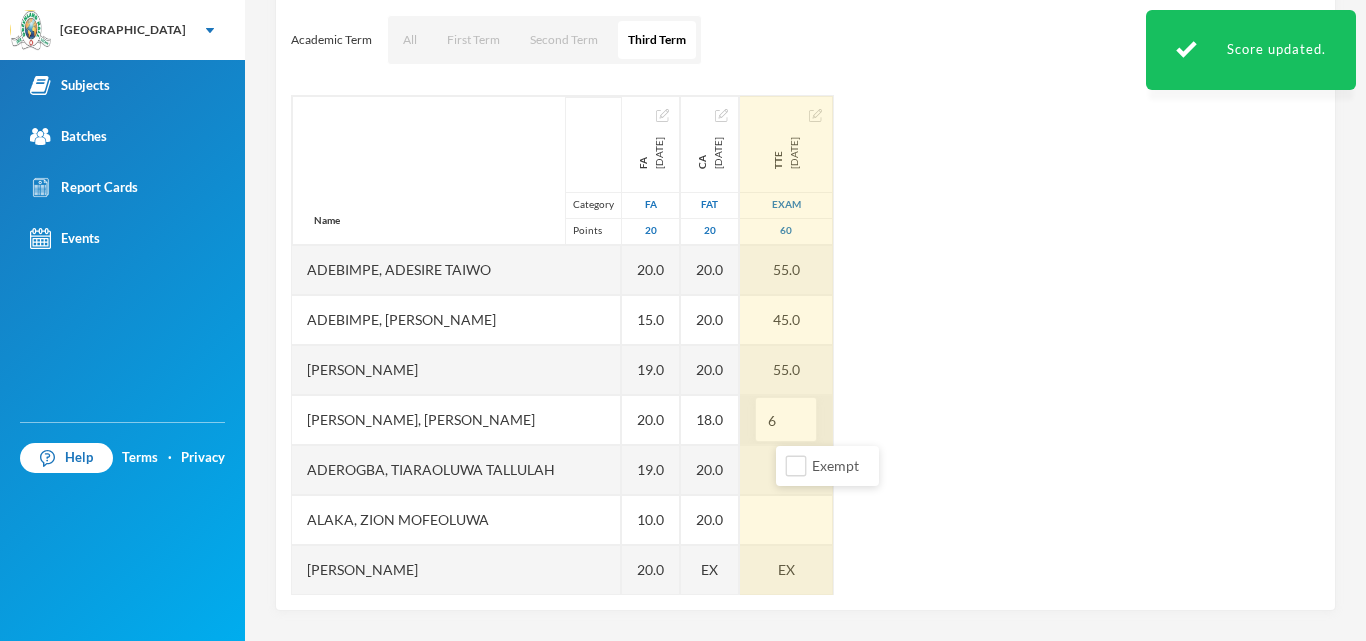 type on "60" 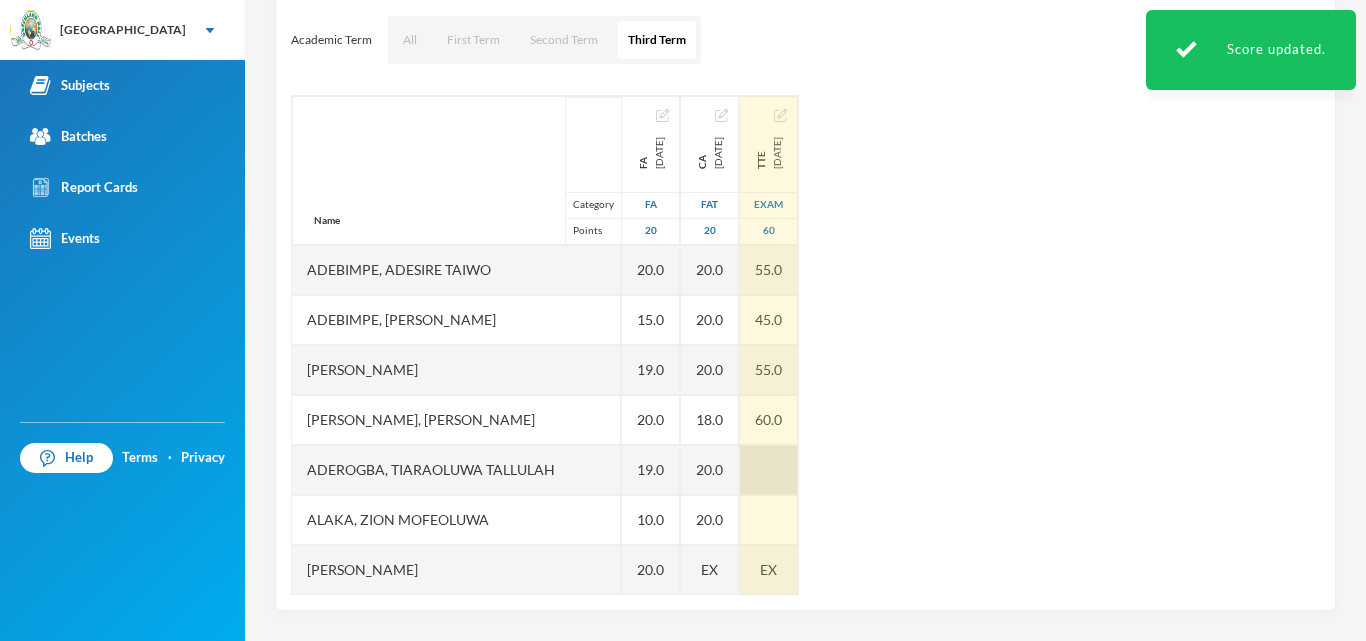 click at bounding box center [769, 470] 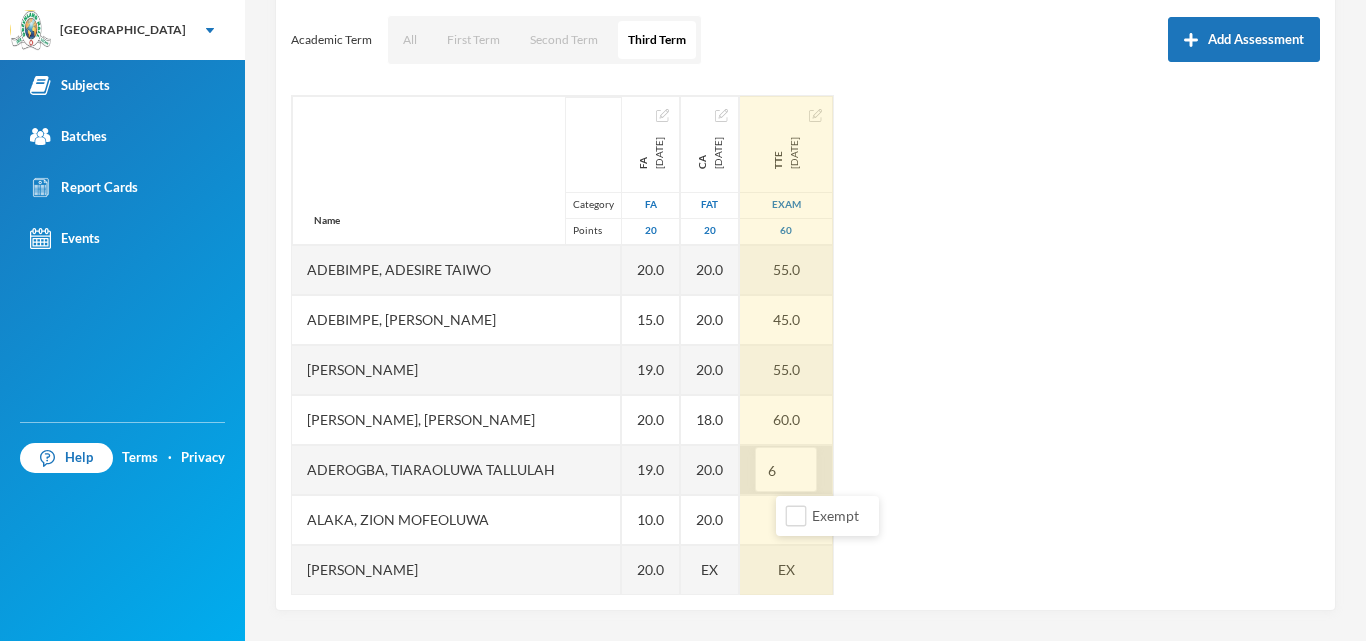 type on "60" 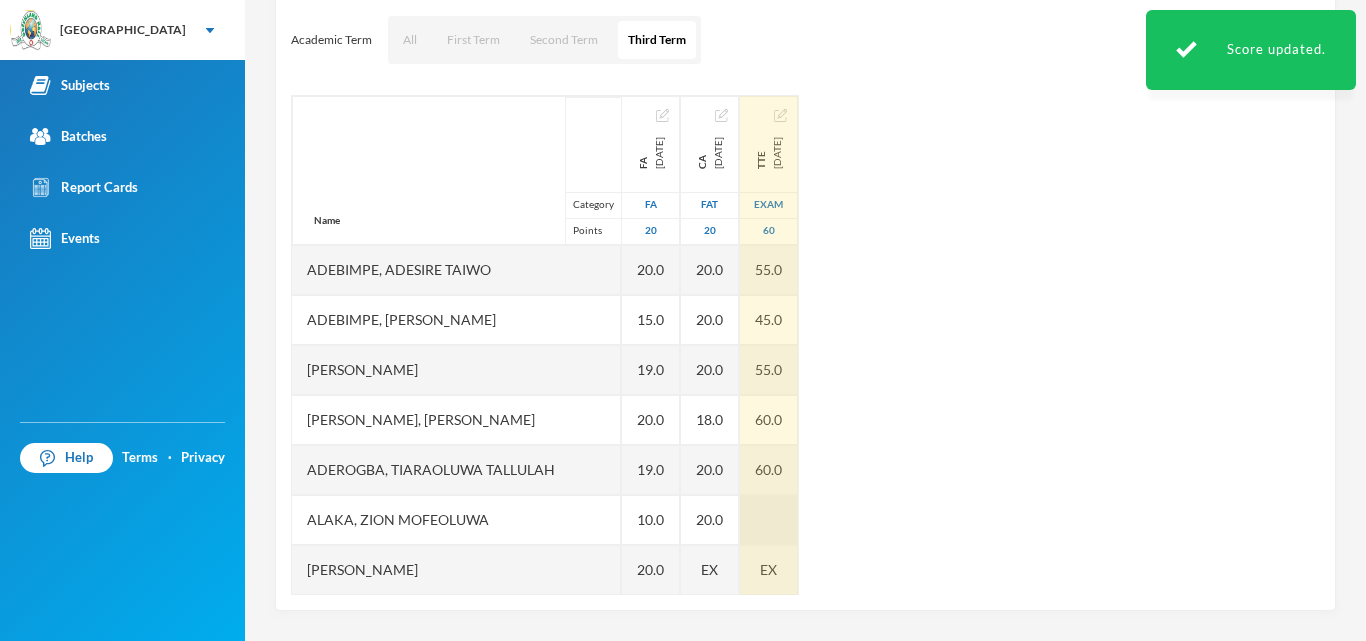click at bounding box center [769, 520] 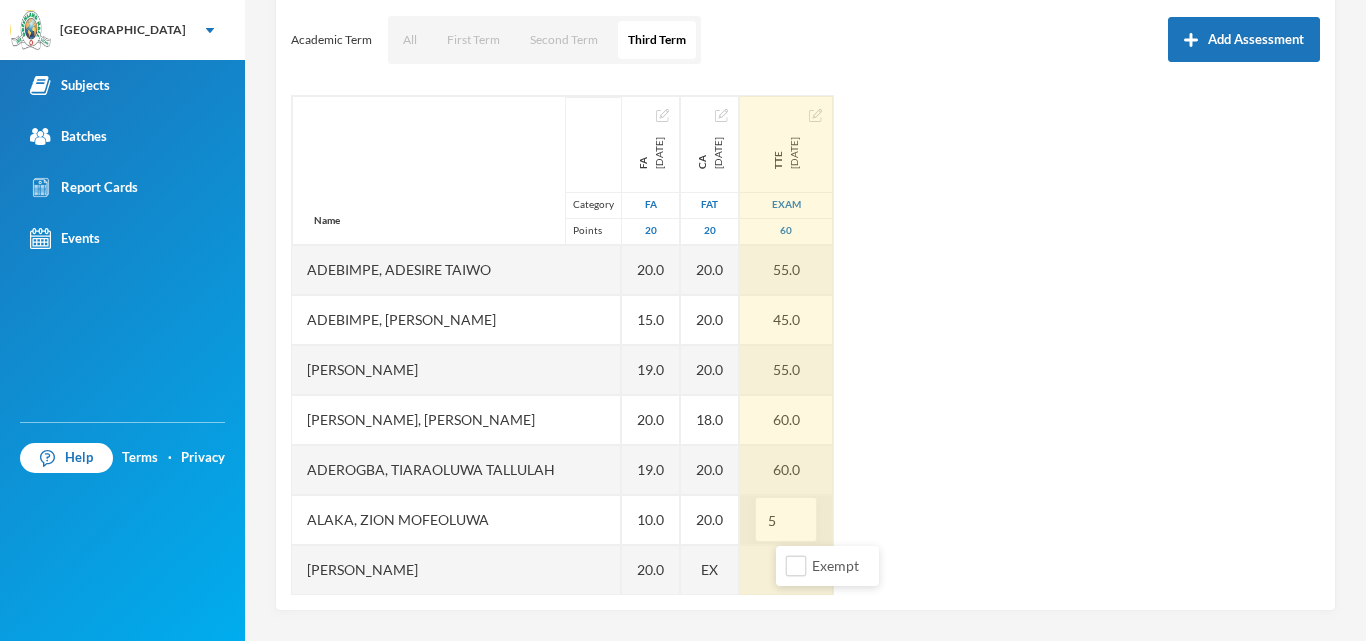 type on "55" 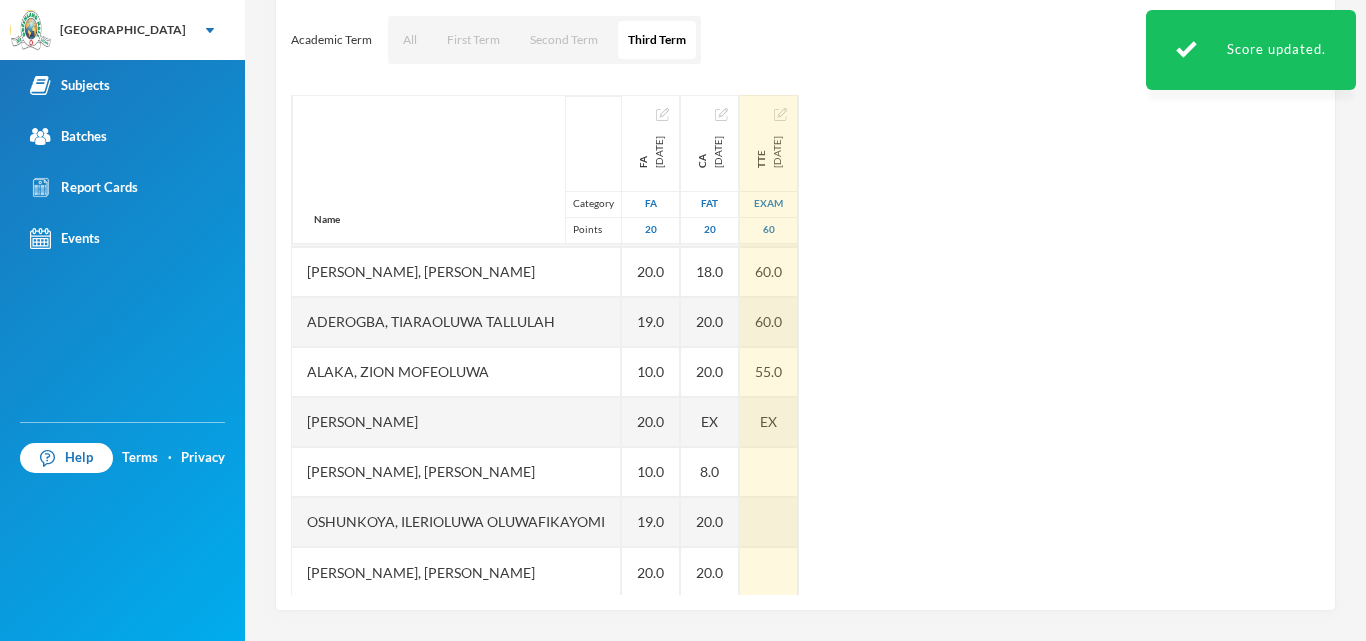 scroll, scrollTop: 151, scrollLeft: 0, axis: vertical 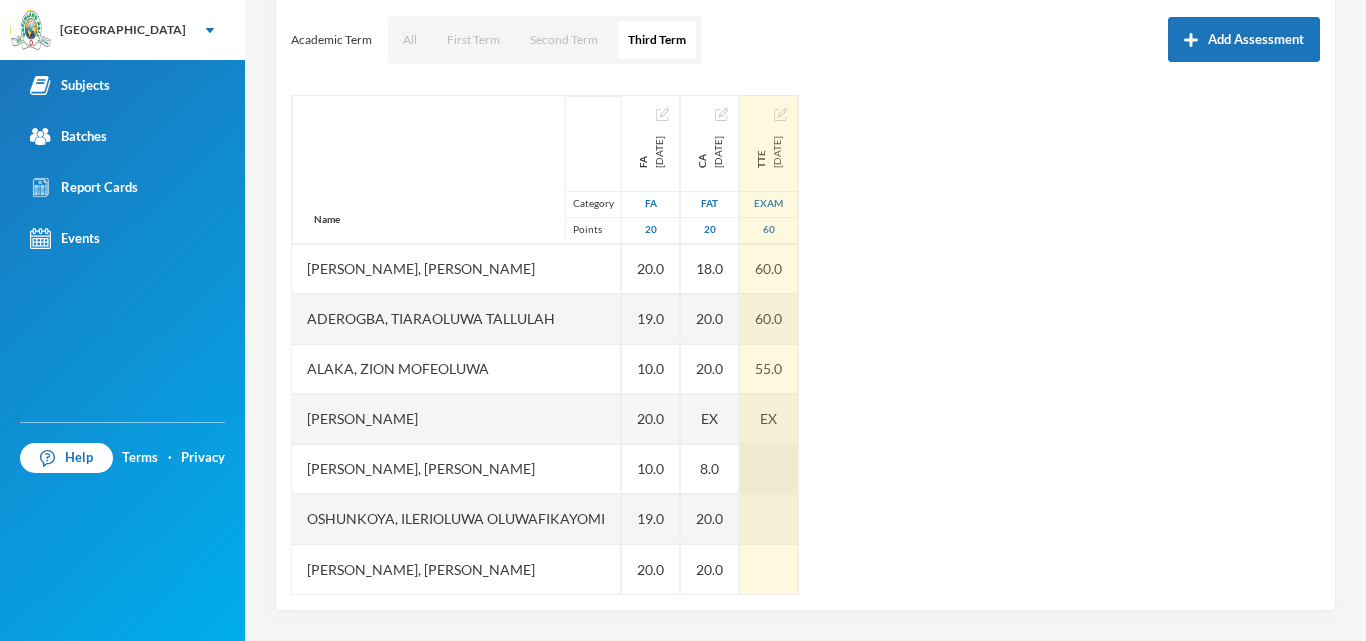 click at bounding box center [769, 469] 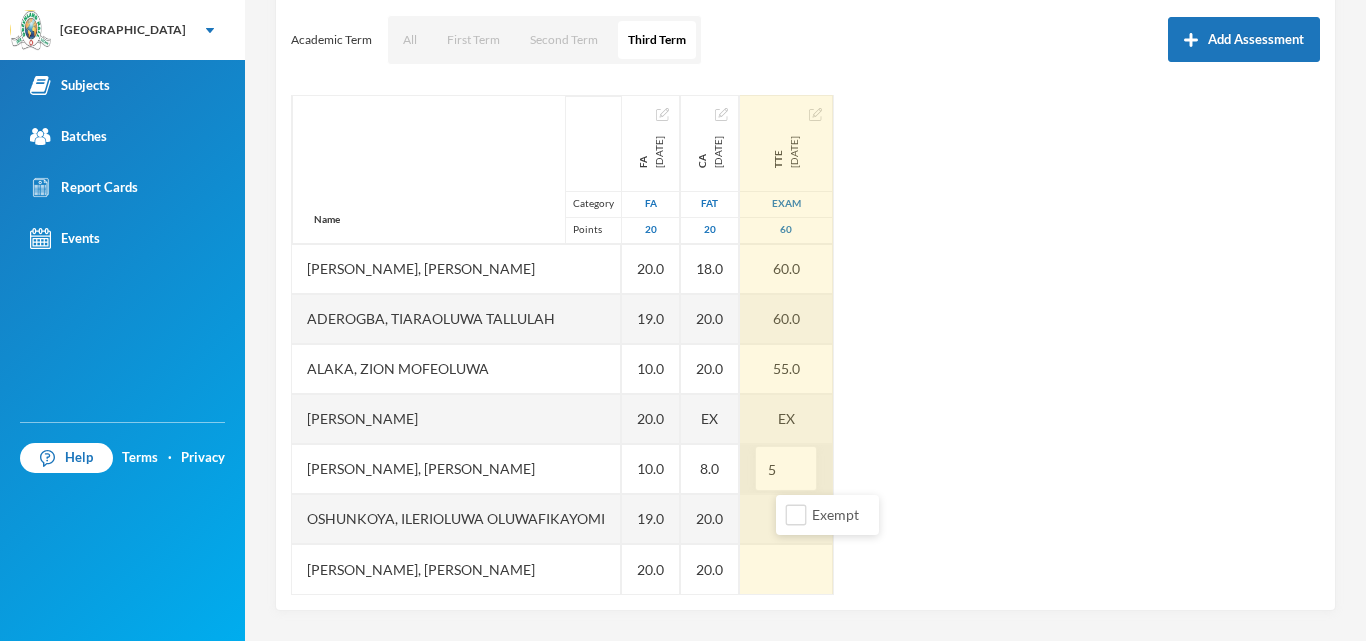 type on "50" 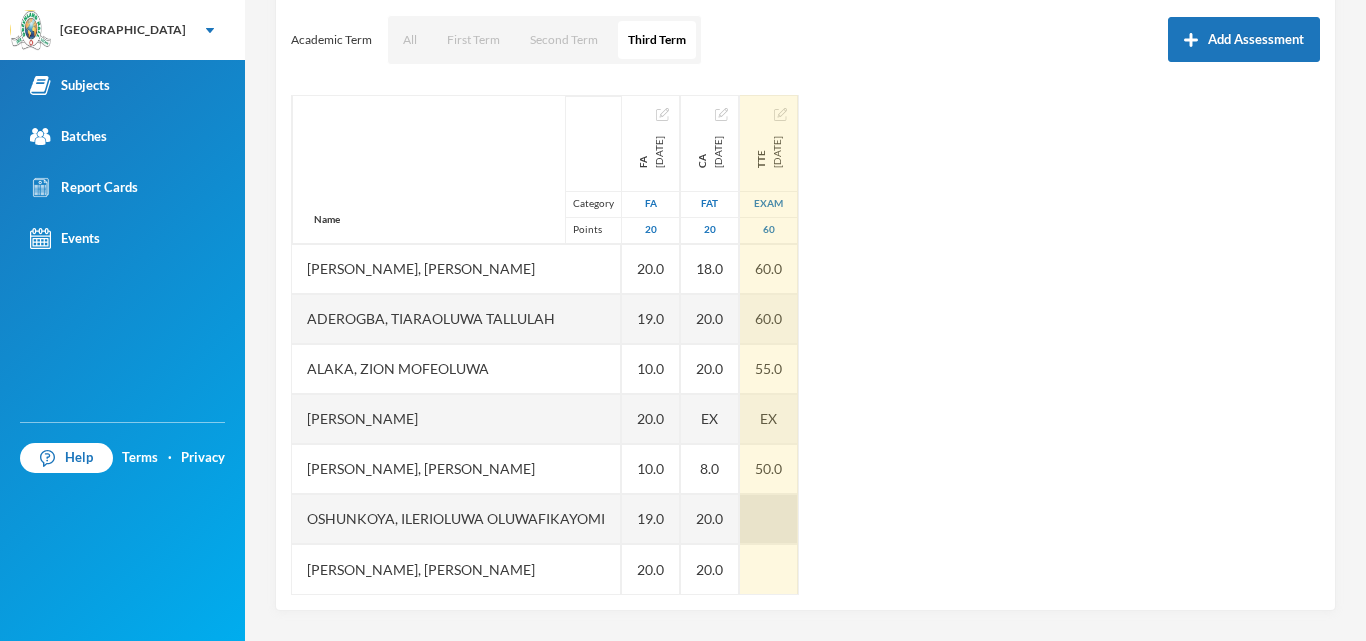click at bounding box center [769, 519] 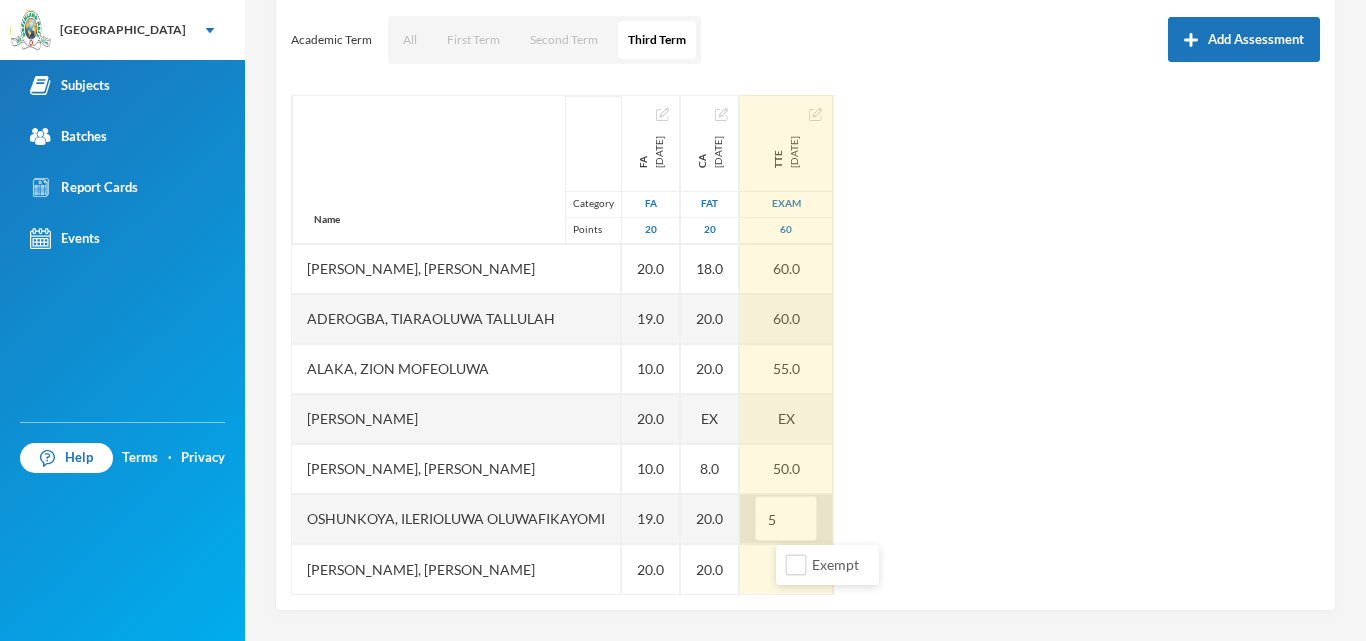 type on "50" 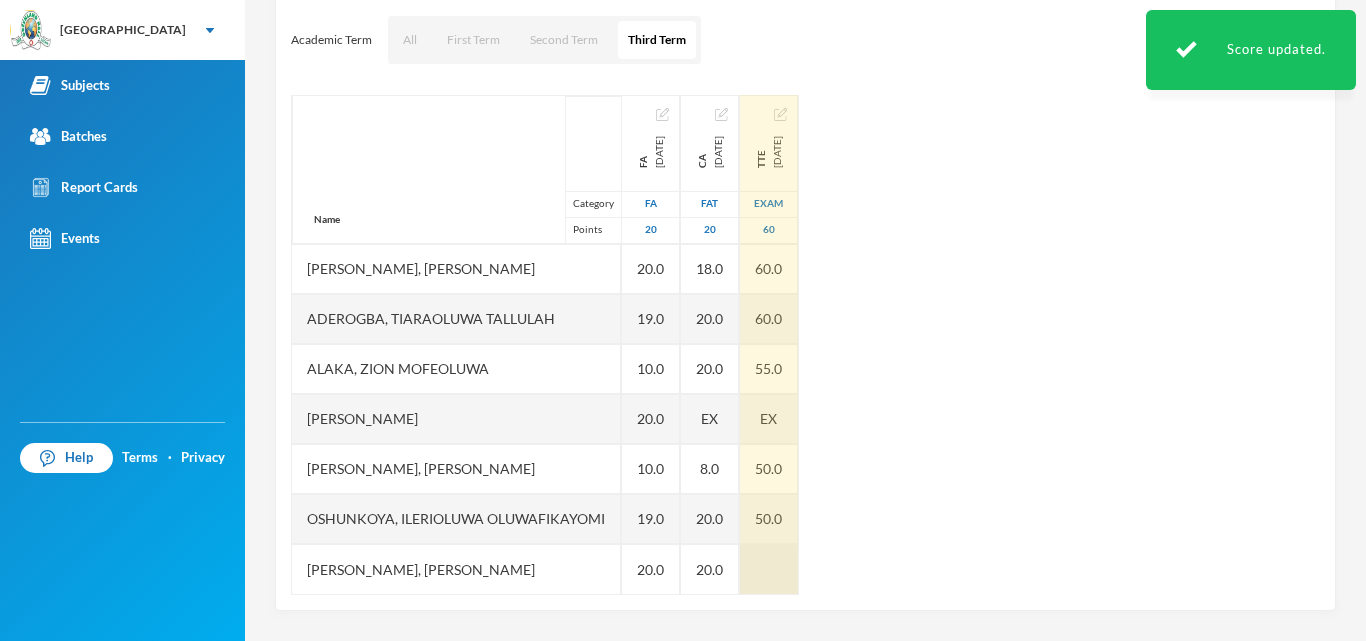 click at bounding box center [769, 569] 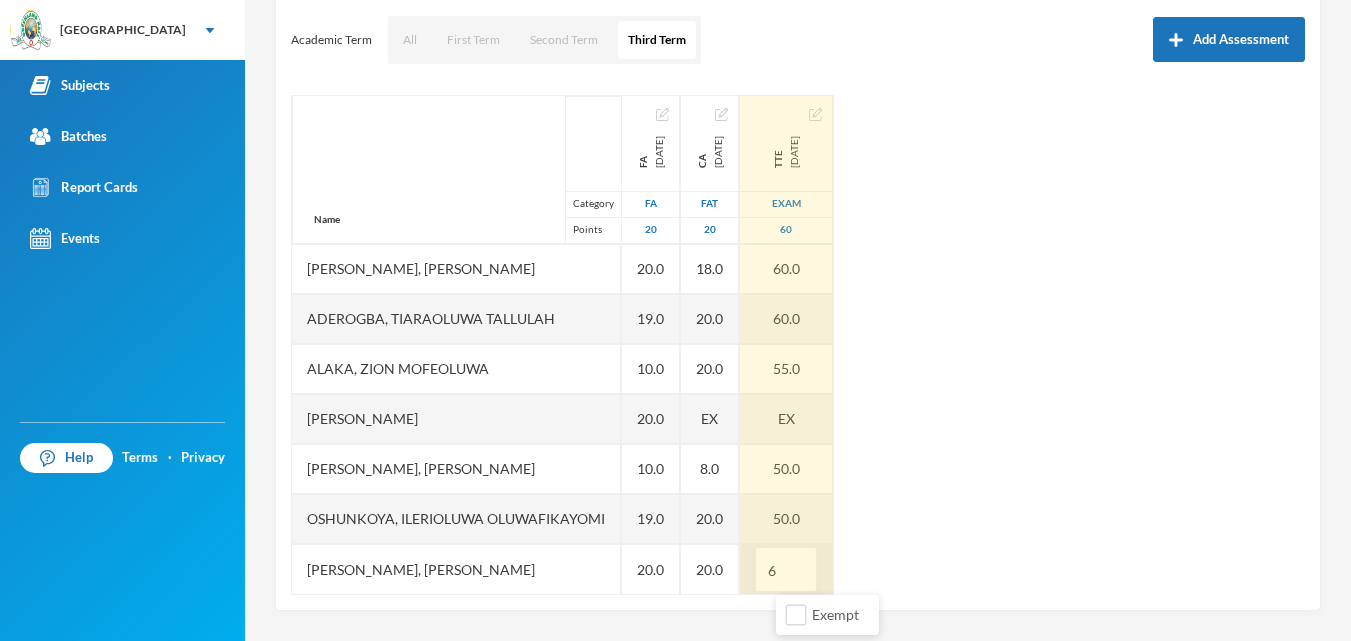 type on "60" 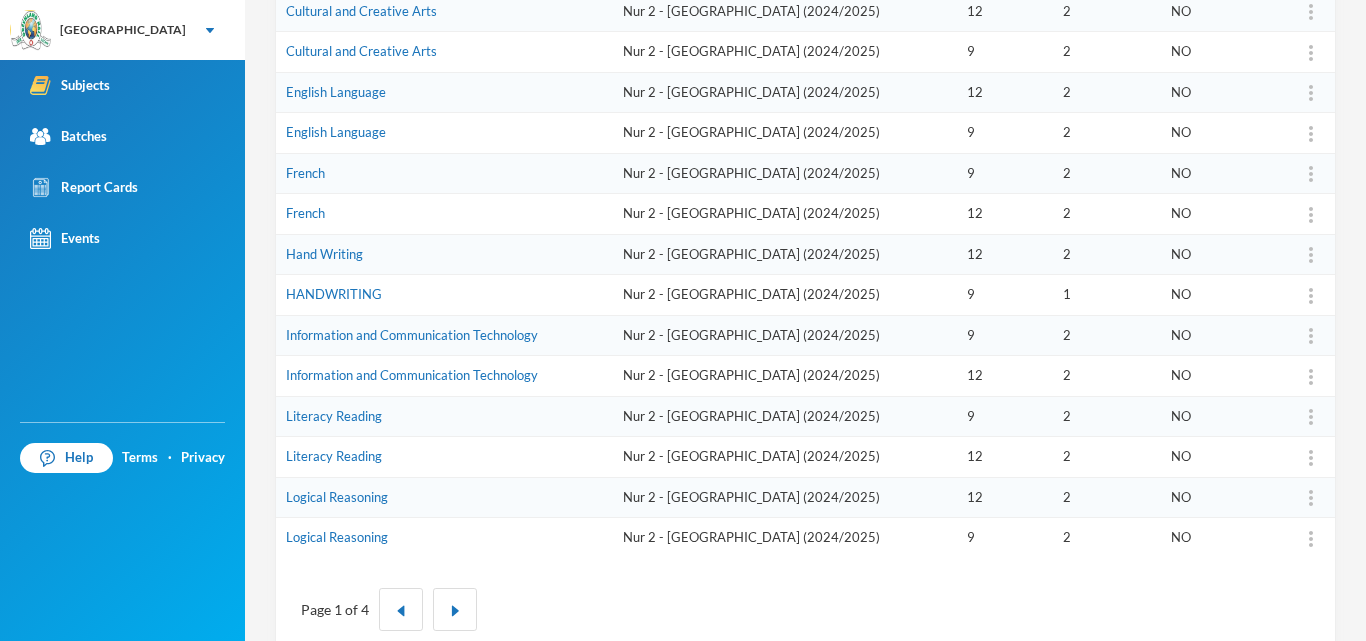 scroll, scrollTop: 591, scrollLeft: 0, axis: vertical 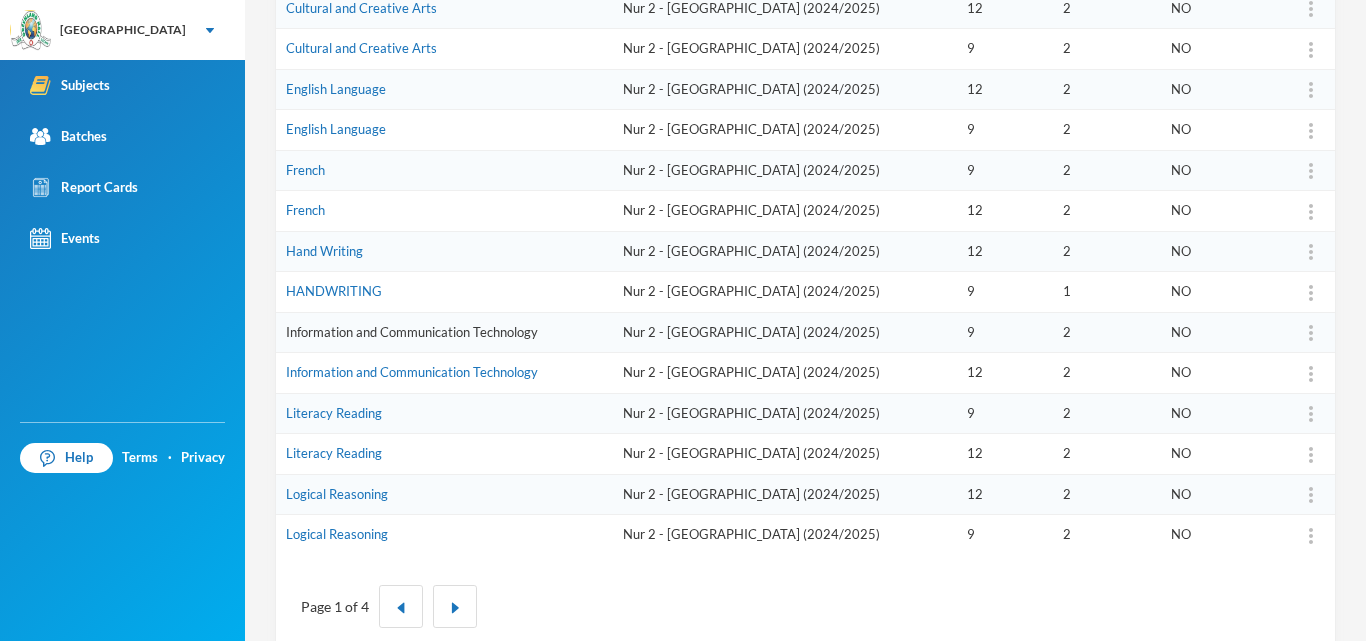 click on "Information and Communication Technology" at bounding box center [412, 332] 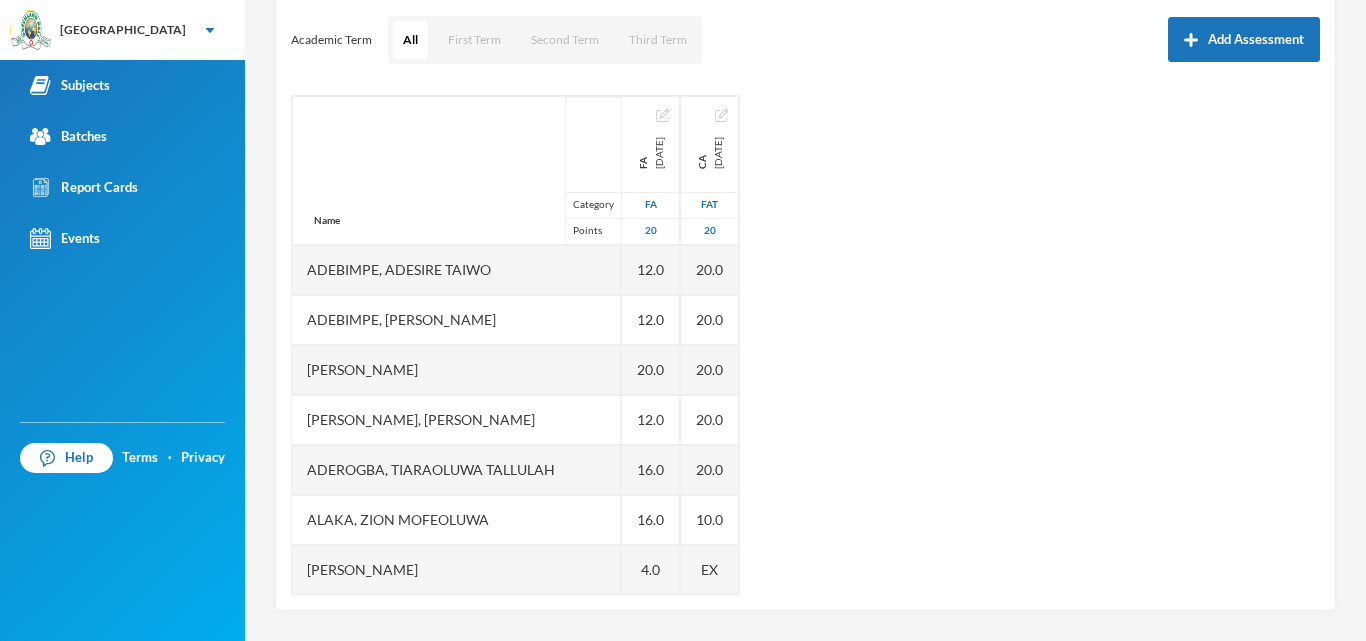 scroll, scrollTop: 271, scrollLeft: 0, axis: vertical 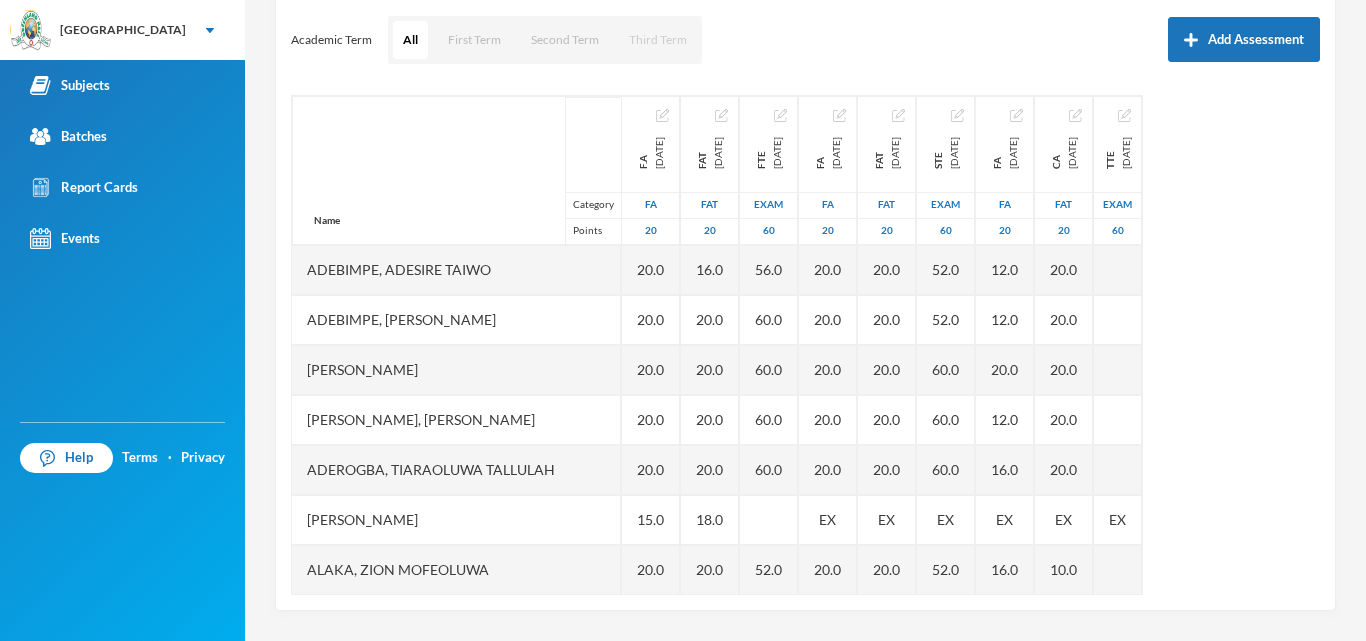 click on "Third Term" at bounding box center (658, 40) 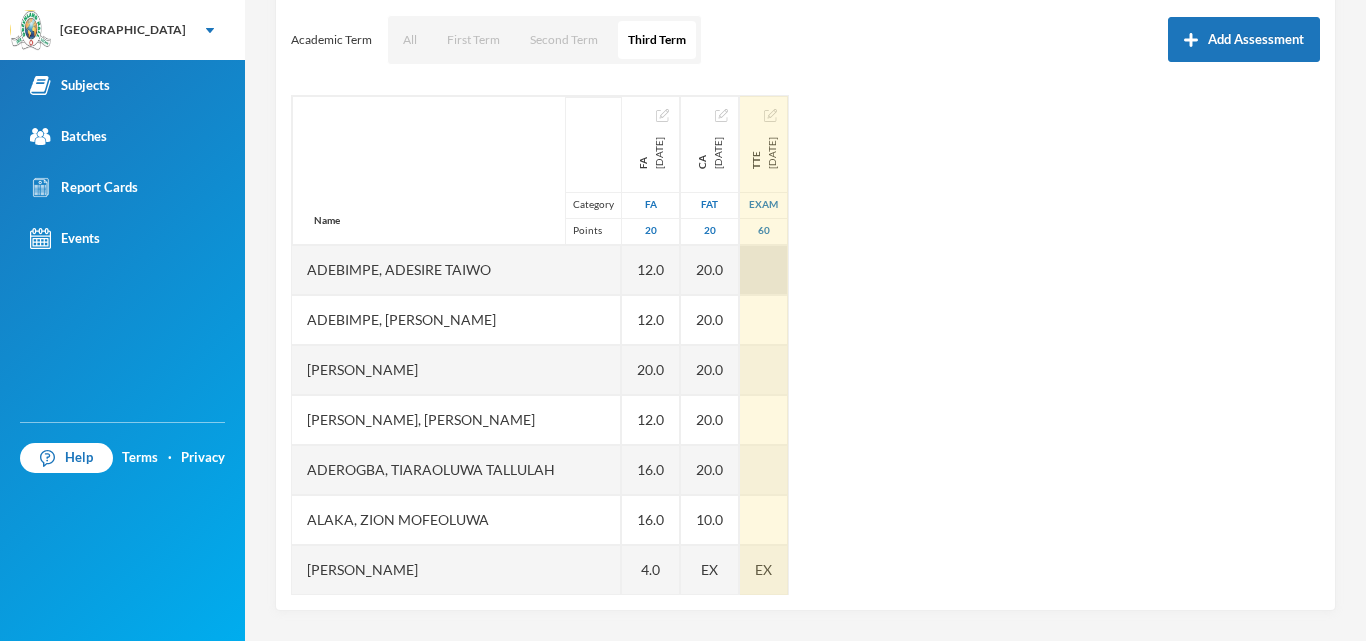 click at bounding box center (764, 270) 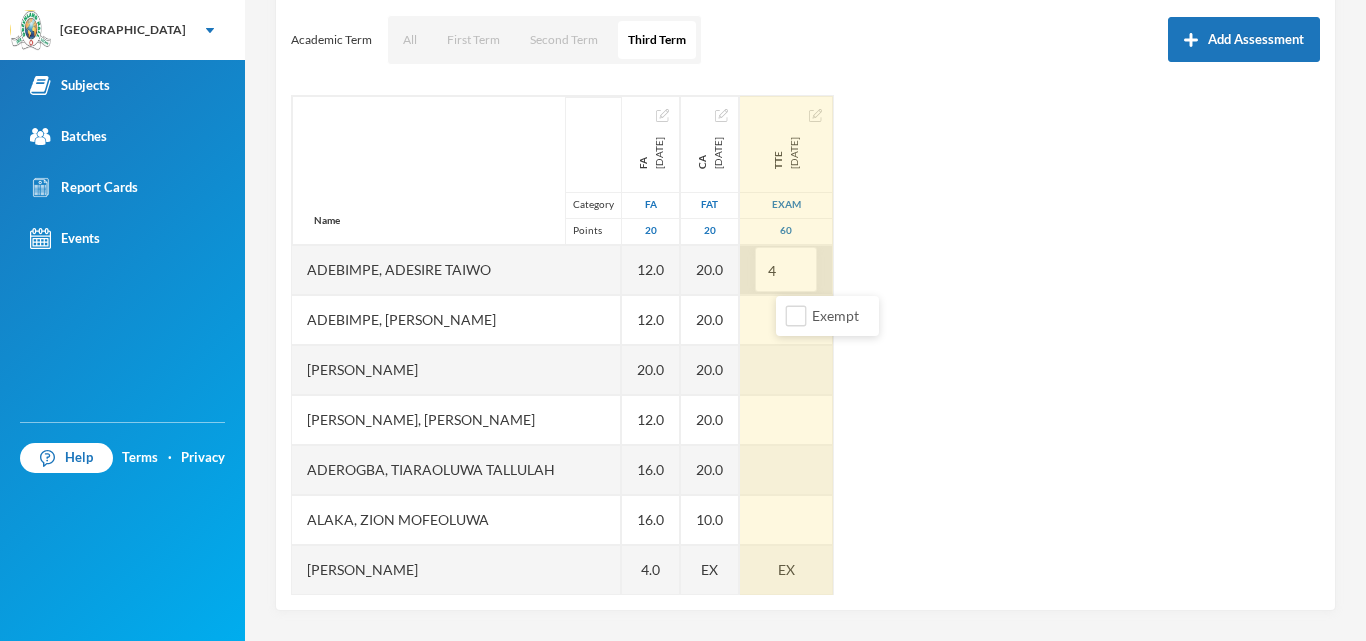 type on "44" 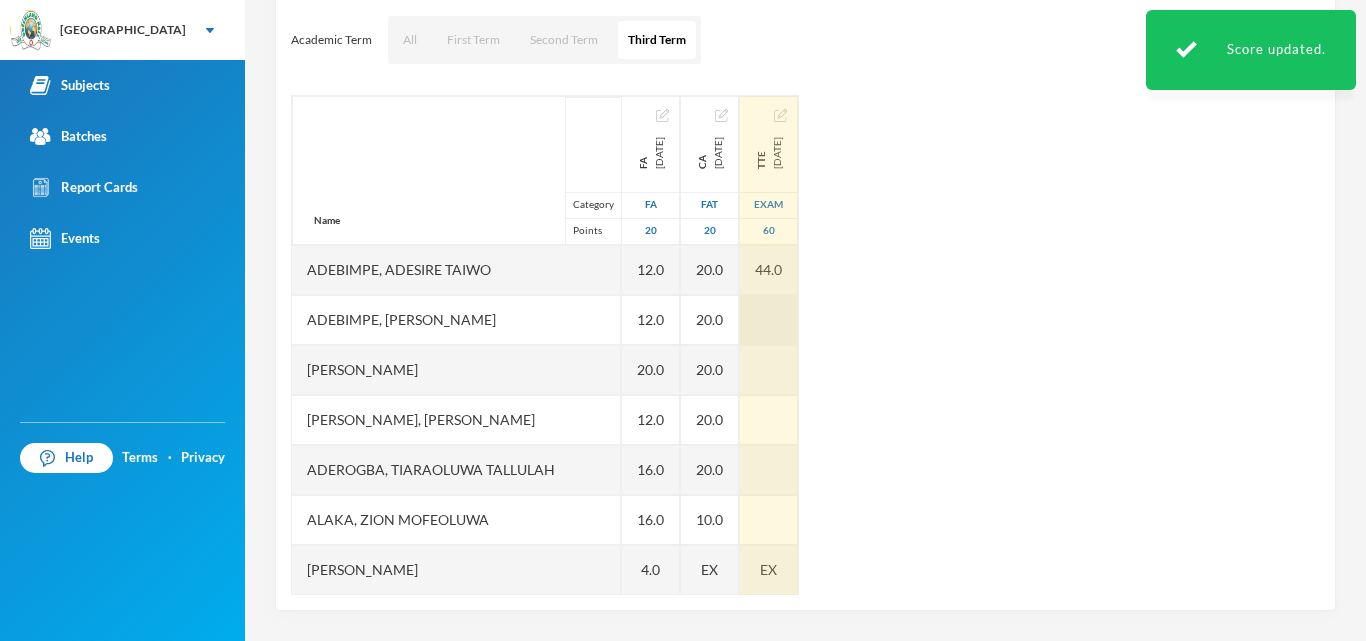 click at bounding box center (769, 320) 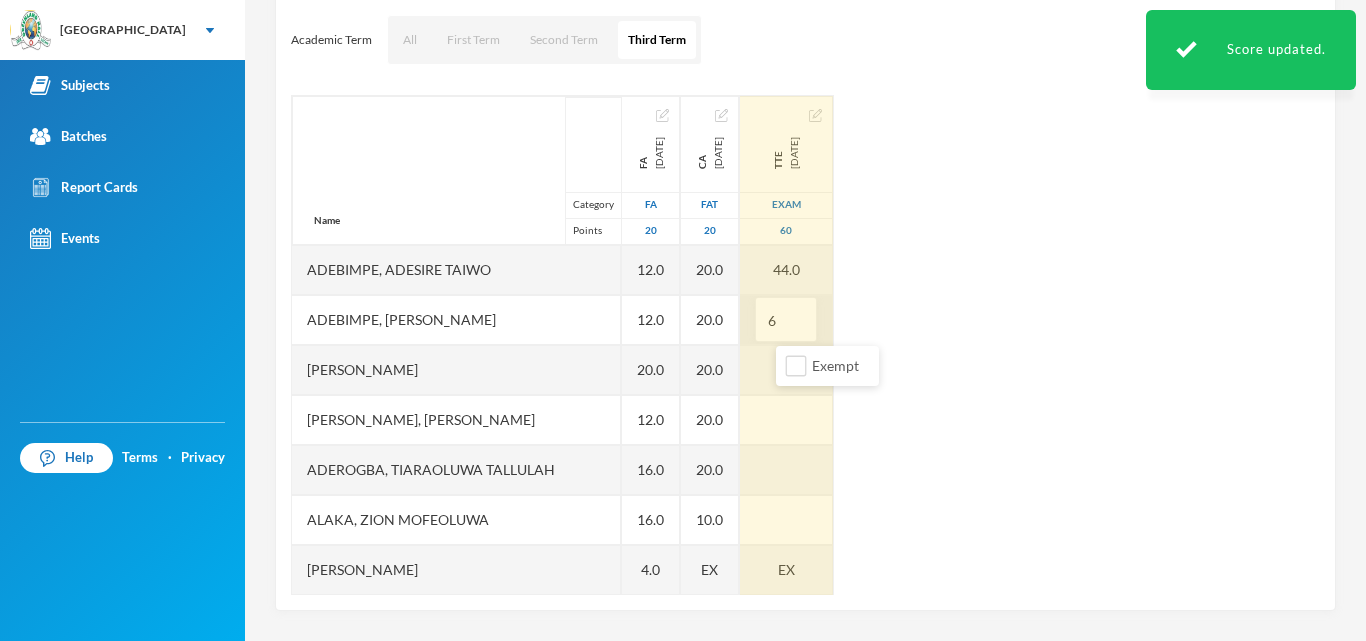 type on "60" 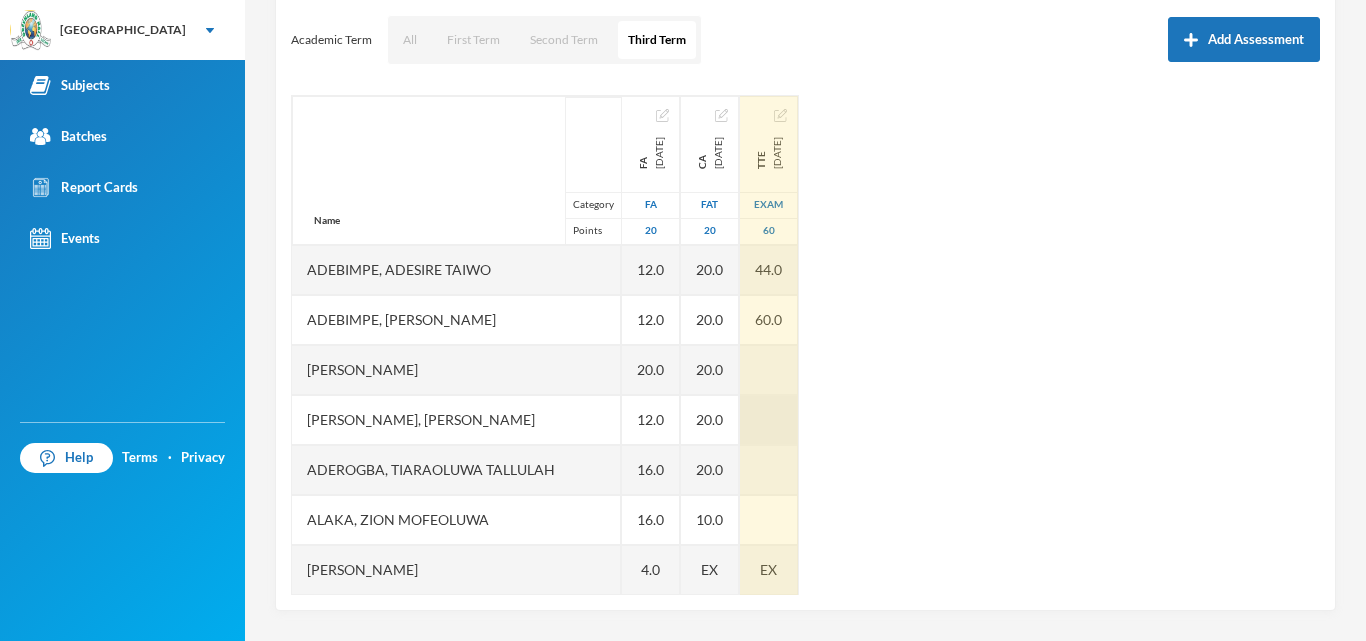 click at bounding box center [769, 370] 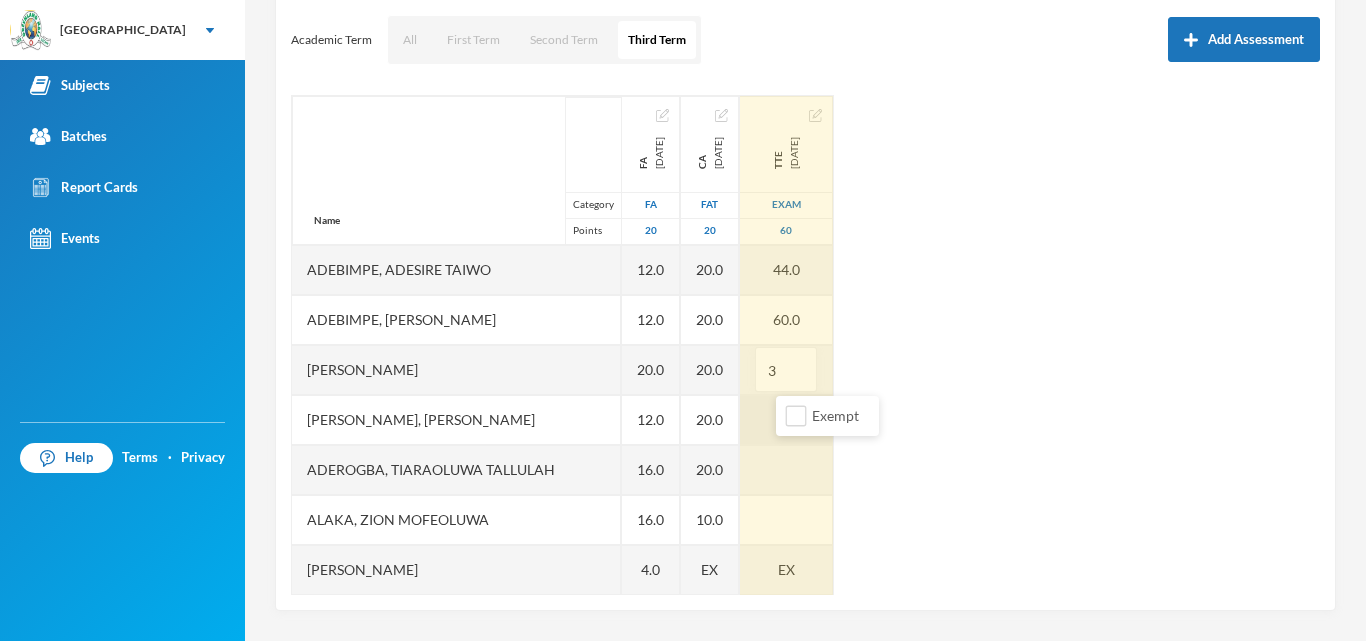 type on "36" 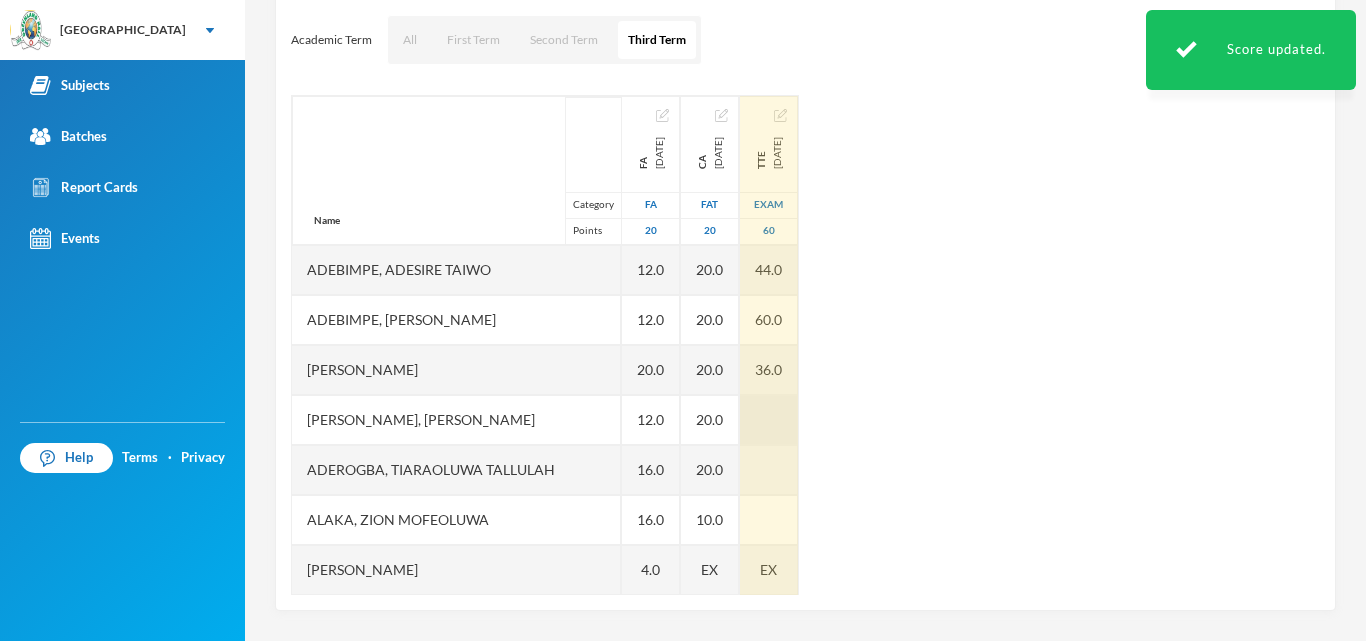 click at bounding box center [769, 420] 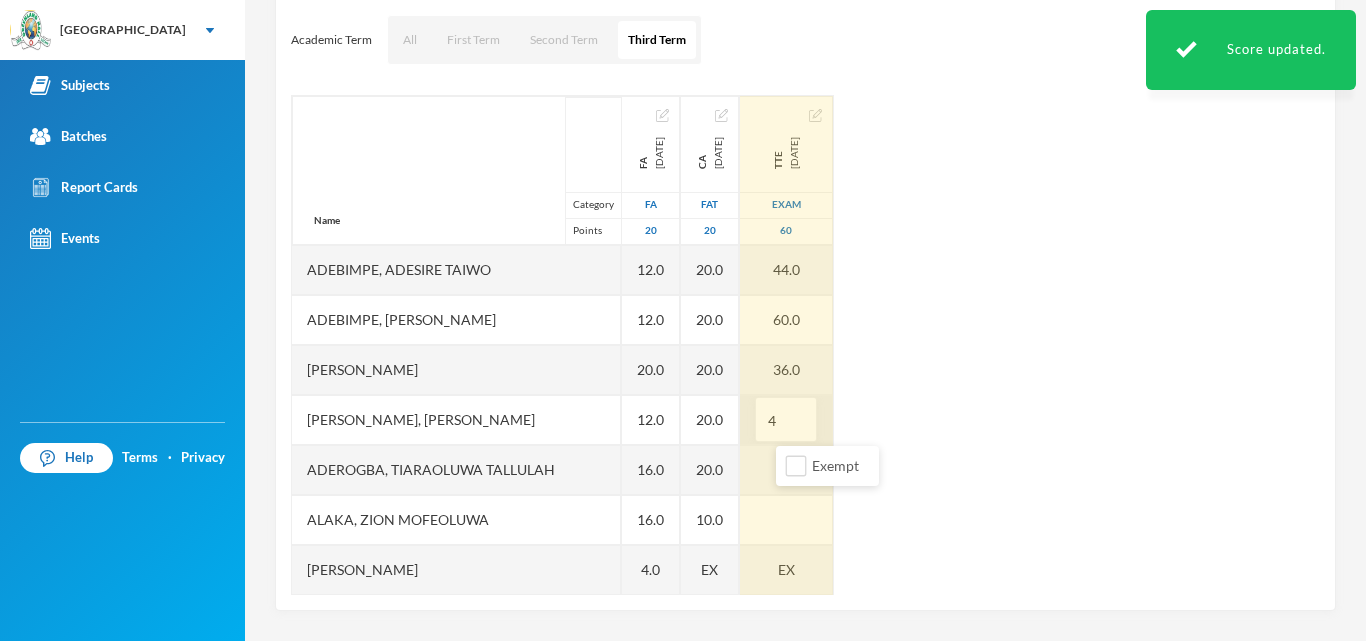 type on "44" 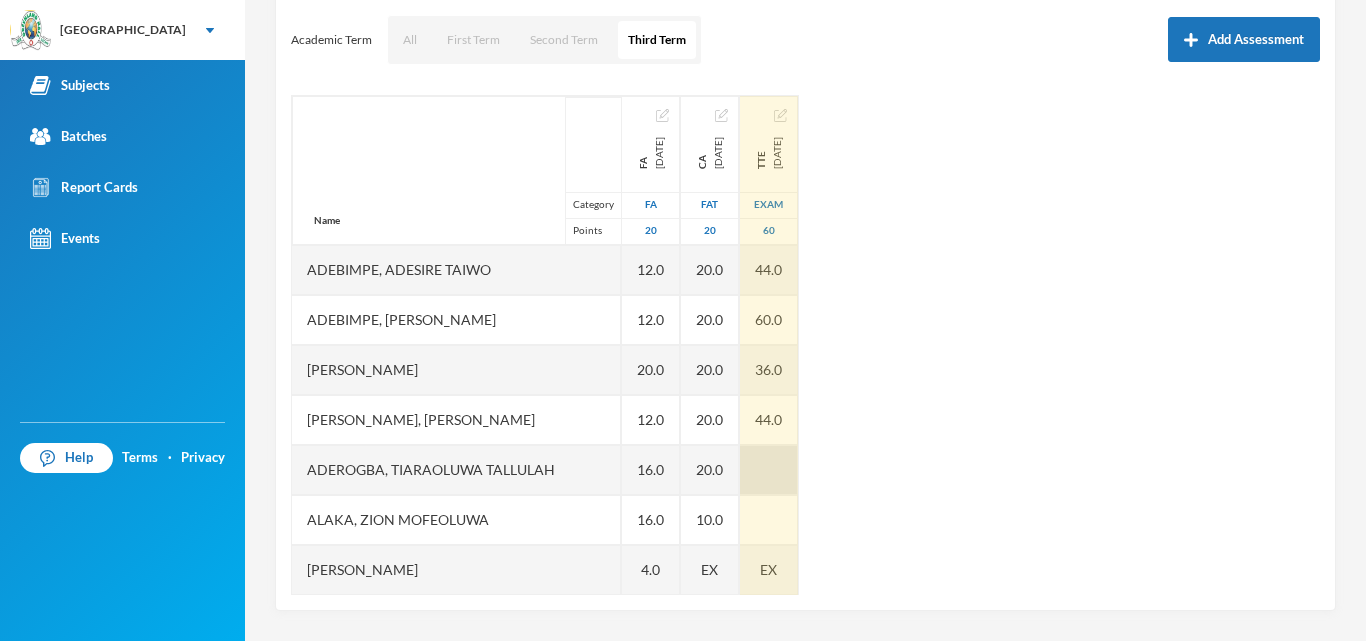 click at bounding box center [769, 470] 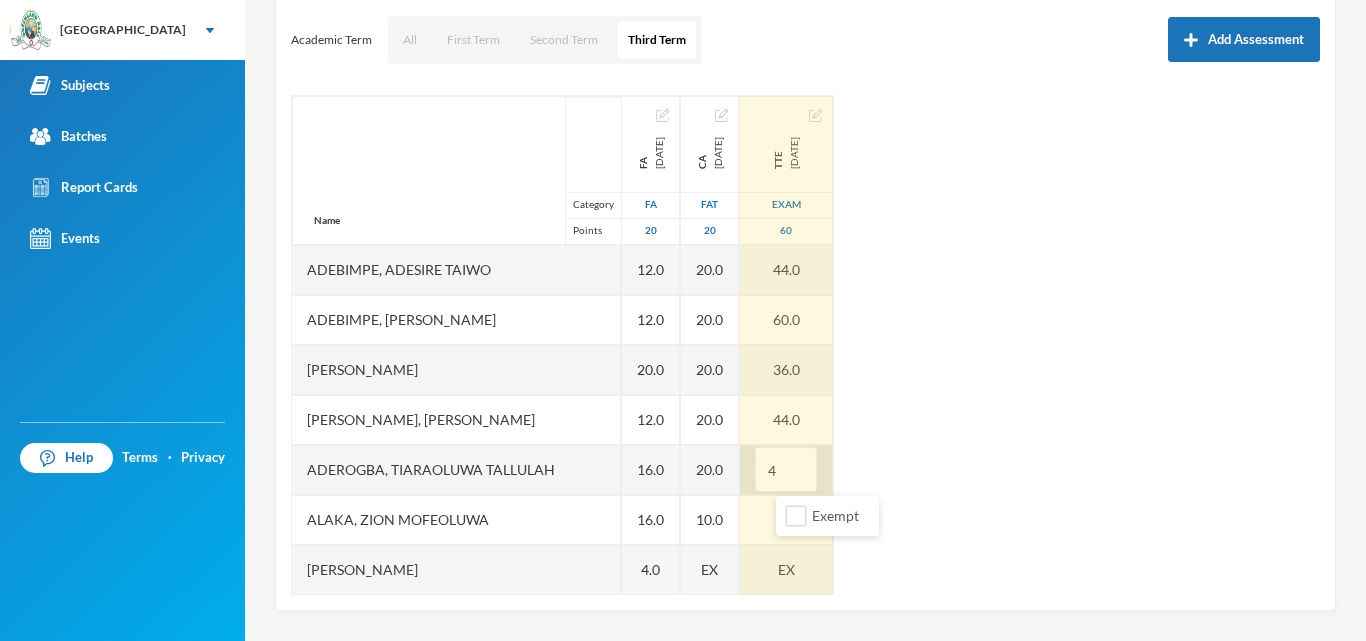 type on "44" 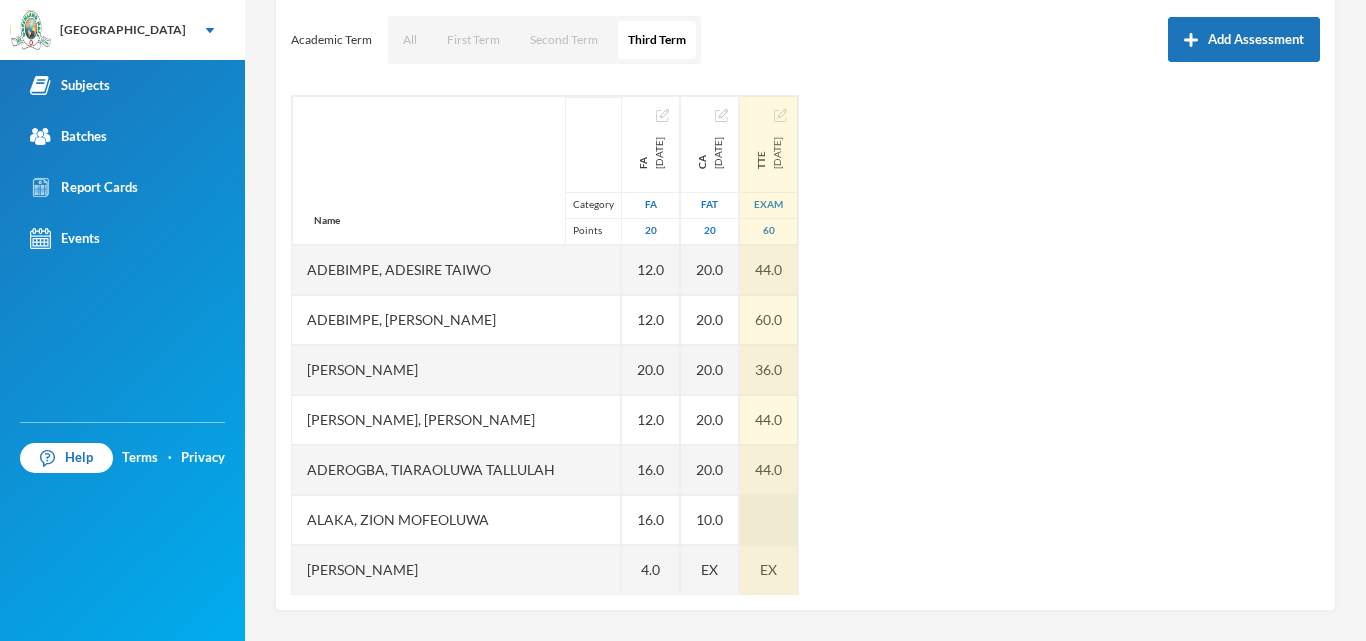 click at bounding box center [769, 520] 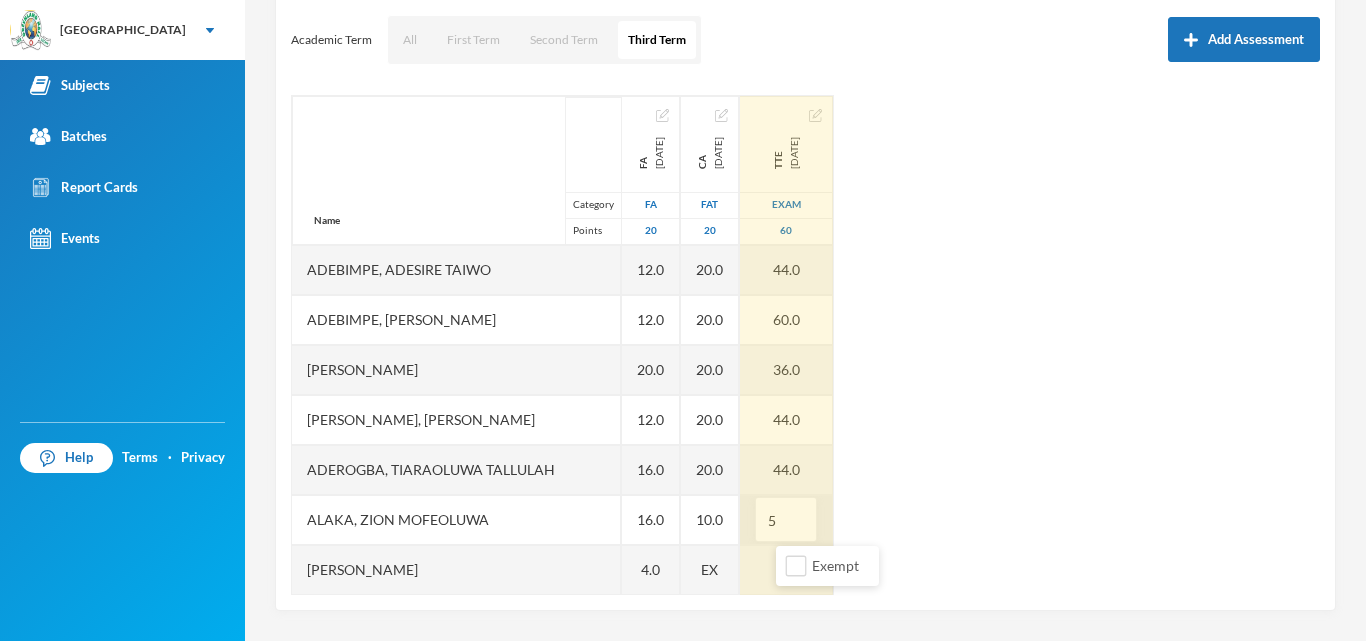 type on "52" 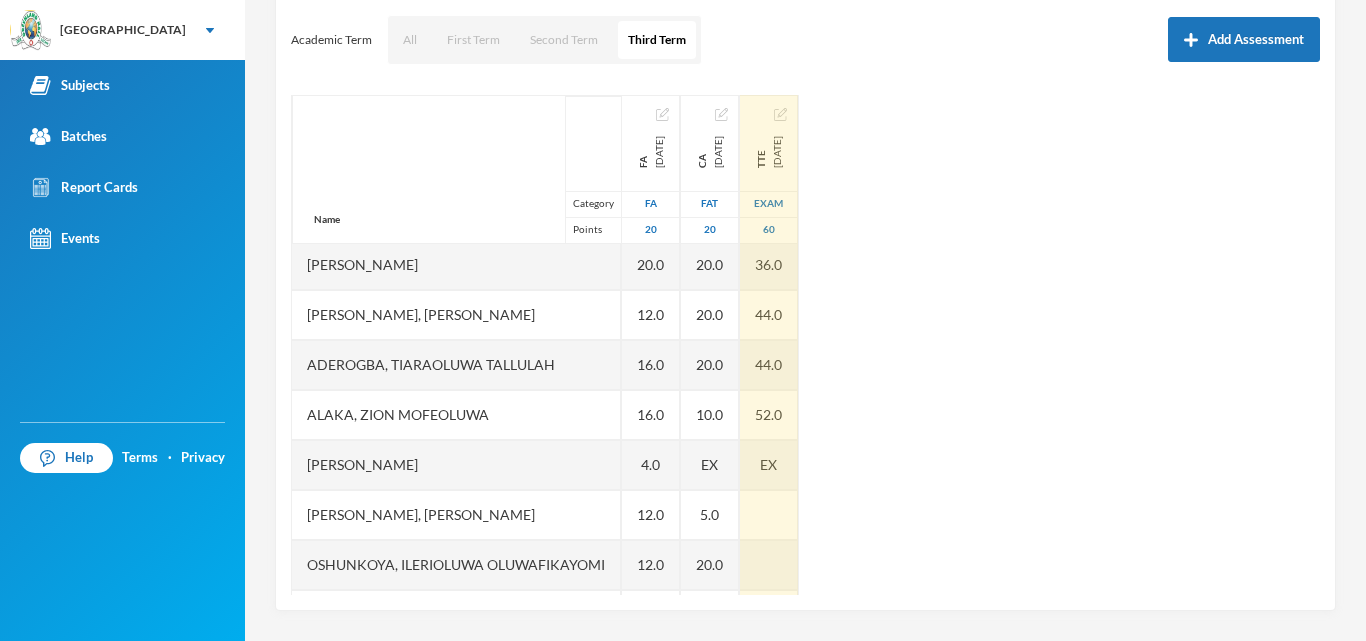 scroll, scrollTop: 151, scrollLeft: 0, axis: vertical 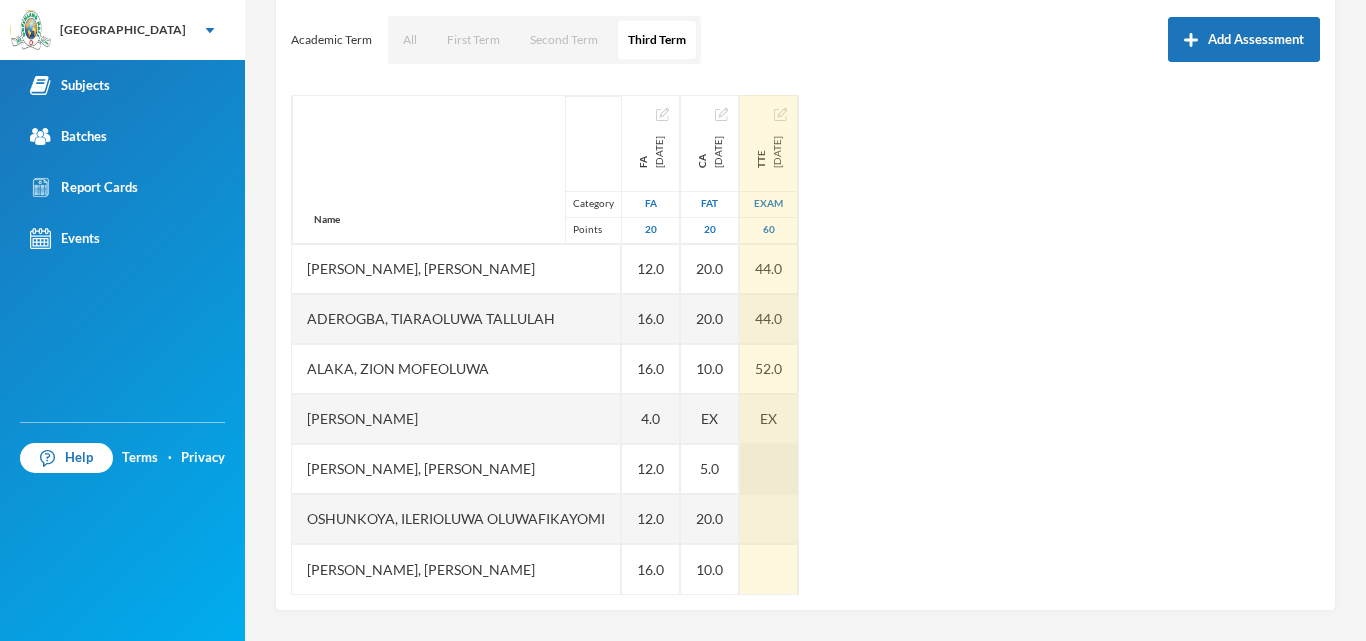 click at bounding box center (769, 469) 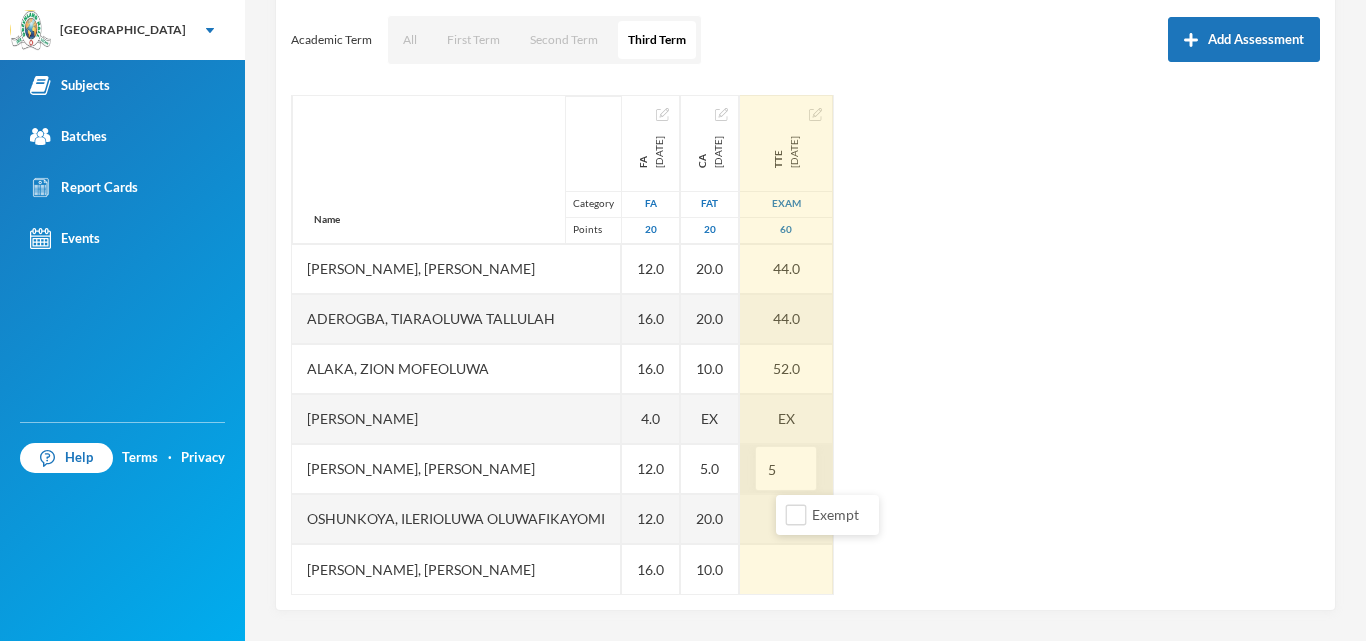 type on "52" 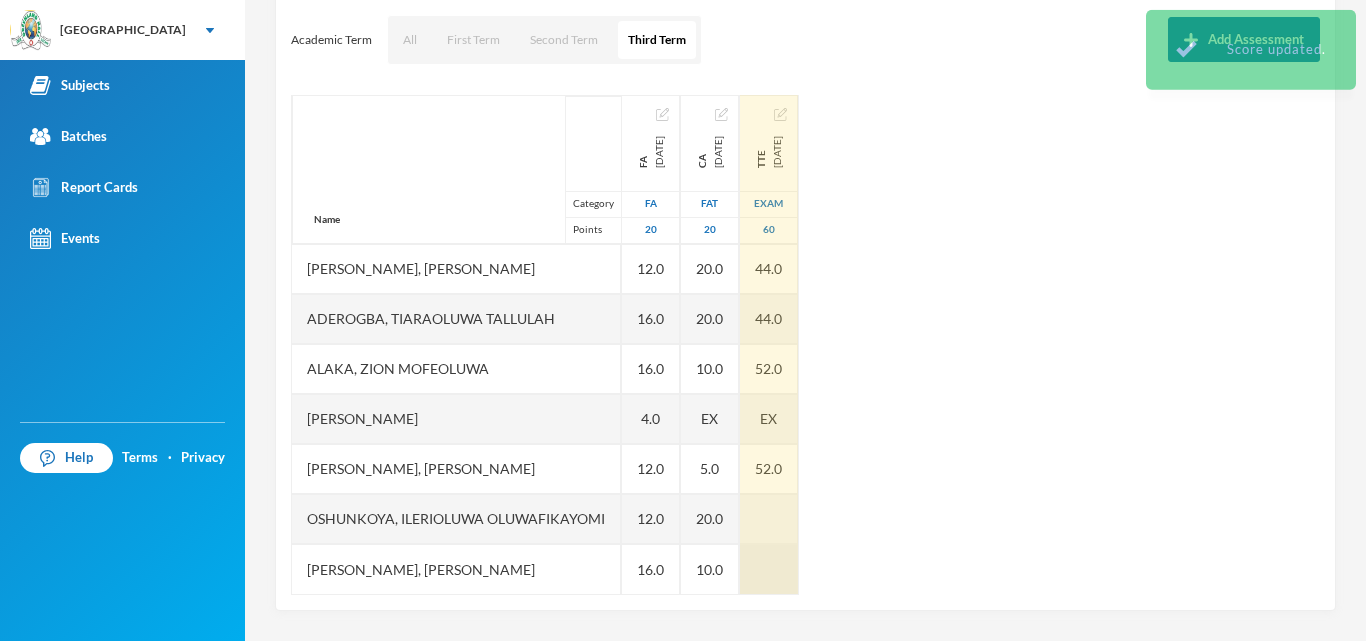 click at bounding box center (769, 519) 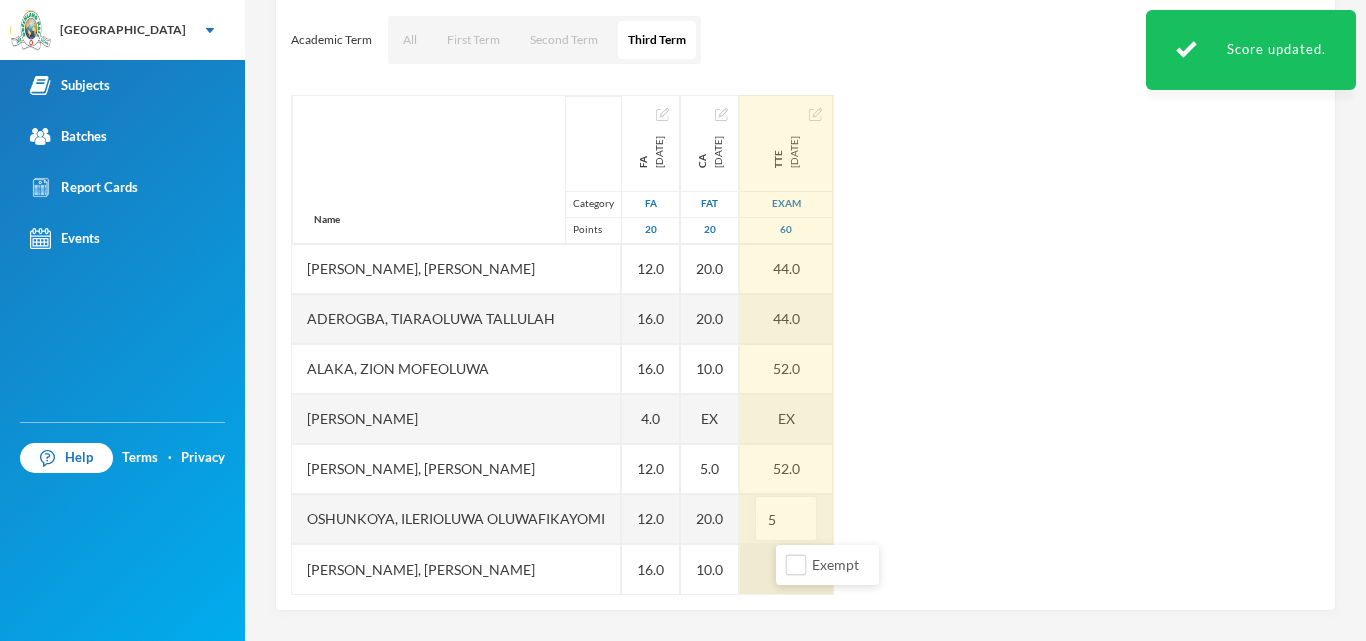 type on "56" 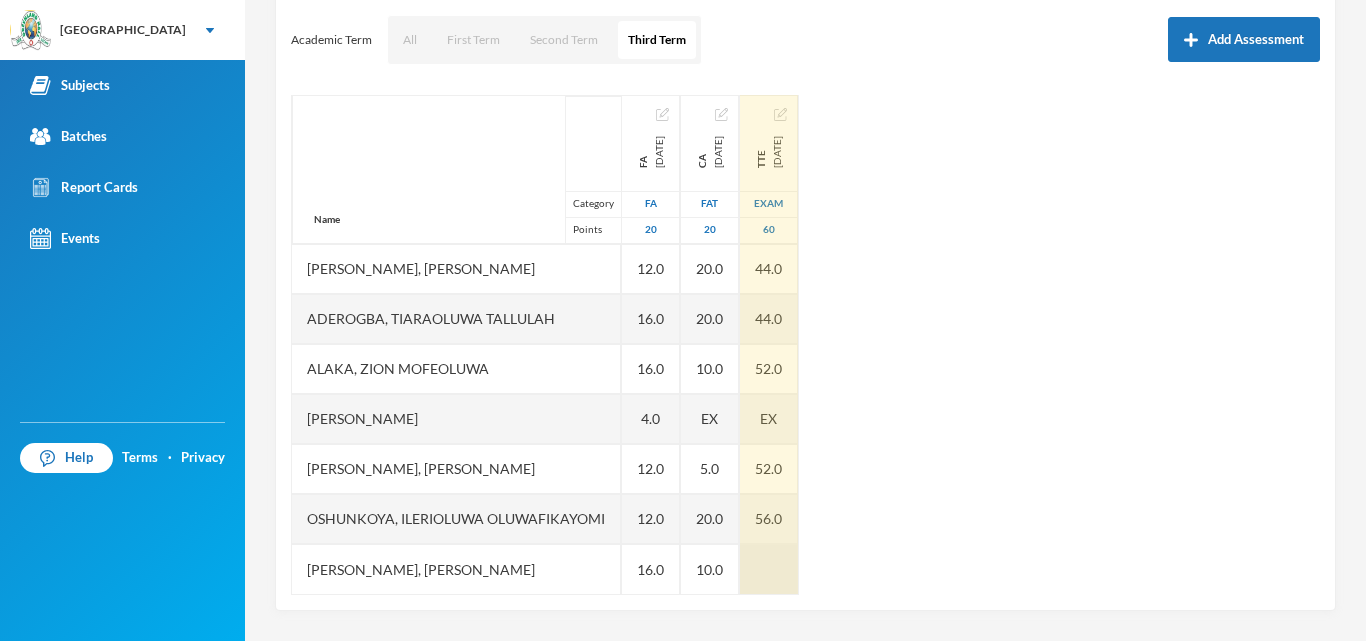click at bounding box center [769, 569] 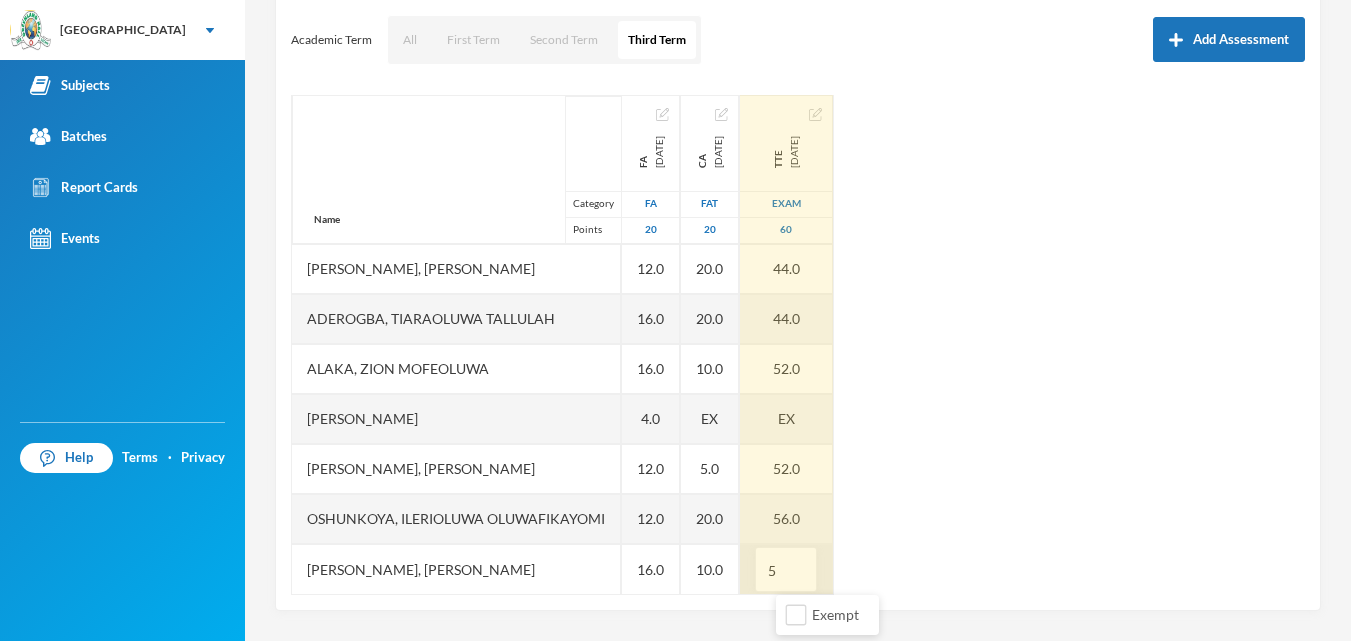 type on "56" 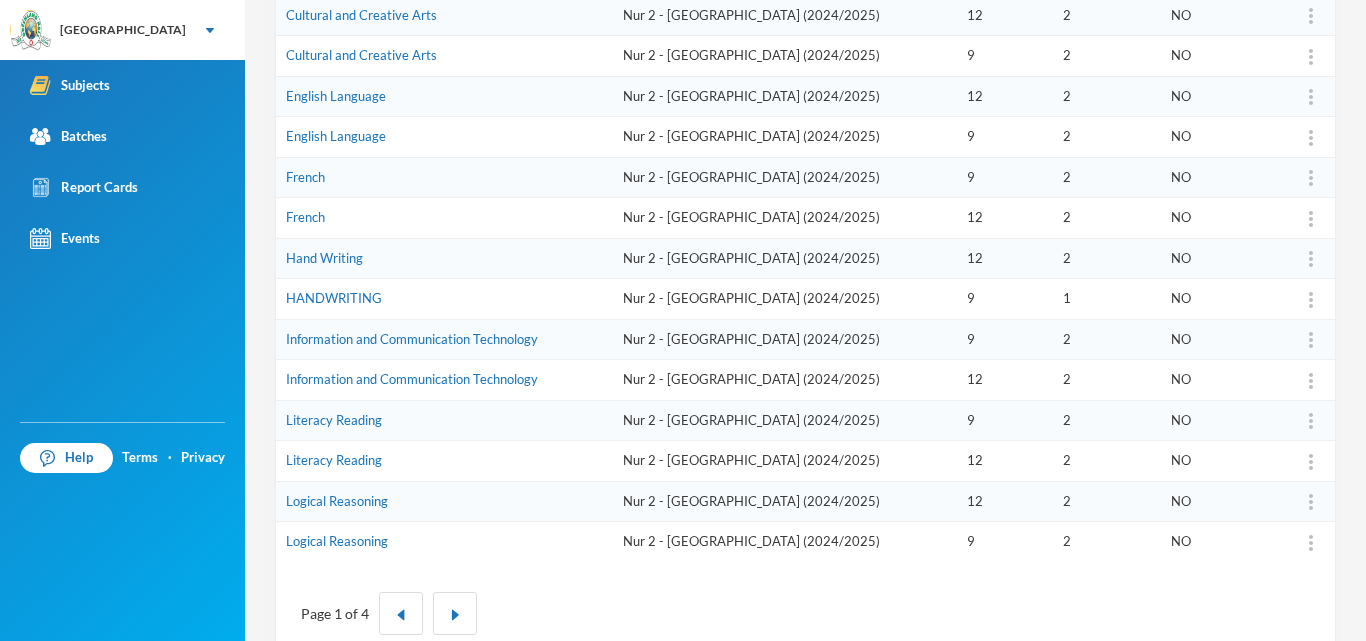 scroll, scrollTop: 629, scrollLeft: 0, axis: vertical 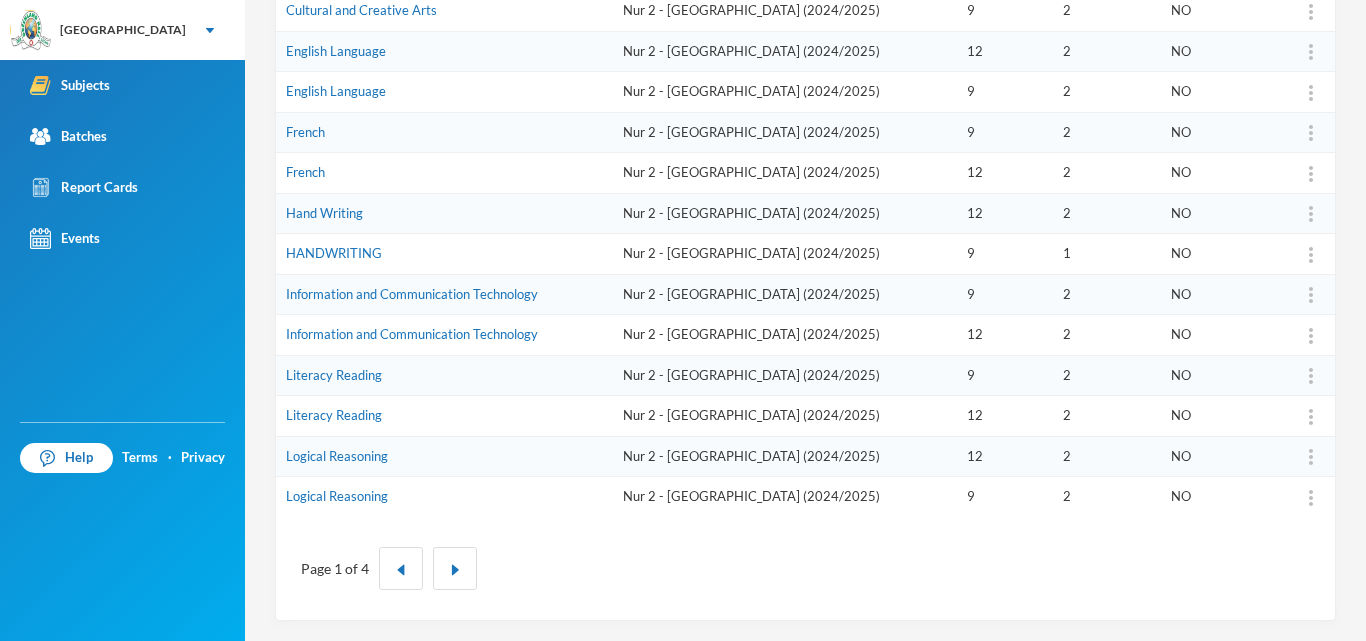 click on "Information and Communication Technology" at bounding box center [444, 335] 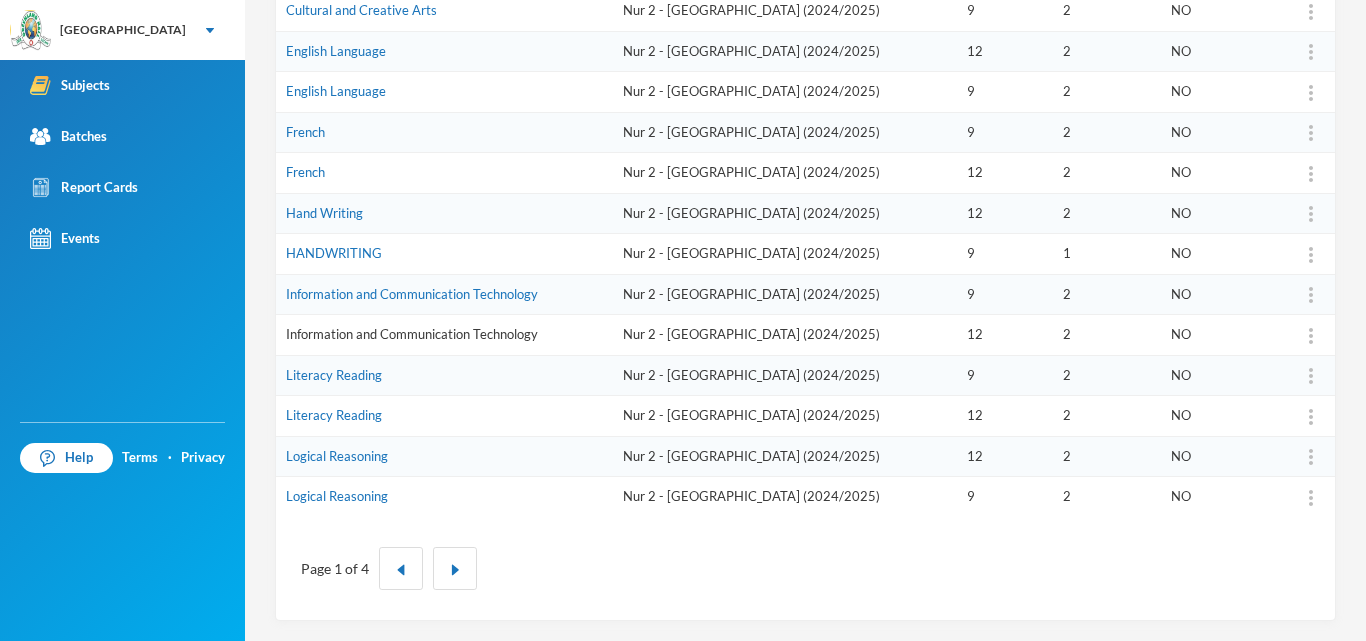 click on "Information and Communication Technology" at bounding box center [412, 334] 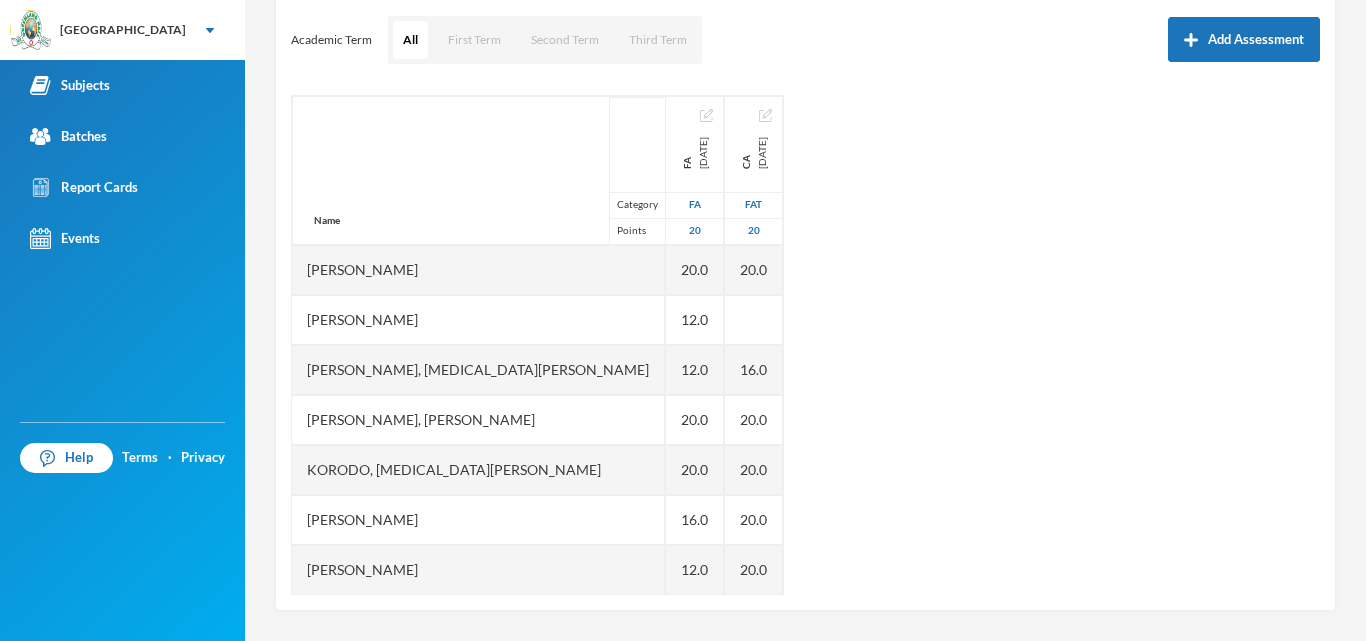 scroll, scrollTop: 271, scrollLeft: 0, axis: vertical 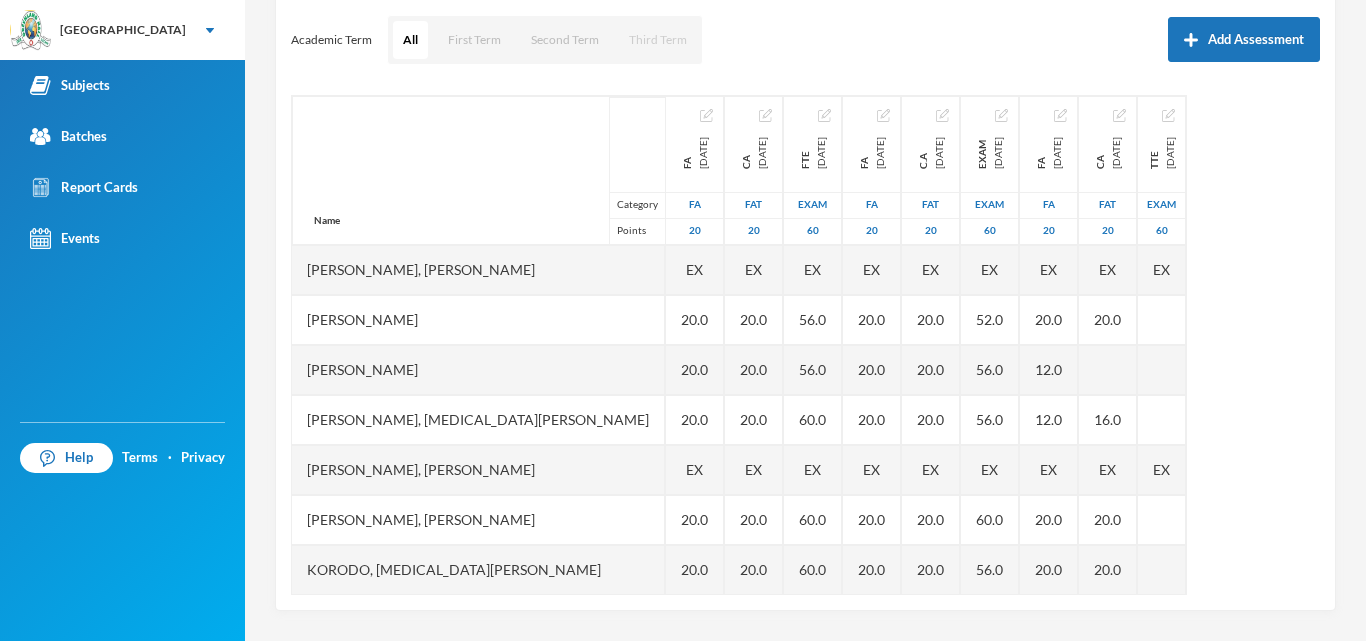 click on "Third Term" at bounding box center (658, 40) 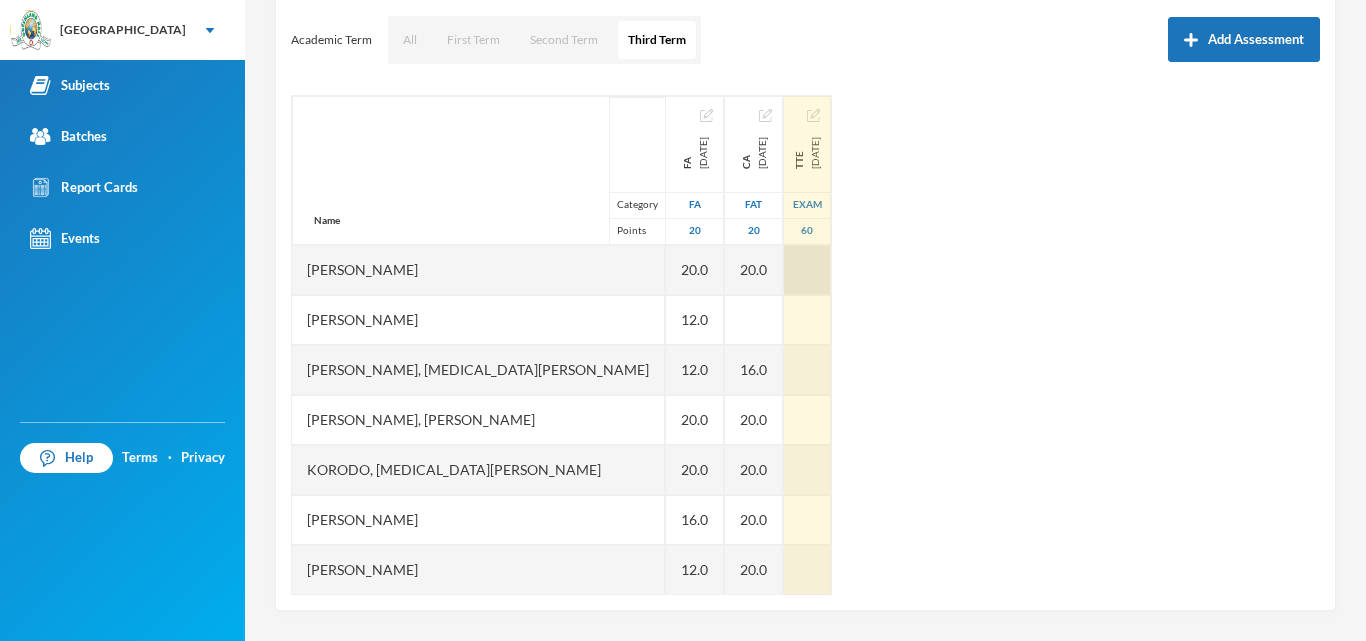 click at bounding box center [807, 270] 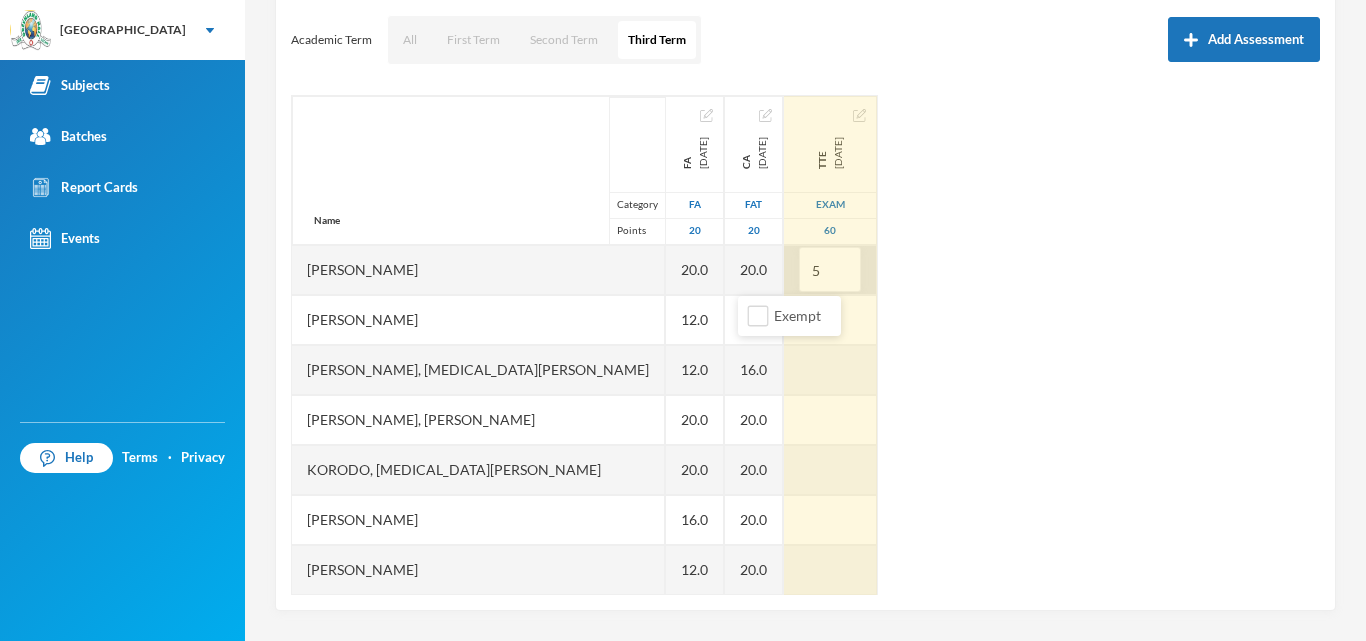 type on "52" 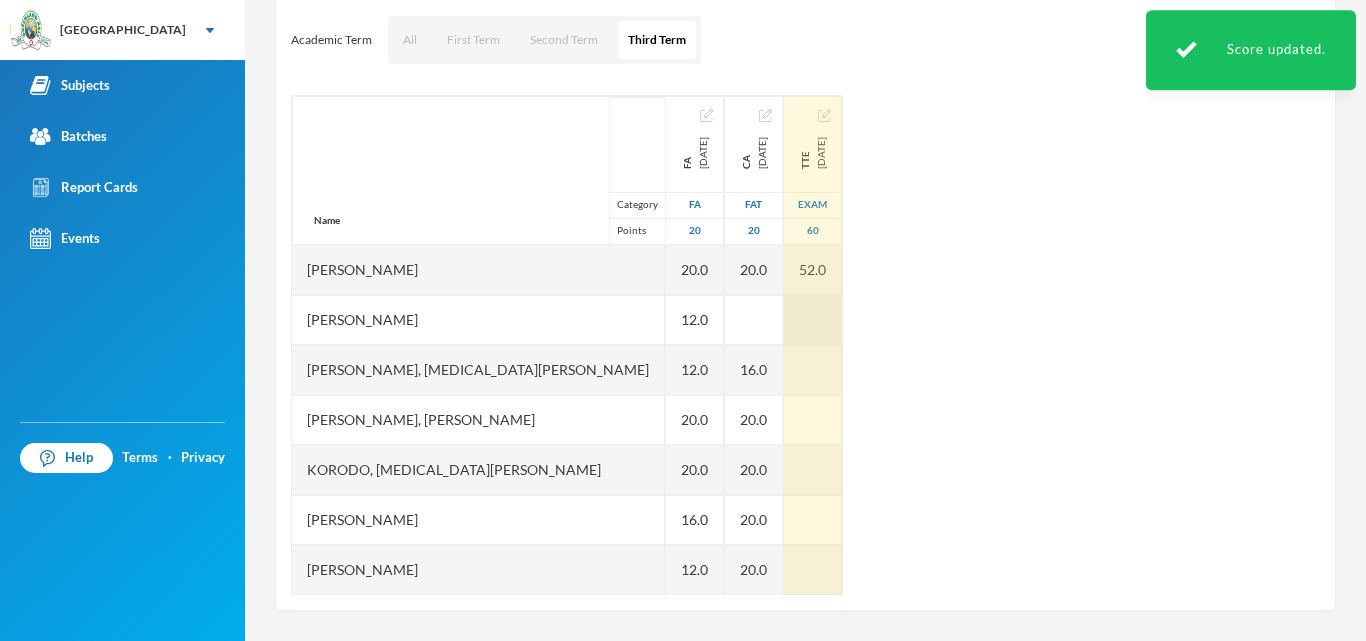 click at bounding box center [813, 320] 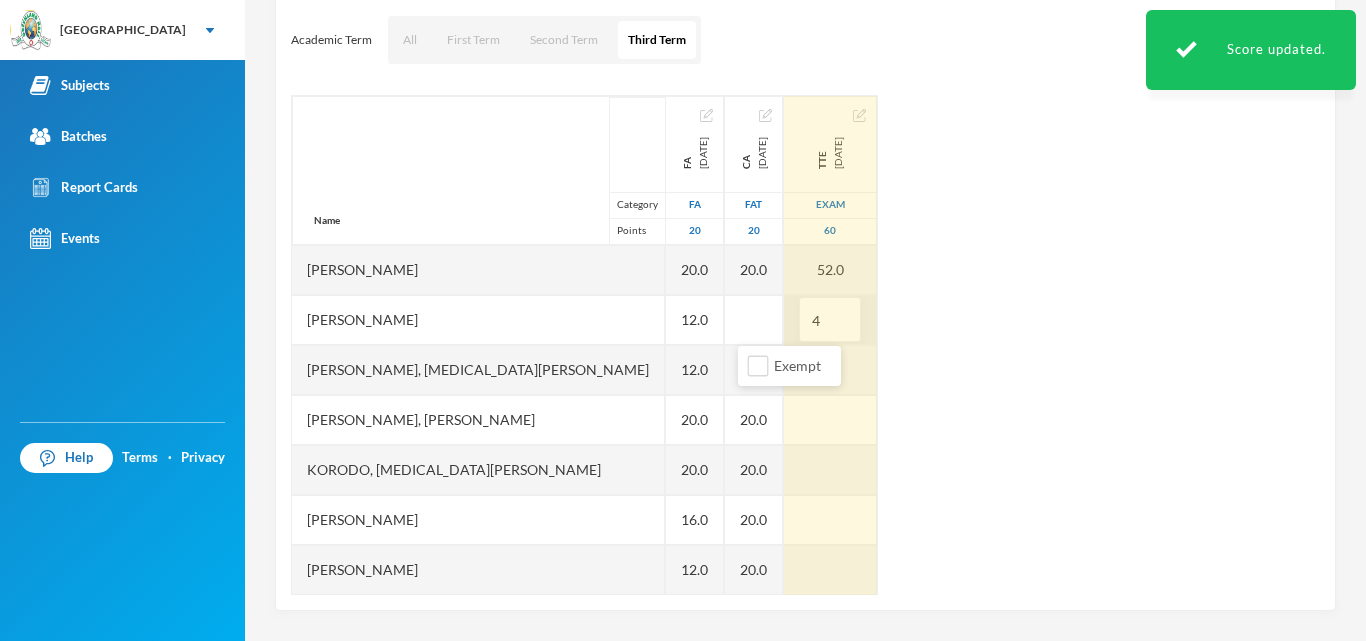 type on "44" 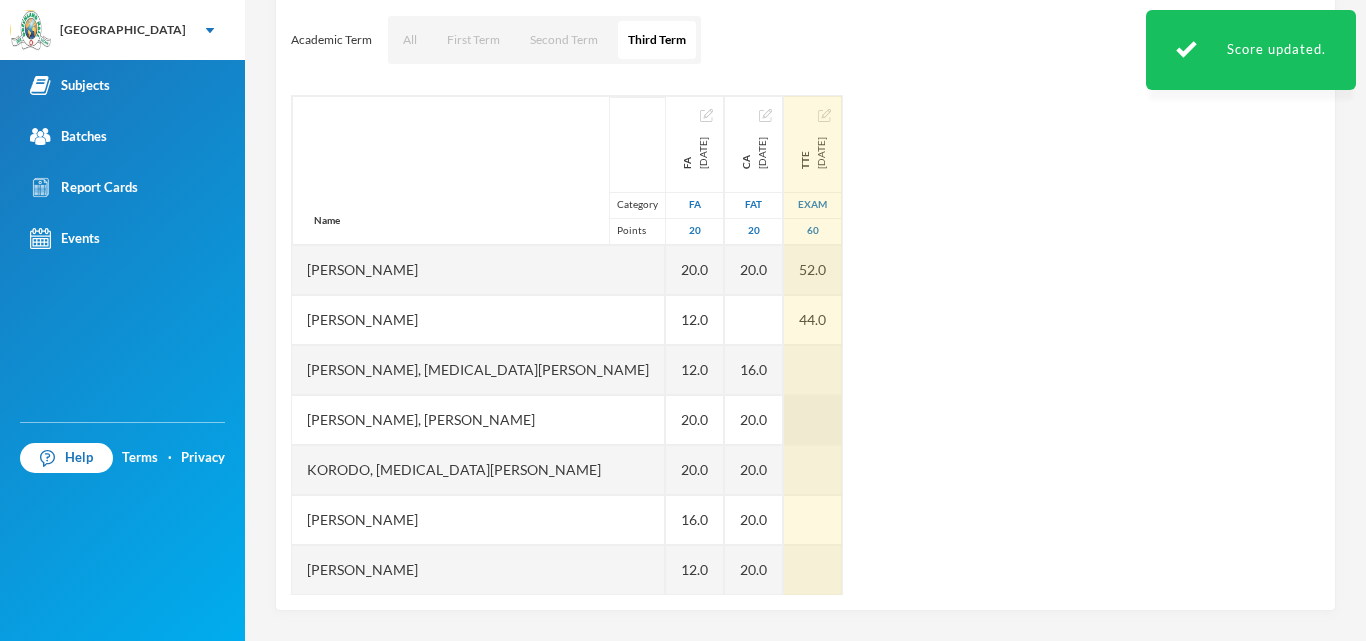 click at bounding box center [813, 370] 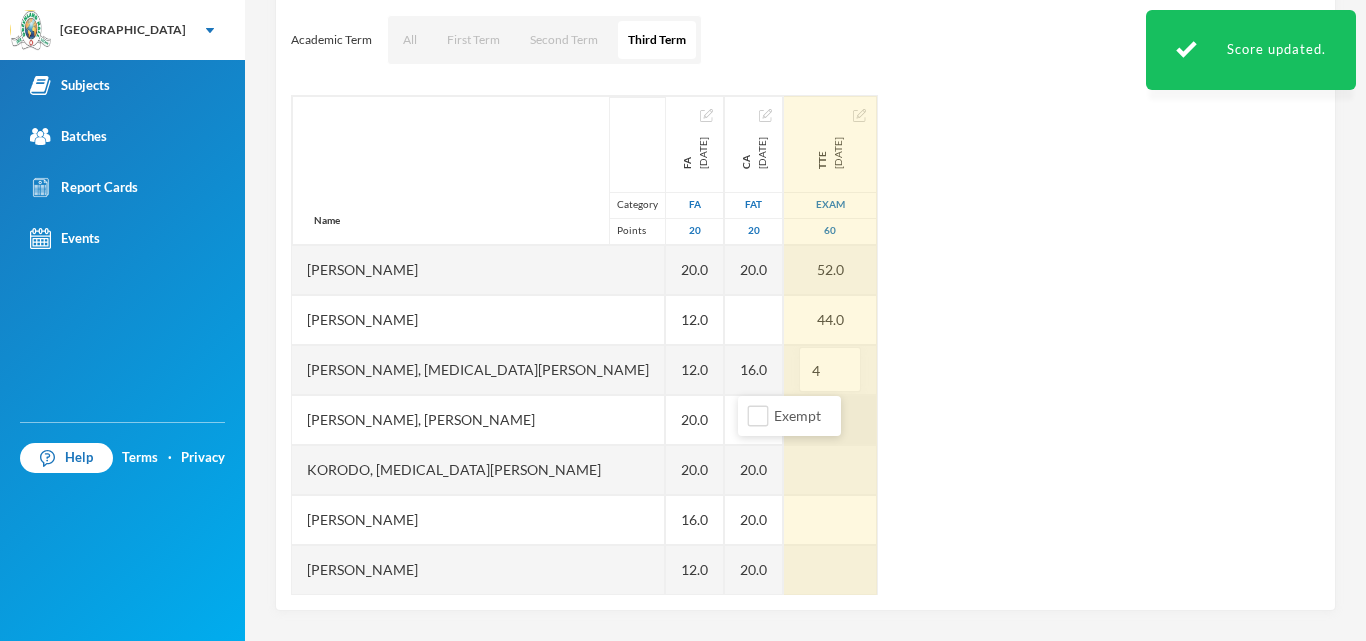 type on "48" 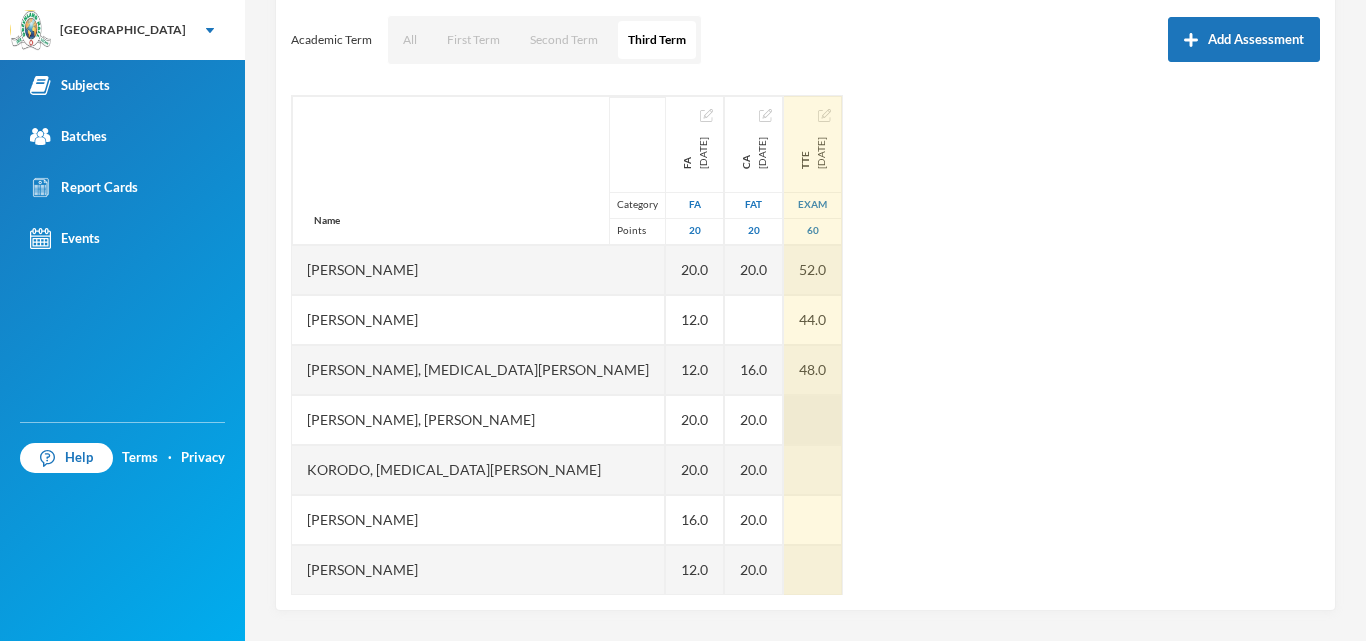click at bounding box center (813, 420) 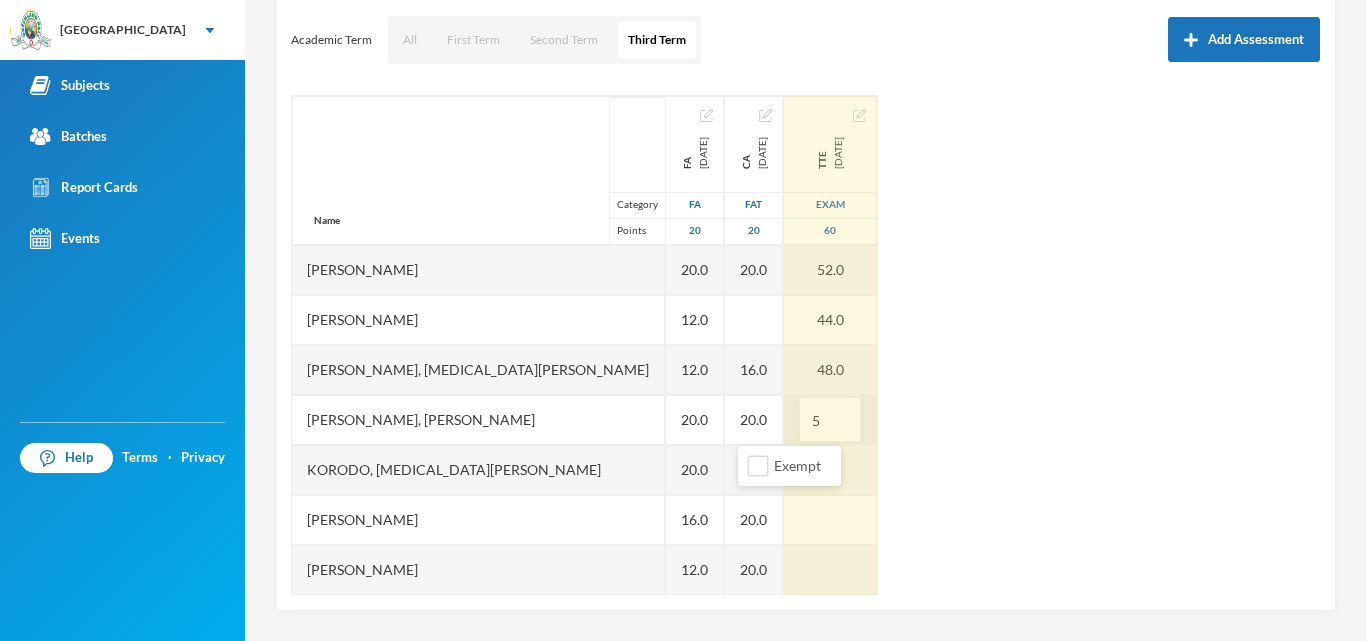 type on "52" 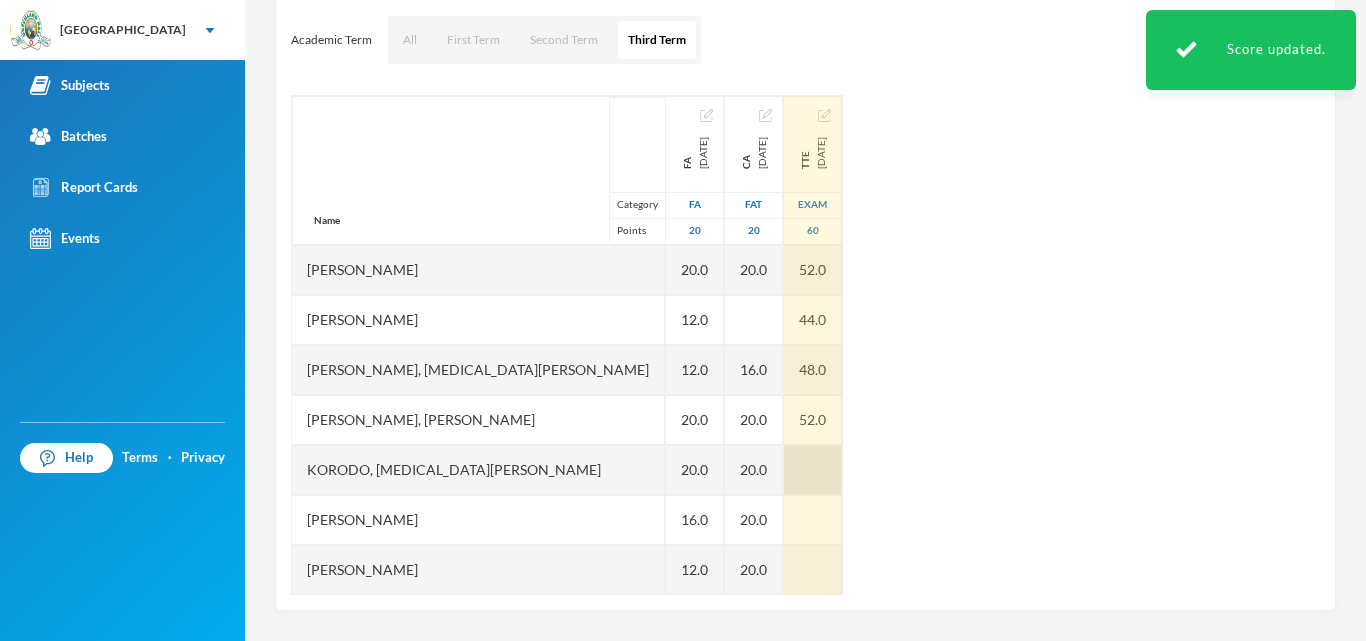 click at bounding box center [813, 470] 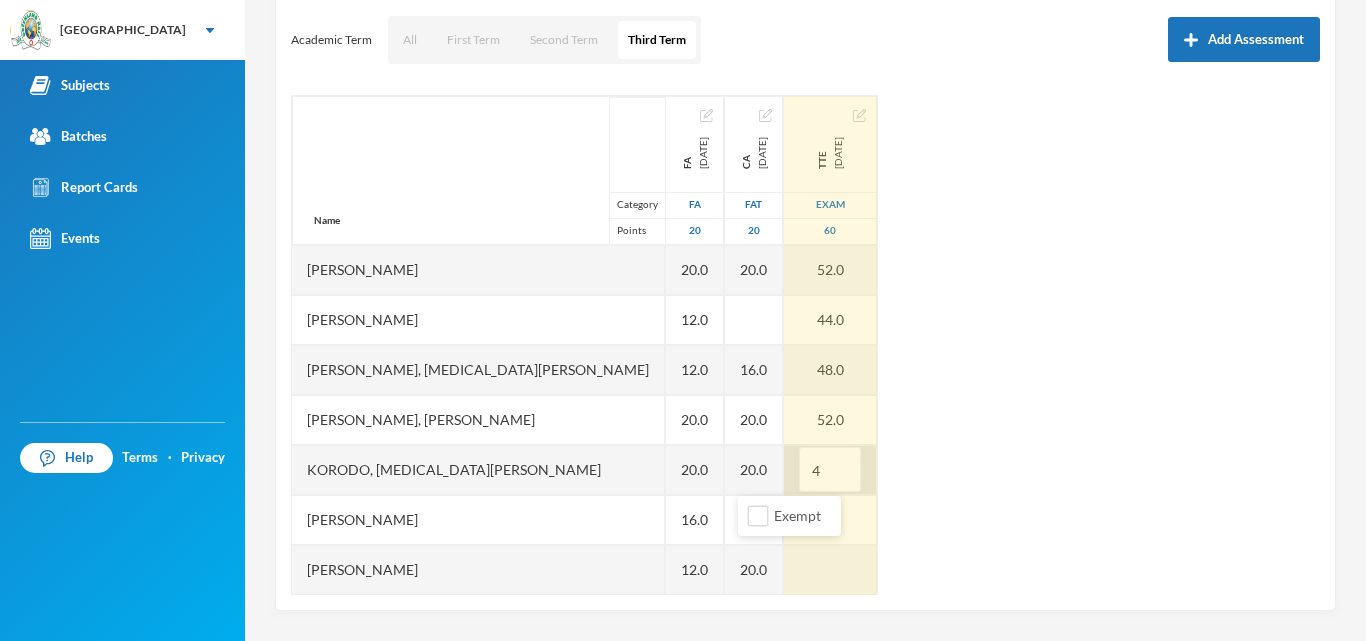 type on "44" 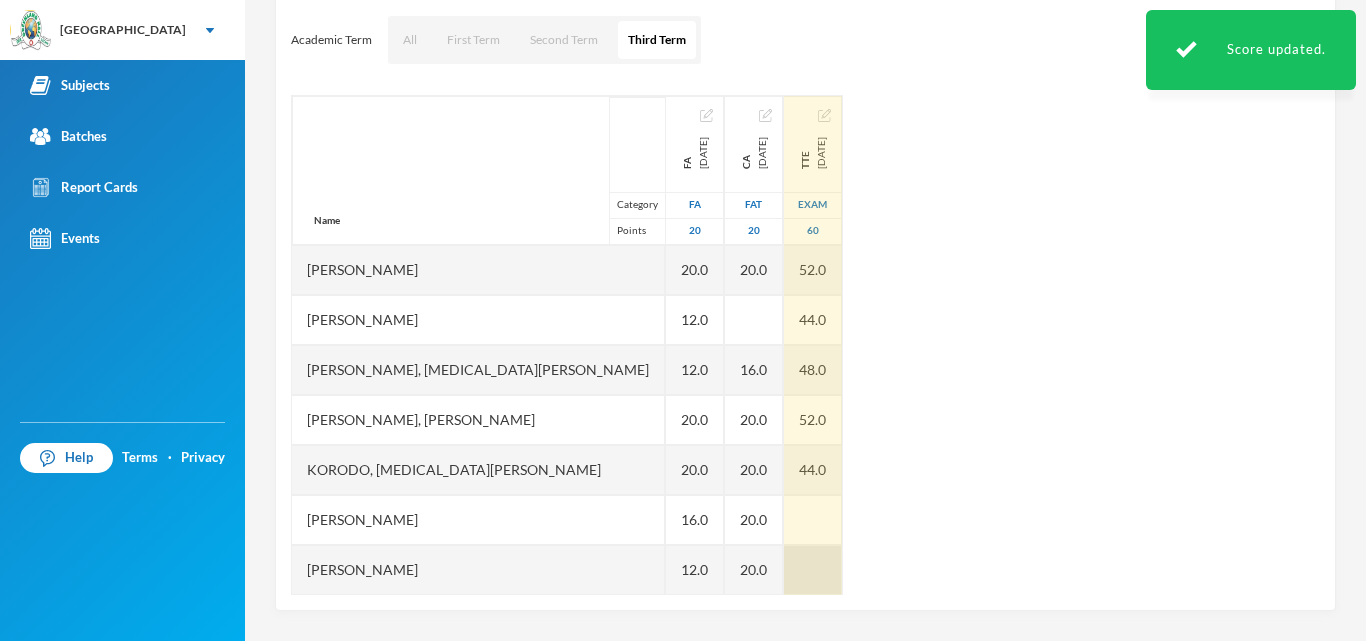 click at bounding box center [813, 520] 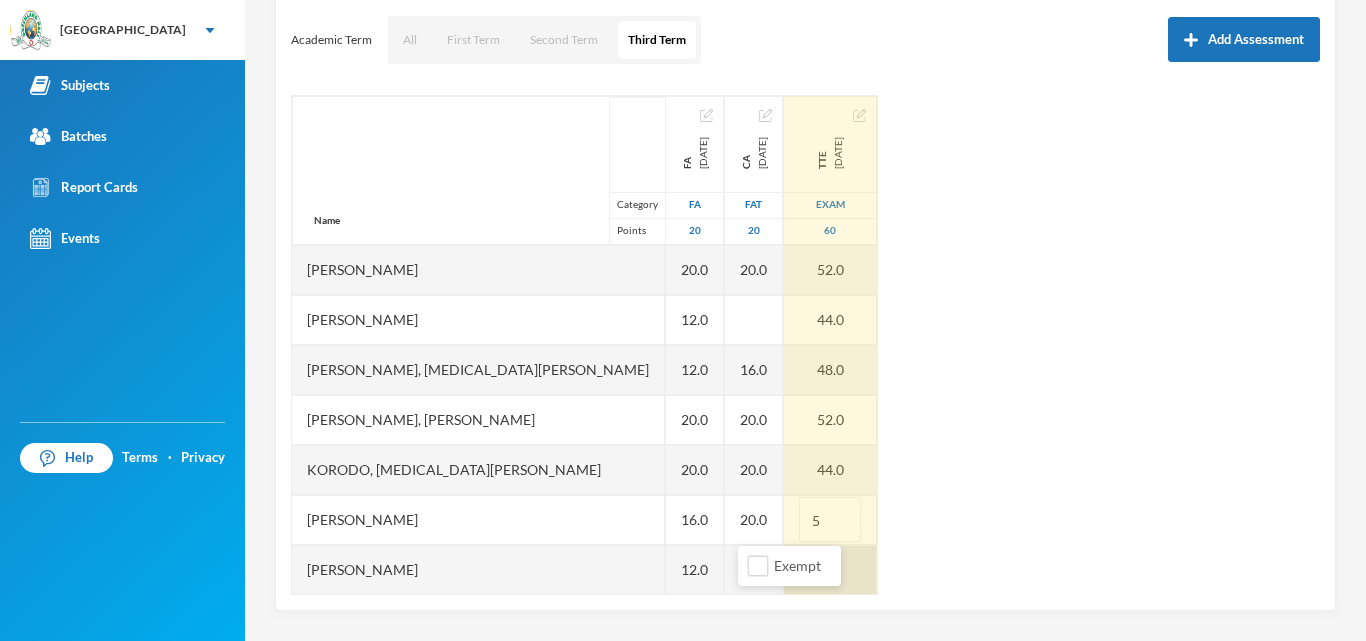 type on "52" 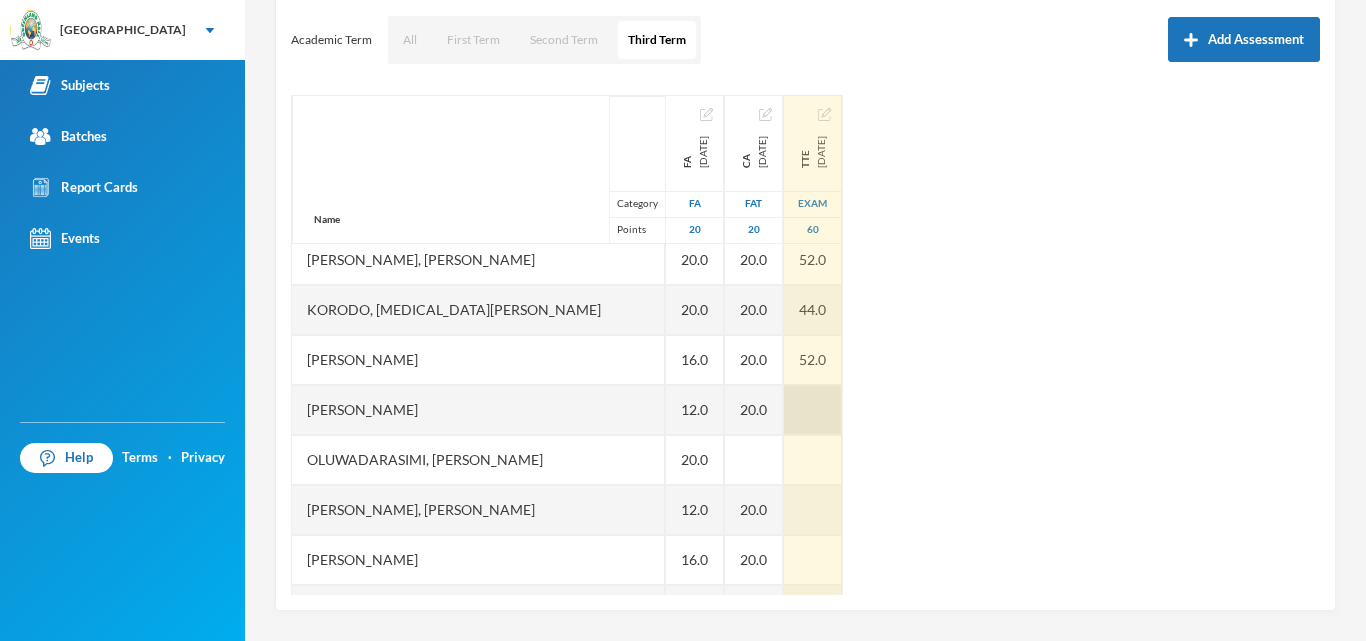 scroll, scrollTop: 200, scrollLeft: 0, axis: vertical 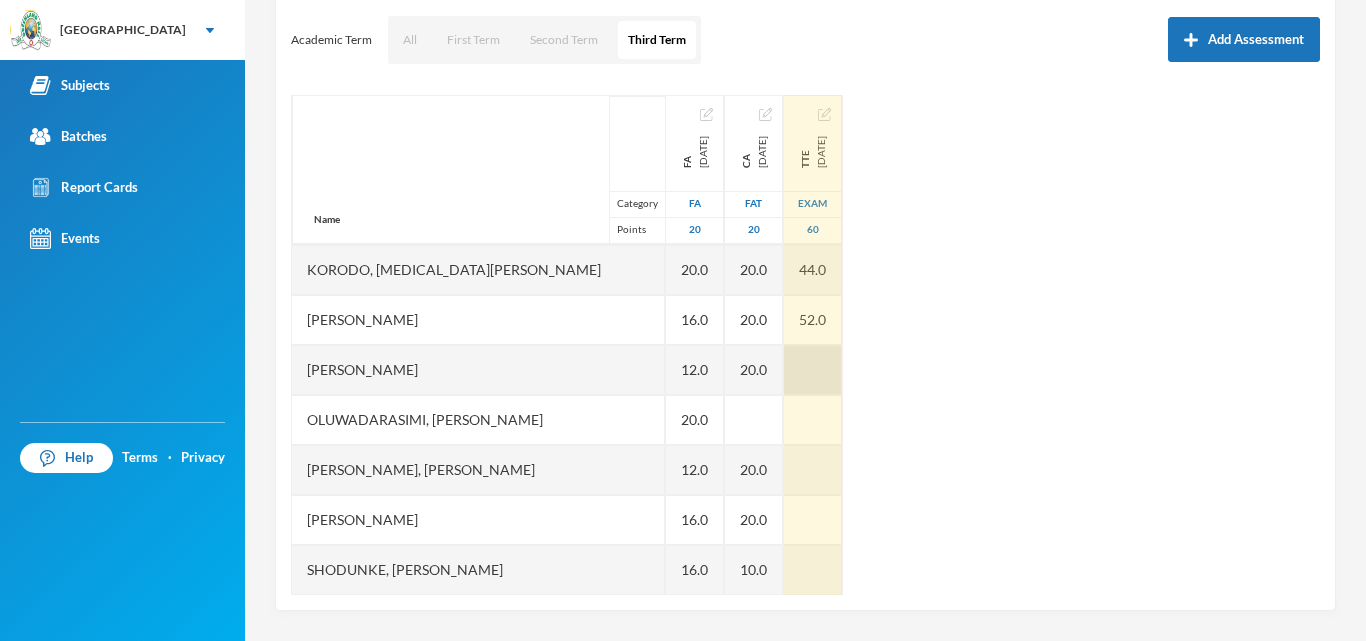 click at bounding box center (813, 370) 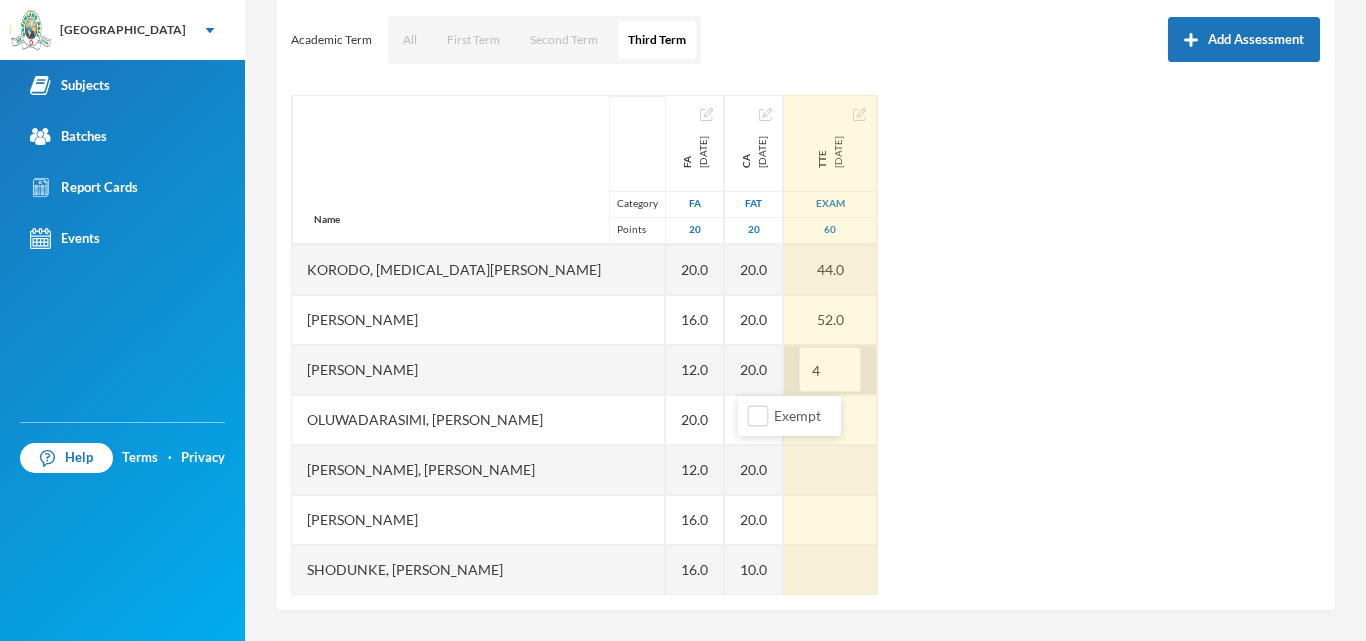 type on "48" 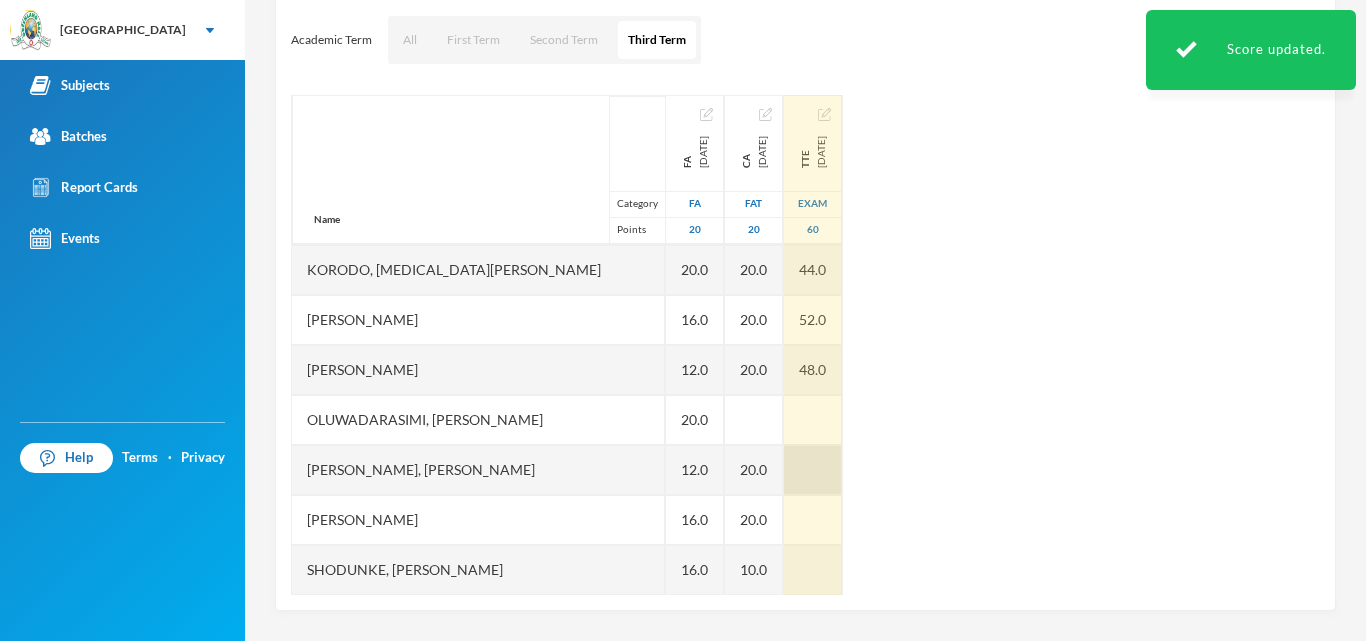 click at bounding box center (813, 420) 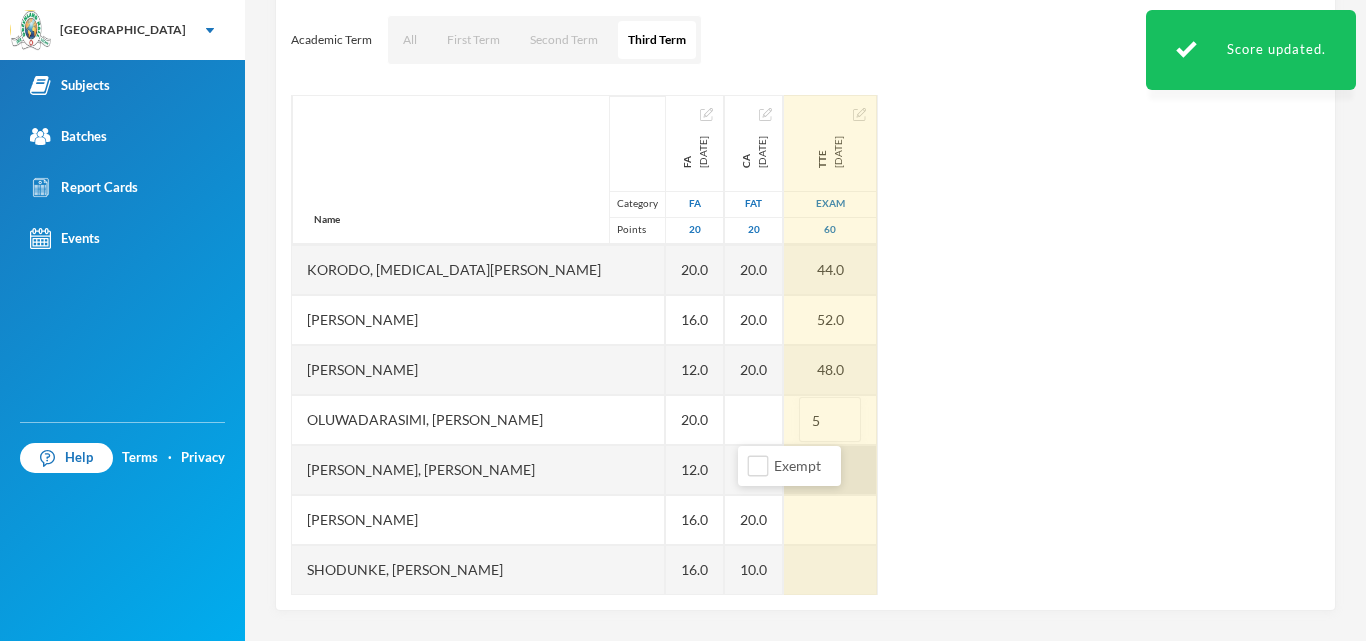type on "56" 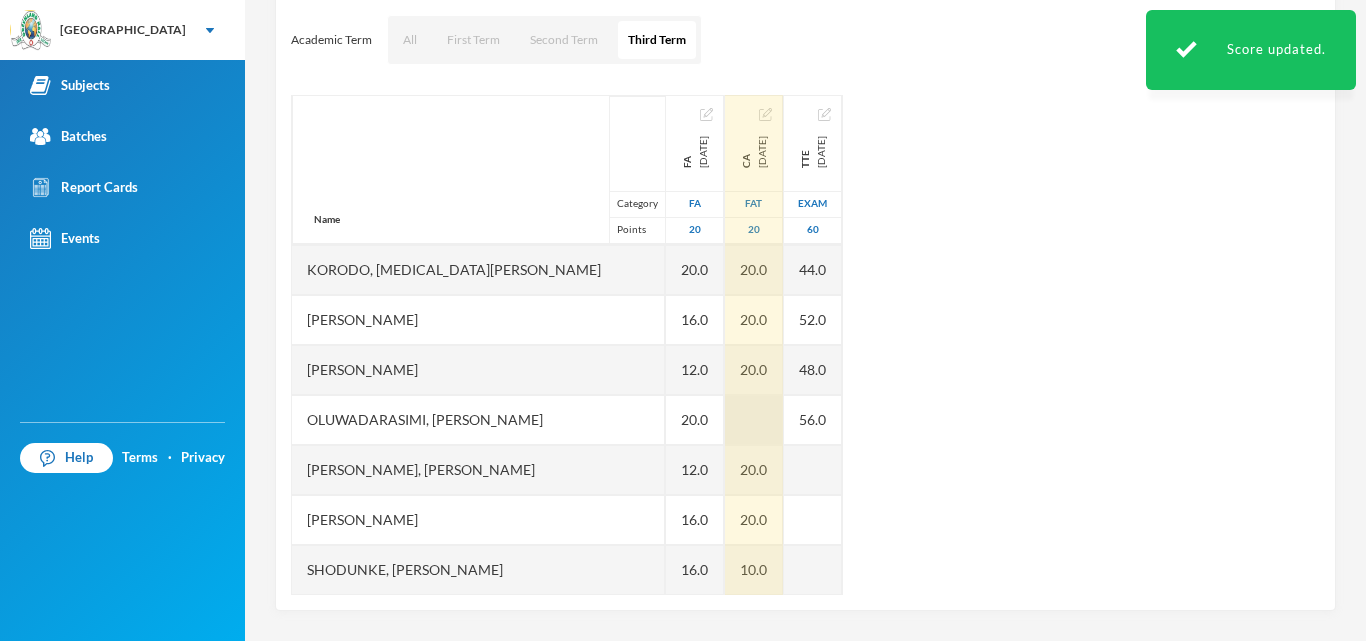 click at bounding box center (754, 420) 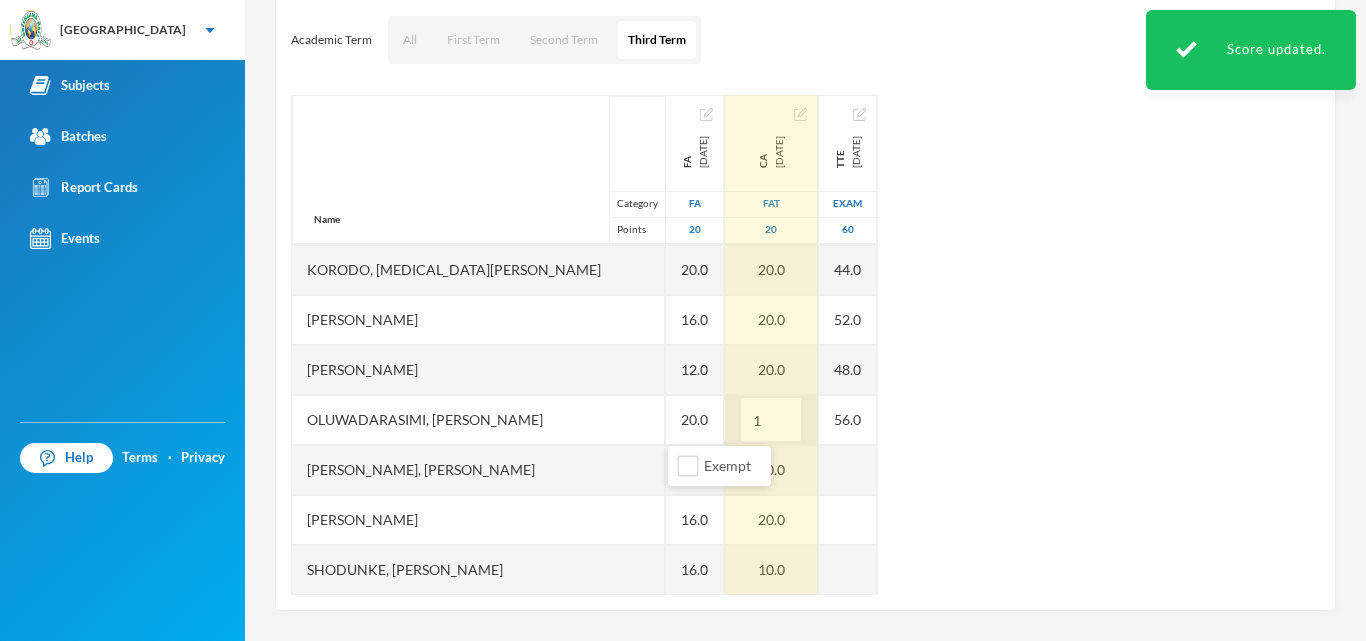 type on "15" 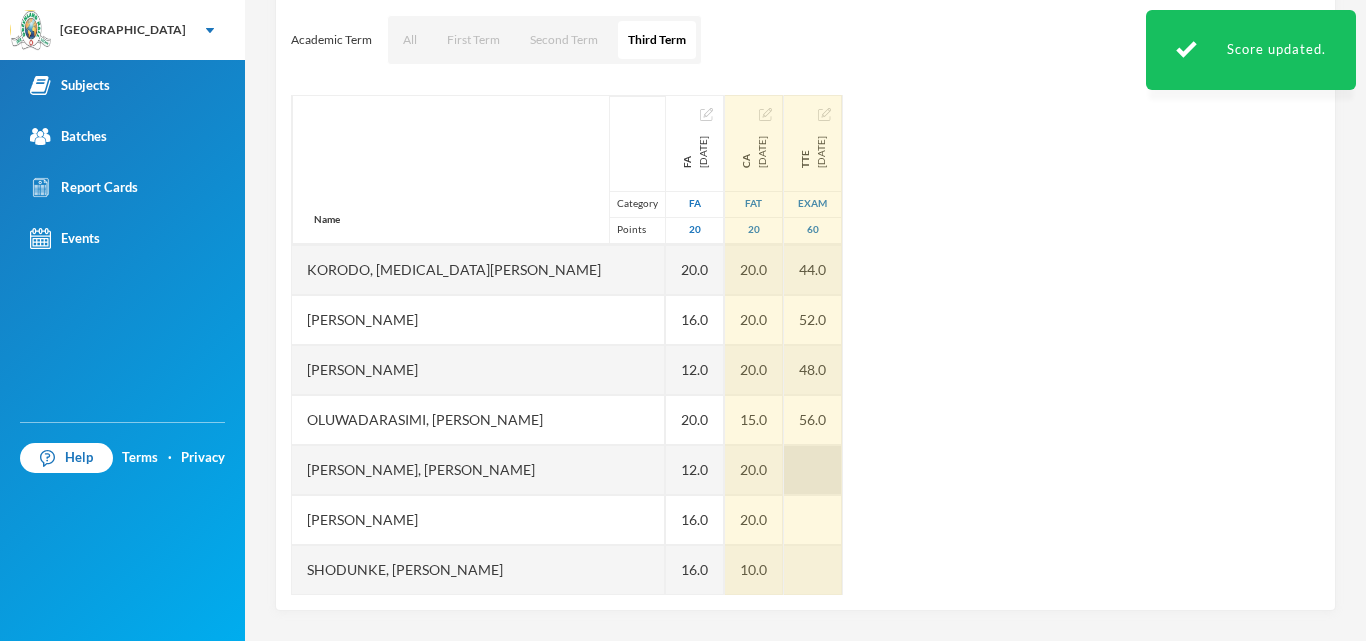 click at bounding box center (813, 470) 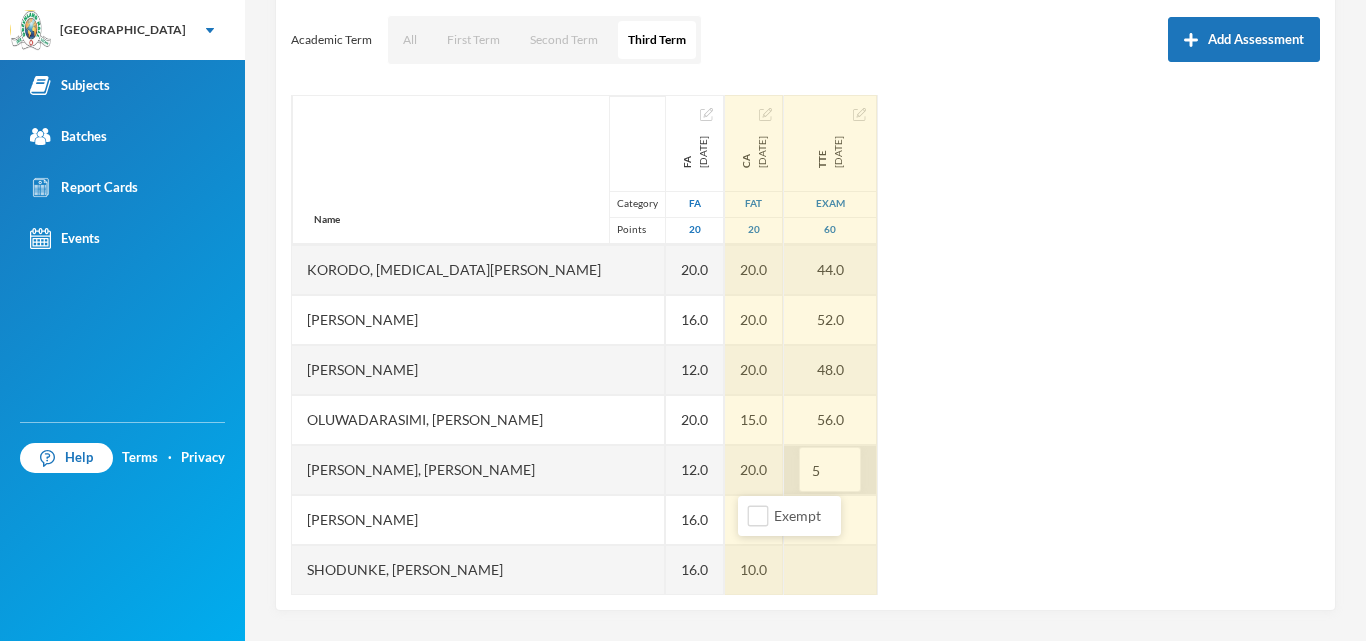 type on "56" 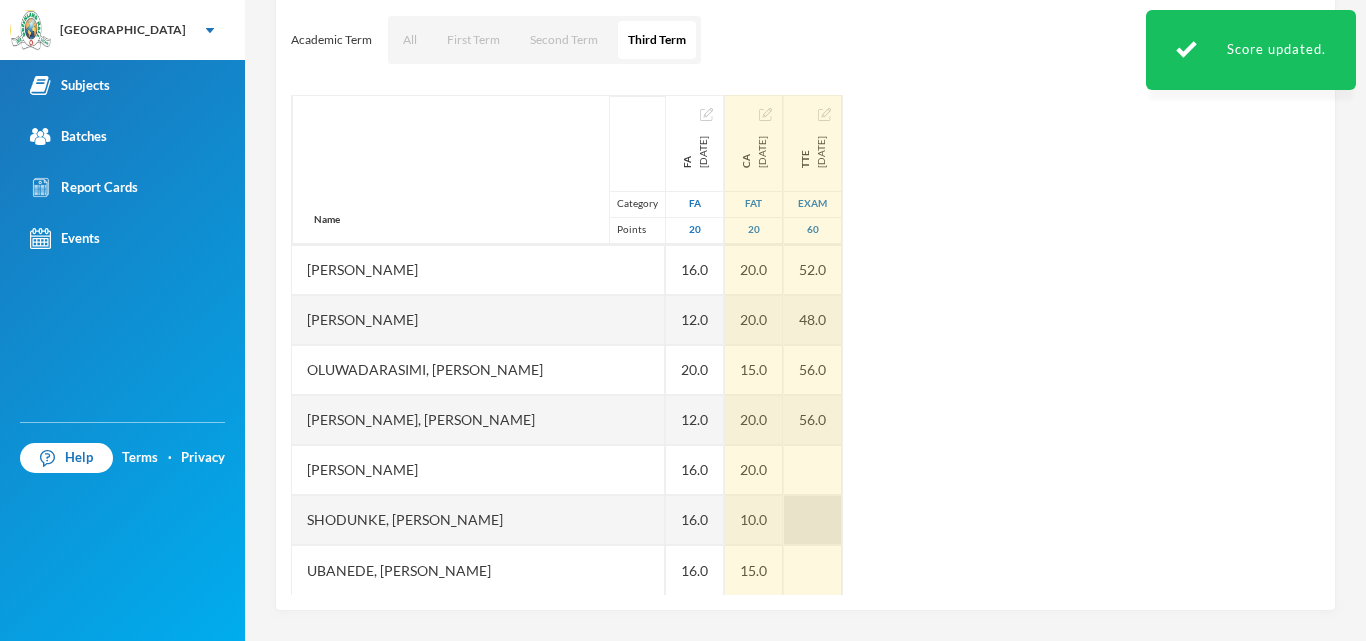 scroll, scrollTop: 251, scrollLeft: 0, axis: vertical 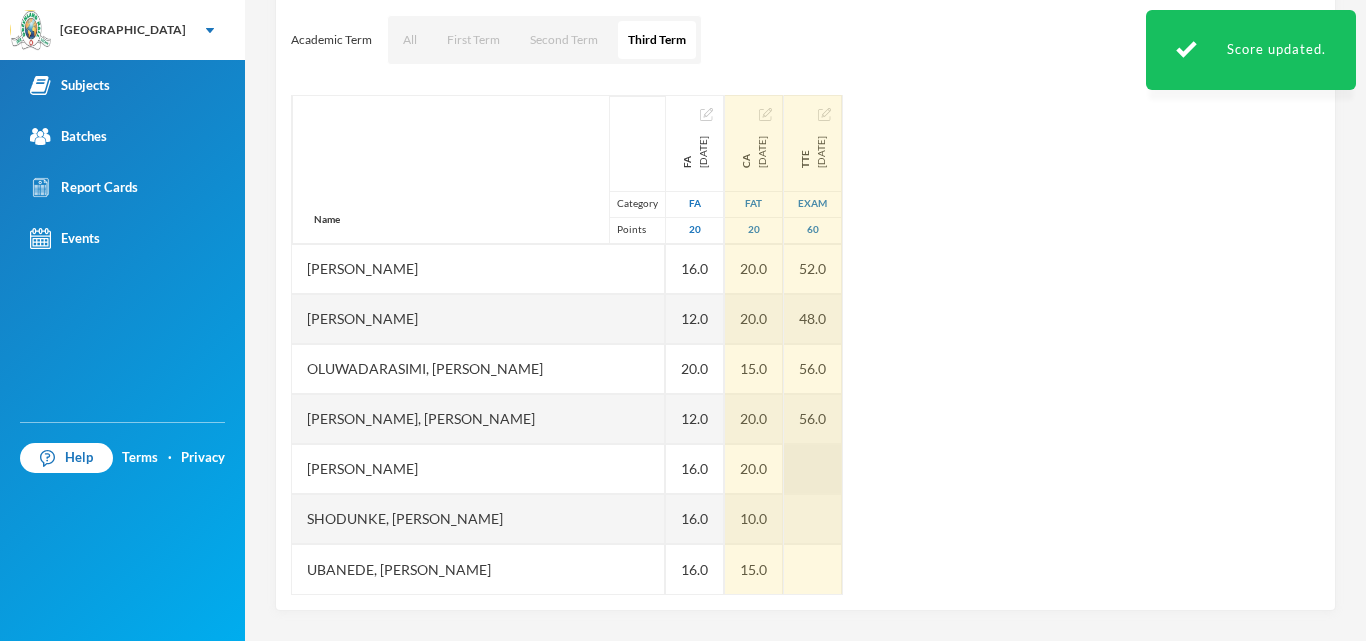 click at bounding box center (813, 469) 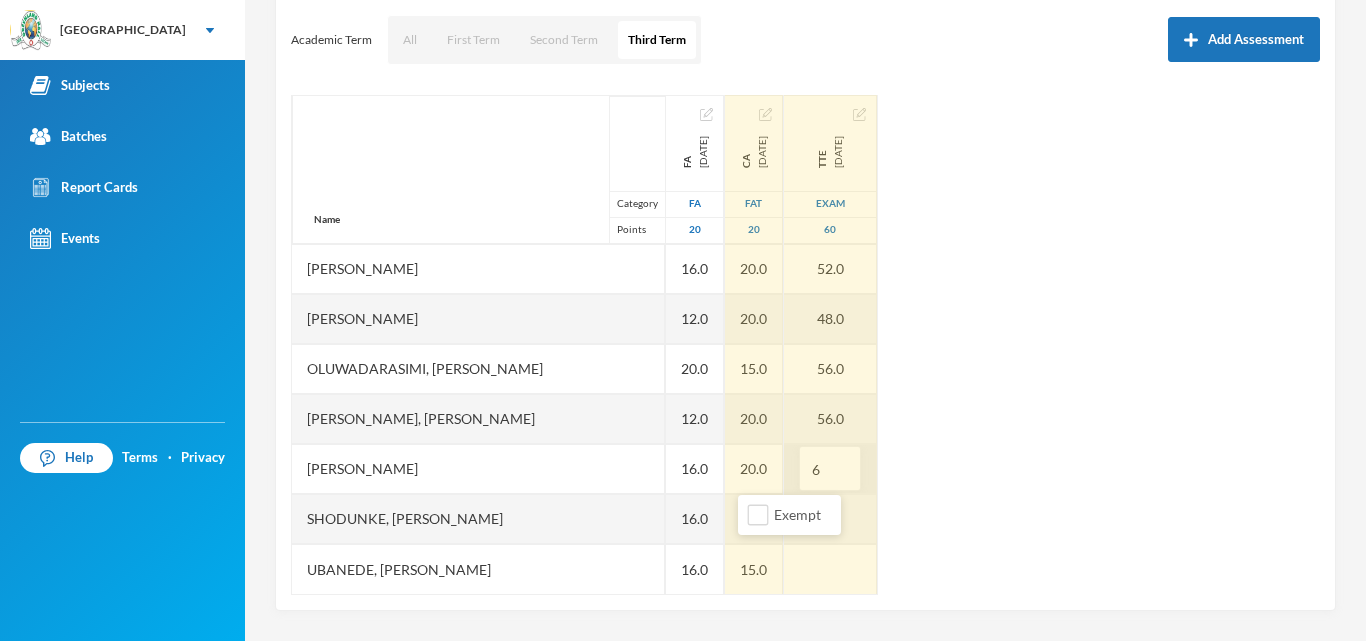 type on "60" 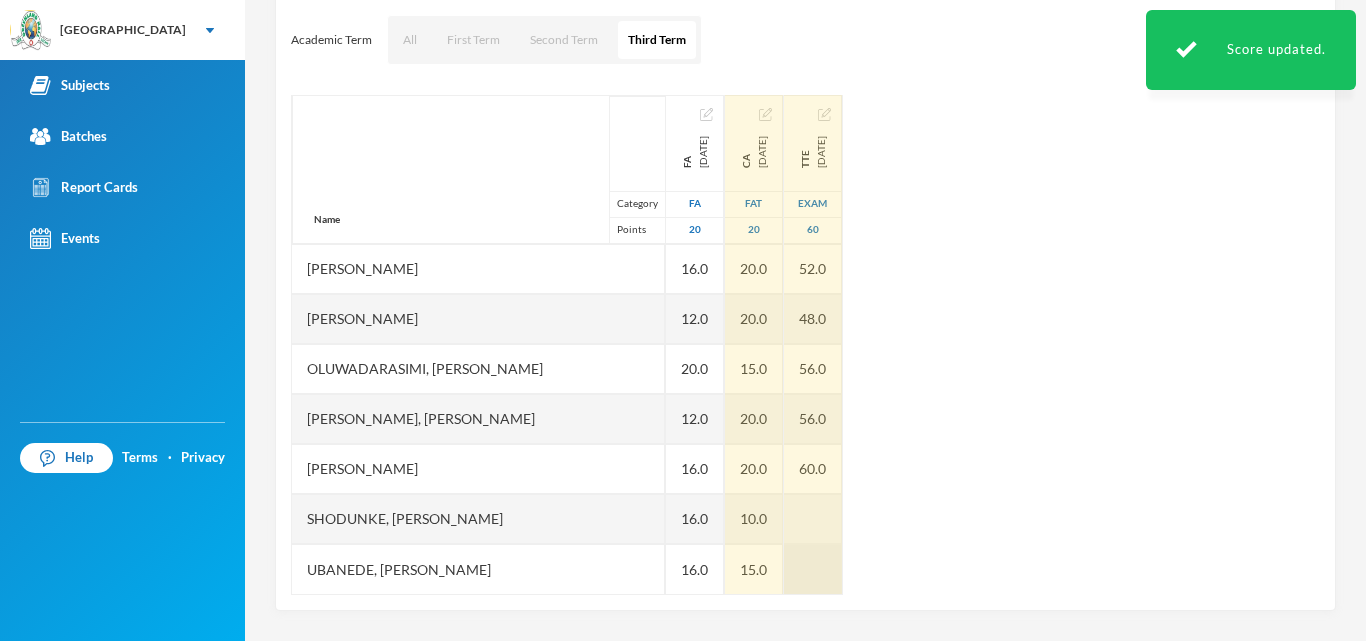 click at bounding box center [813, 519] 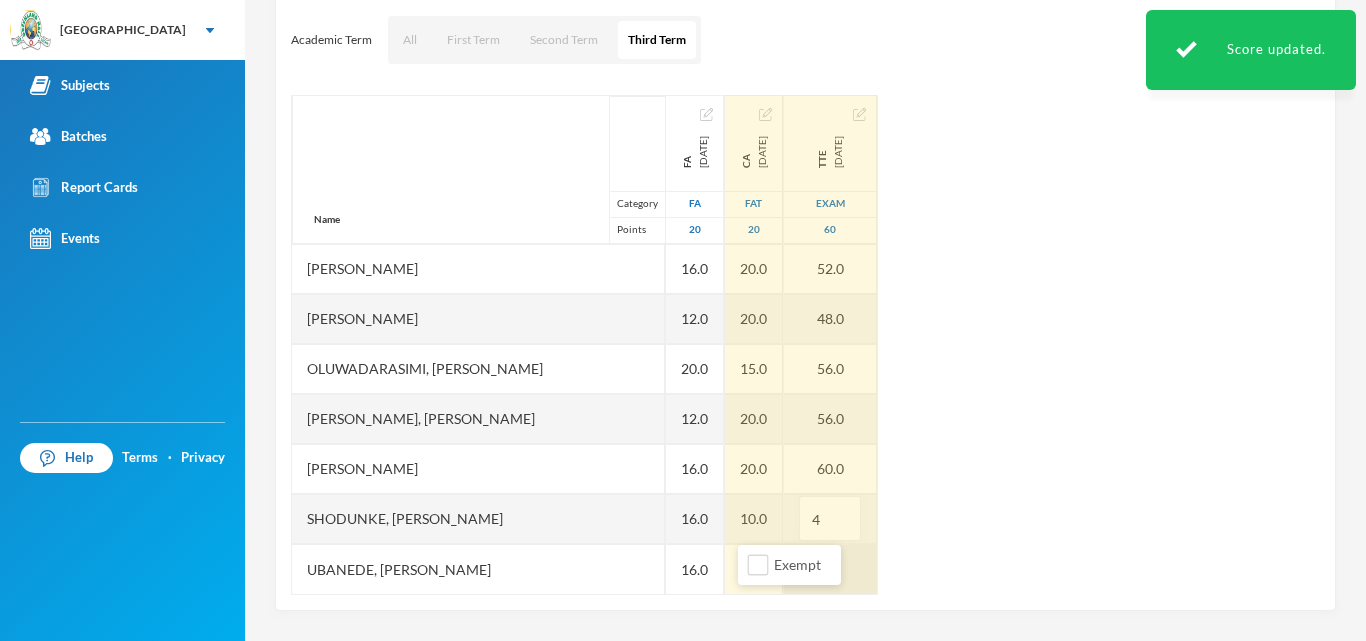 type on "40" 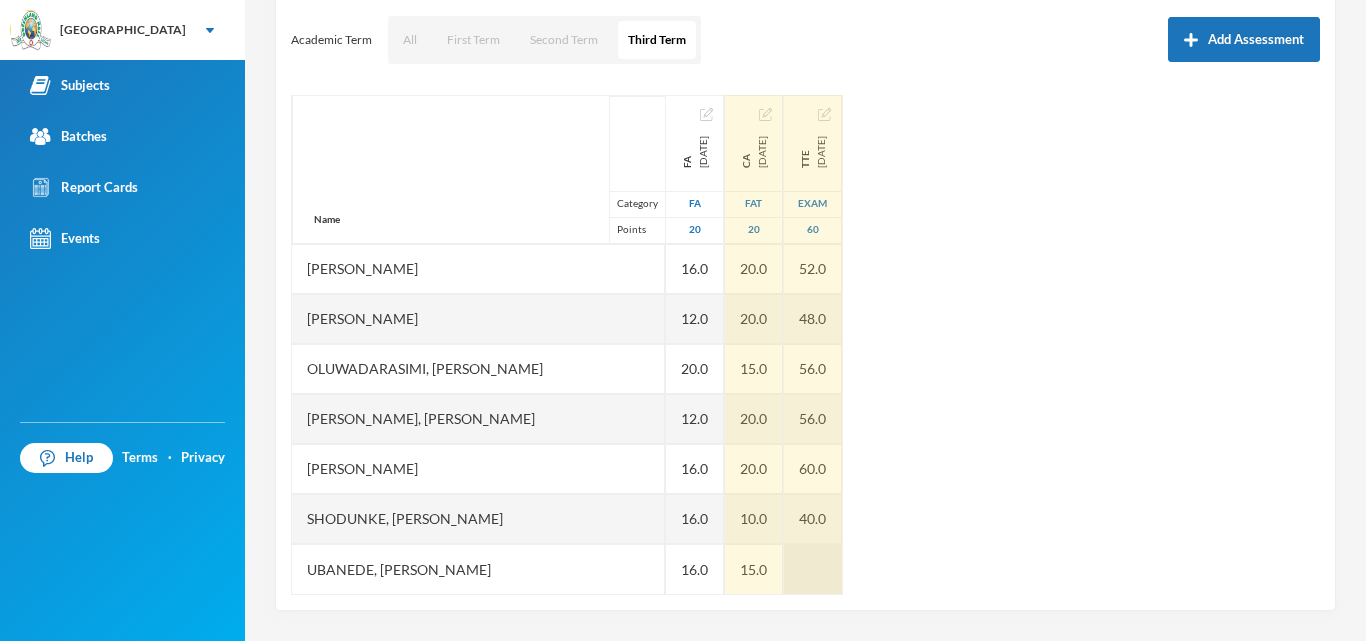 click at bounding box center [813, 569] 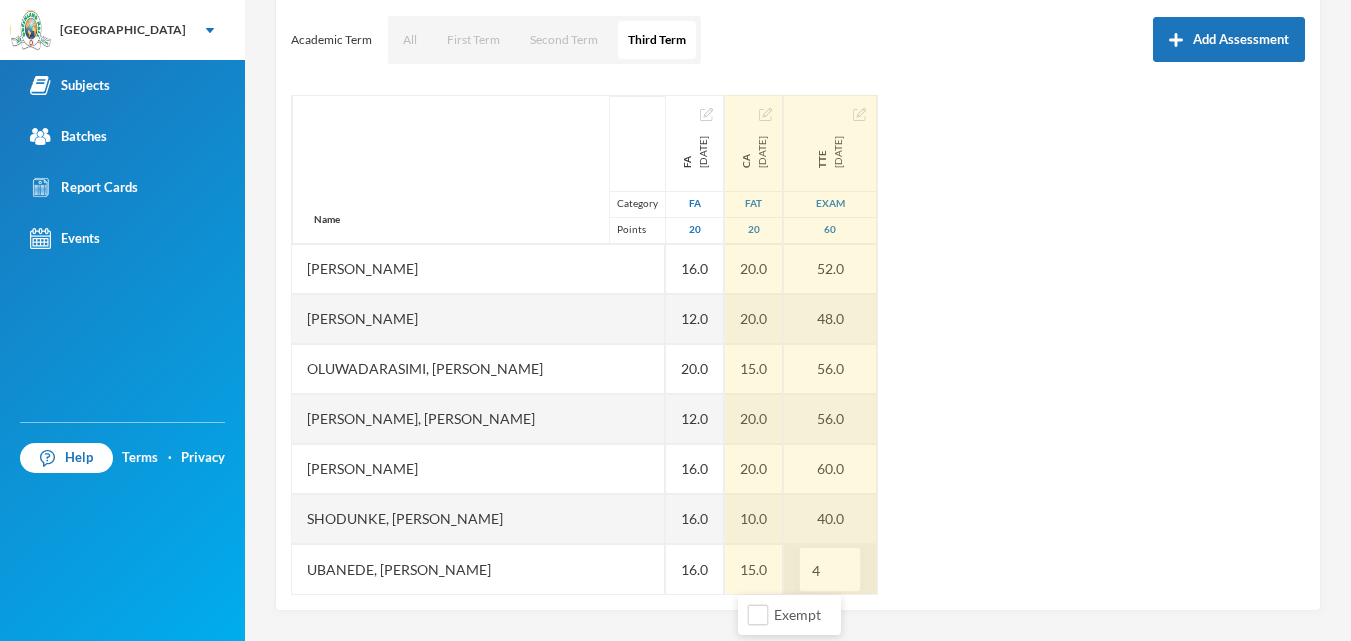 type on "48" 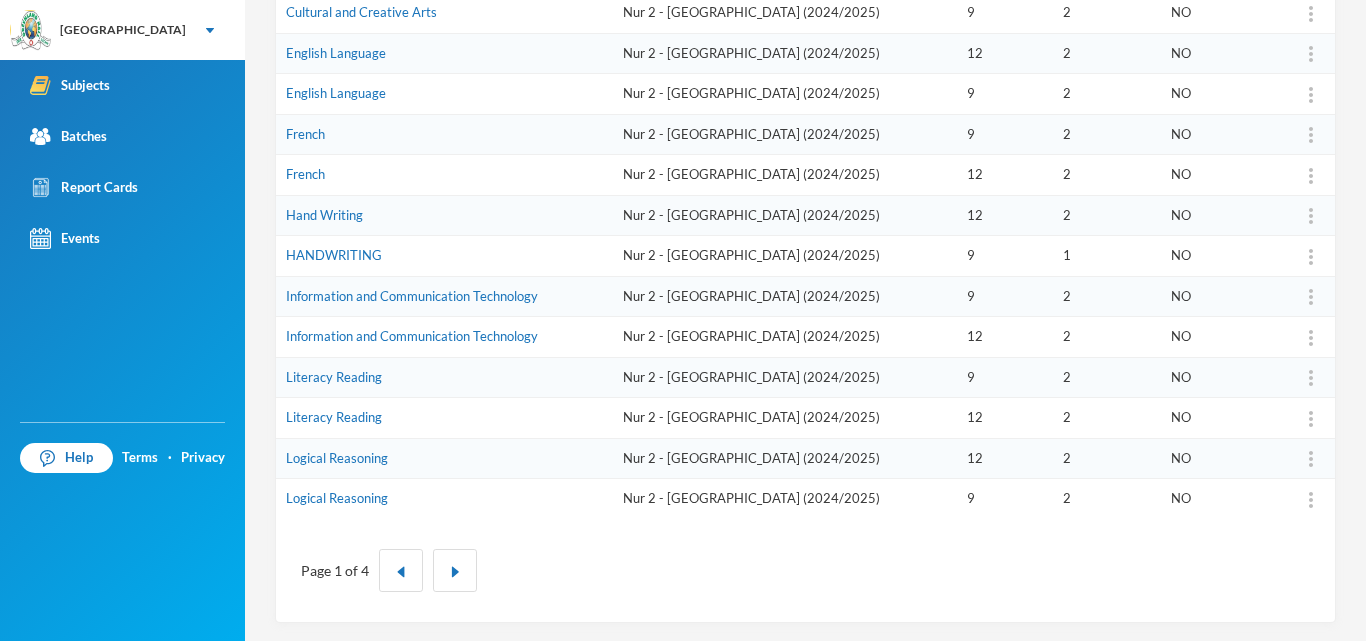 scroll, scrollTop: 629, scrollLeft: 0, axis: vertical 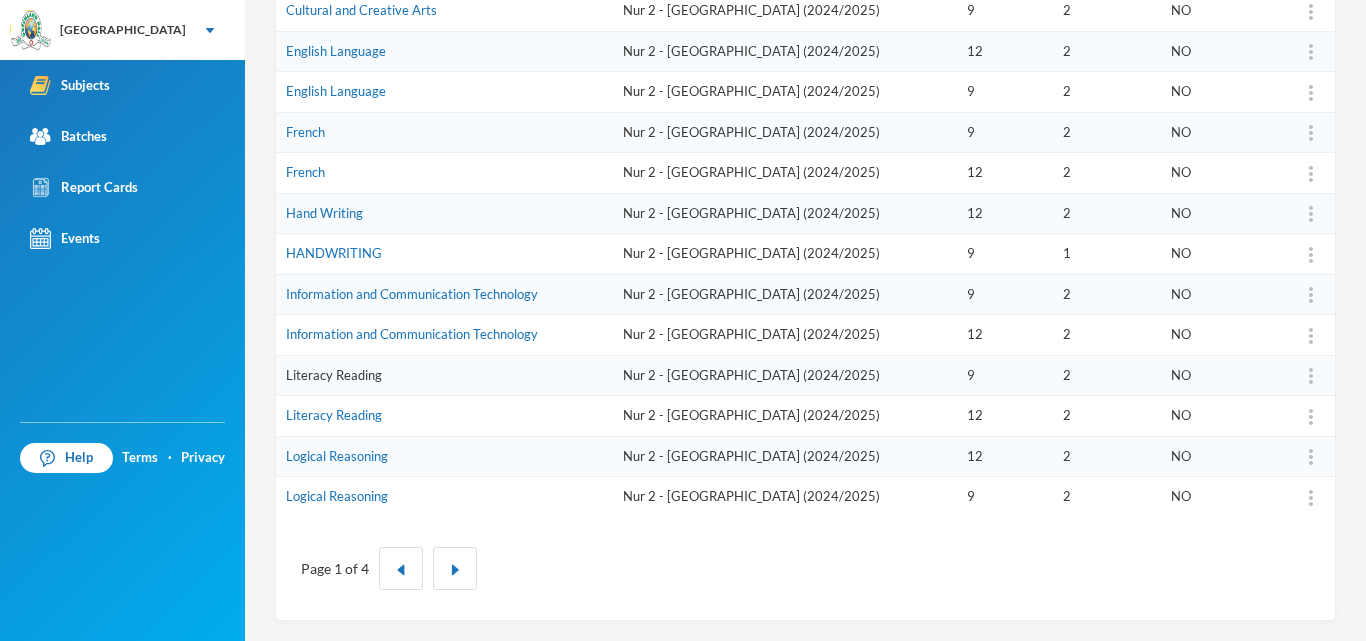 click on "Literacy Reading" at bounding box center [334, 375] 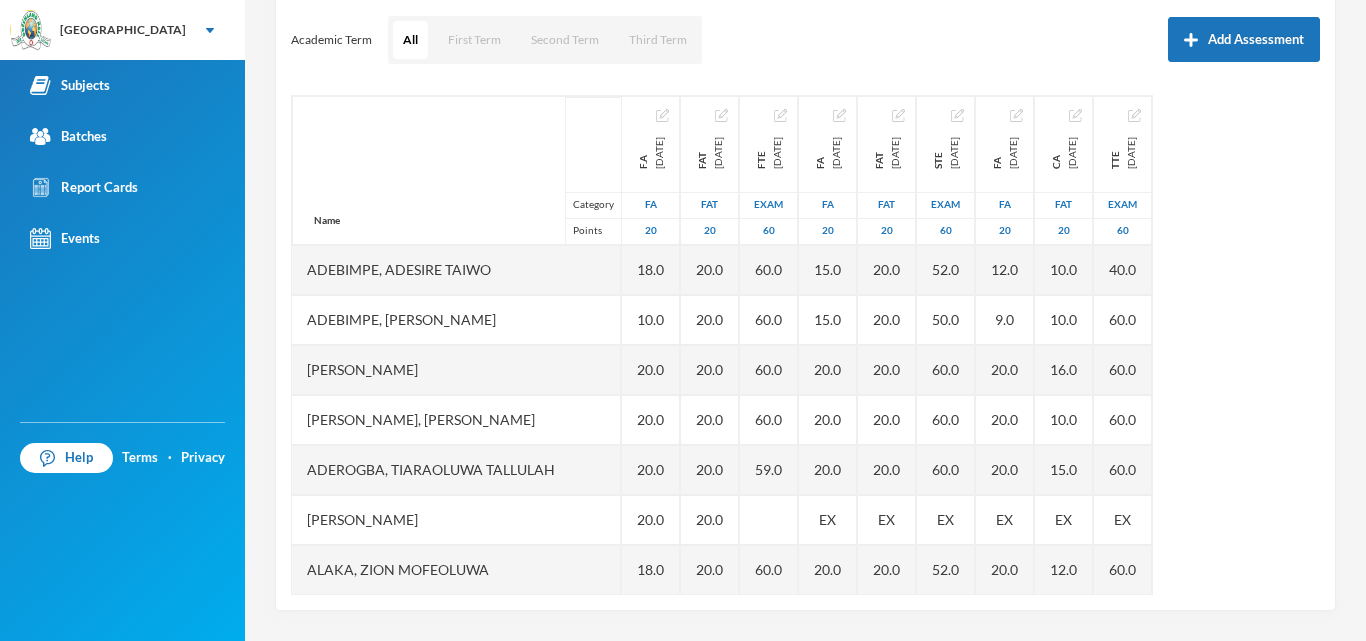 scroll, scrollTop: 271, scrollLeft: 0, axis: vertical 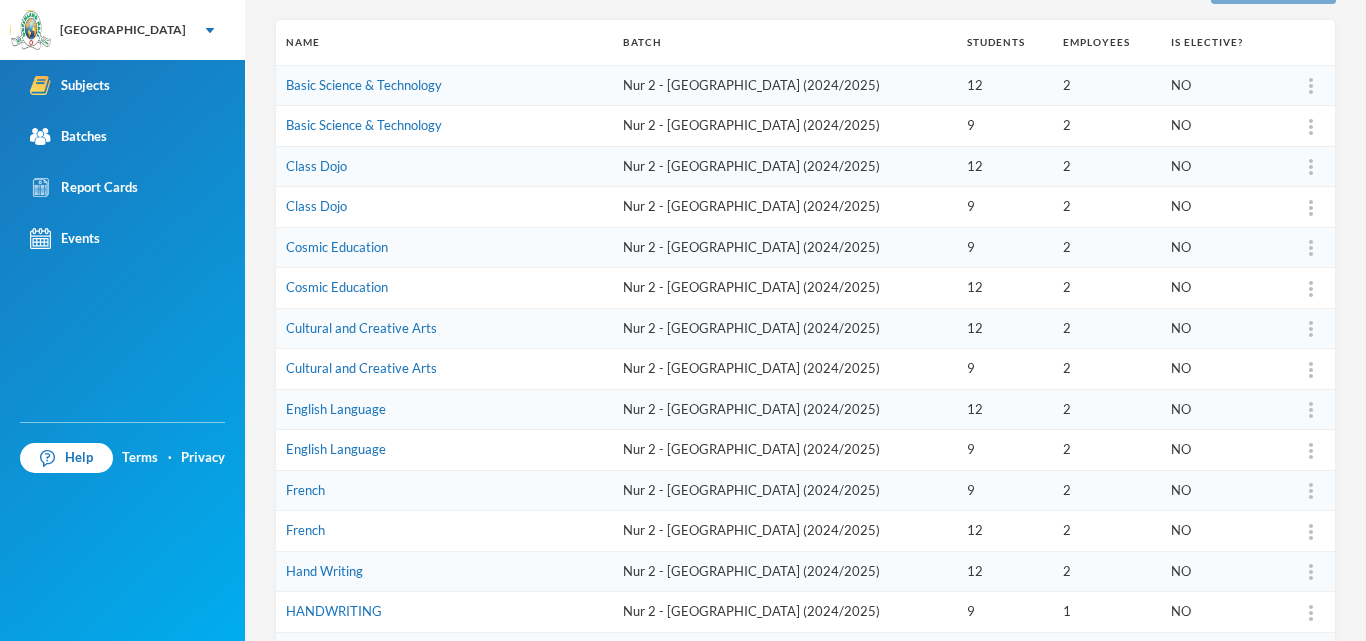 click on "English Language" at bounding box center [444, 409] 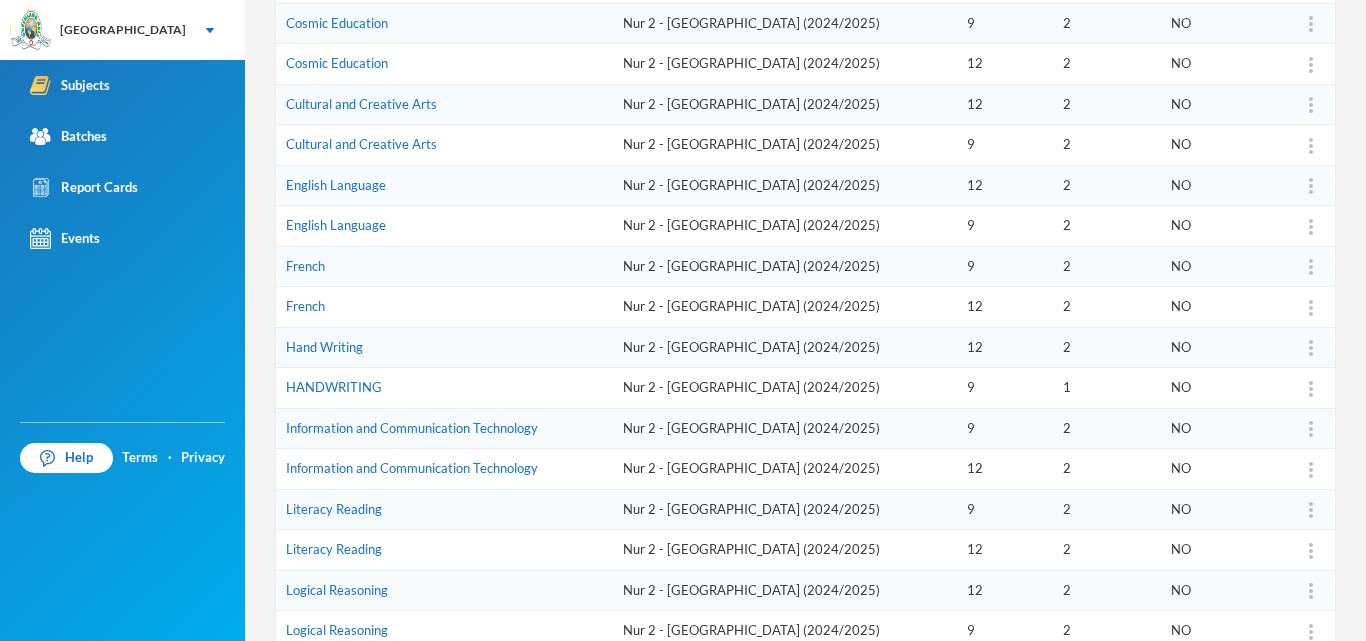 scroll, scrollTop: 629, scrollLeft: 0, axis: vertical 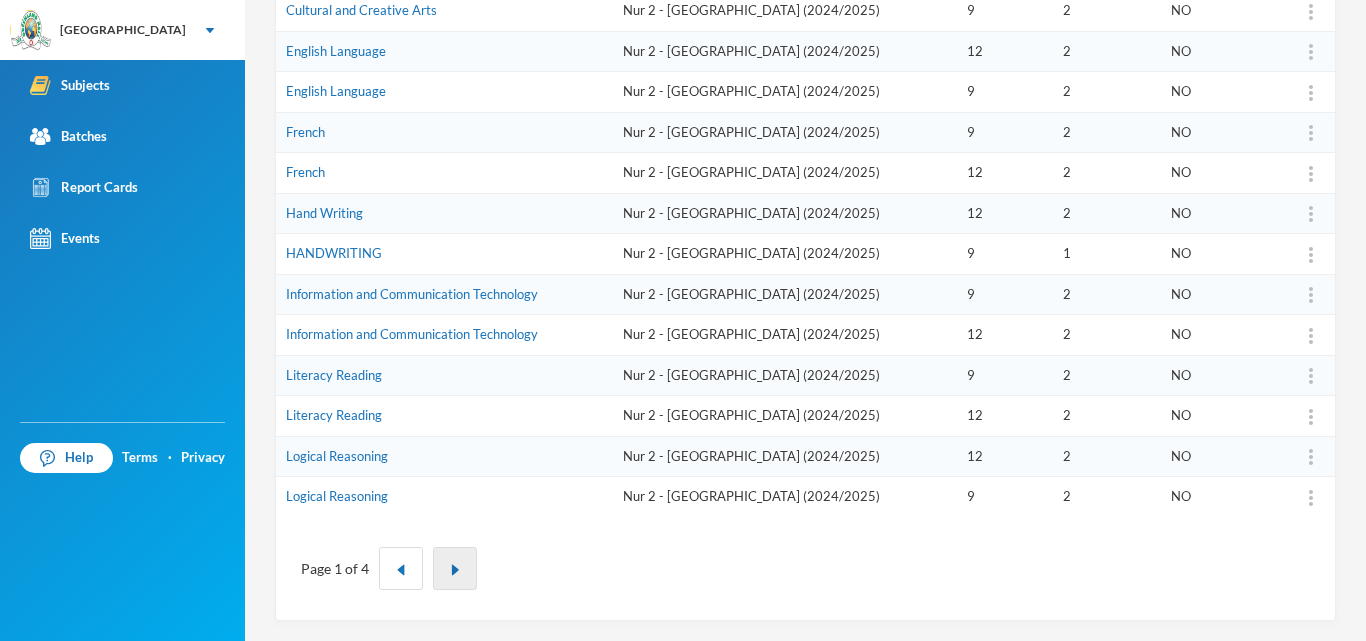 click at bounding box center (455, 570) 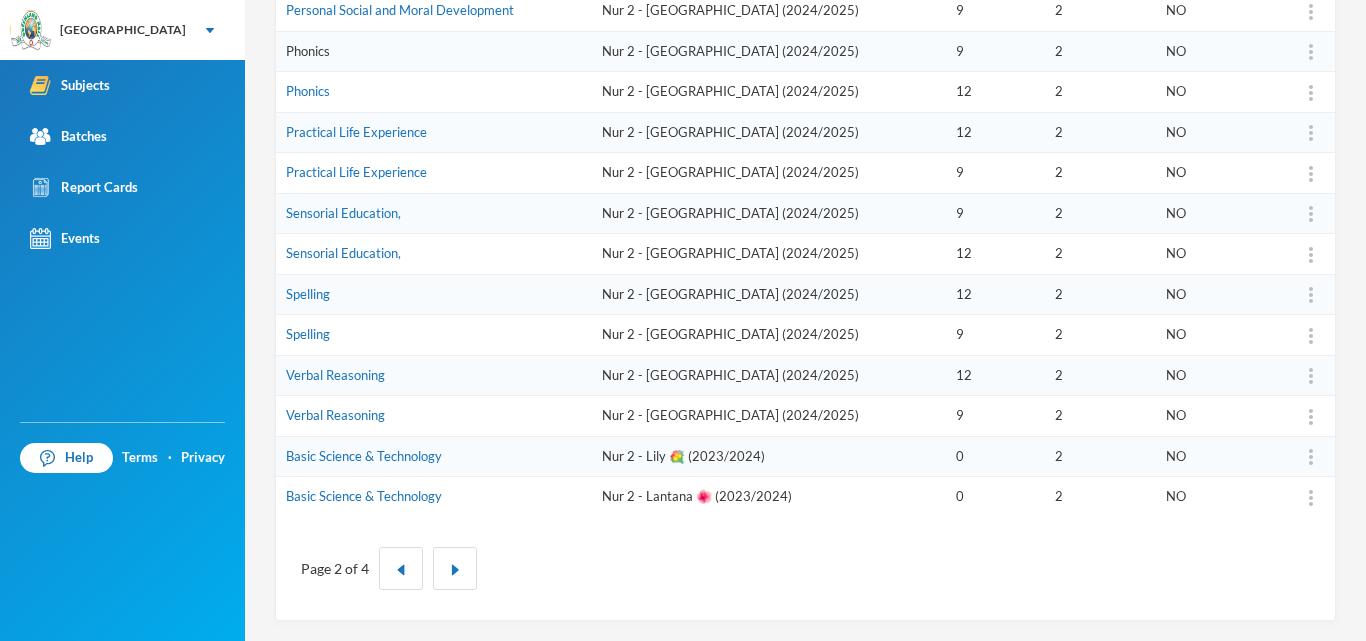 click on "Phonics" at bounding box center [308, 51] 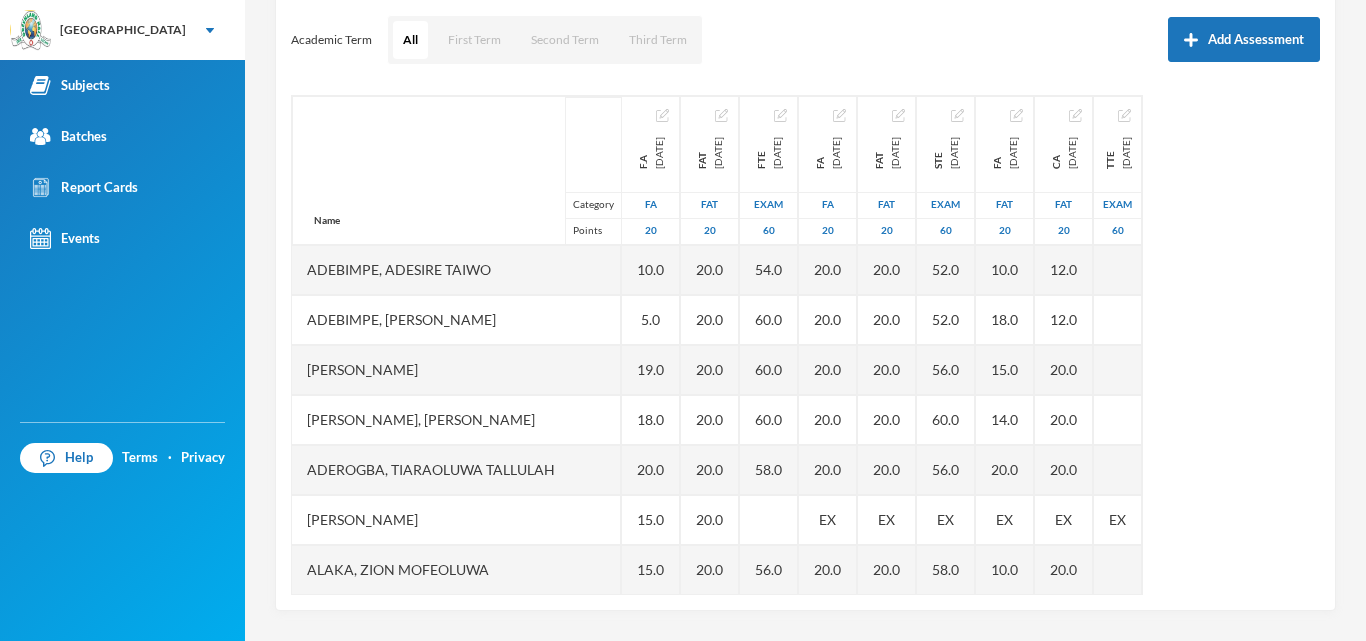 scroll, scrollTop: 271, scrollLeft: 0, axis: vertical 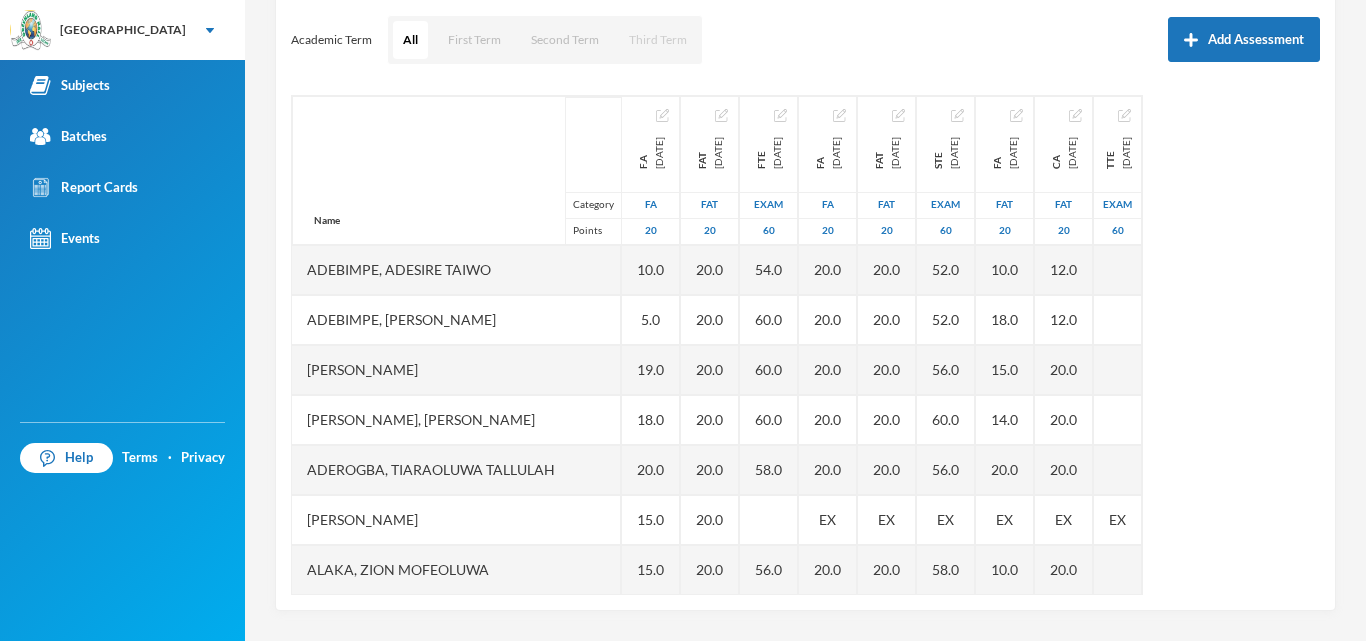 click on "Third Term" at bounding box center (658, 40) 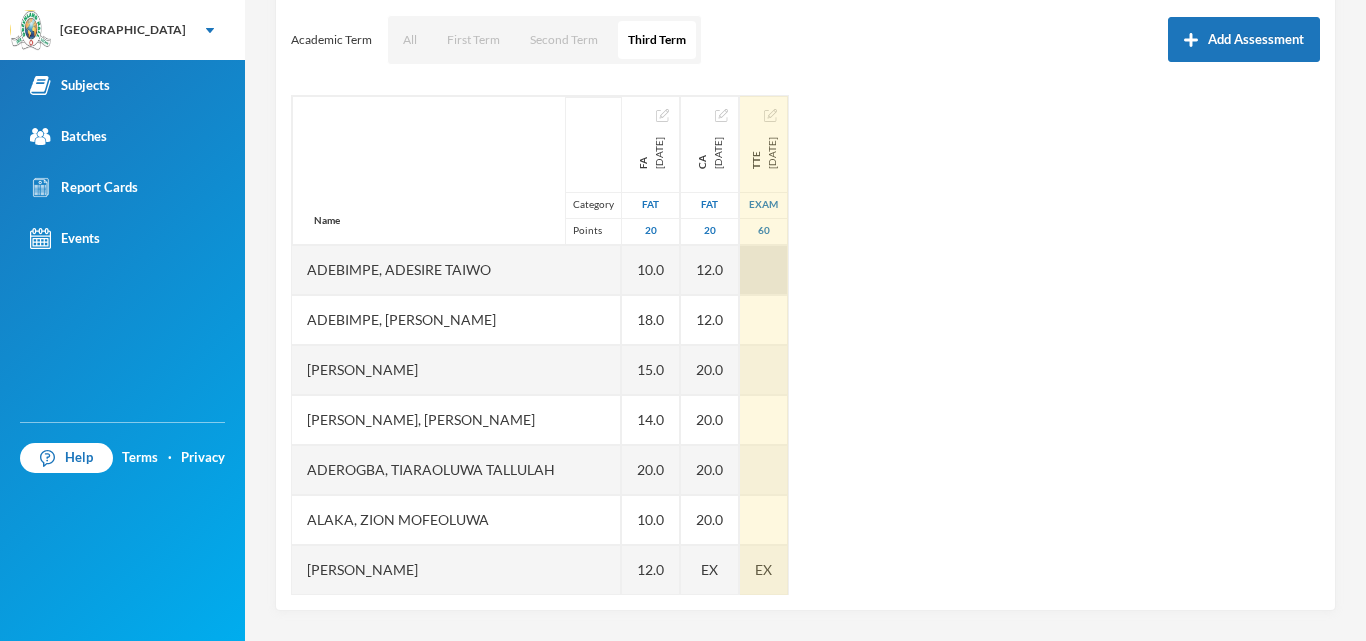 click at bounding box center (764, 270) 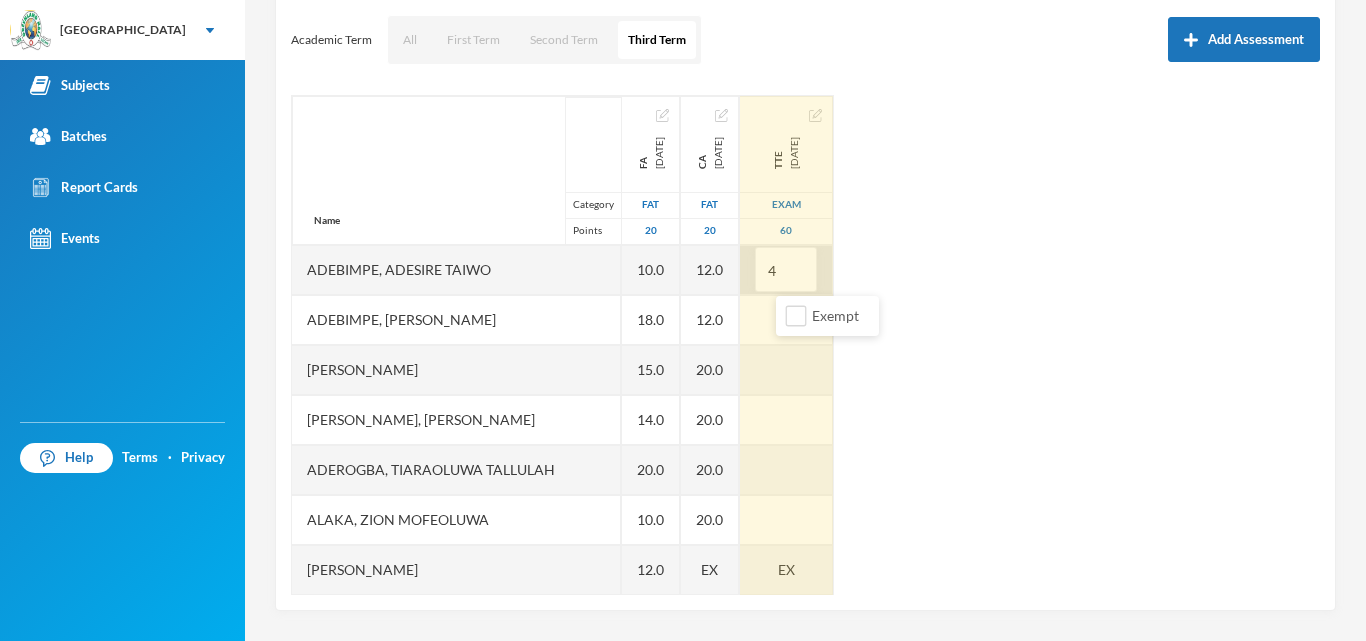 type on "48" 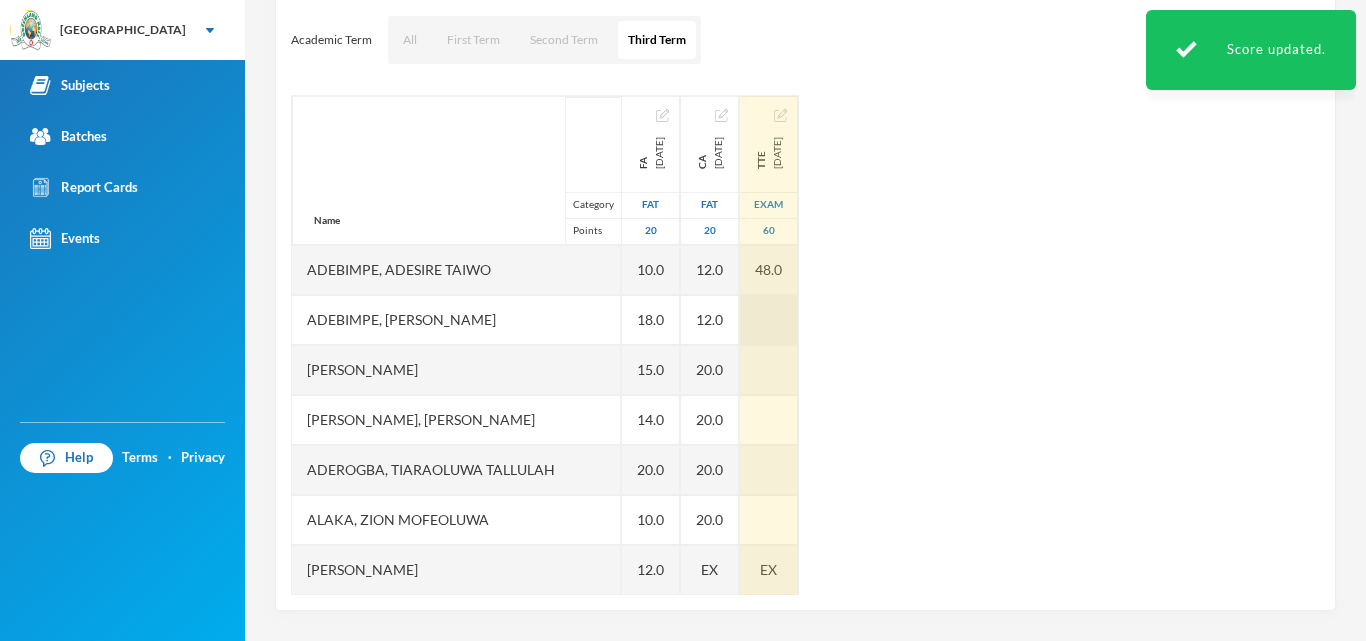 click at bounding box center [769, 320] 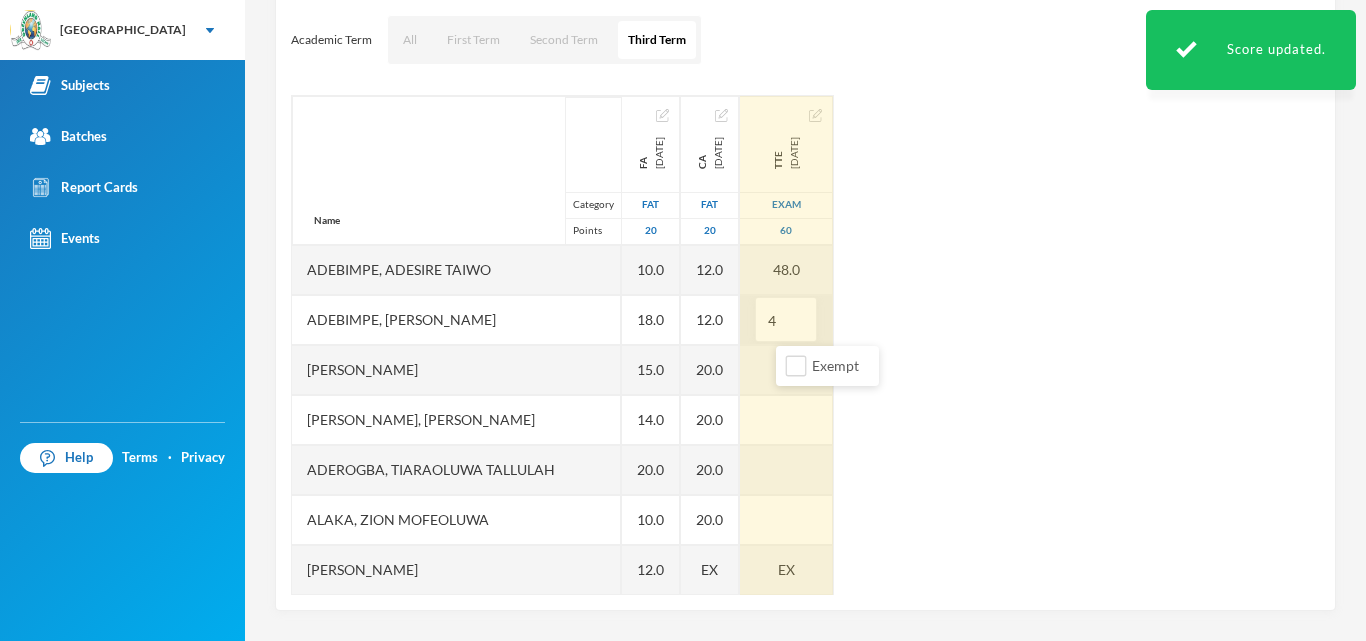 type on "48" 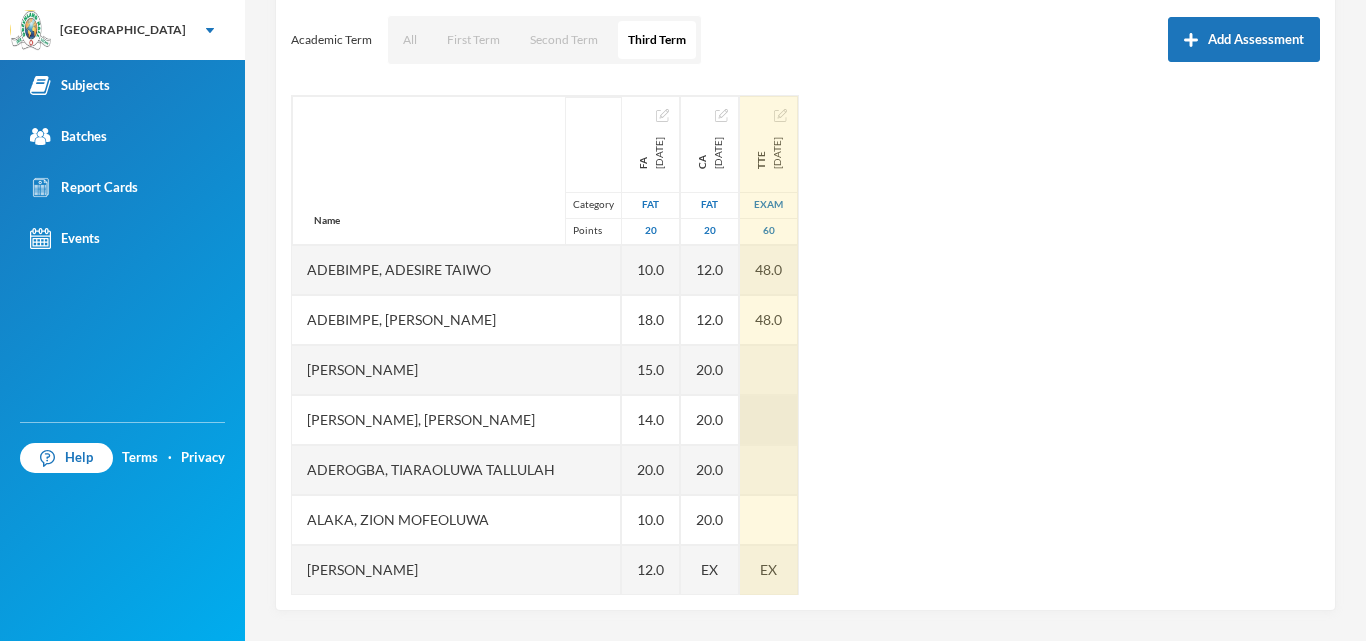 click at bounding box center (769, 370) 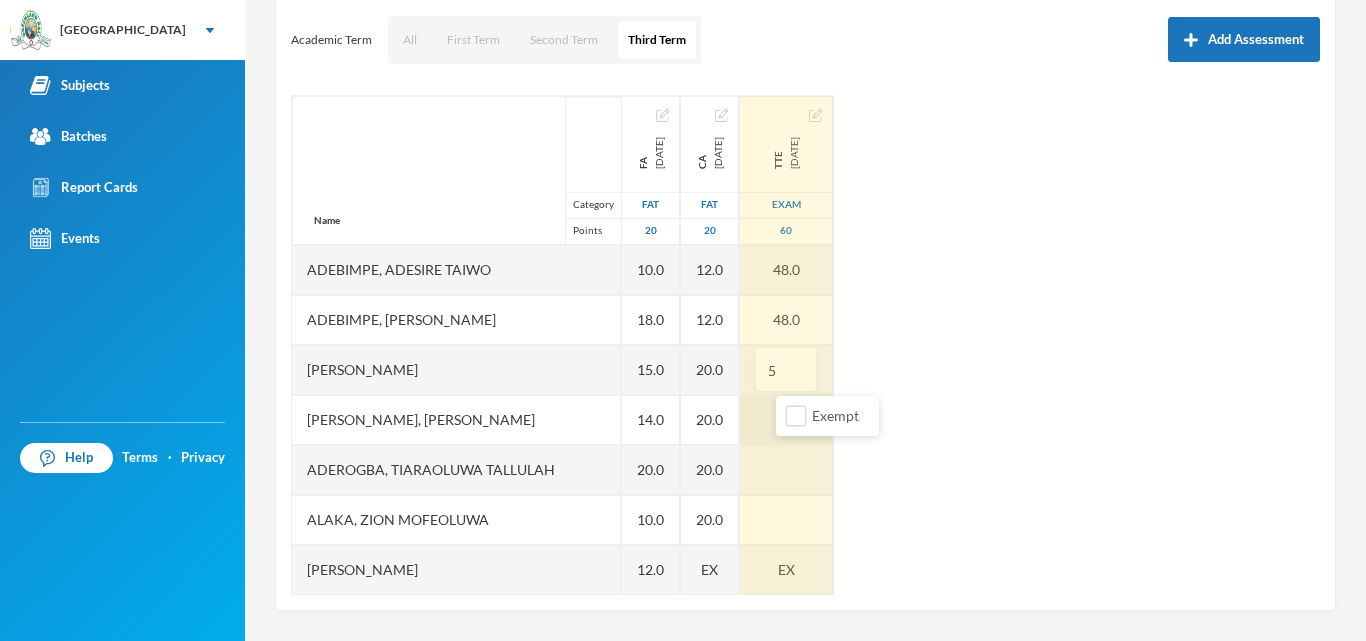 type on "56" 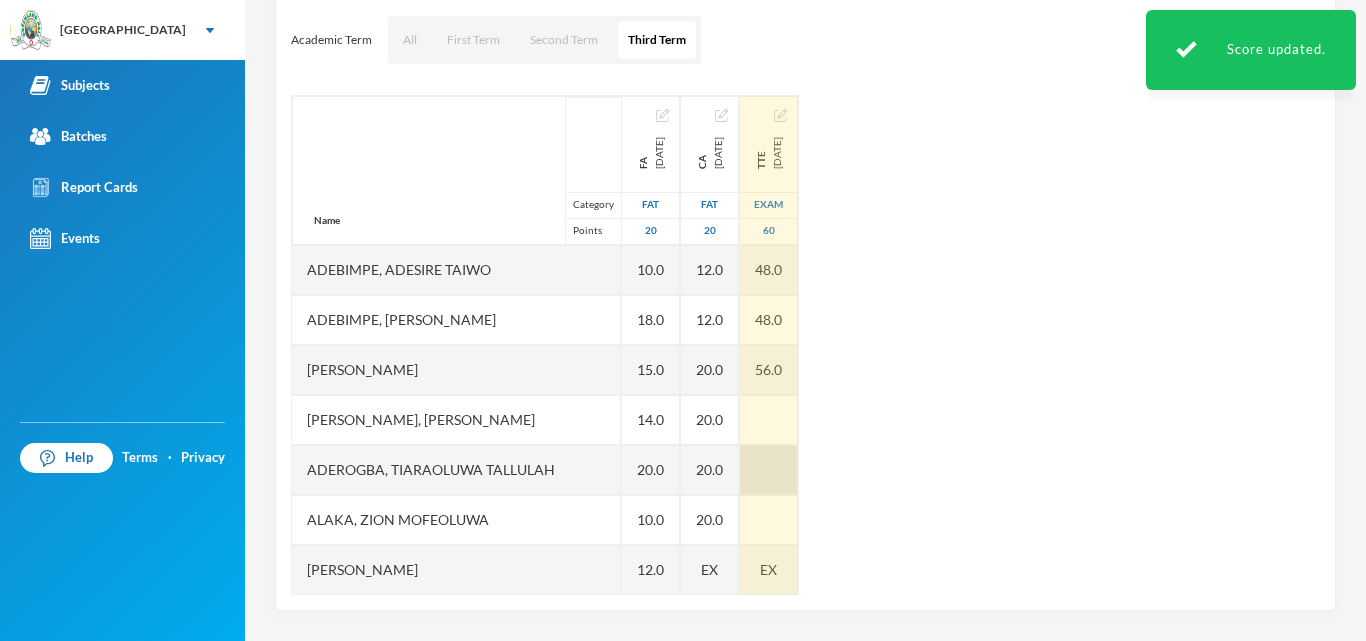 click at bounding box center [769, 420] 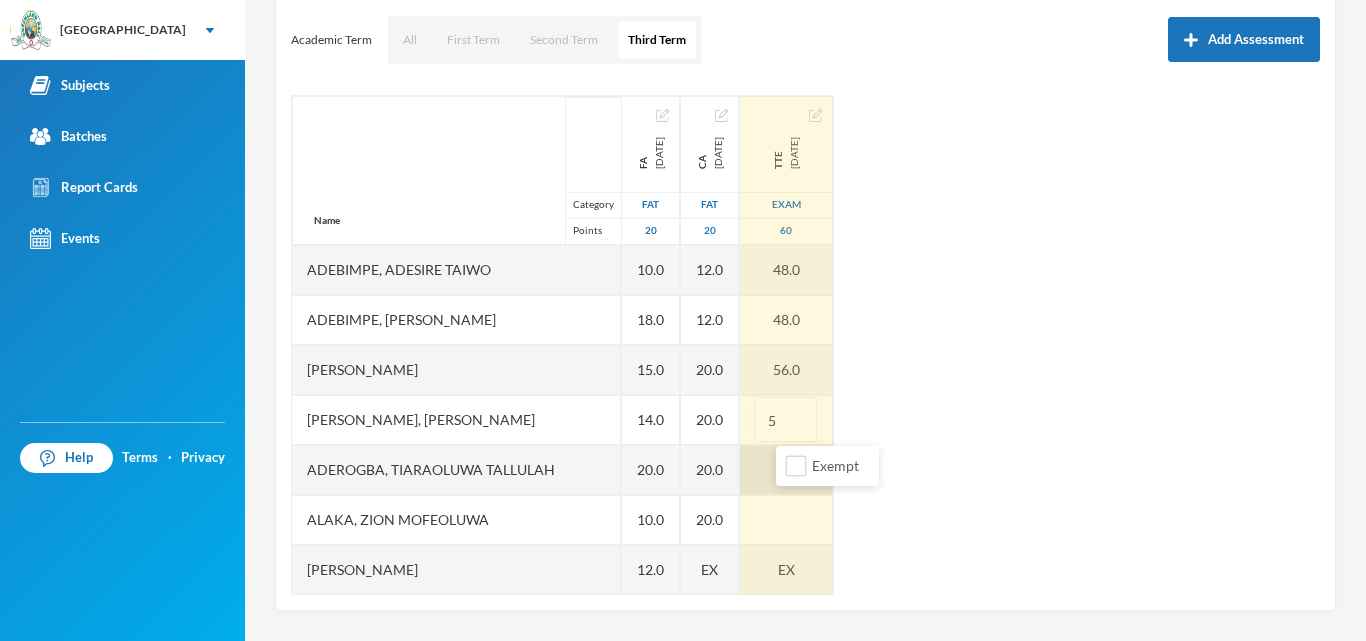 type on "56" 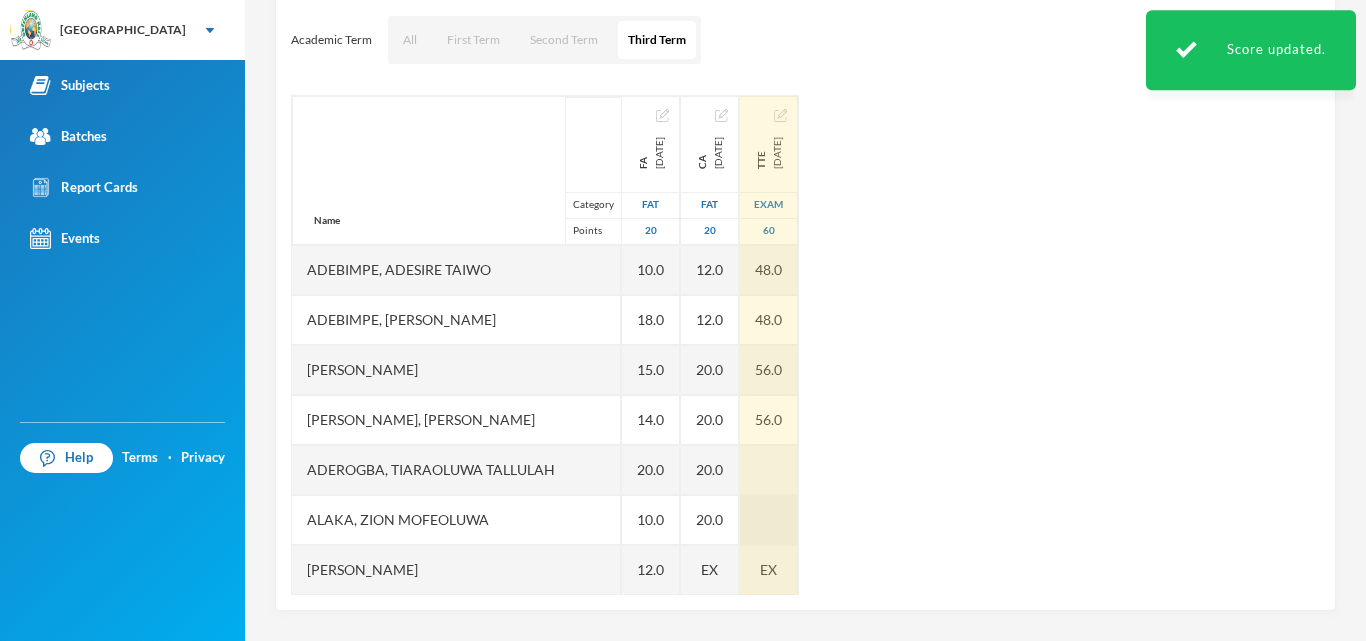 click at bounding box center (769, 470) 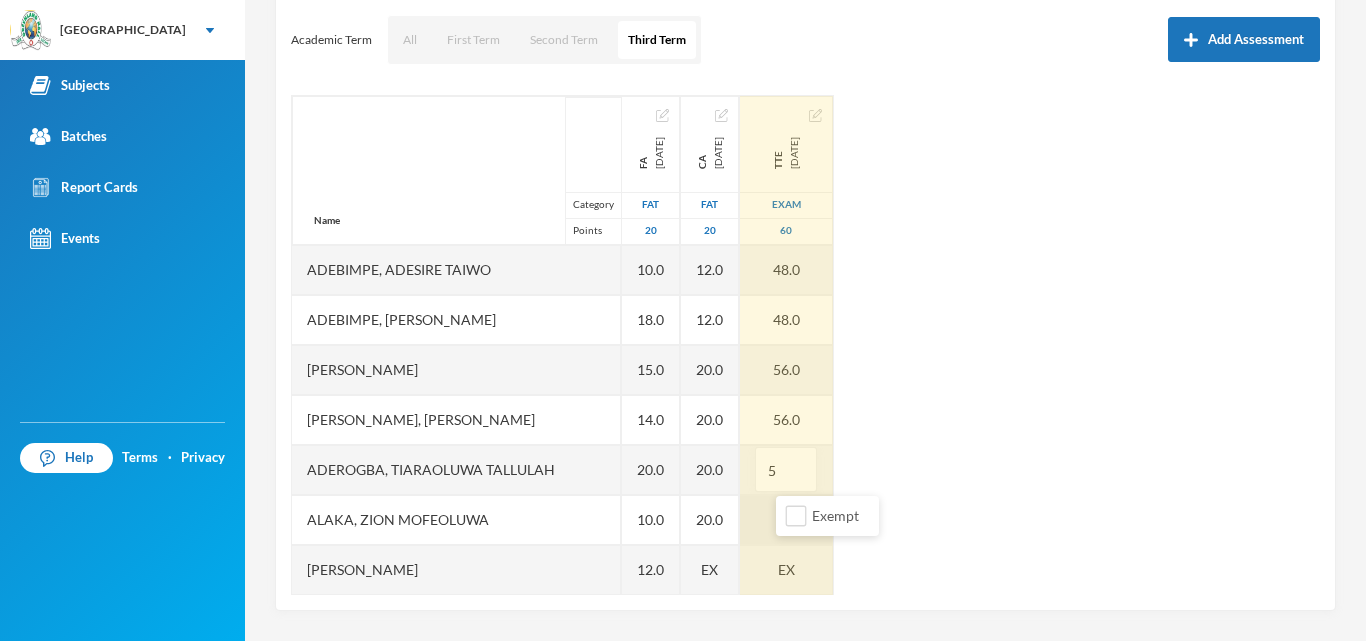 type on "56" 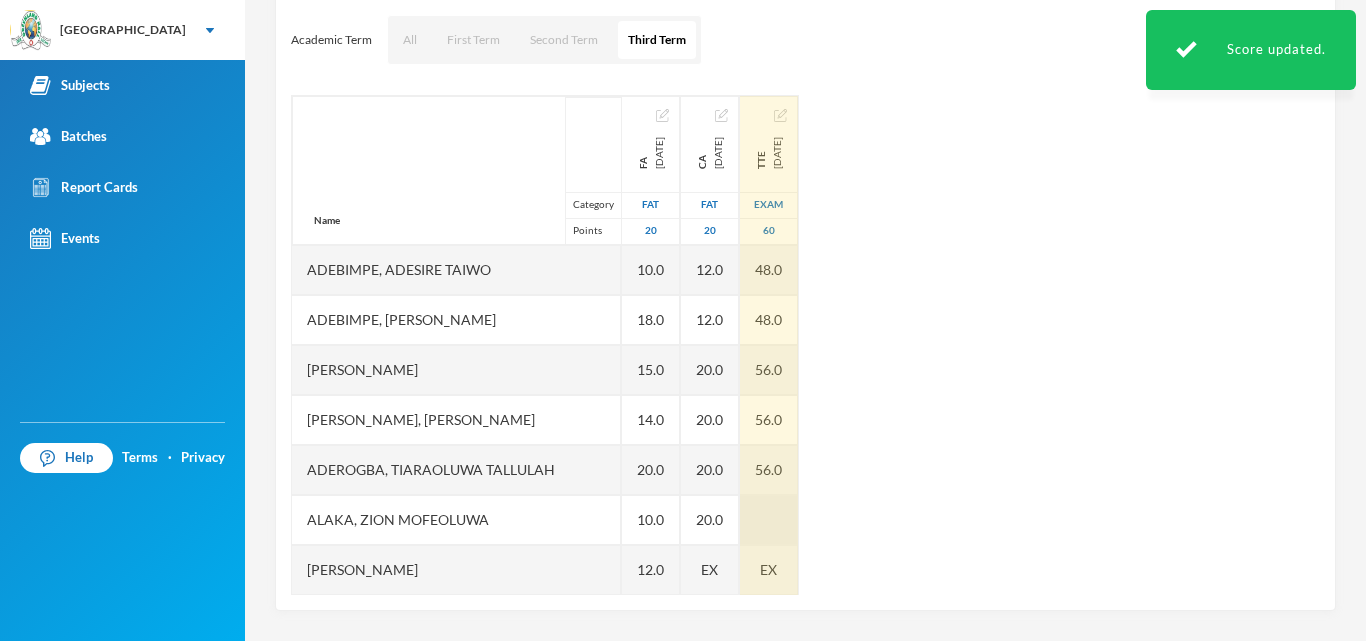 click at bounding box center [769, 520] 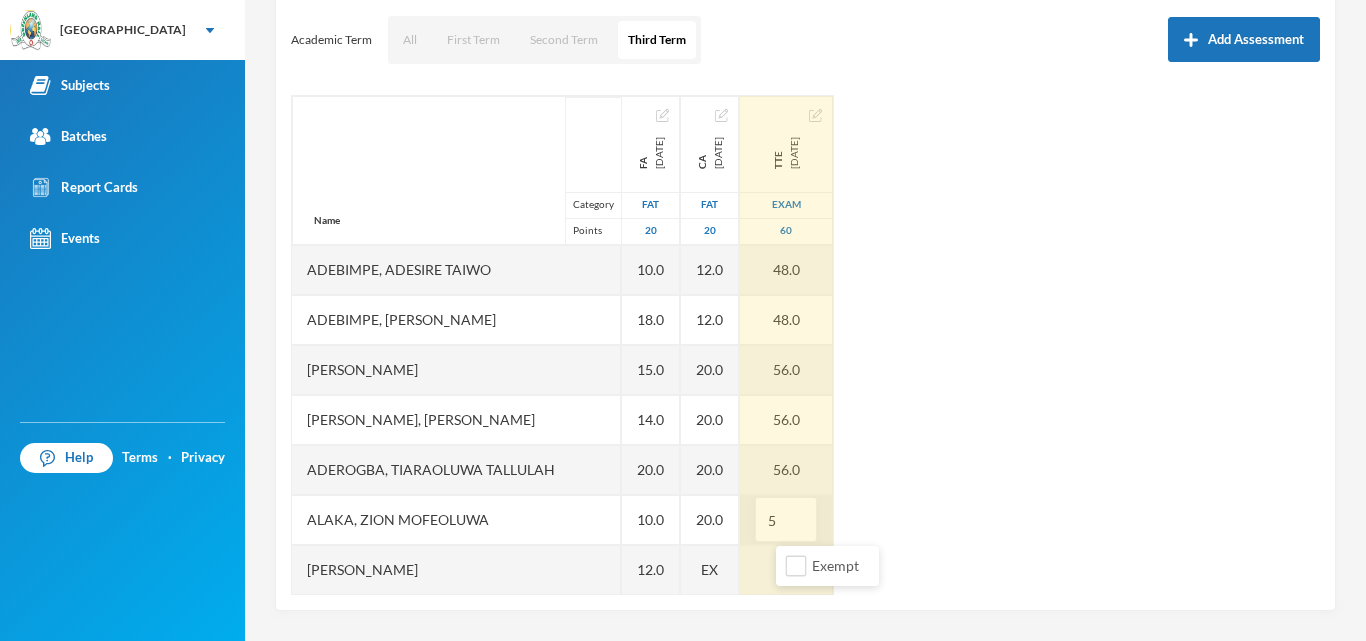 type on "52" 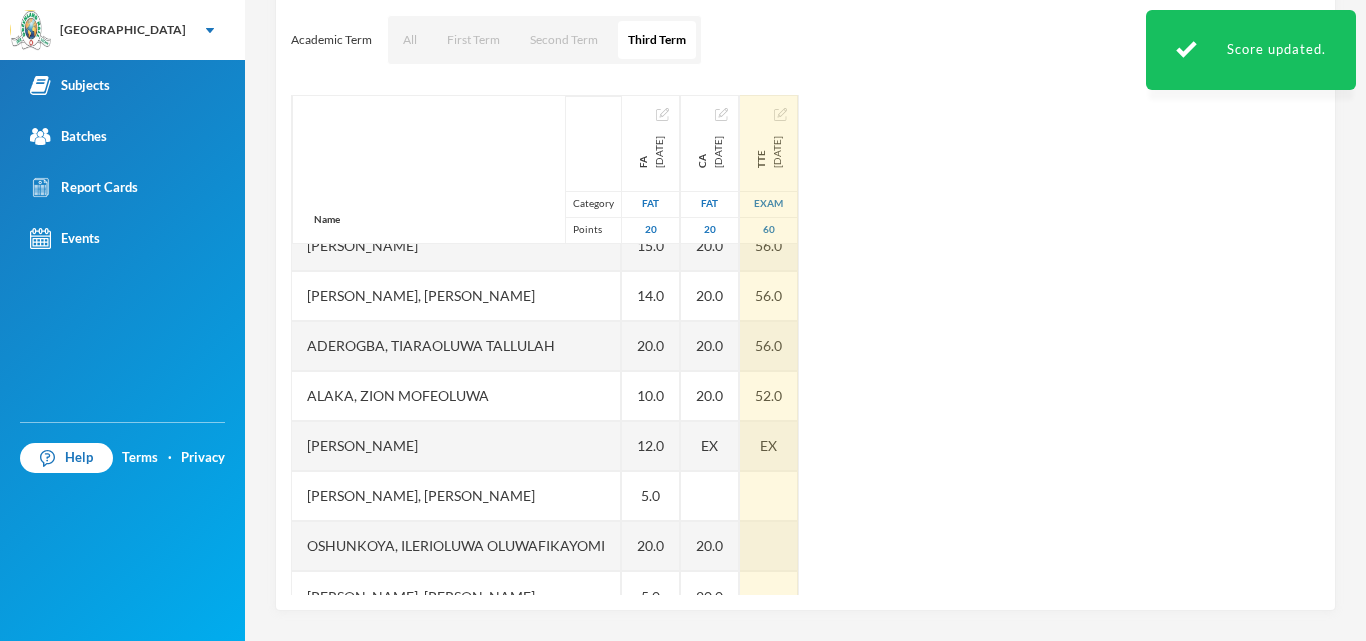 scroll, scrollTop: 151, scrollLeft: 0, axis: vertical 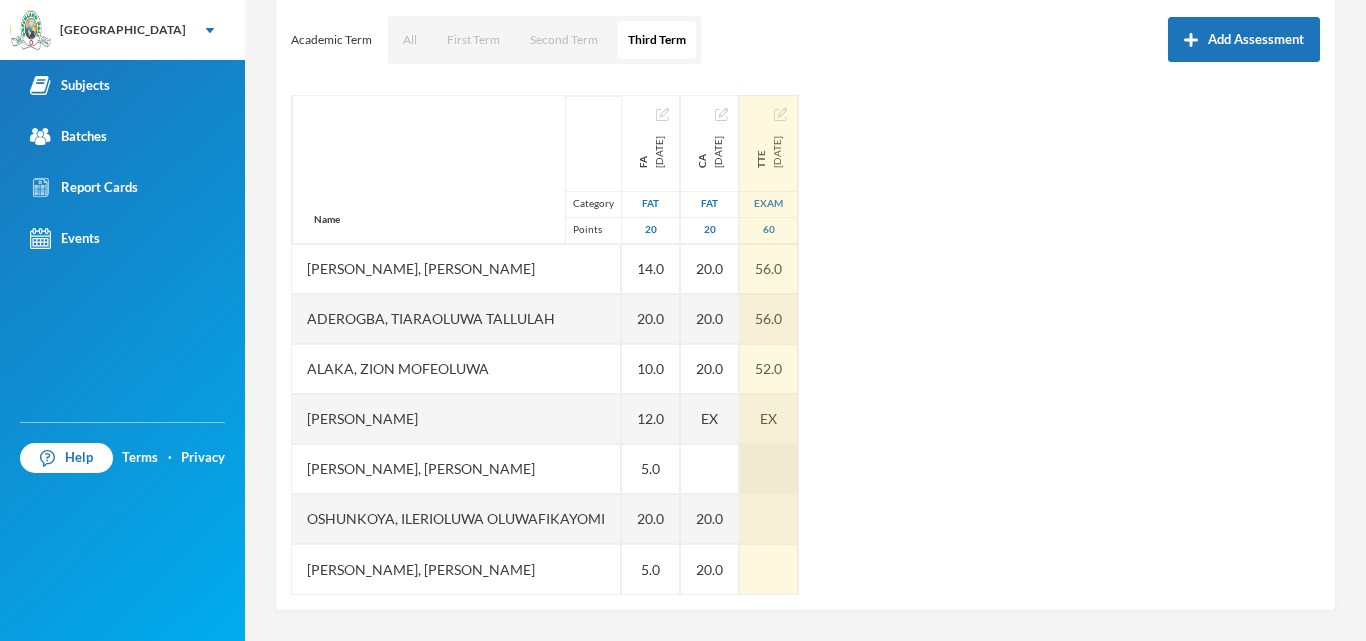 click at bounding box center (769, 469) 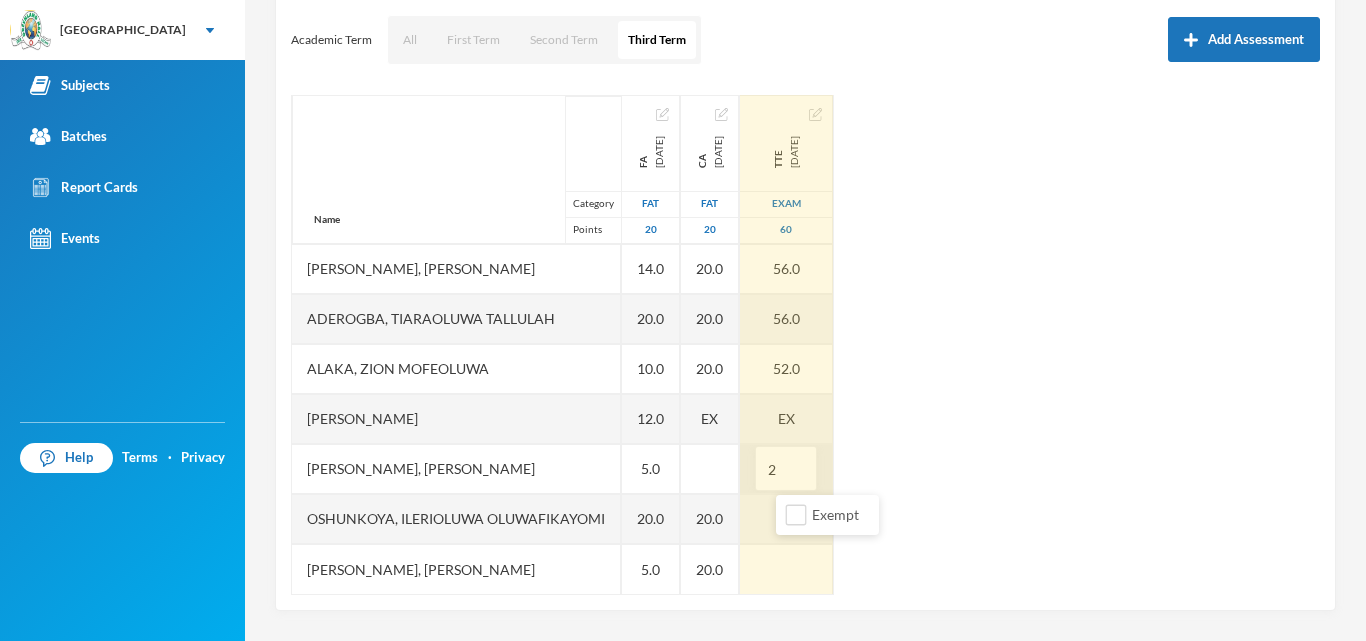 type on "24" 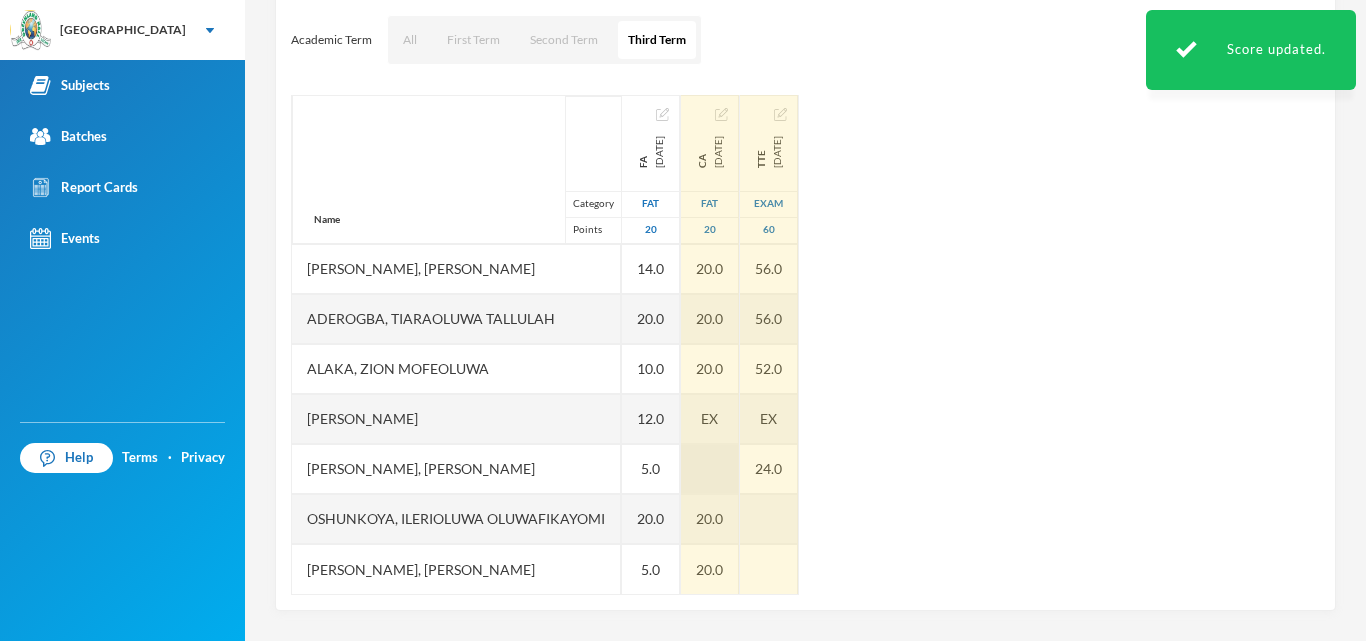 click at bounding box center [710, 469] 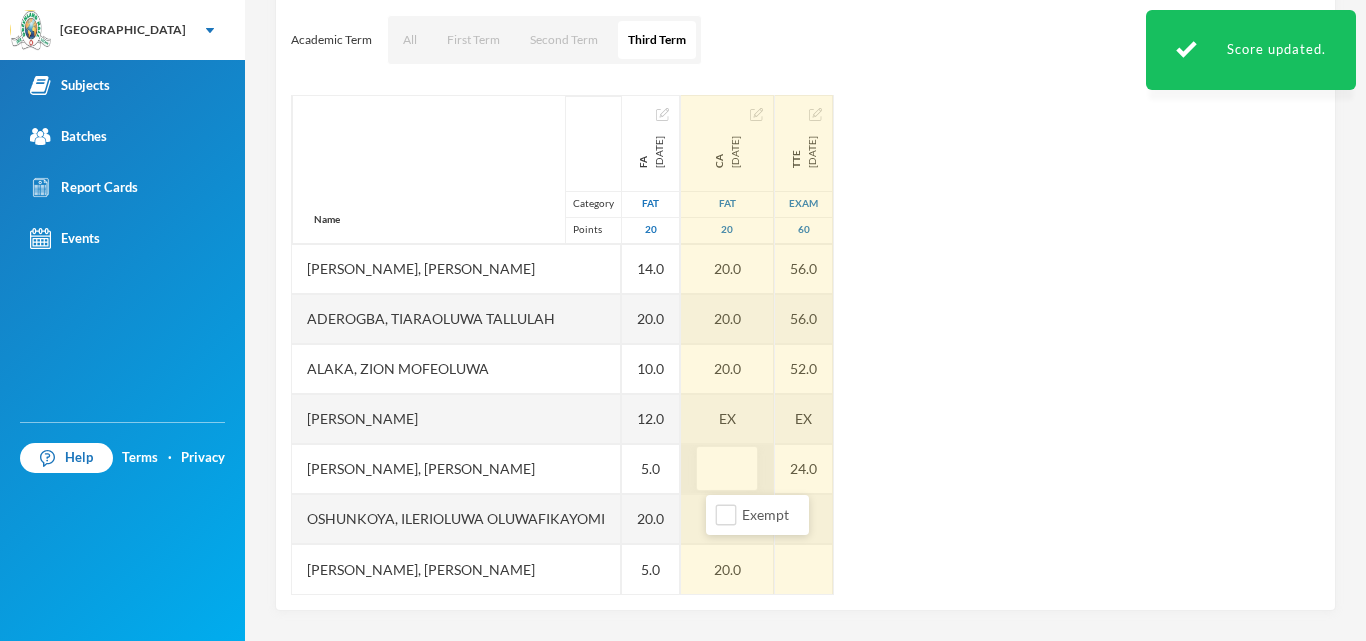 type on "5" 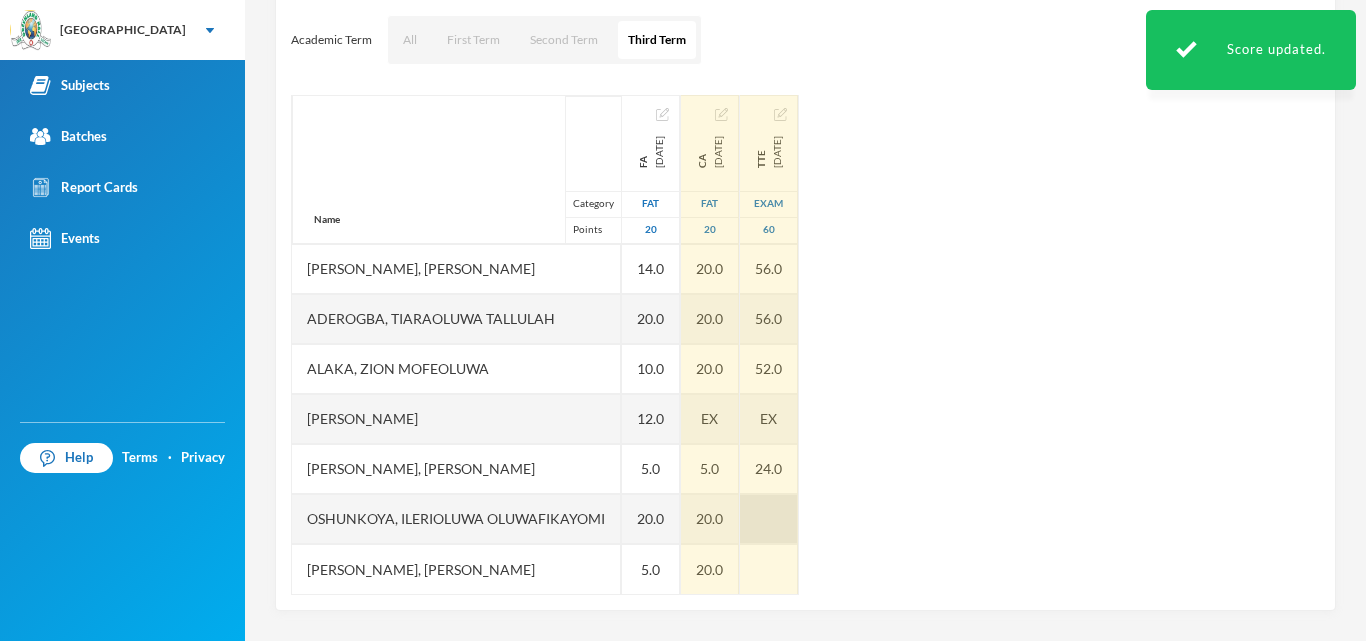 click at bounding box center [769, 519] 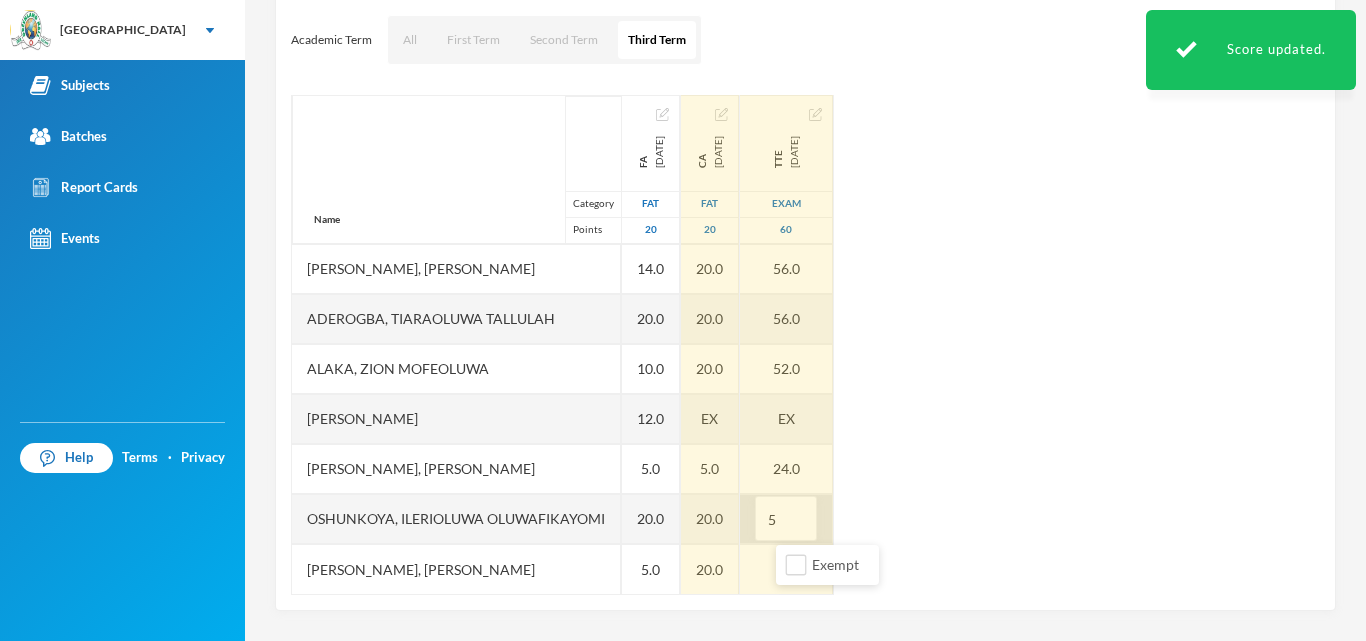 type on "56" 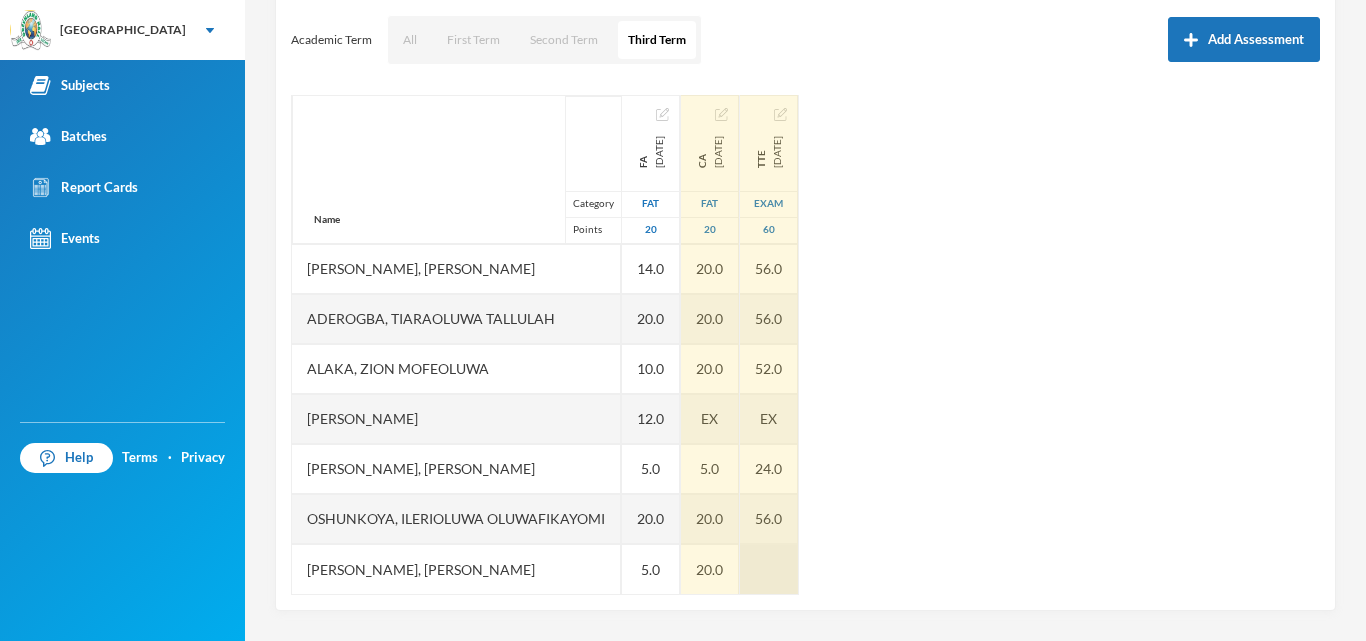click at bounding box center [769, 569] 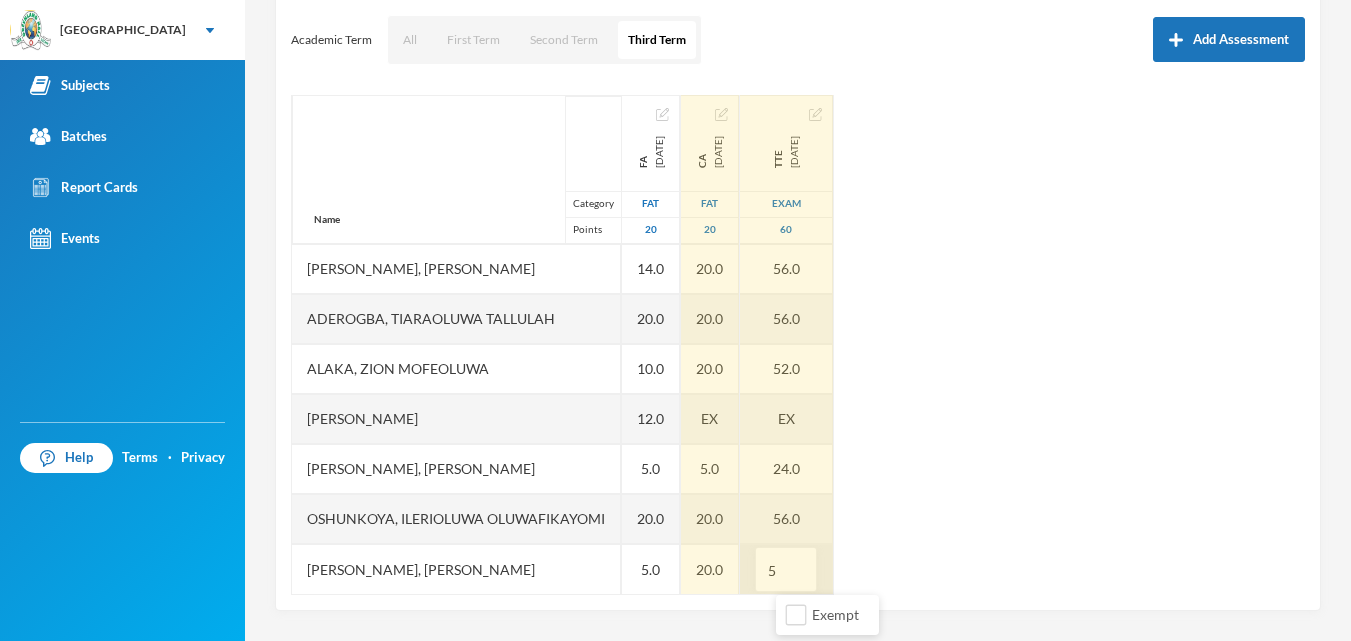 type on "56" 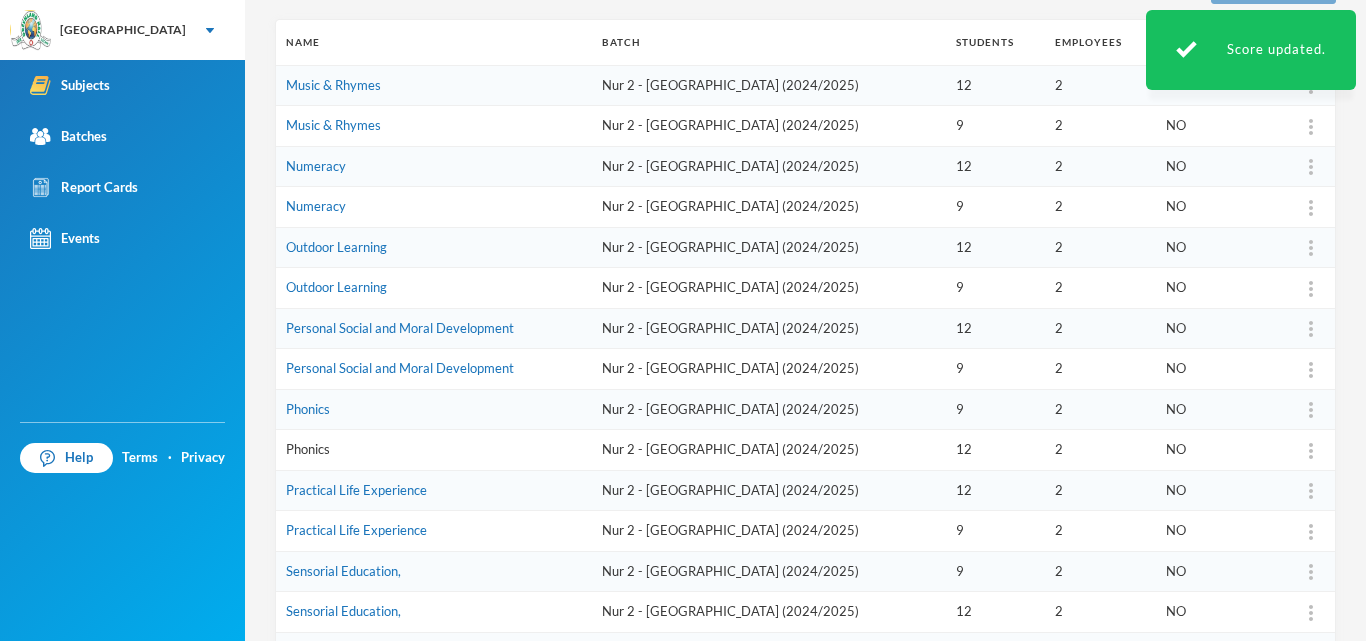 click on "Phonics" at bounding box center [308, 449] 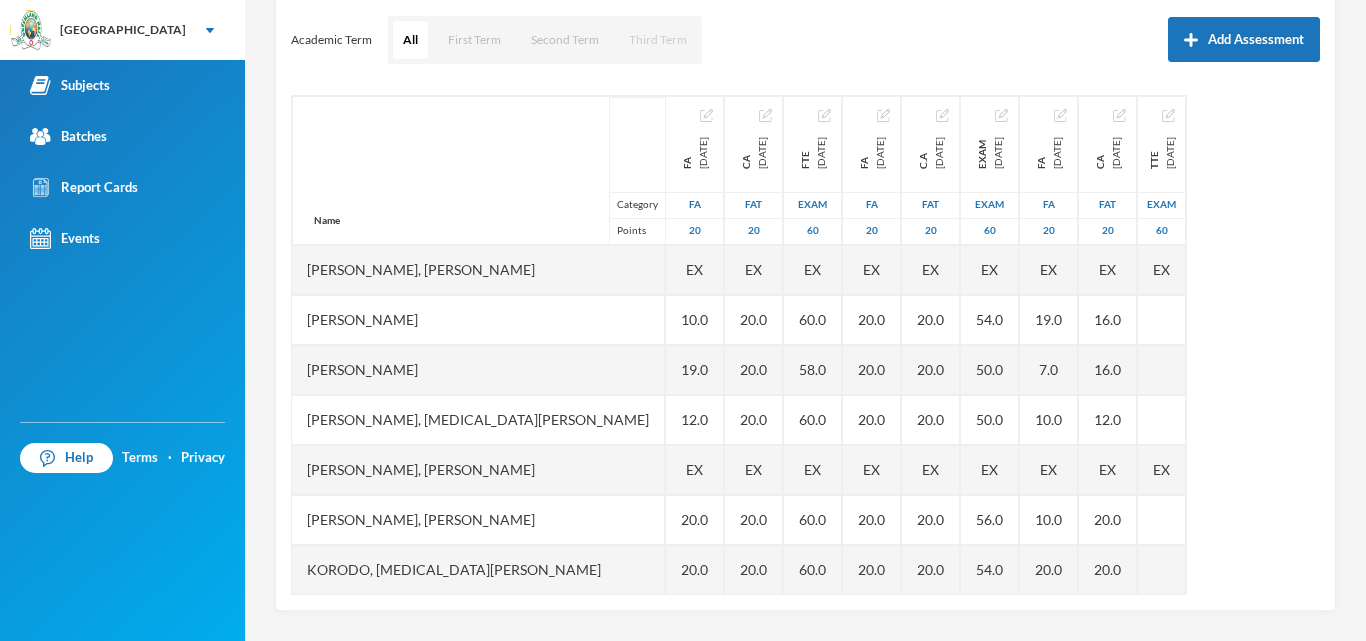 click on "Third Term" at bounding box center [658, 40] 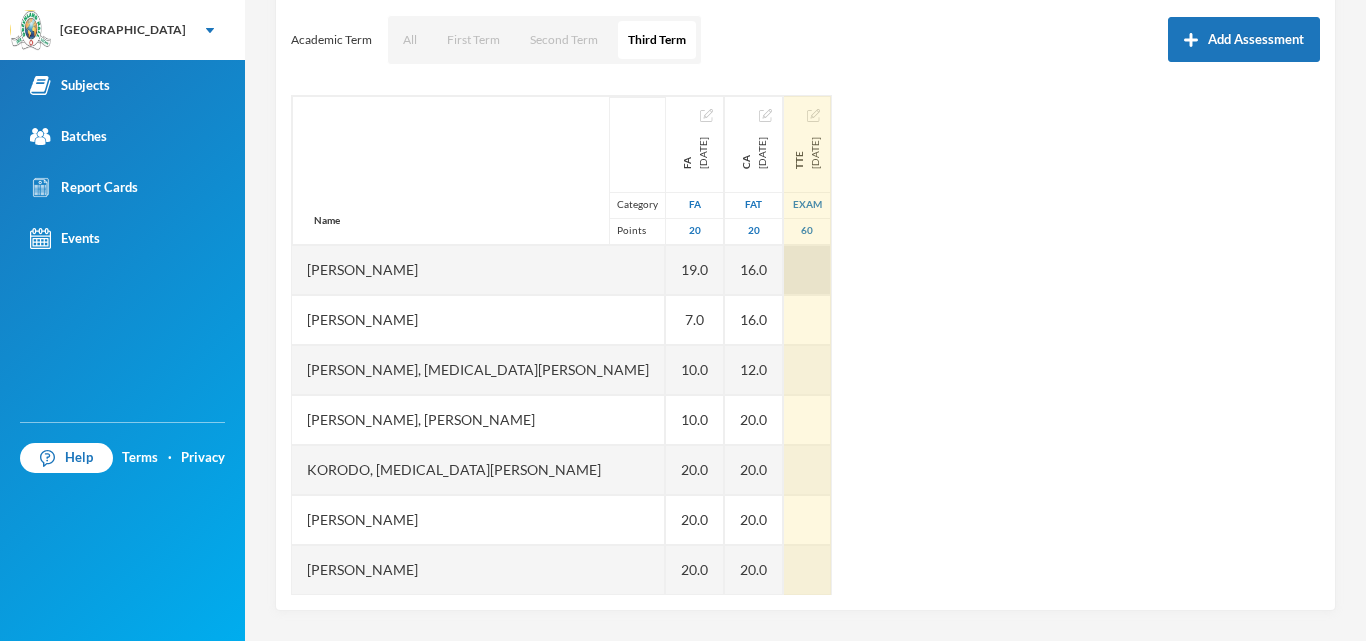 click at bounding box center (807, 270) 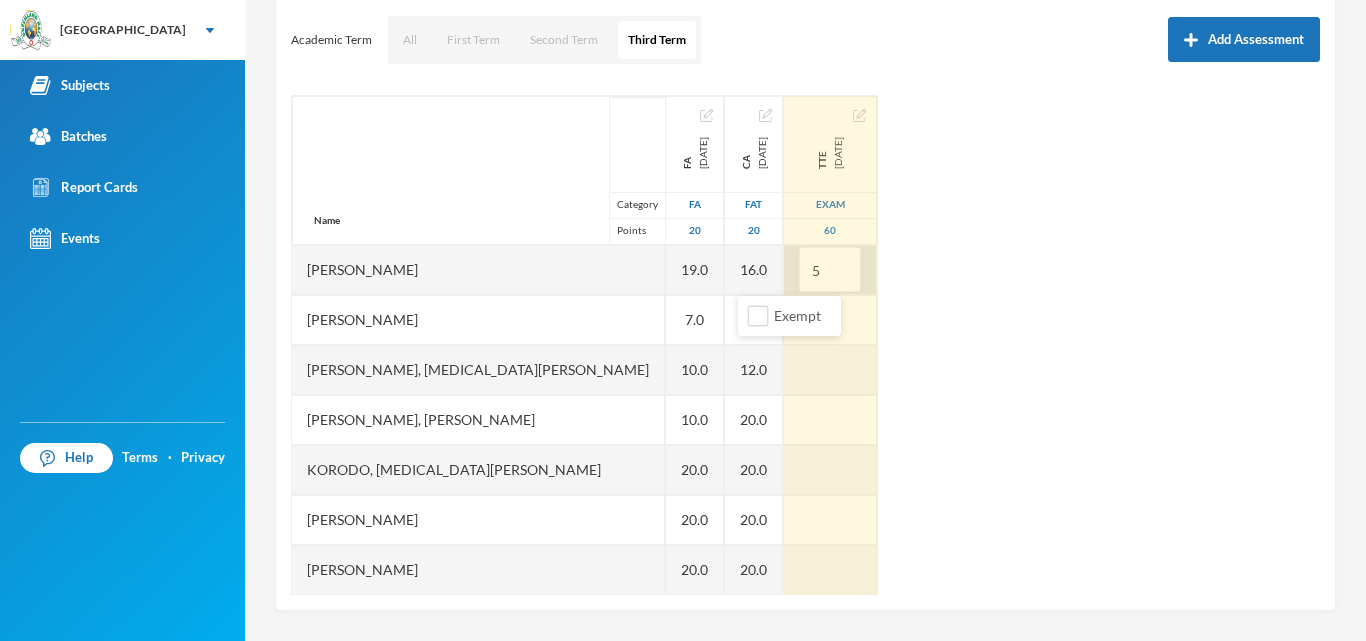 type on "52" 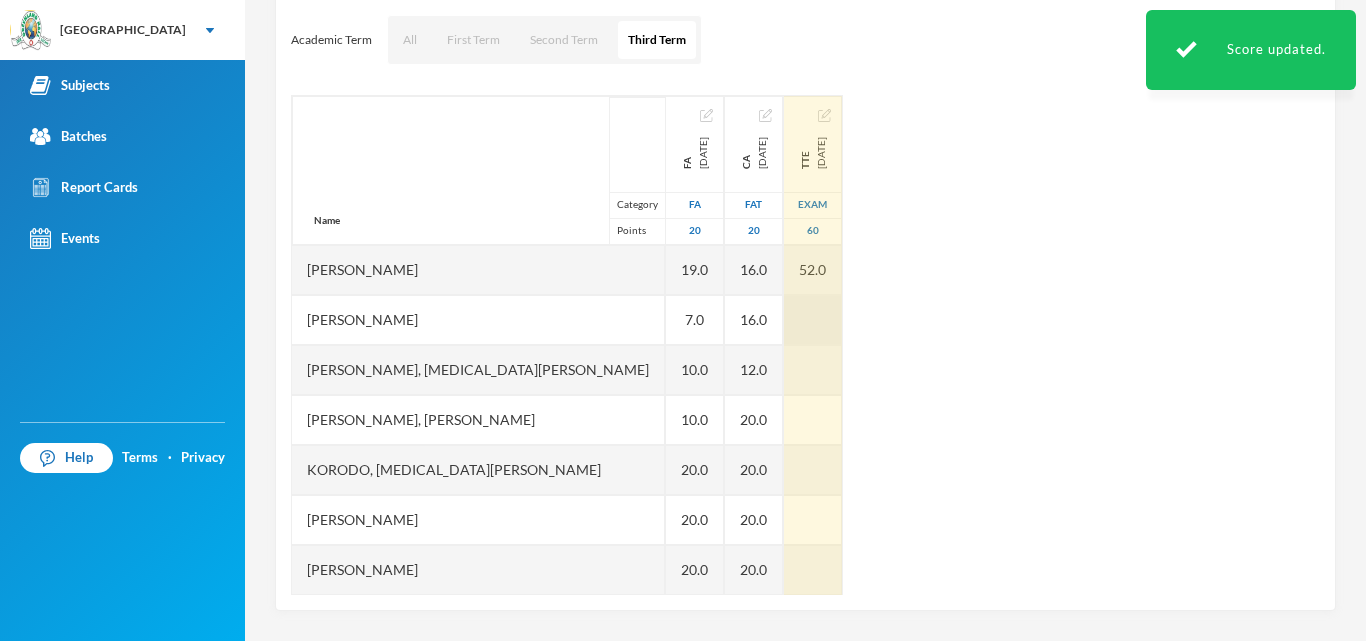 click at bounding box center [813, 320] 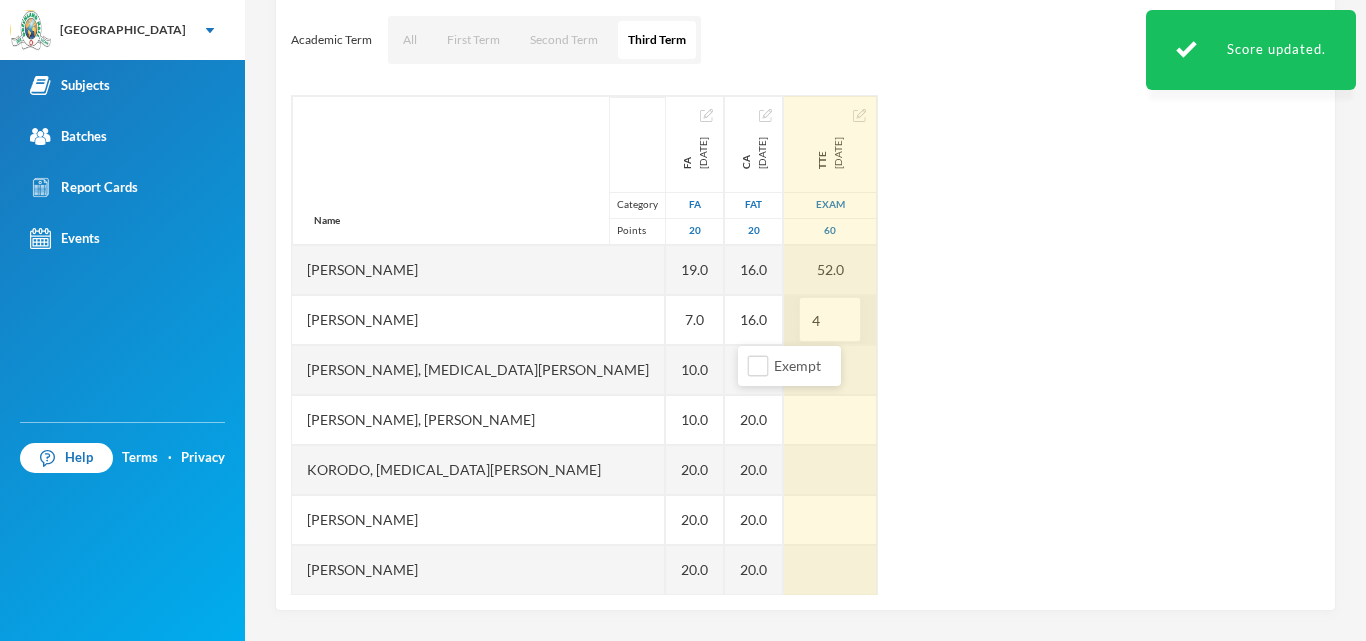 type on "40" 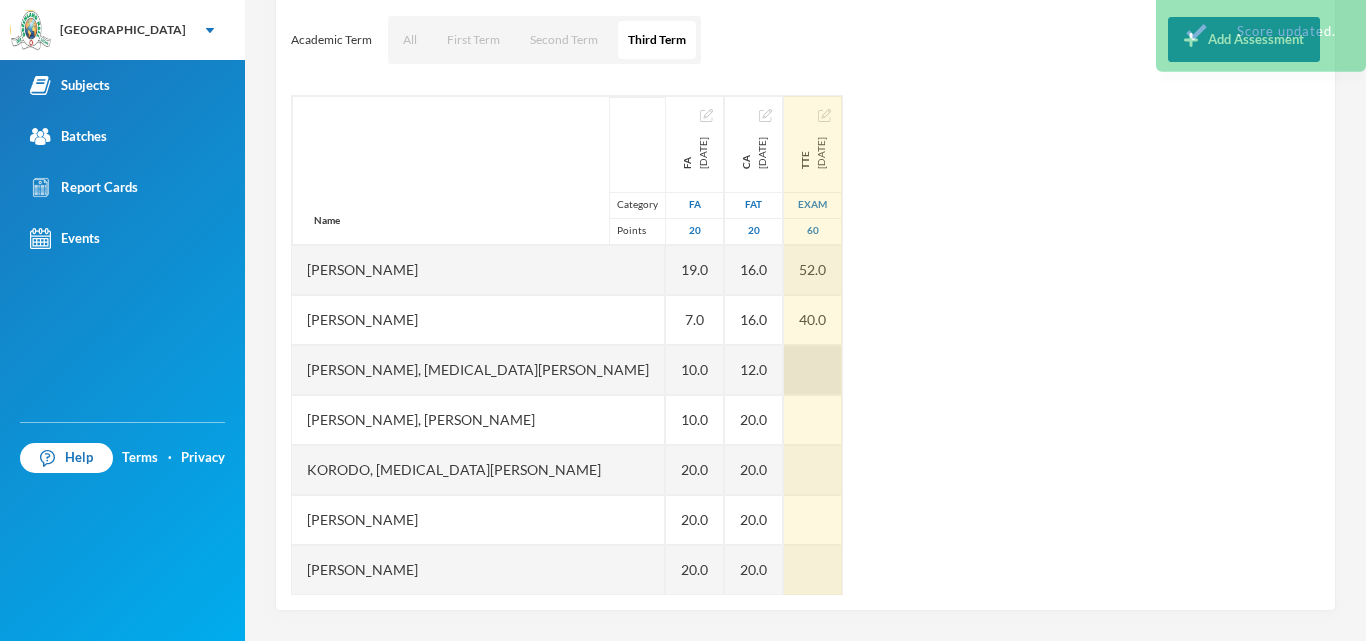 click at bounding box center (813, 370) 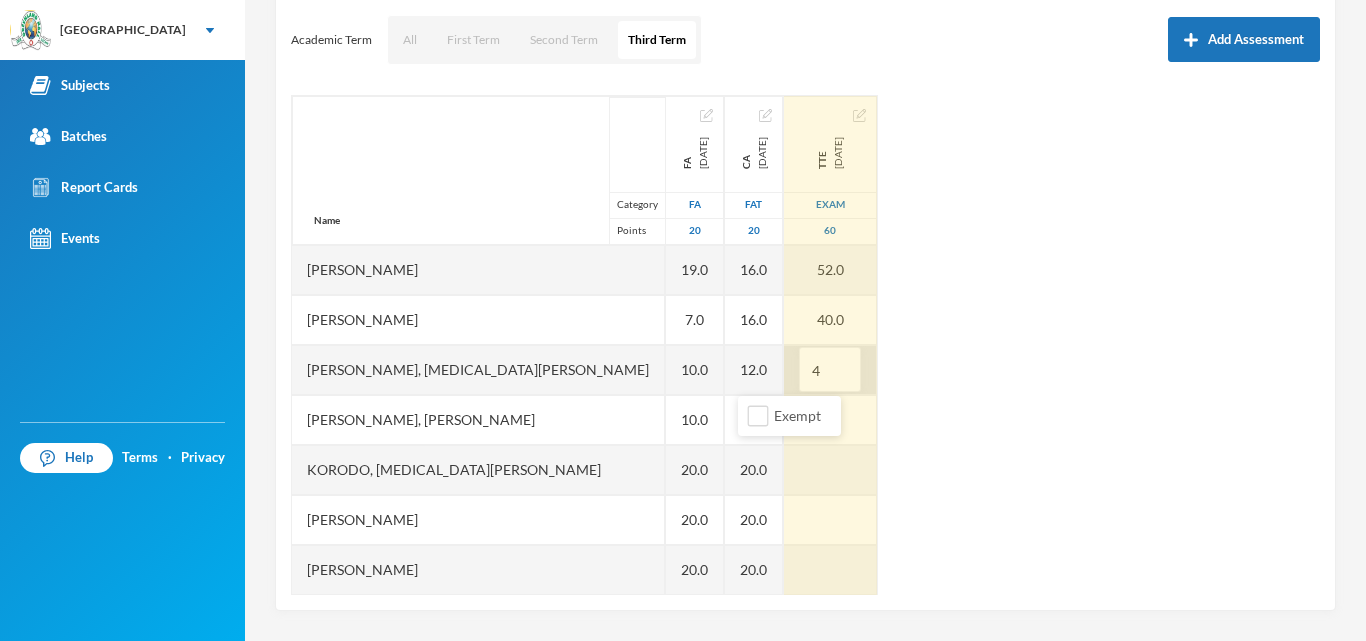 type on "48" 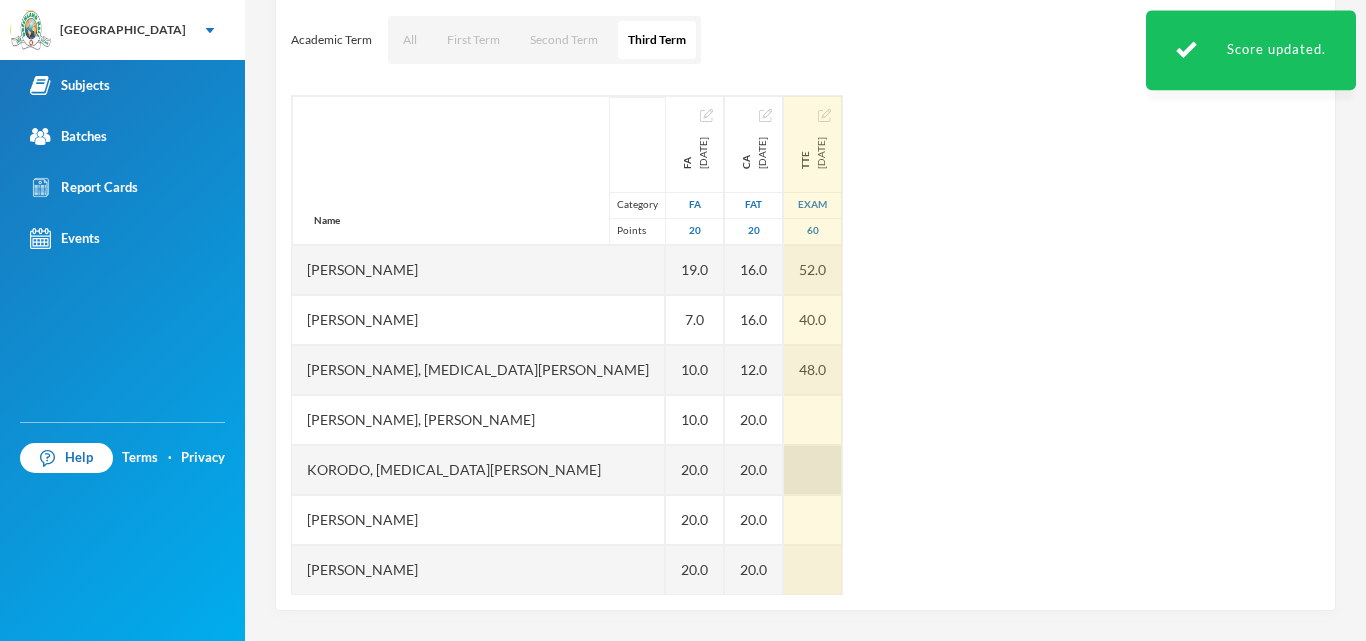 click at bounding box center [813, 420] 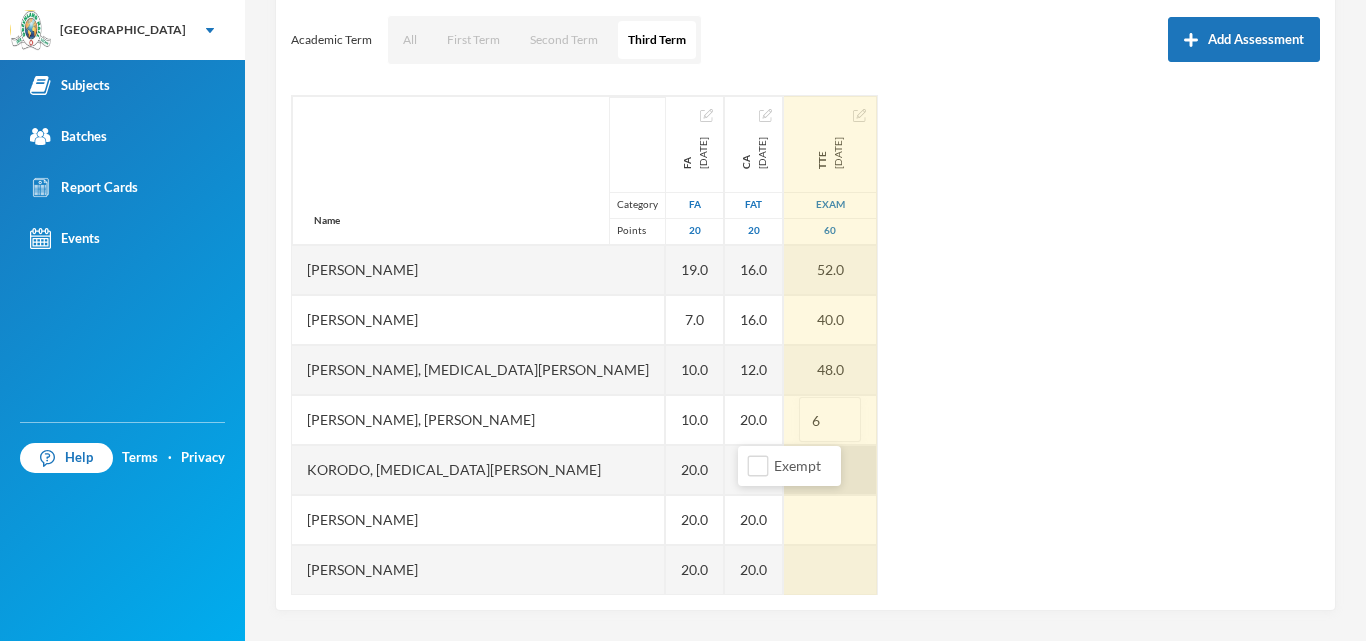 type on "60" 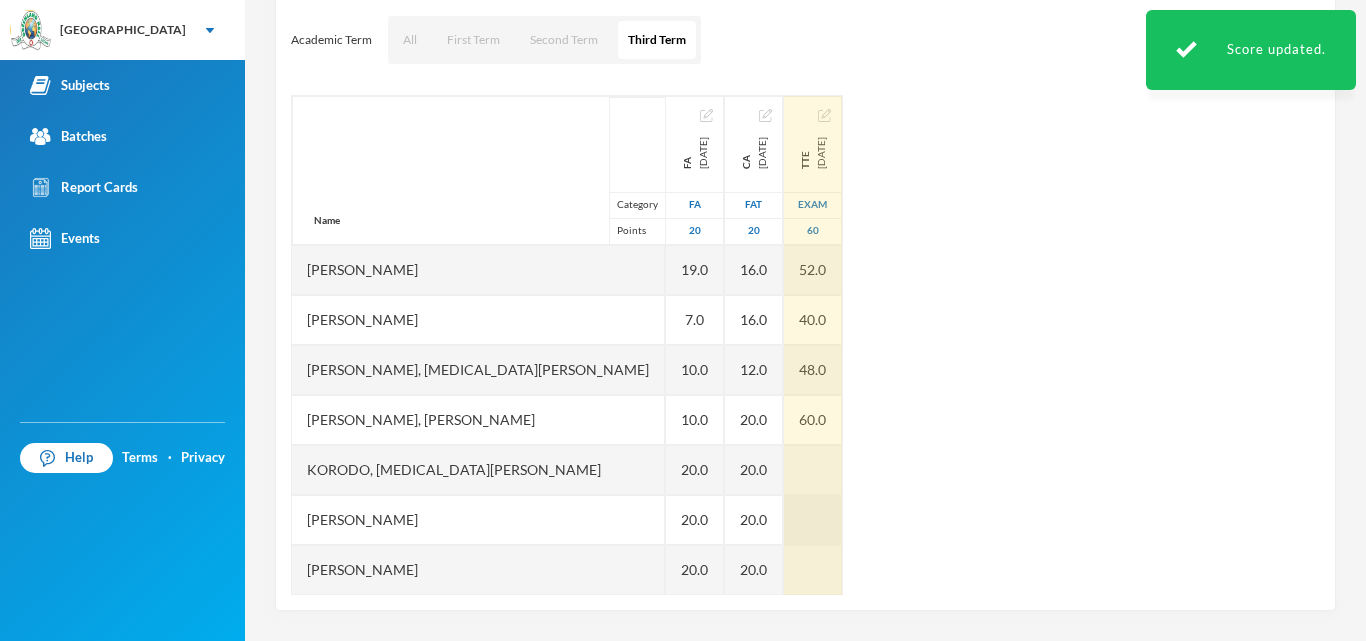 click at bounding box center (813, 470) 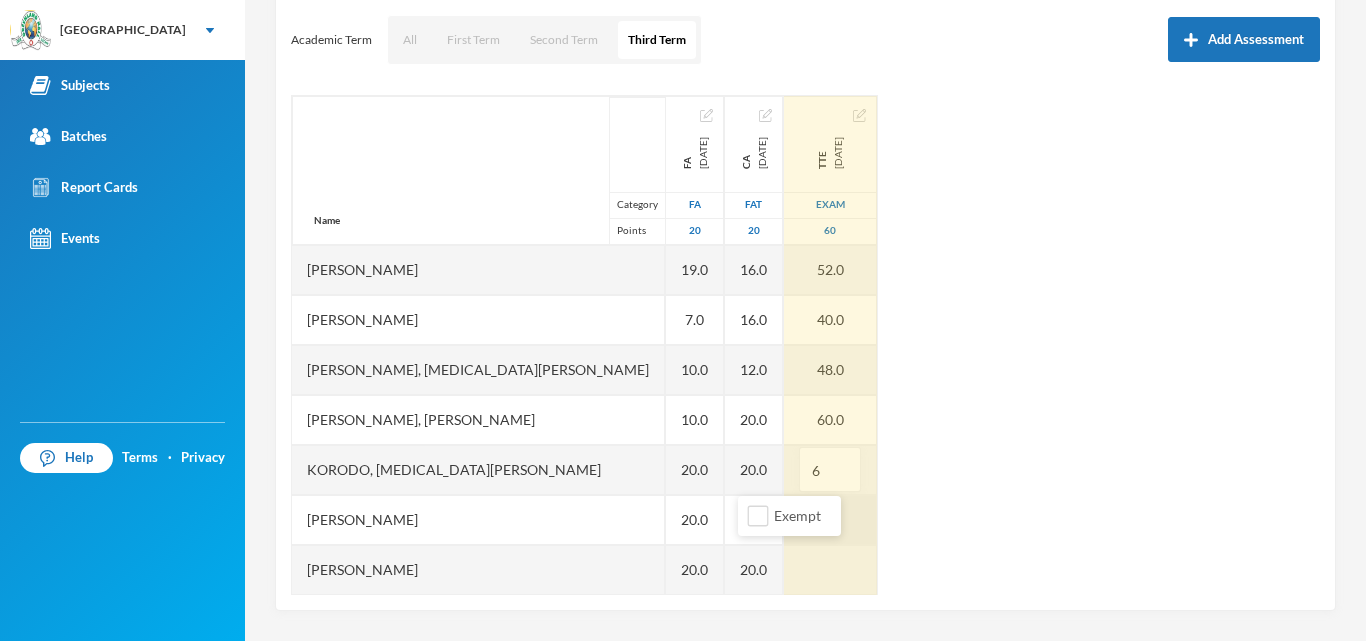 type on "60" 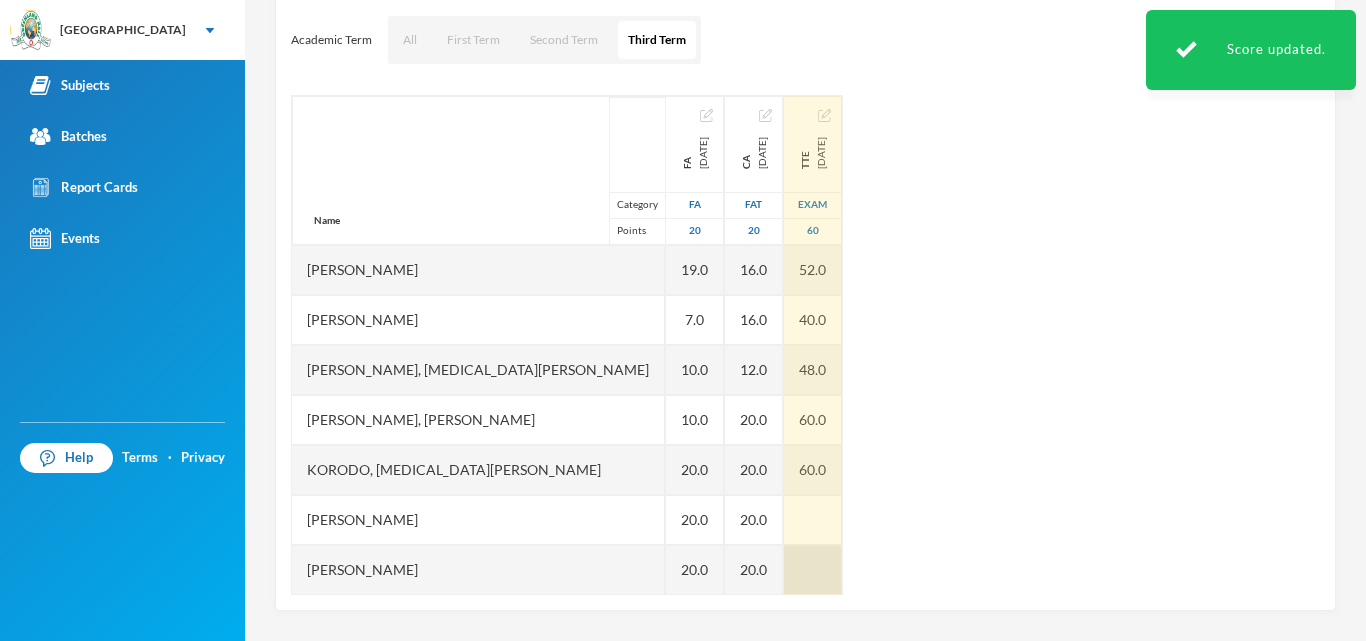click at bounding box center (813, 520) 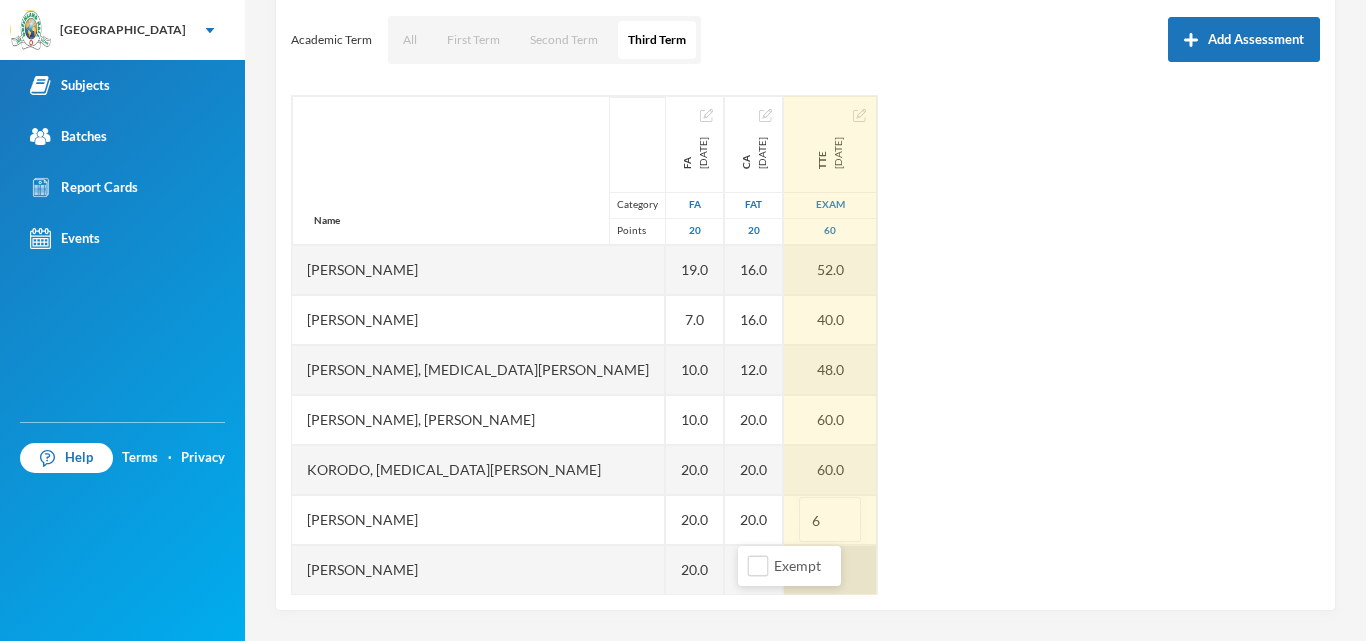 type on "60" 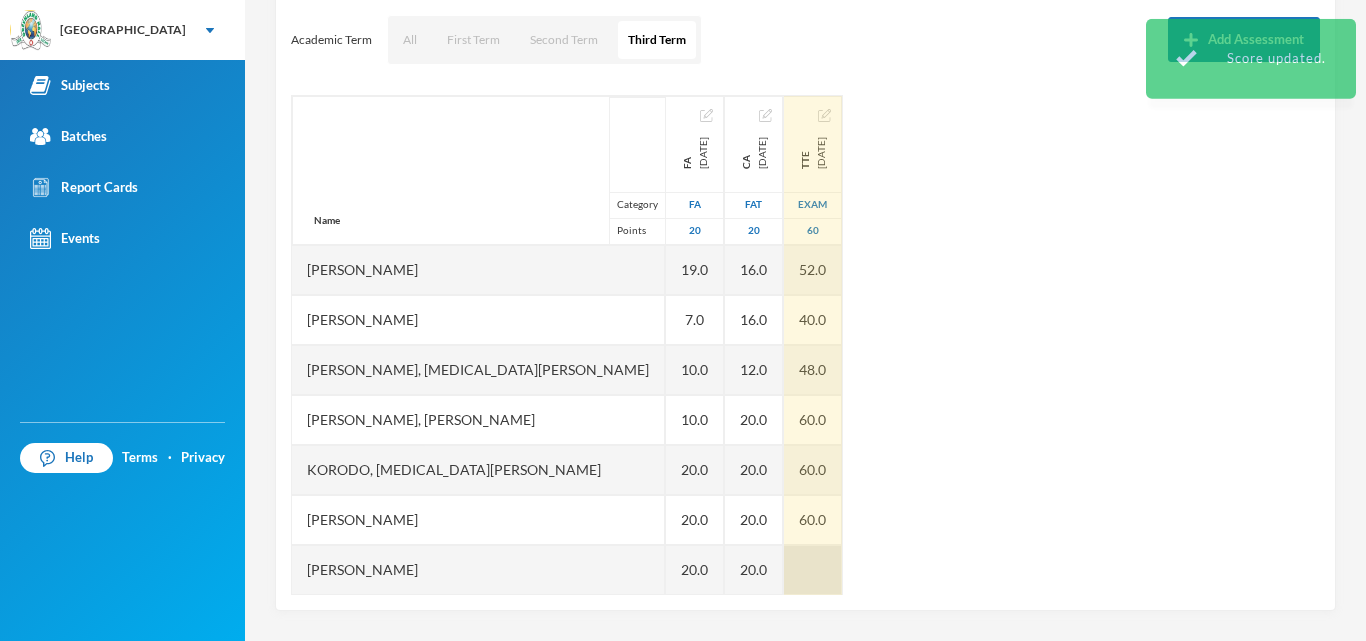 click at bounding box center [813, 570] 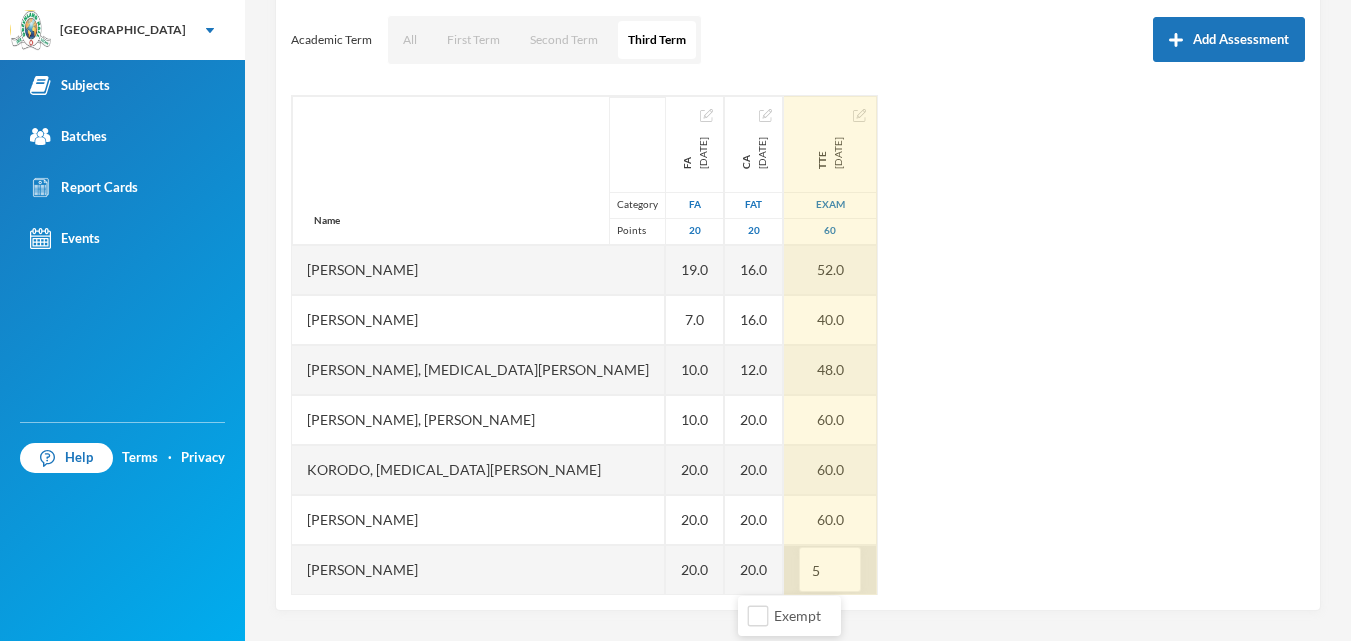 type on "56" 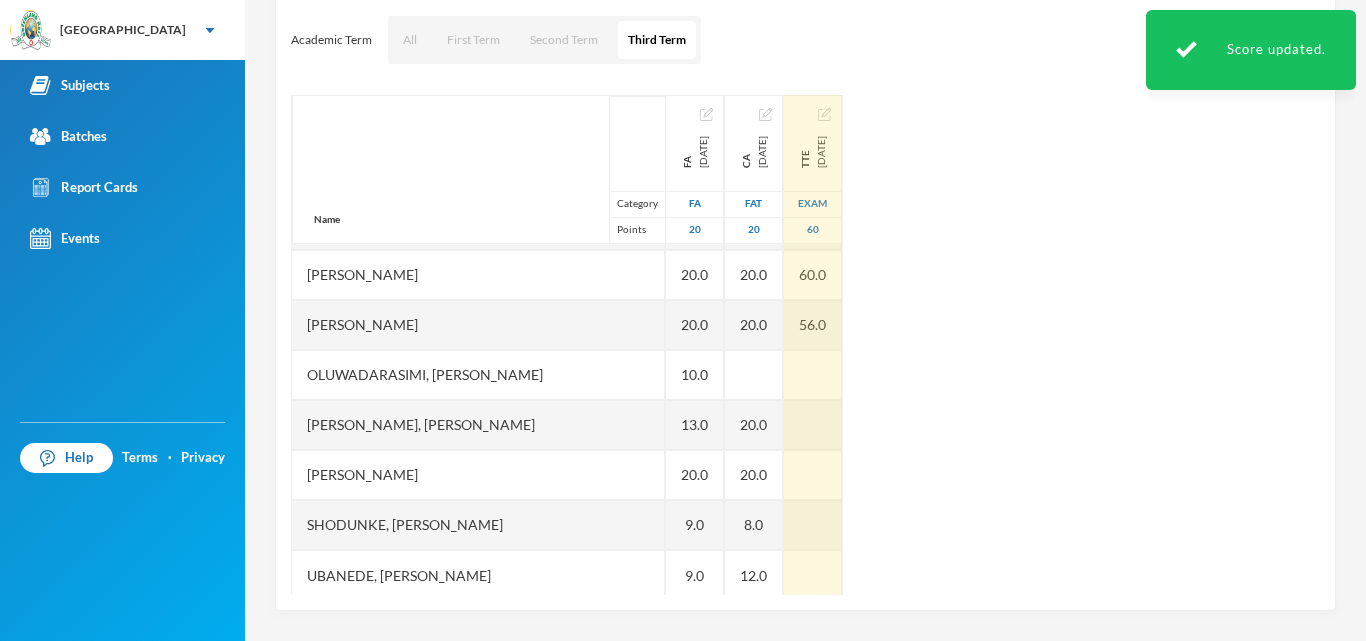 scroll, scrollTop: 251, scrollLeft: 0, axis: vertical 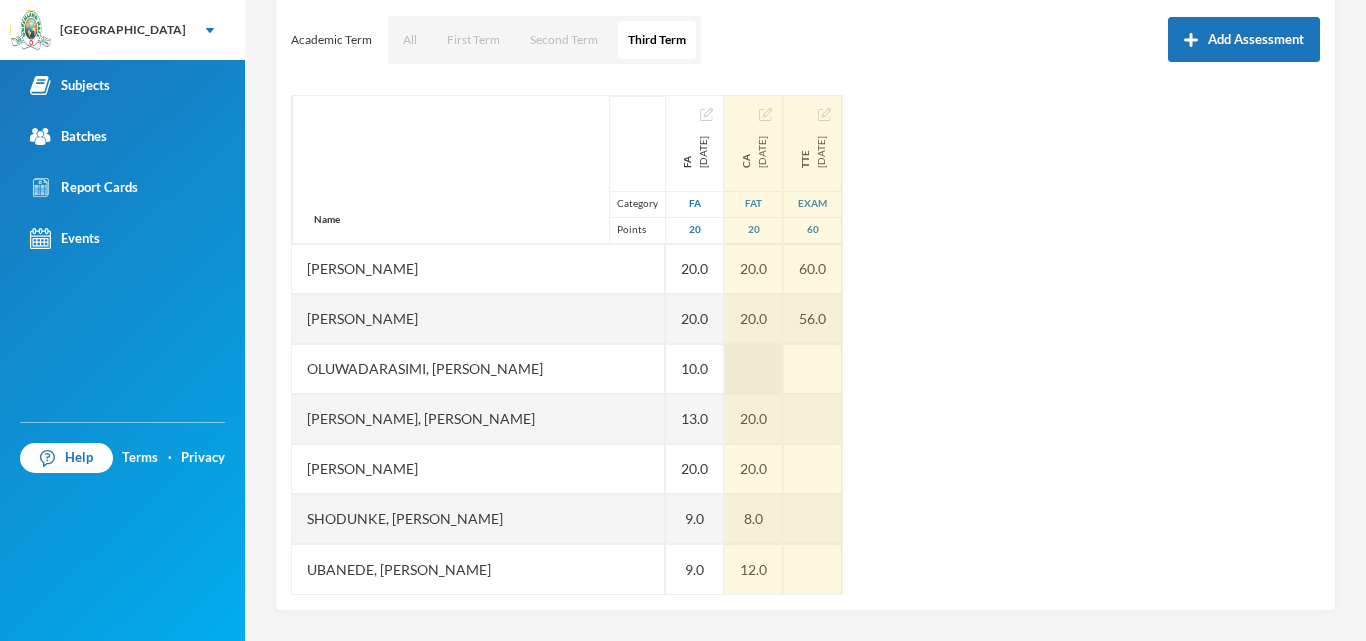 click at bounding box center [754, 369] 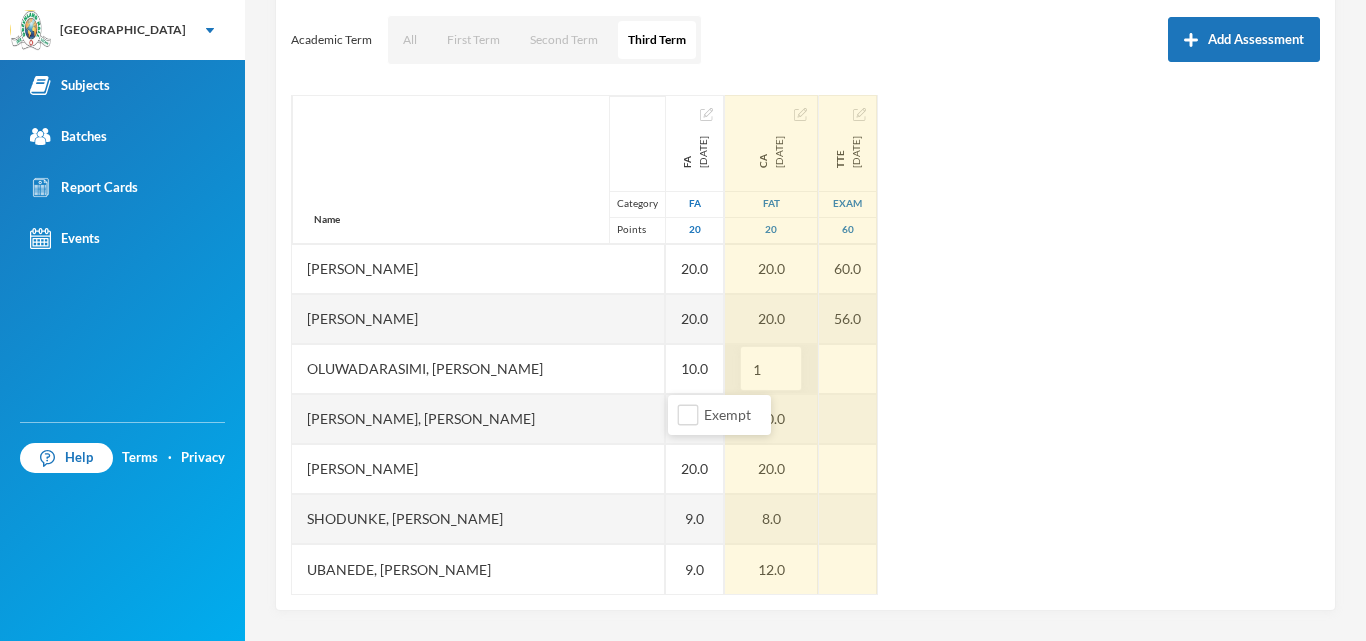 type on "10" 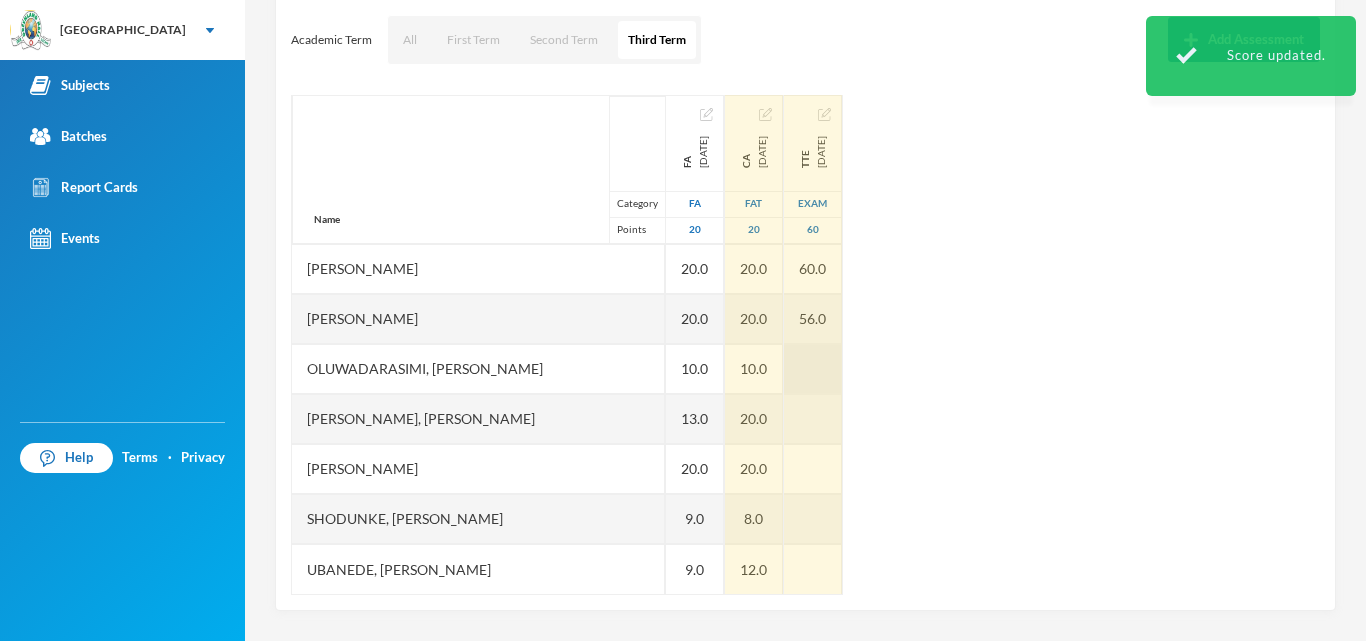 click at bounding box center (813, 369) 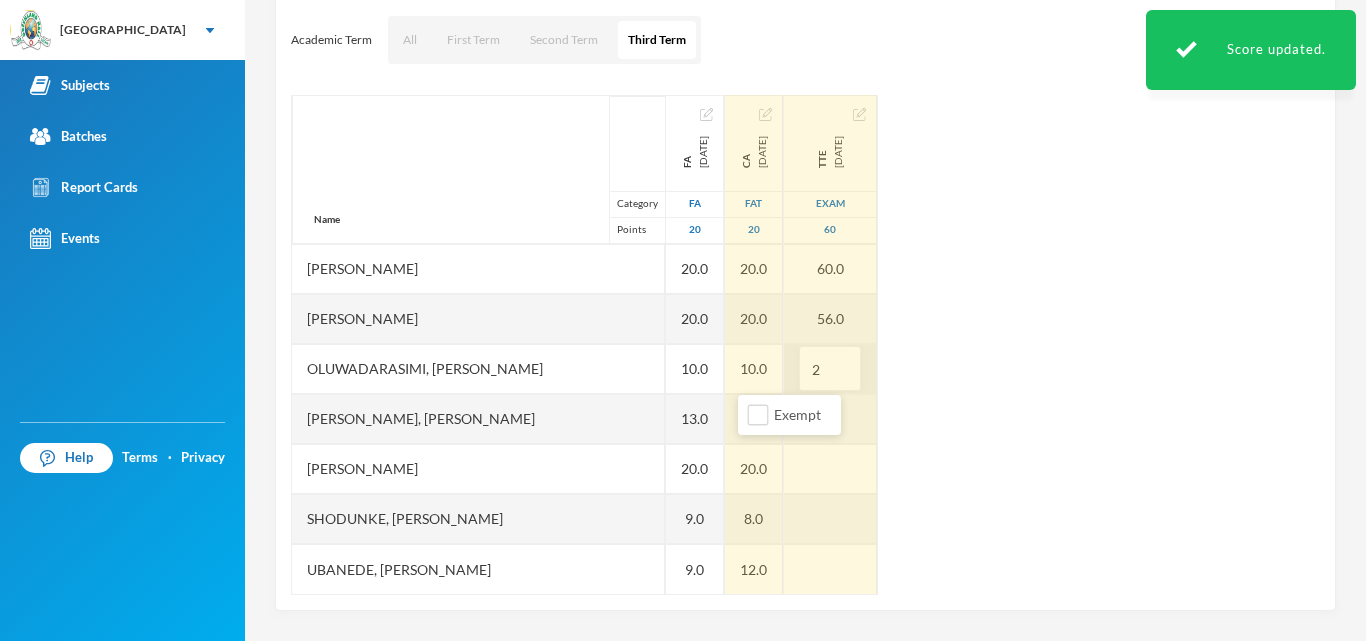 type on "20" 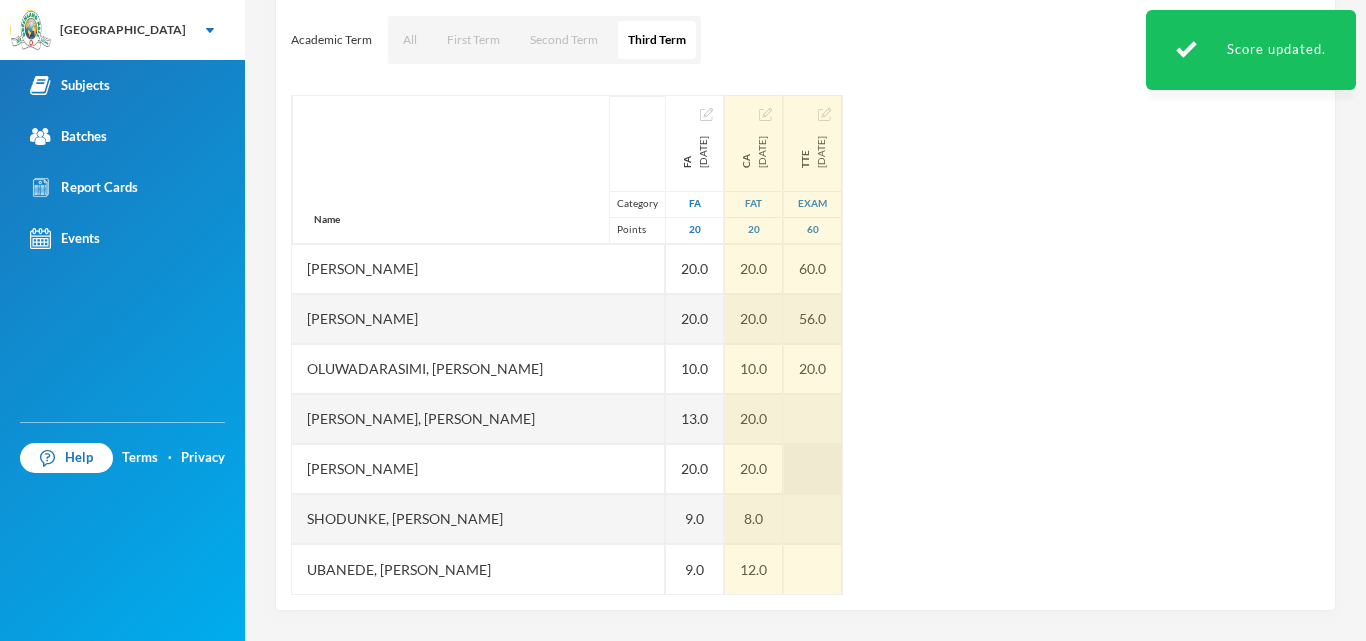 click at bounding box center (813, 419) 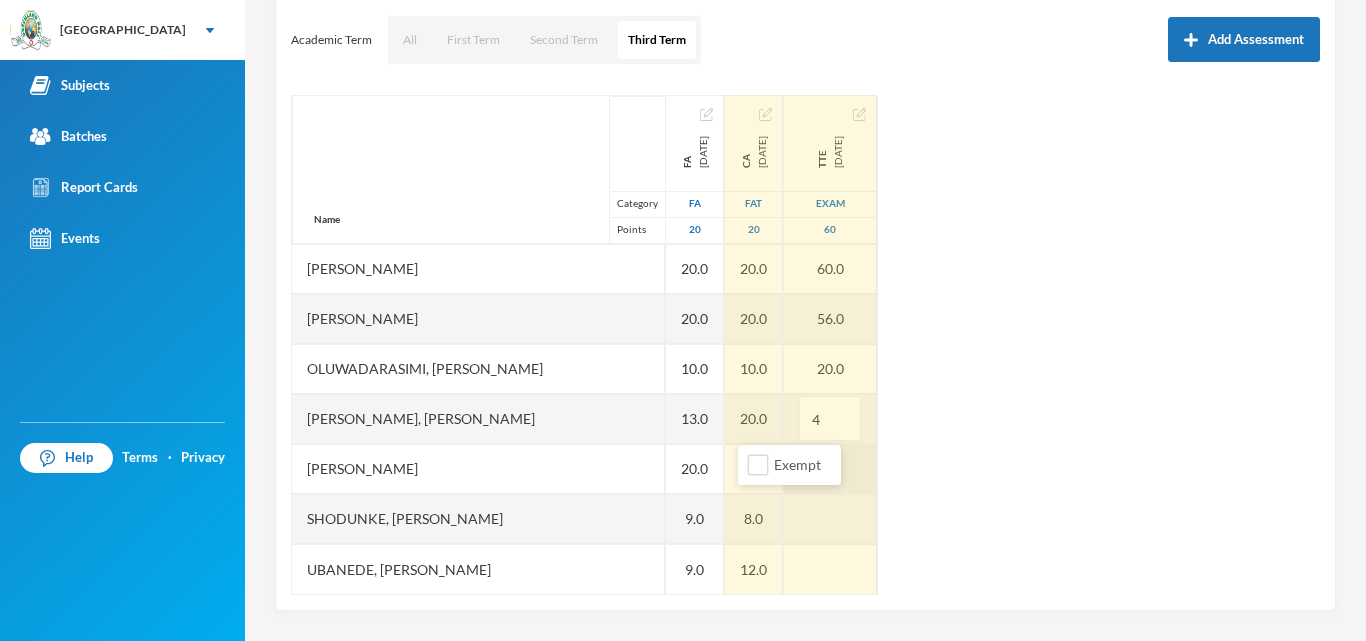 type on "48" 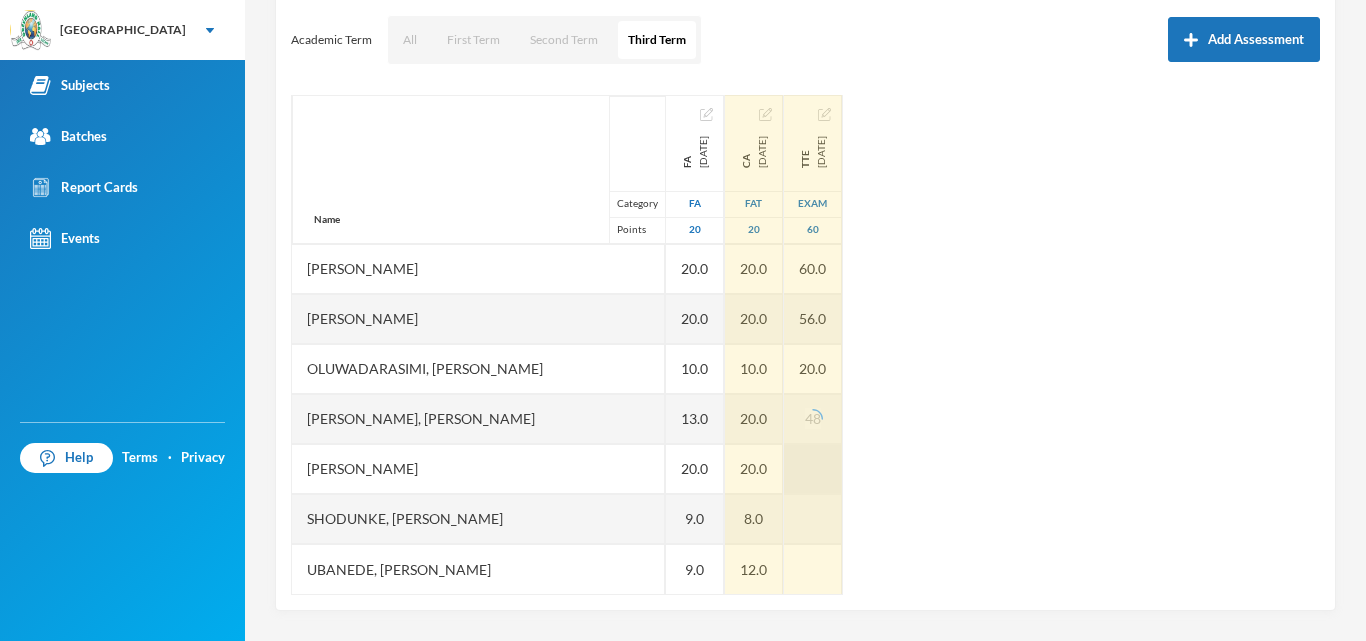 click at bounding box center (813, 469) 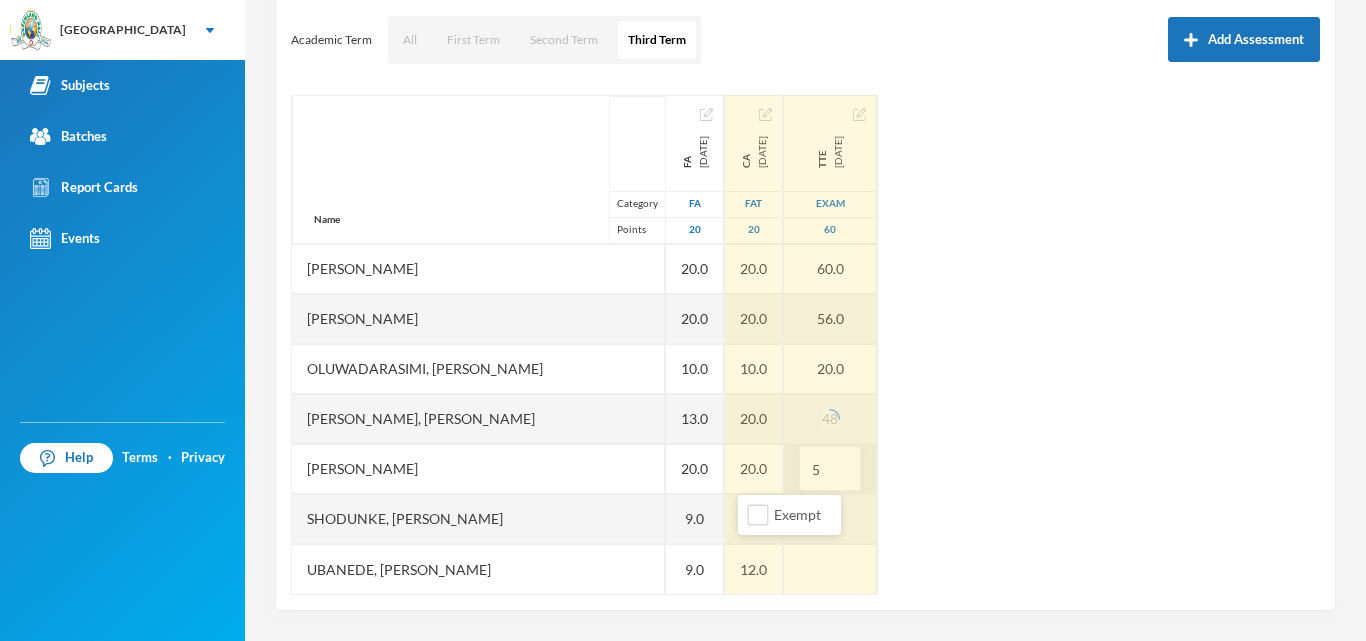 type on "56" 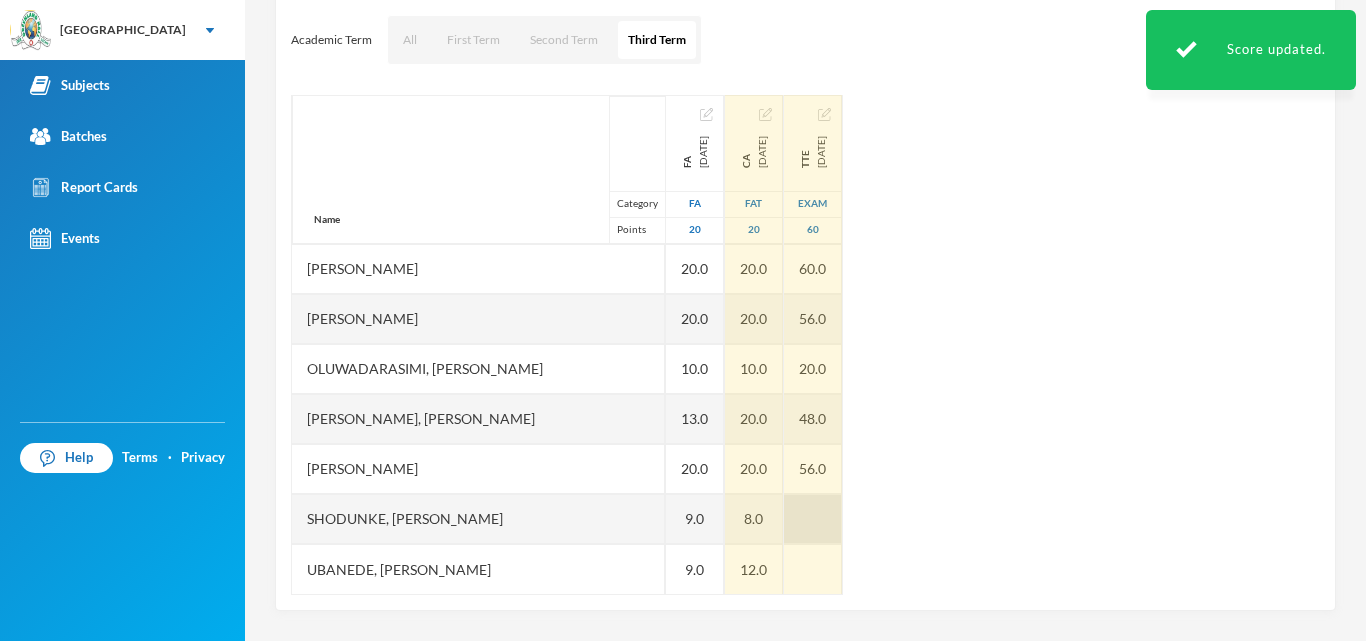 click at bounding box center [813, 519] 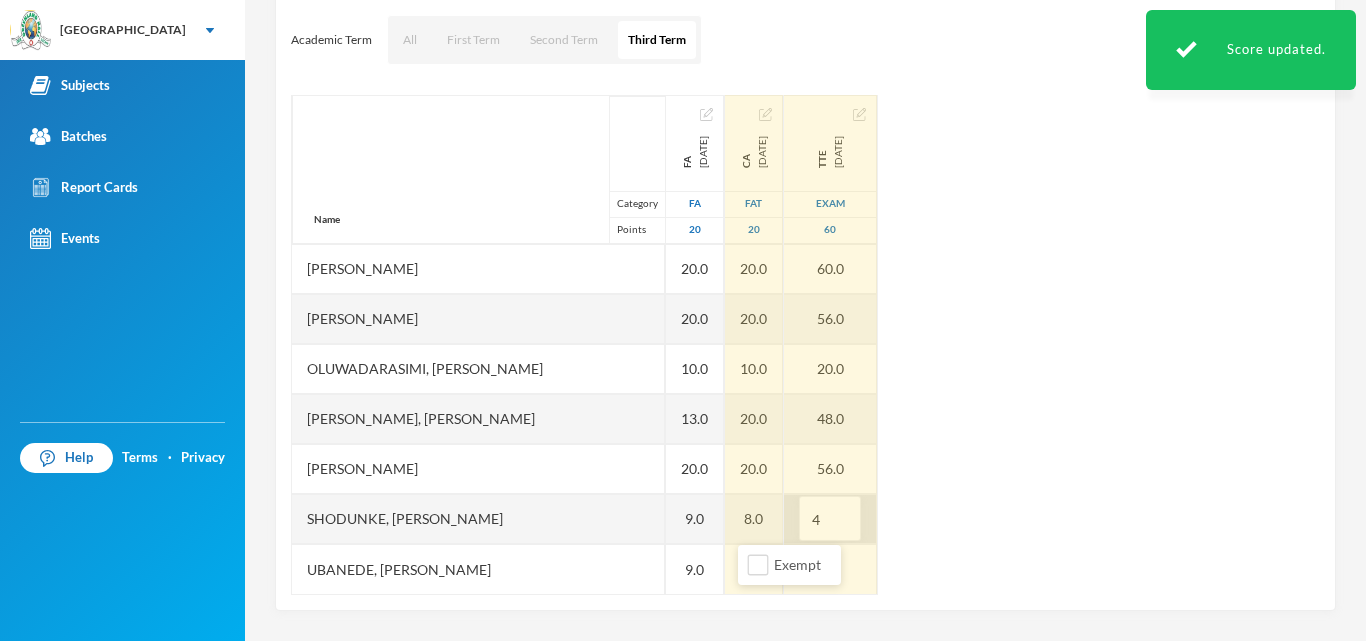 type on "48" 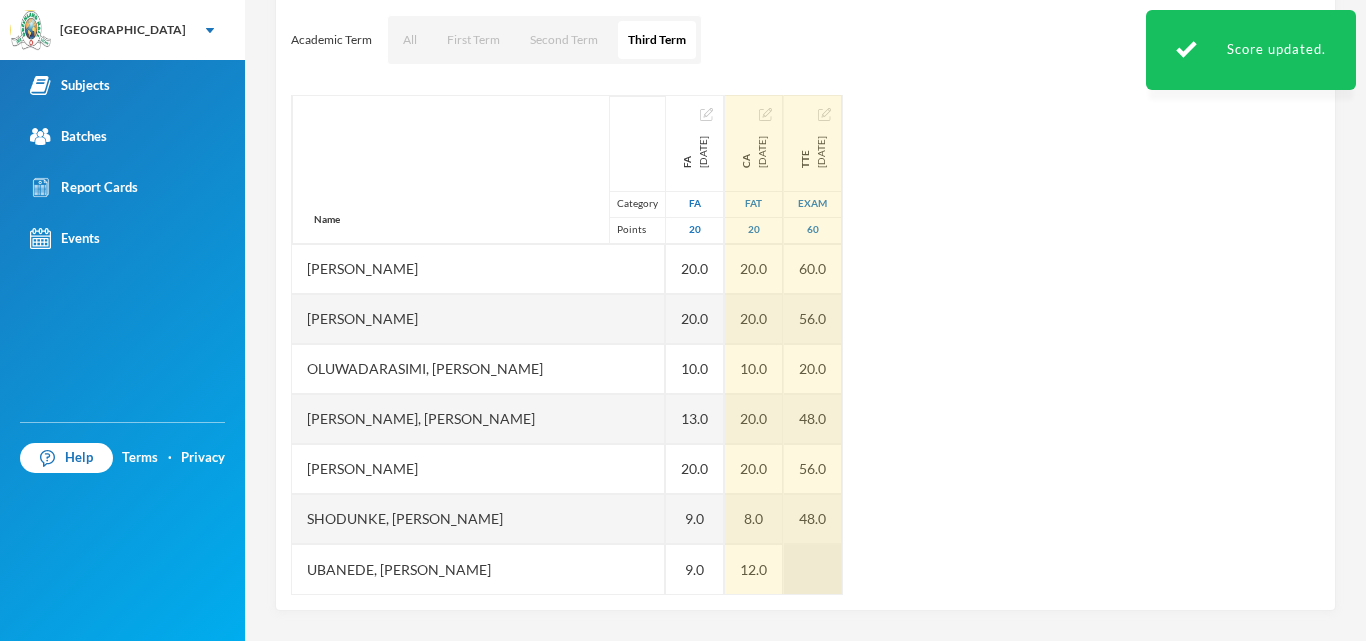 click at bounding box center [813, 569] 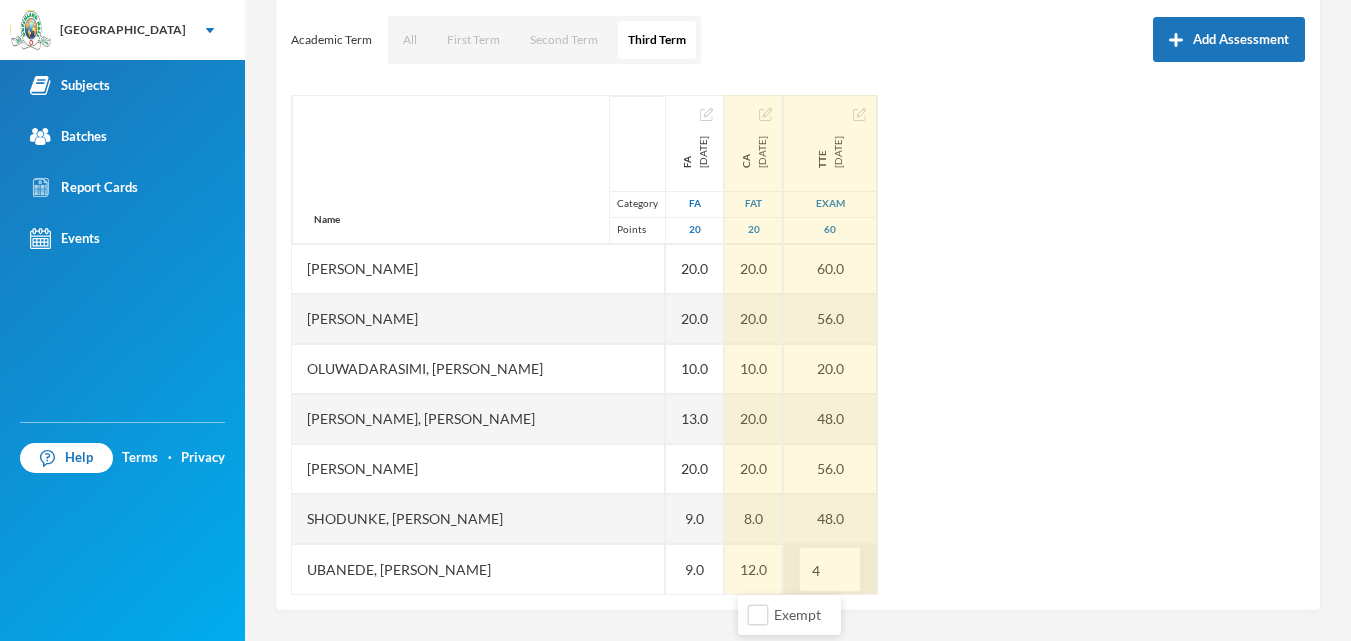 type on "44" 